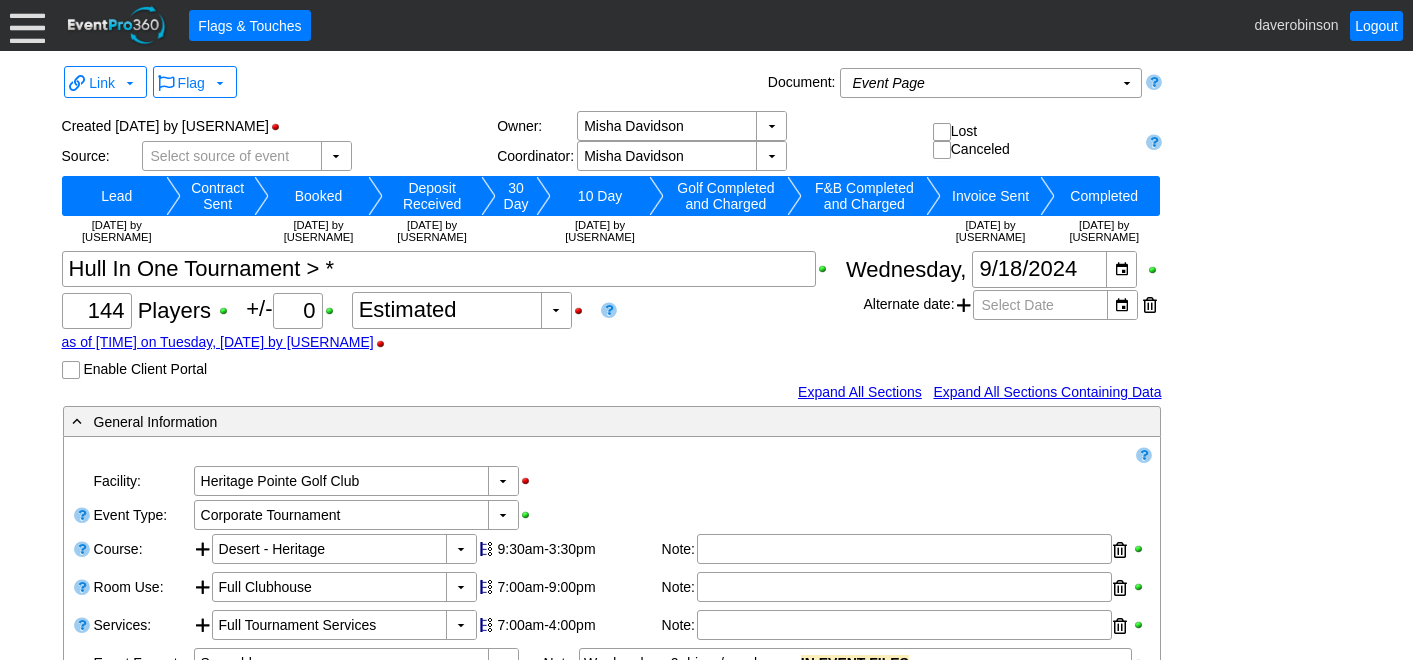 scroll, scrollTop: 0, scrollLeft: 0, axis: both 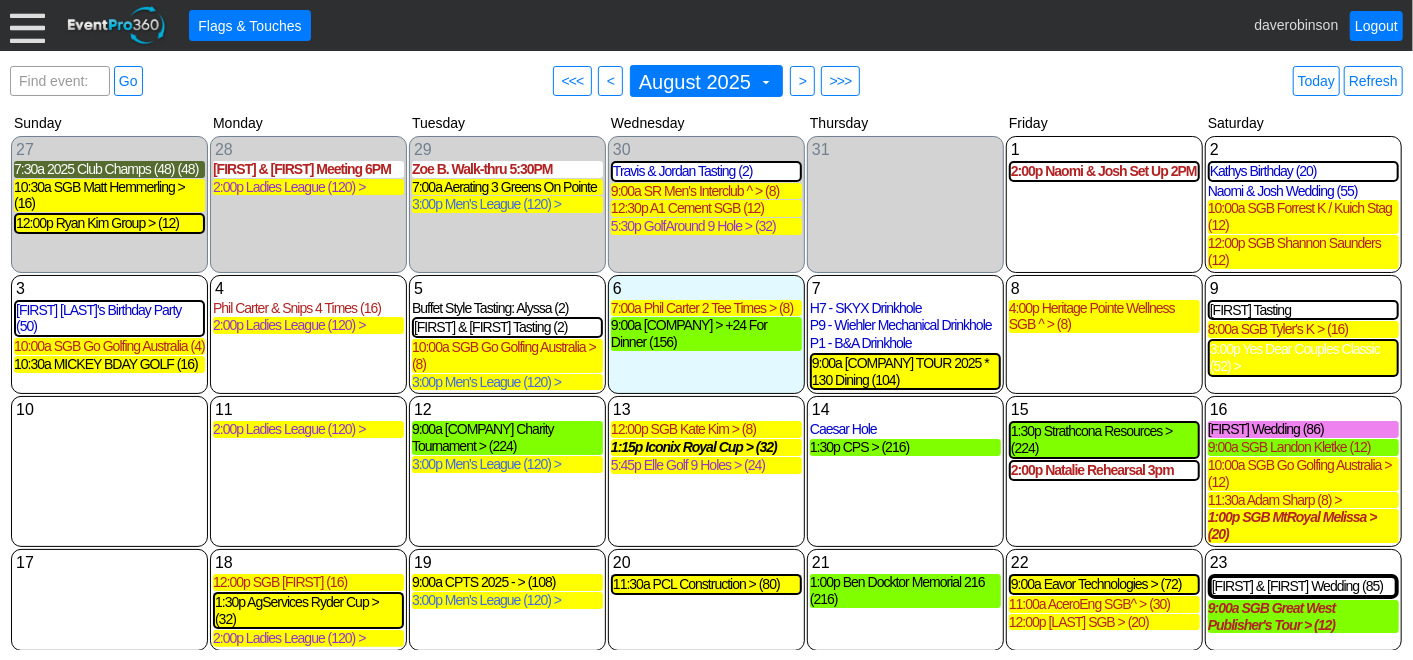 click on "Find event: enter title
Go
● <<< ● <
August 2025 ▼
● > ● >>>
Today
Refresh" at bounding box center (706, 81) 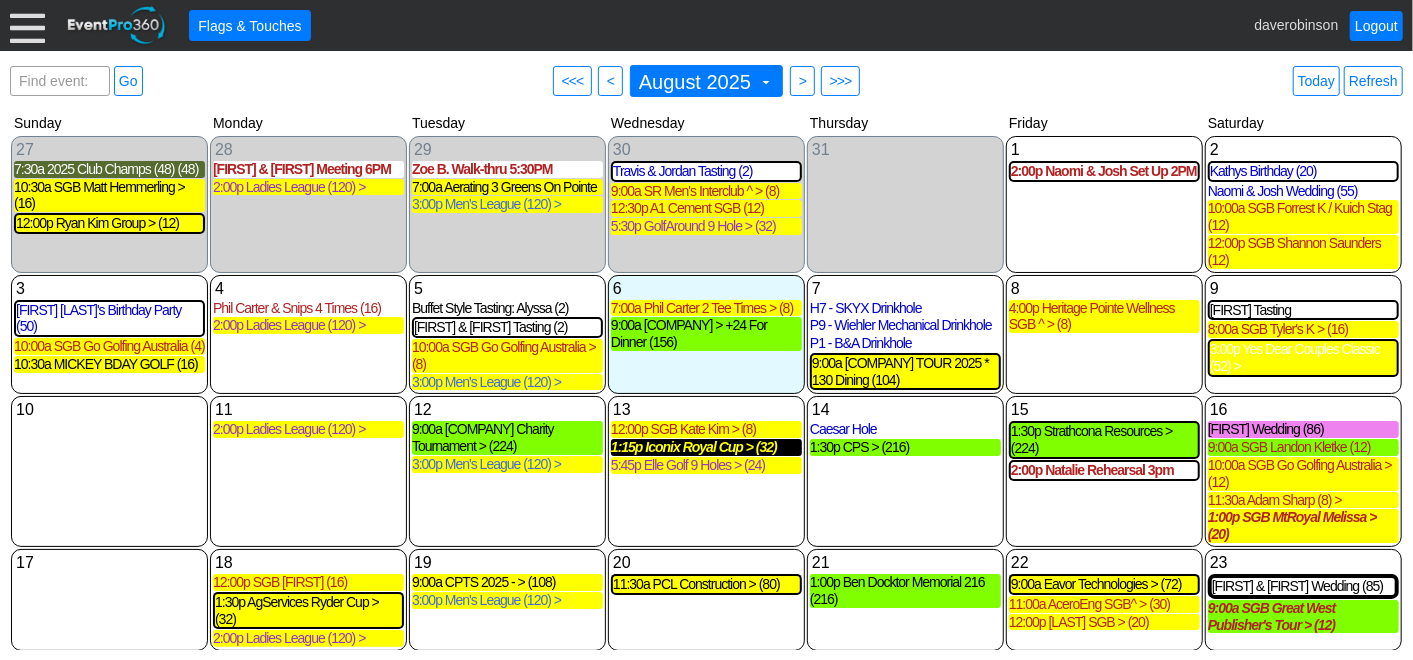 click on "1:15p Iconix Royal Cup > (32)" at bounding box center (706, 447) 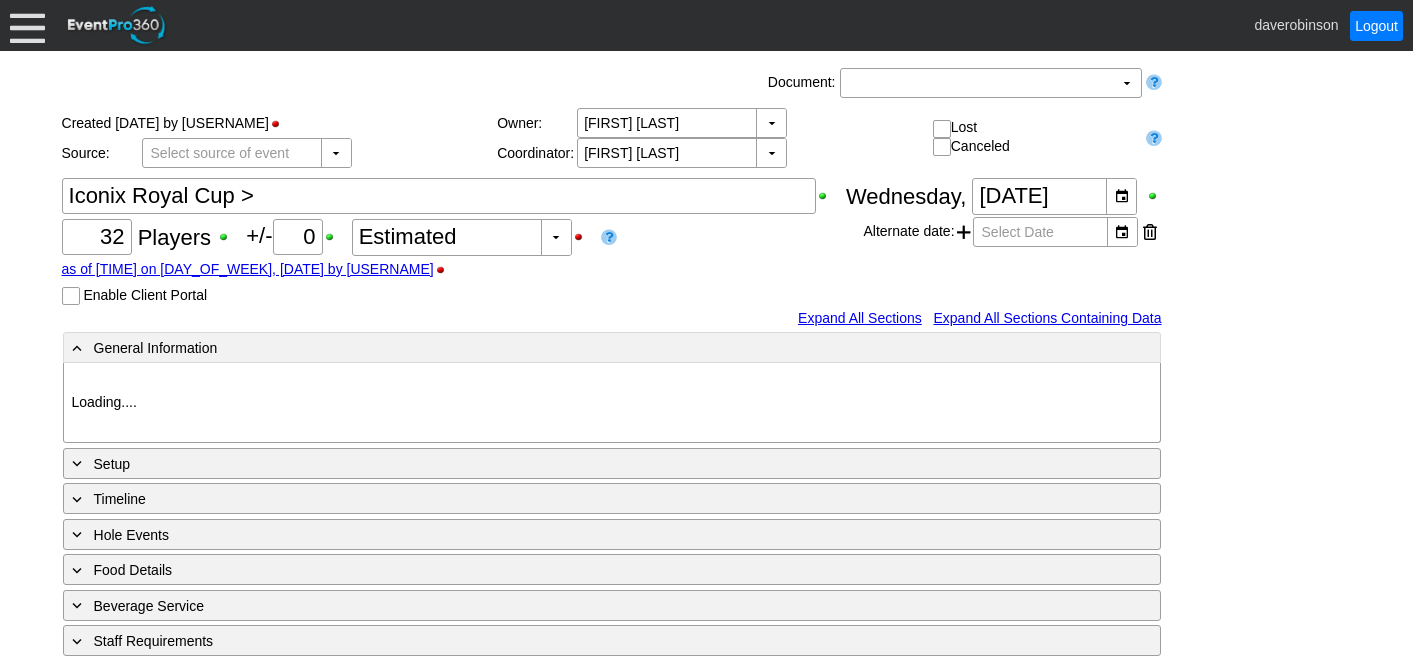 scroll, scrollTop: 0, scrollLeft: 0, axis: both 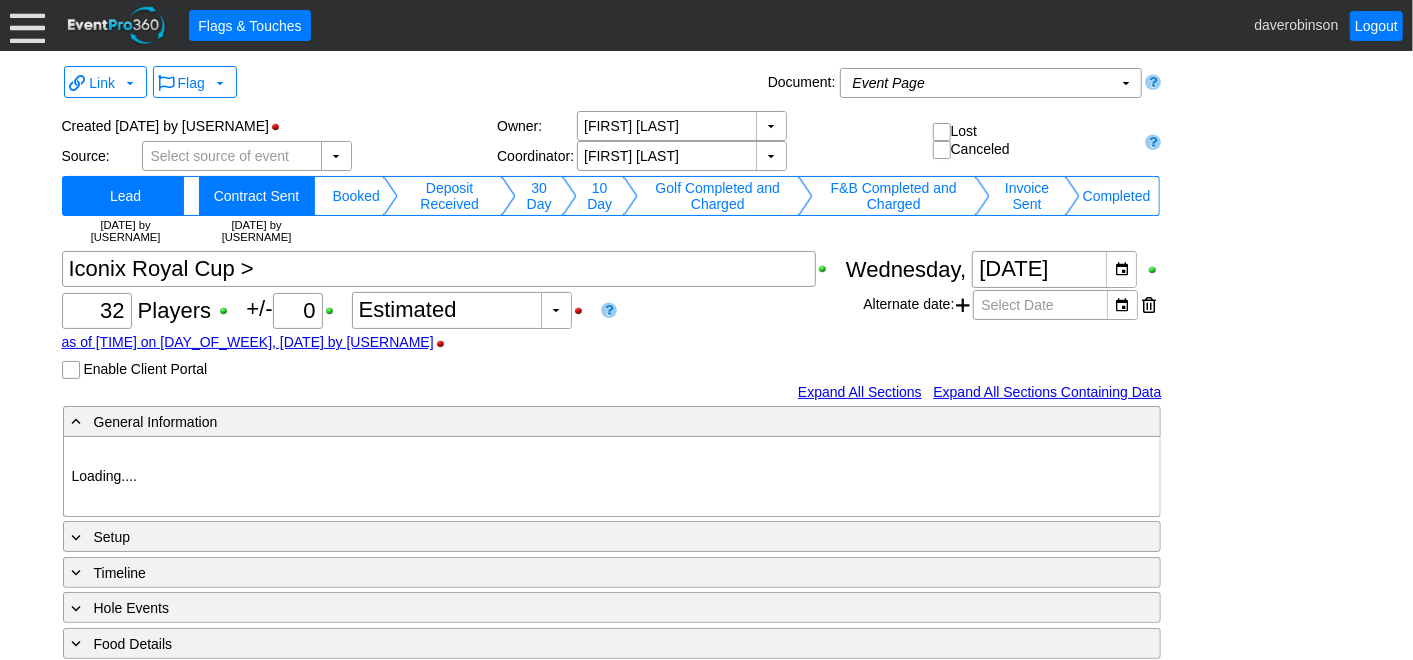 type on "Heritage Pointe Golf Club" 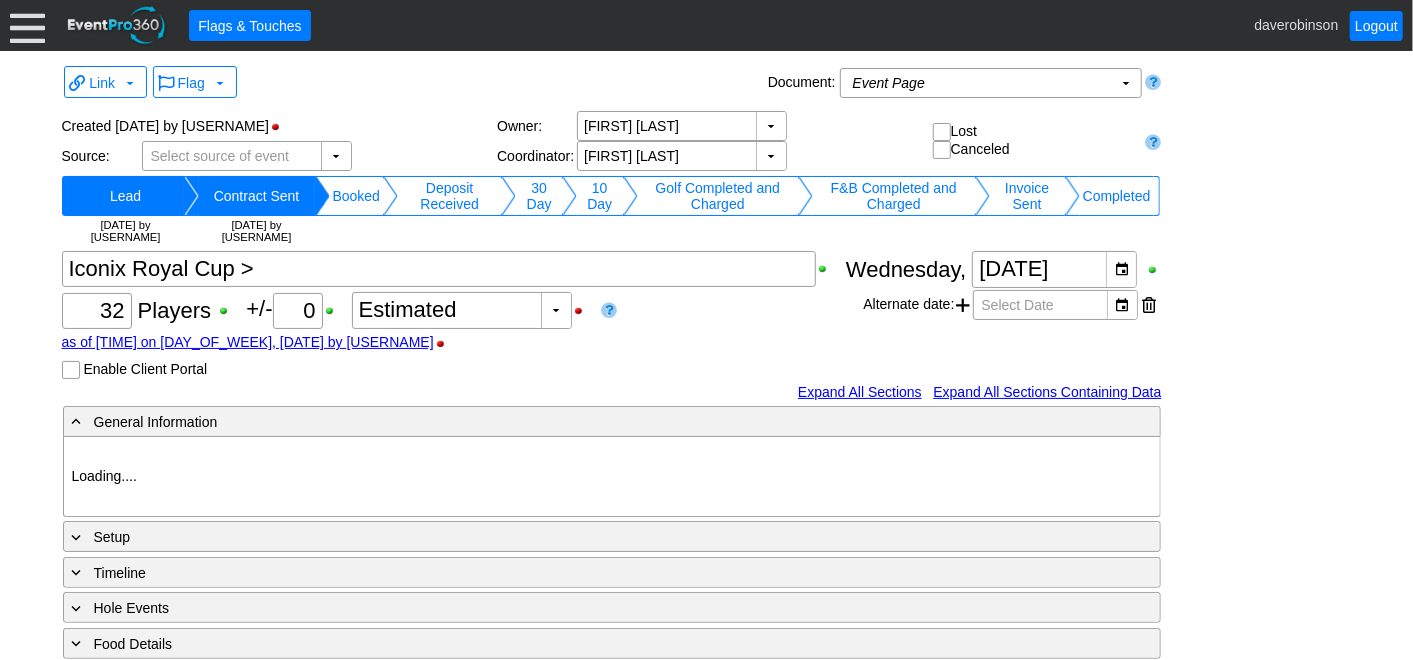 type on "Corporate Tournament" 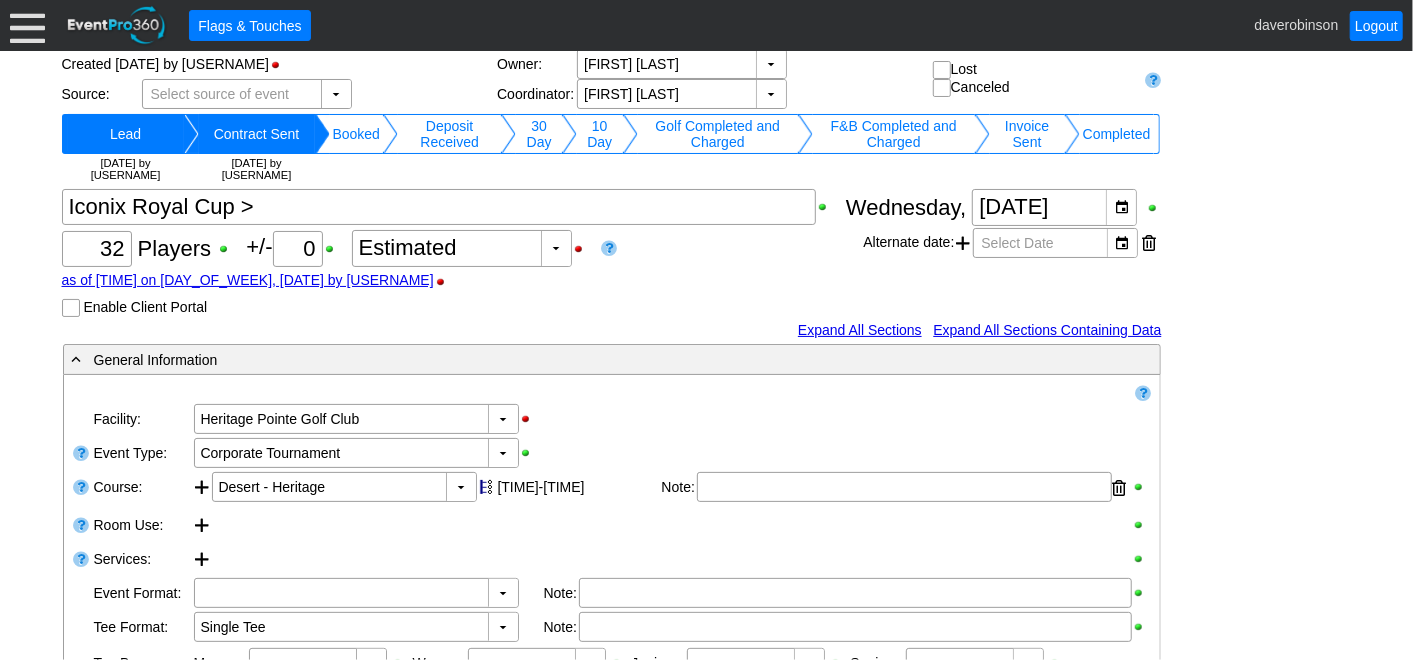 scroll, scrollTop: 111, scrollLeft: 0, axis: vertical 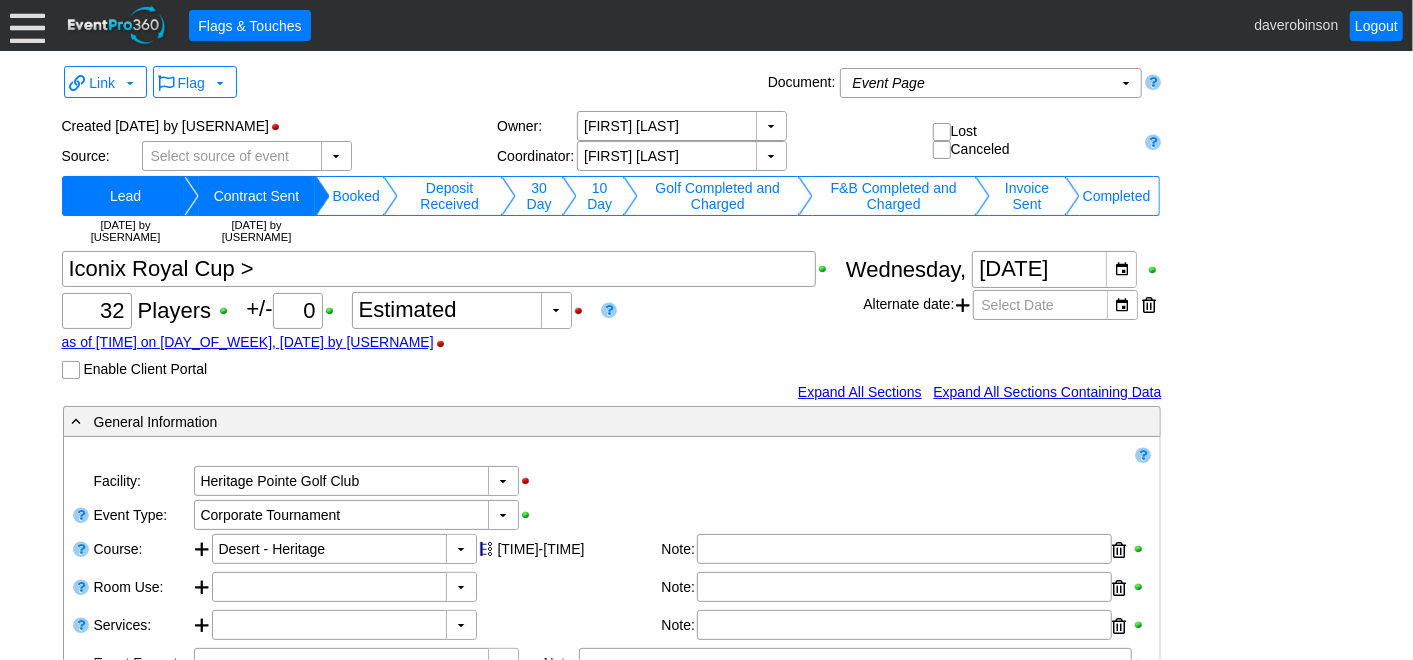 click at bounding box center [27, 25] 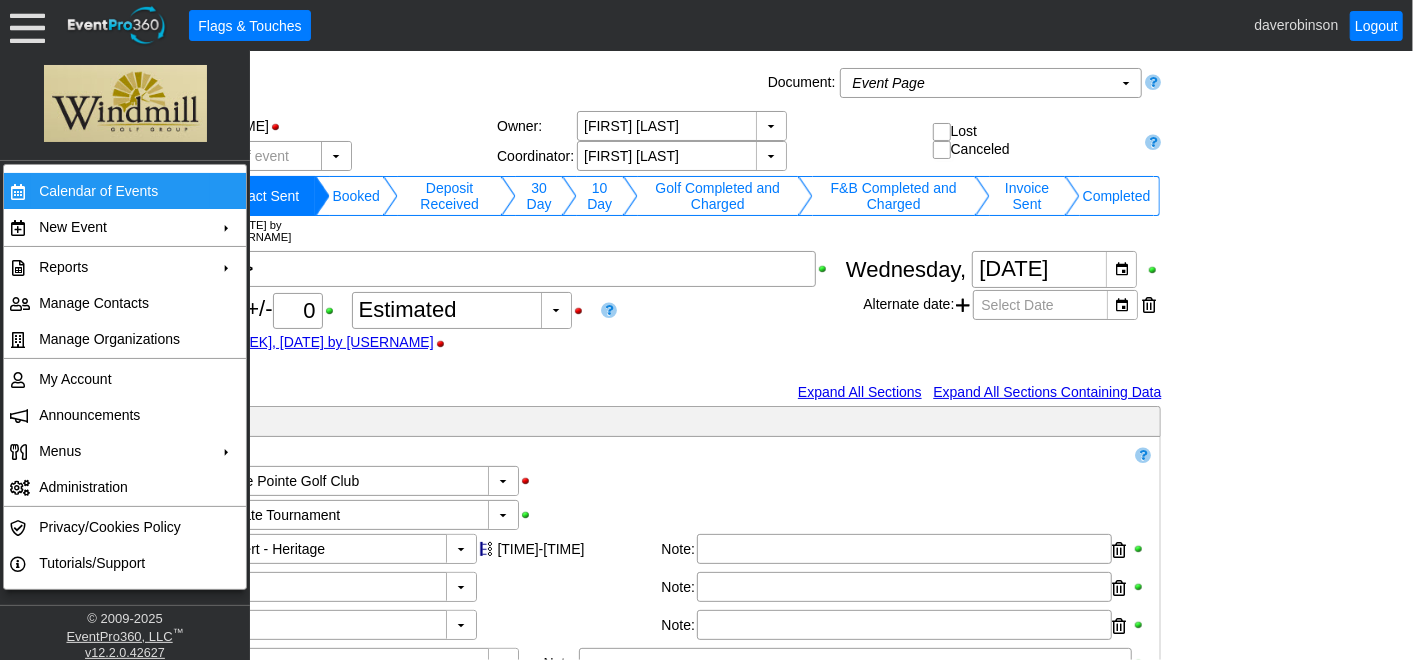 click on "Calendar of Events" at bounding box center [120, 191] 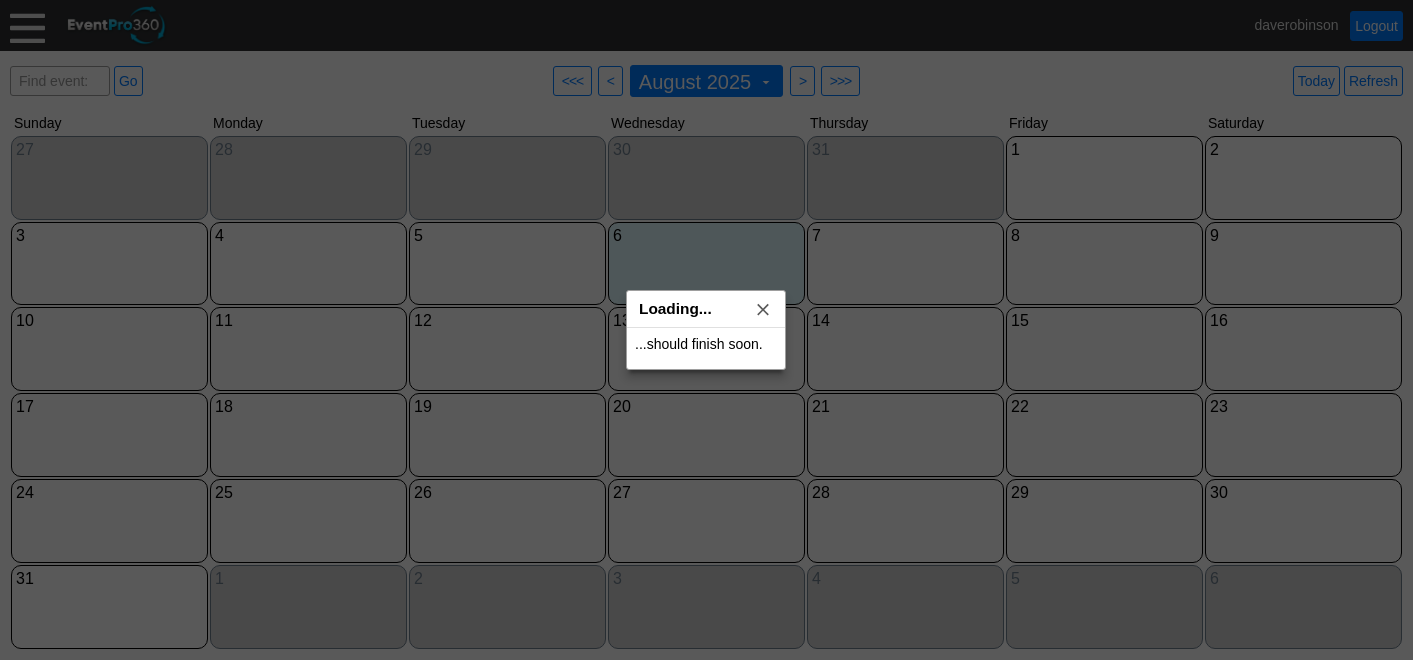 scroll, scrollTop: 0, scrollLeft: 0, axis: both 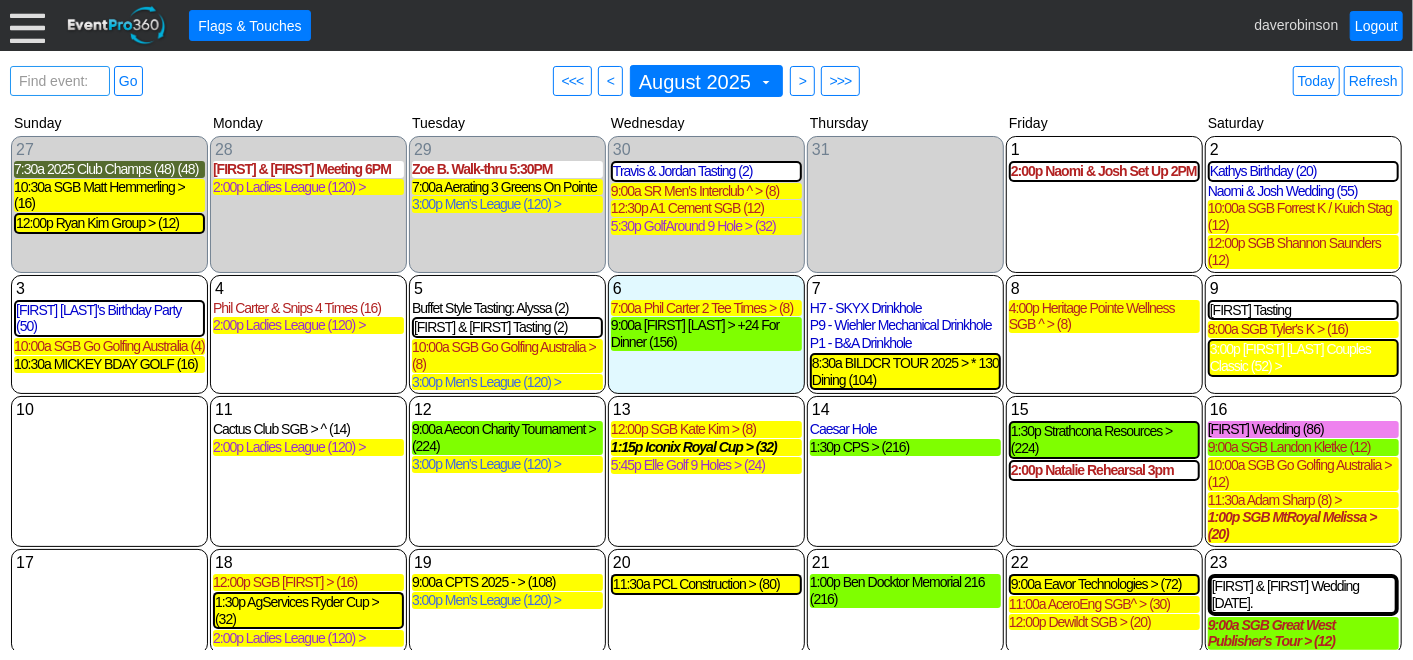 click on "Find event: enter title" at bounding box center [60, 91] 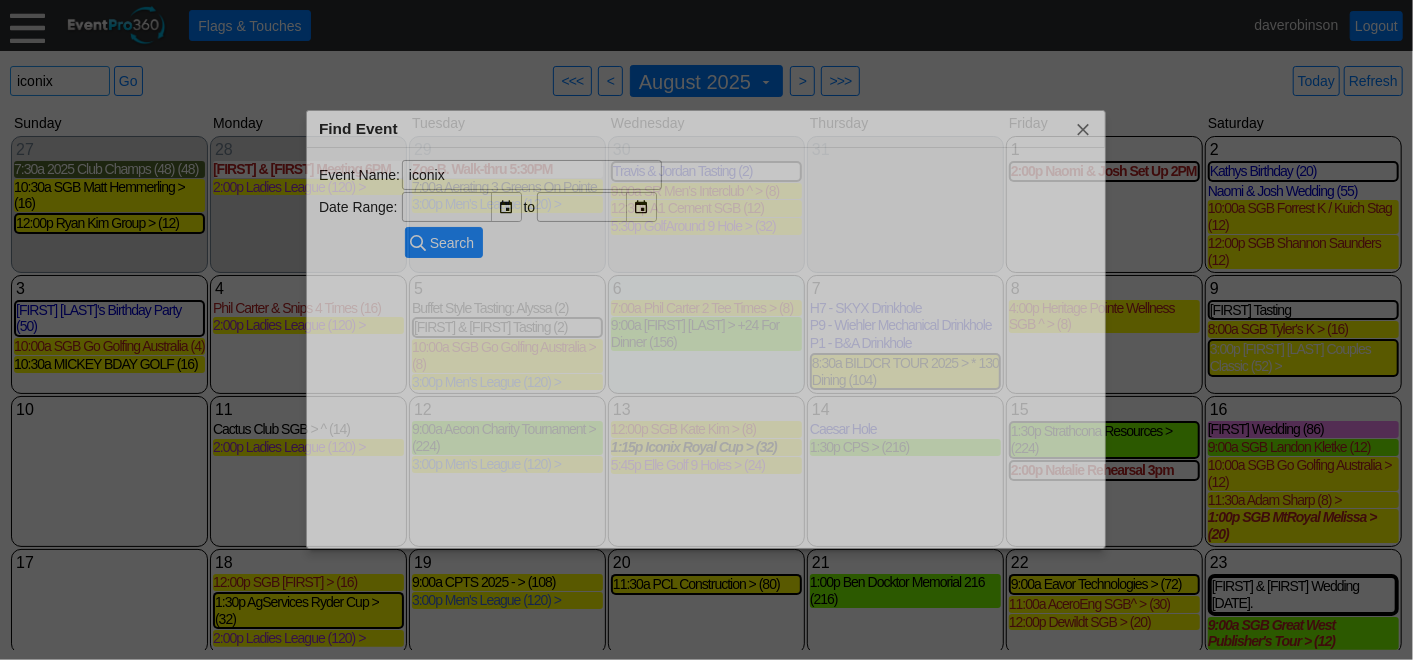 type on "iconix" 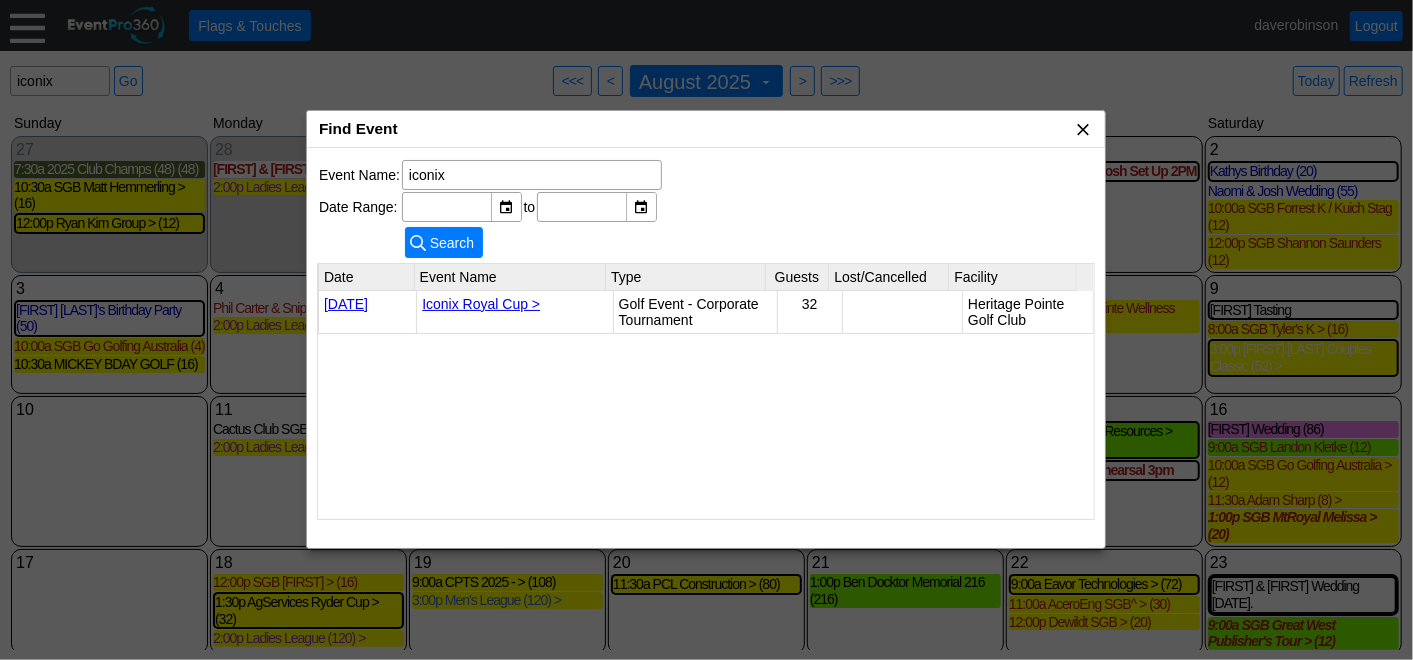 click on "x" at bounding box center [1083, 129] 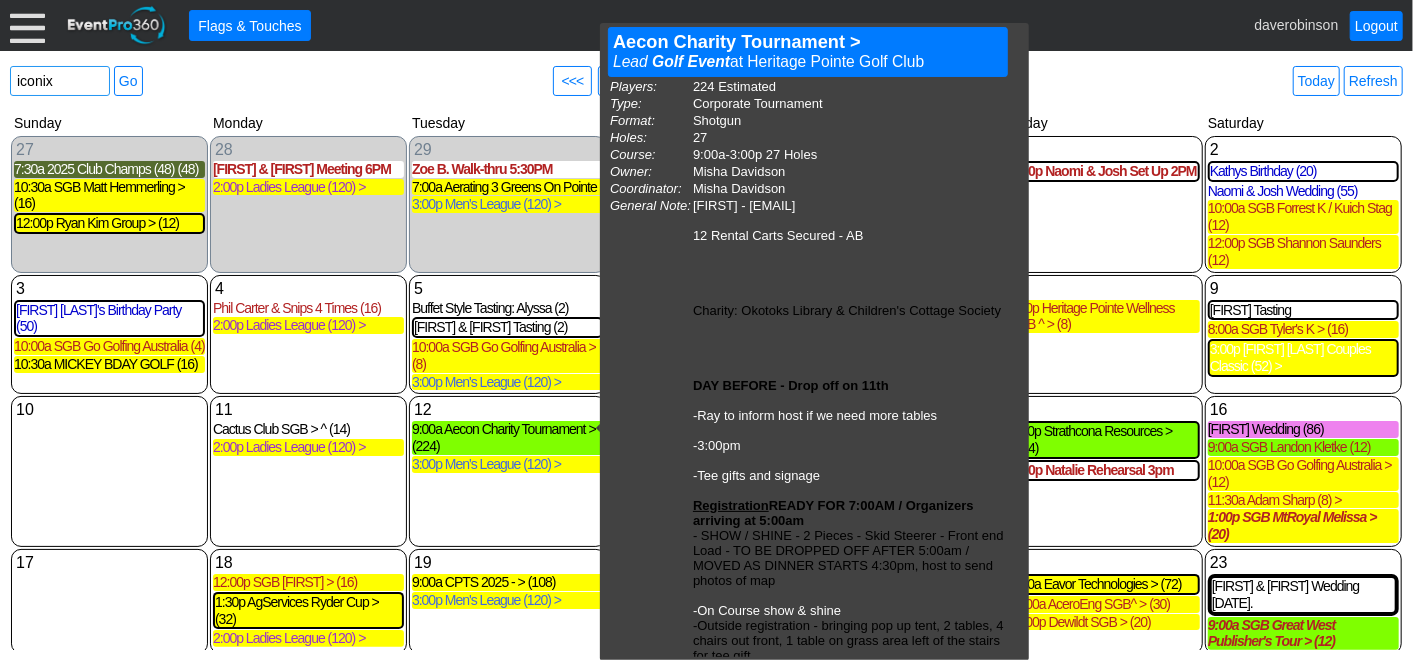 click on "iconix Find event: enter title
Go
● <<< ● <
August 2025 ▼
● > ● >>>
Today
Refresh" at bounding box center (706, 81) 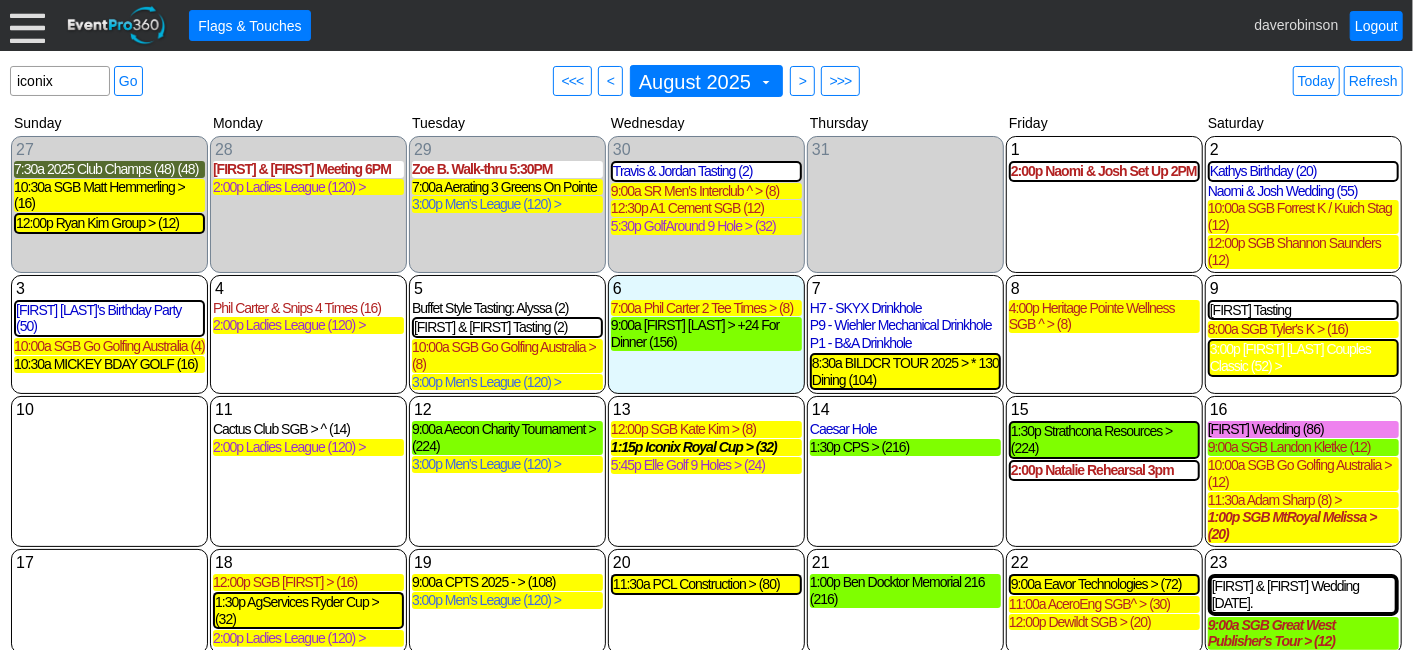 click on "14  Thursday
Caesar Hole  Caesar Hole   Lead   Banquet  at Heritage Pointe Golf Club Owner:  Penelope Peek-Philpott Coordinator:  Penelope Peek-Philpott General Note:  CONTACT savannah@magnussenrealestate.com
1:30p CPS > (216)  CPS >   Lead   Golf Event  at Heritage Pointe Golf Club Players:  216 Estimated Type:  Corporate Tournament Holes:  27 Course: 1:30p-9:00p 27 Holes Owner:  David Robinson Coordinator:  David Robinson General Note:  12 Rental Carts Secured - AB   *additional 3 tables + 6 chairs for registration   " I will go for a Hole In One on Heritage #3 by the CPA – will get insurance through the course And on Desert #5 by the CPA- will also insure this through the course.   2 hole in ones through HP -please bill to our account ( also please let me know the cost)   I am thinking we should put the Magnussen Caesar Hole on  Desert # 2   Heritage #2  will remain the Cuff N’ Billy drink hole   Pointe hole?  that would space those out    Pointe #8   kkinsman@backtheblue.ca" at bounding box center (905, 471) 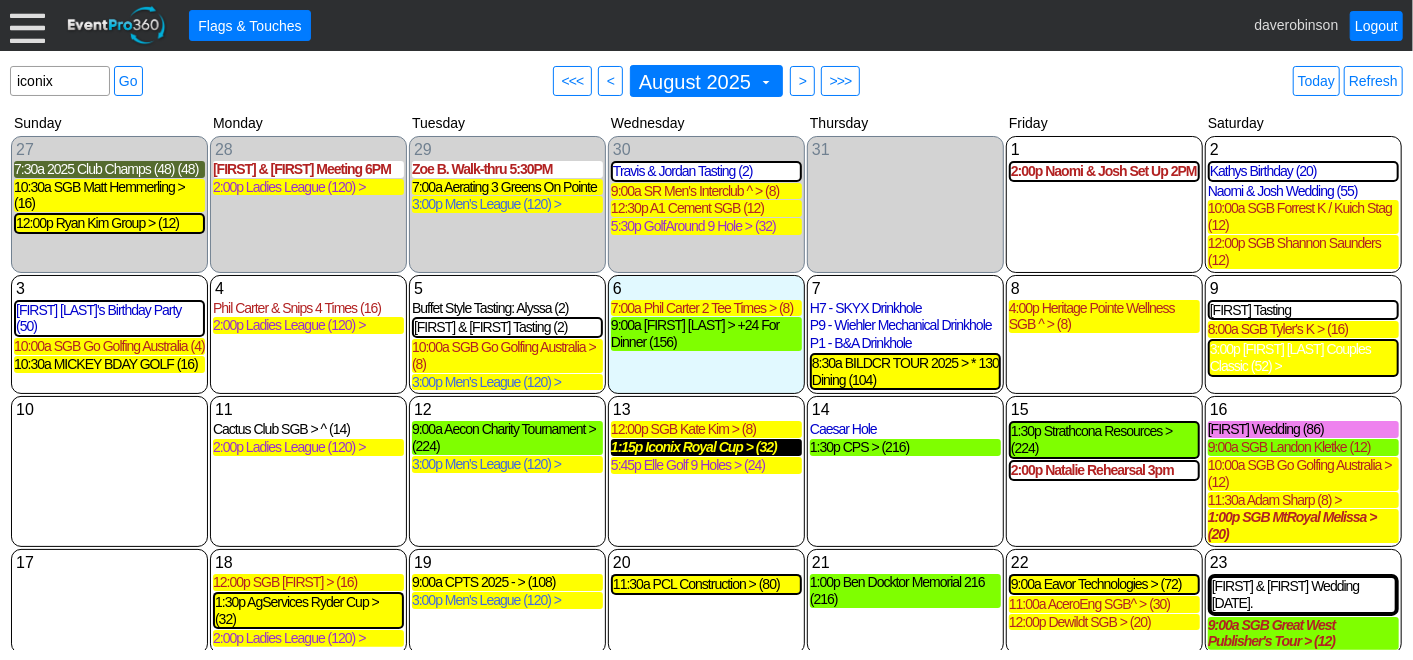 click on "1:15p Iconix Royal Cup > (32)" at bounding box center (706, 447) 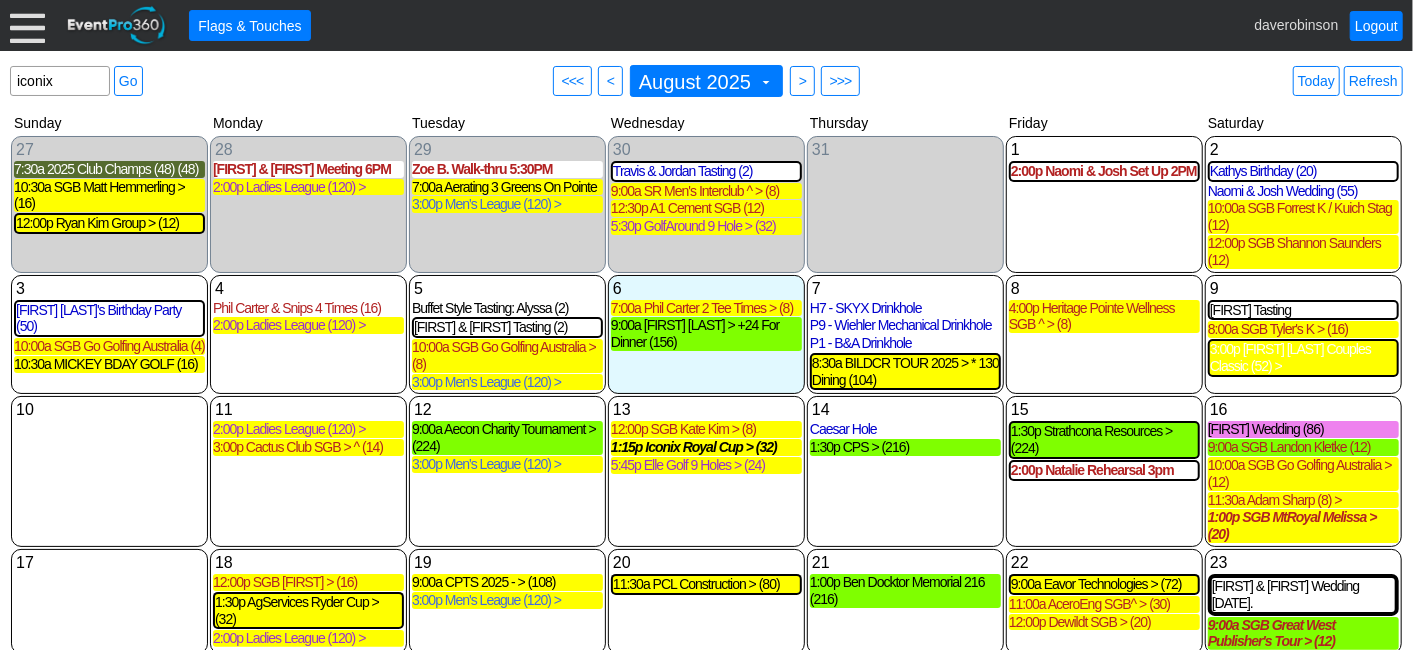 click on "iconix Find event: enter title
Go
● <<< ● <
August 2025 ▼
● > ● >>>
Today
Refresh" at bounding box center (706, 81) 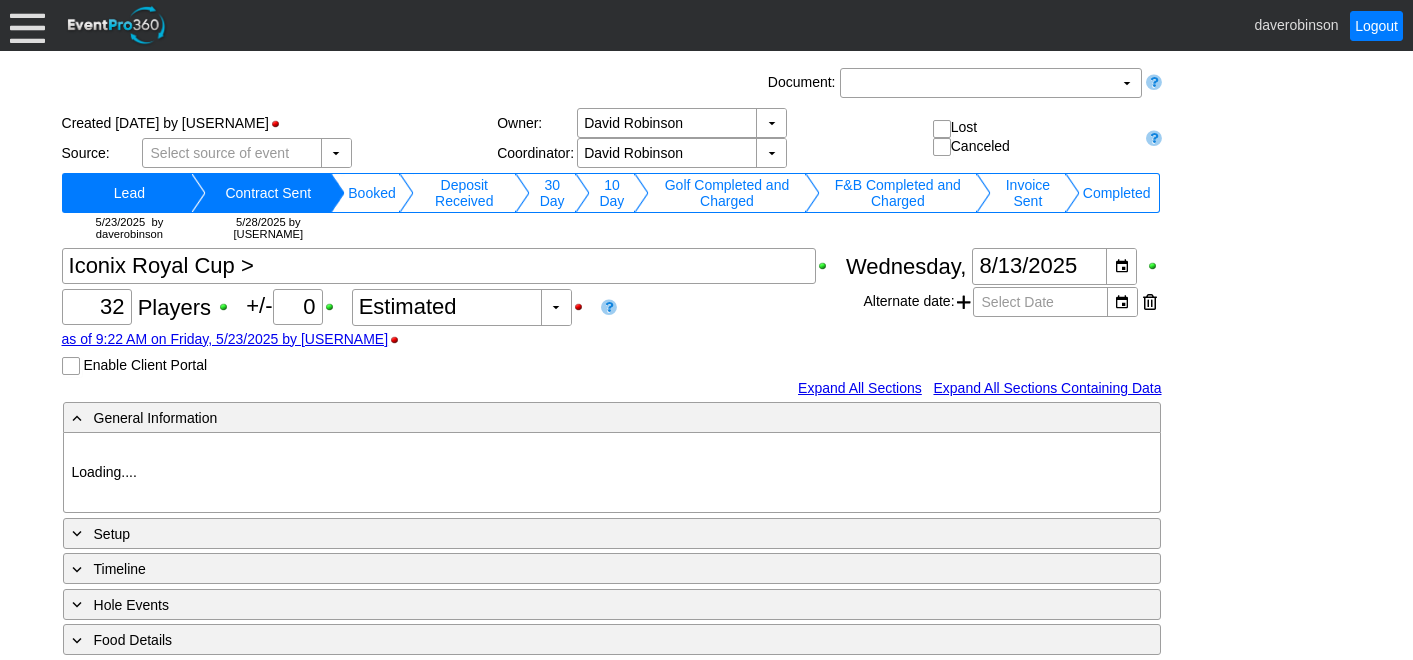 scroll, scrollTop: 0, scrollLeft: 0, axis: both 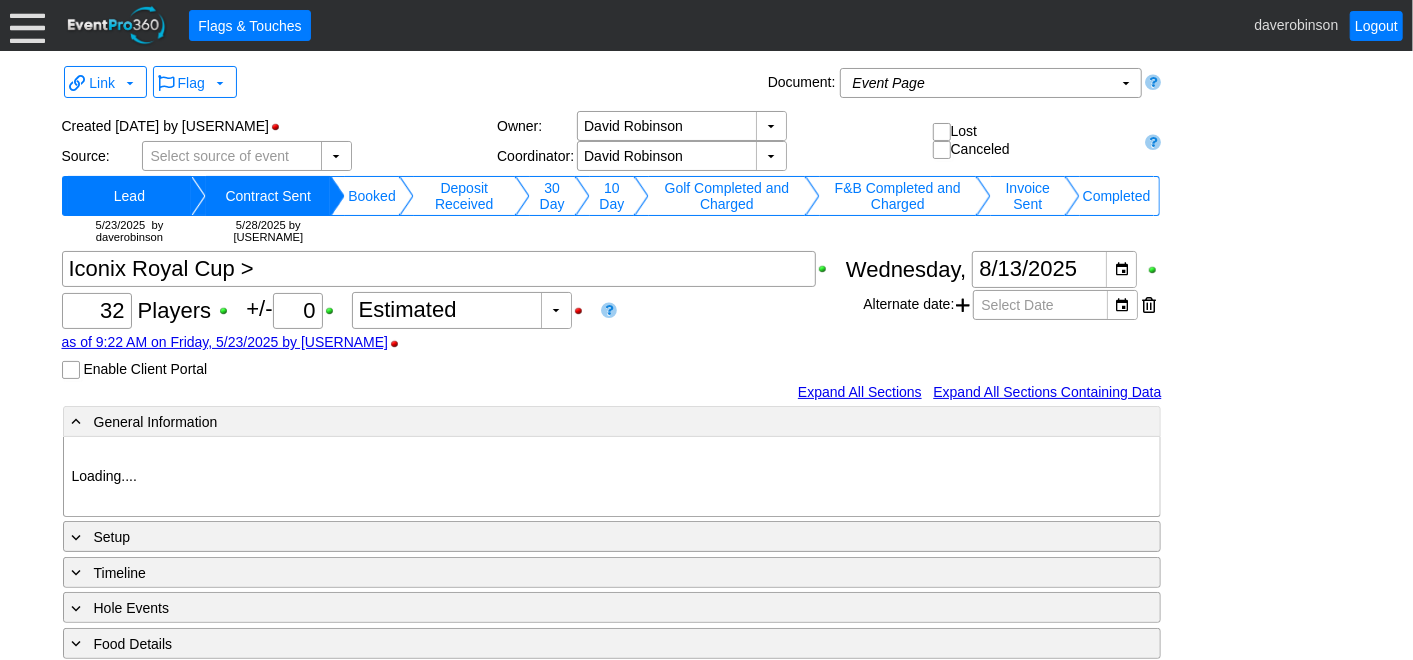 type on "Heritage Pointe Golf Club" 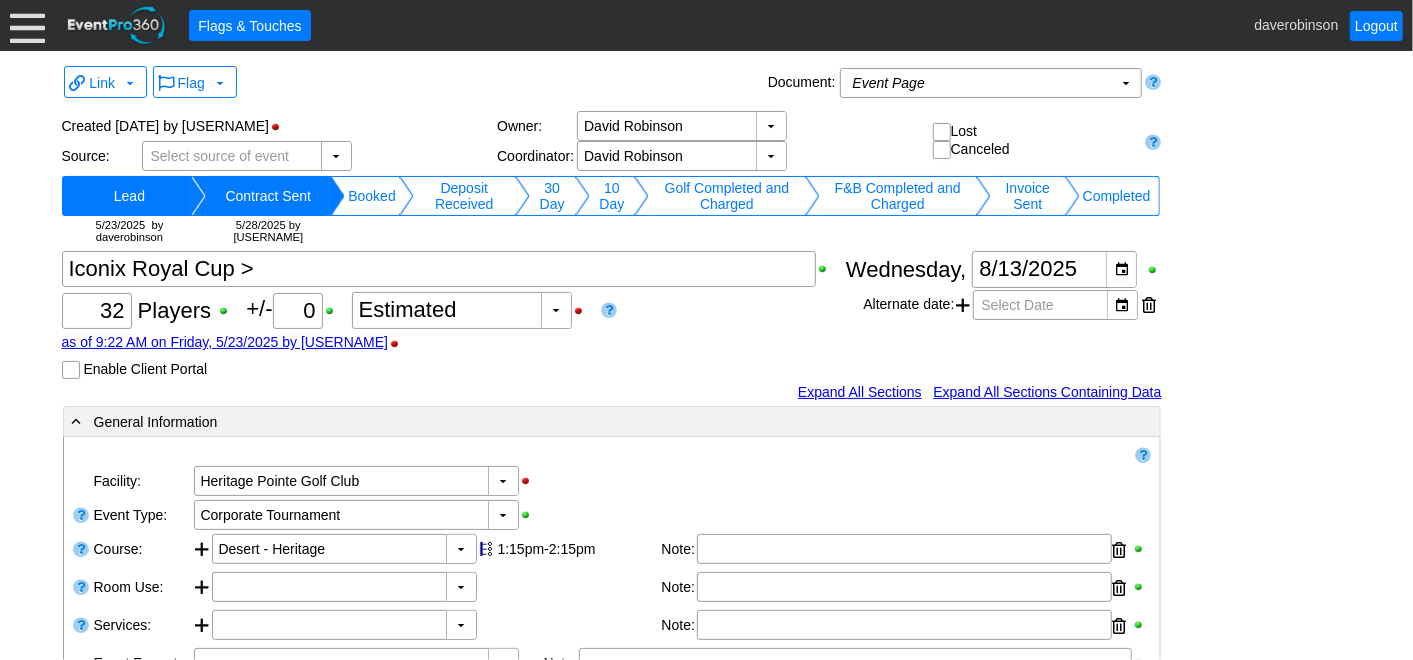 scroll, scrollTop: 0, scrollLeft: 0, axis: both 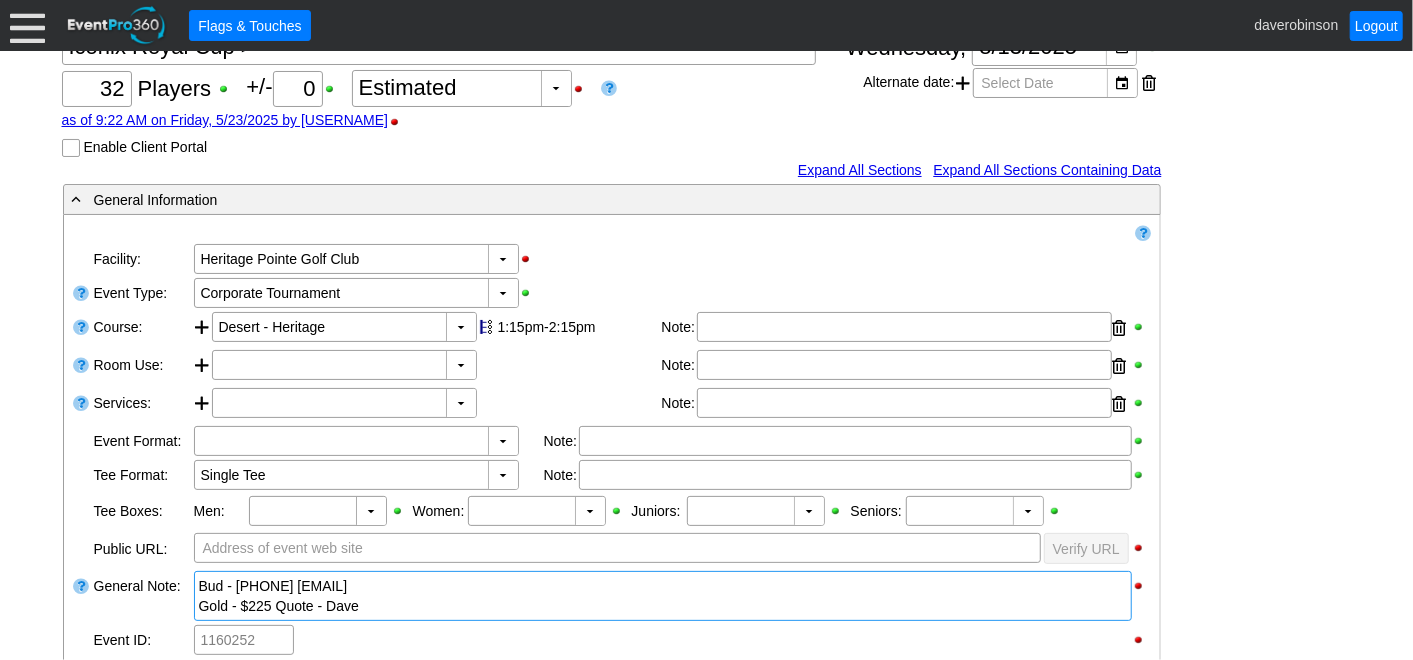 click on "Gold - $225 Quote - Dave" at bounding box center (663, 606) 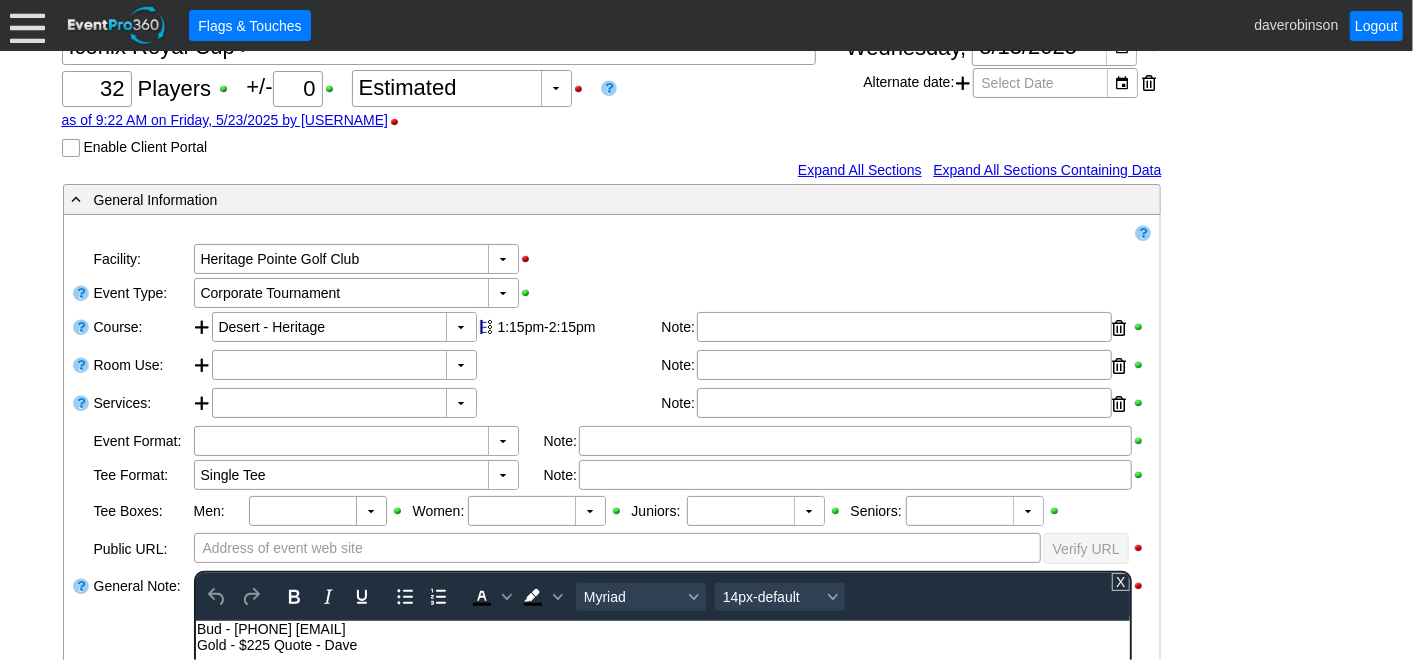 scroll, scrollTop: 0, scrollLeft: 0, axis: both 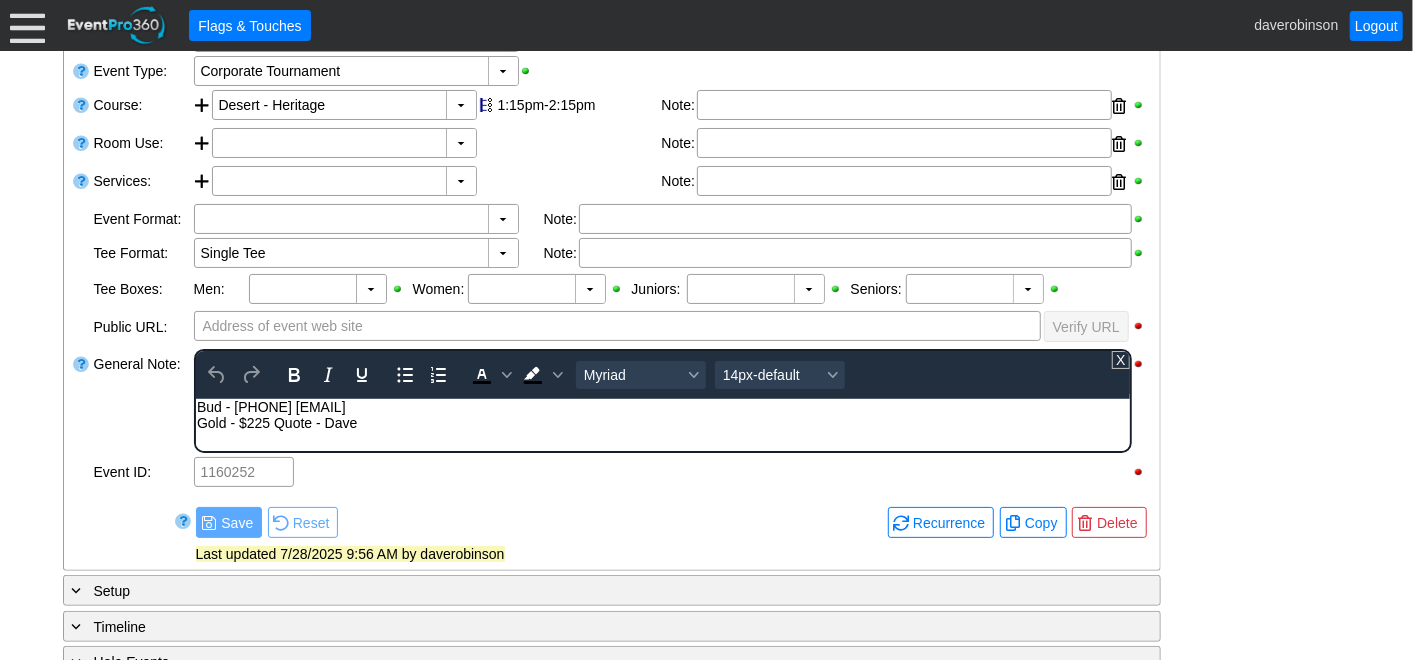 click on "Bud - [PHONE] [EMAIL] Gold - $225 Quote - Dave" at bounding box center [662, 419] 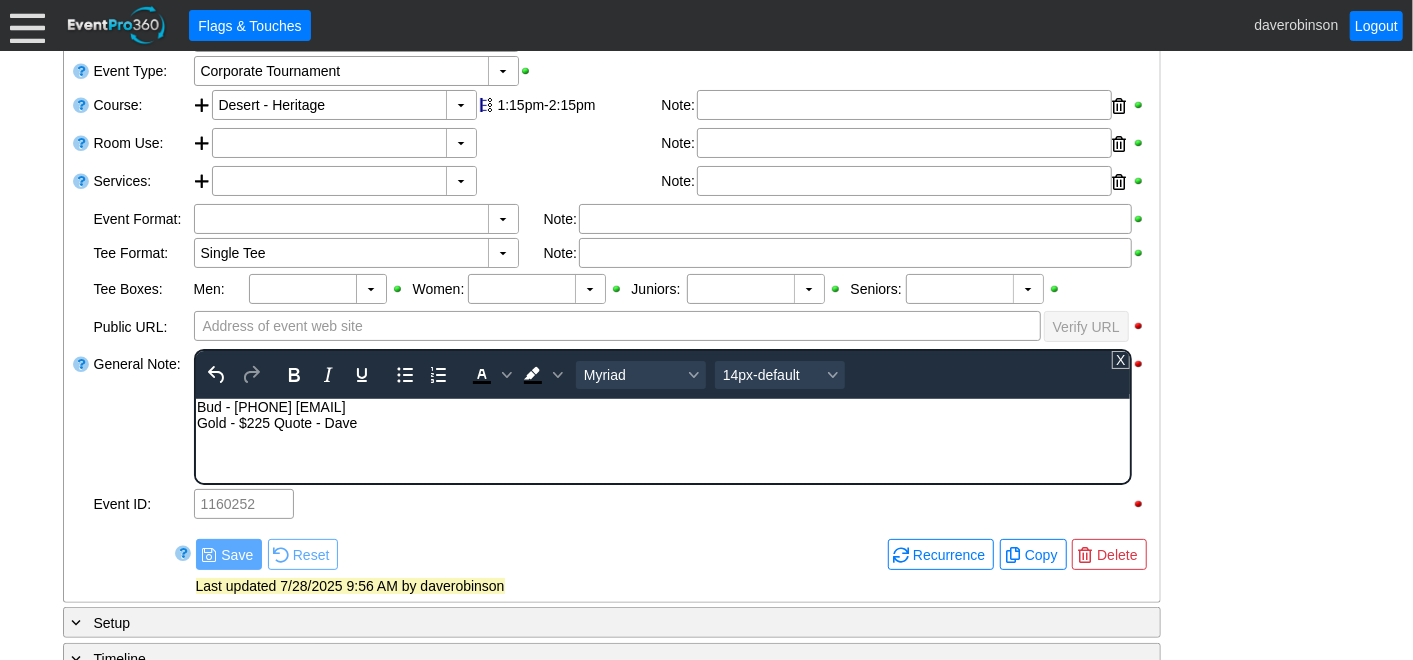 type 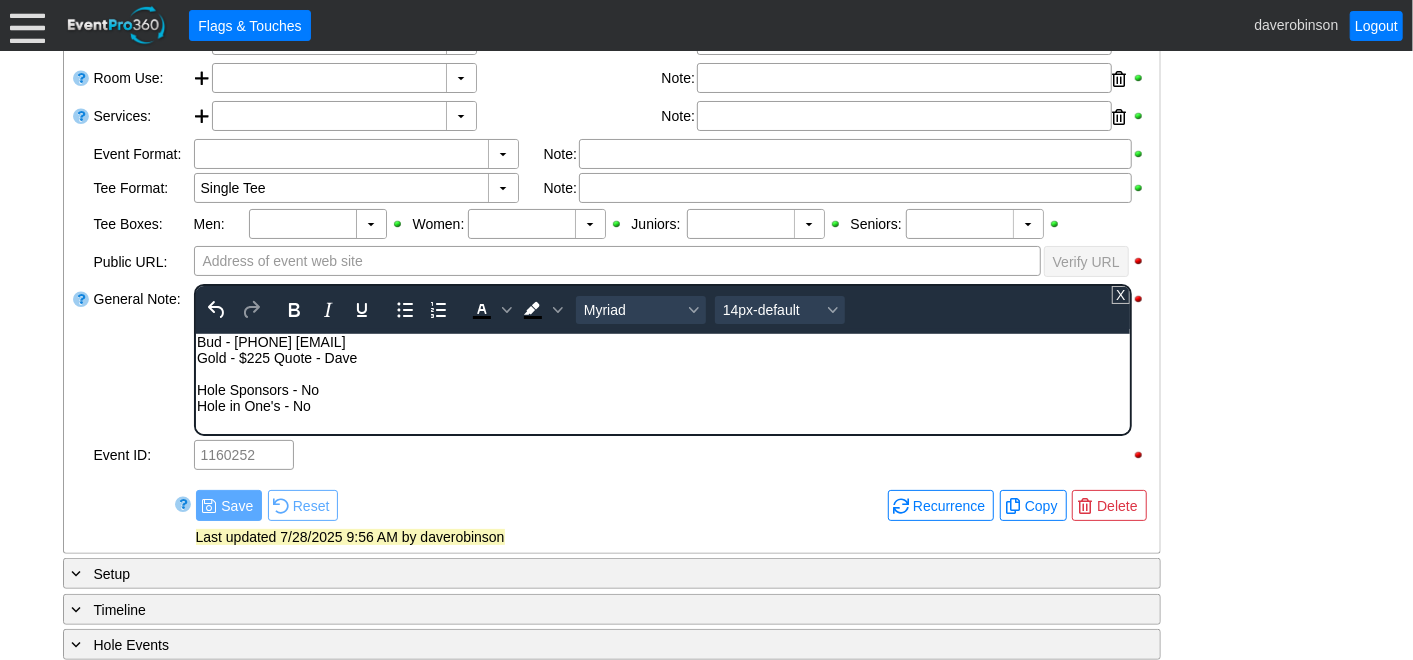 scroll, scrollTop: 555, scrollLeft: 0, axis: vertical 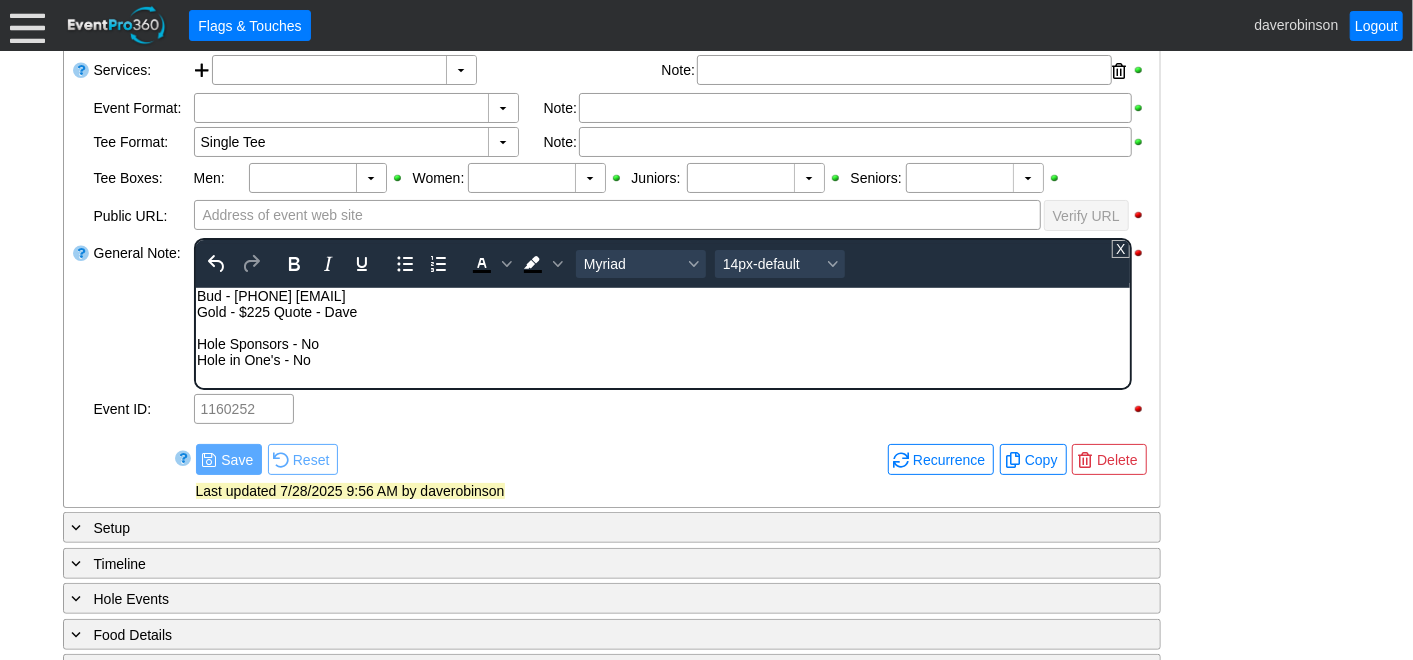 click at bounding box center (82, 314) 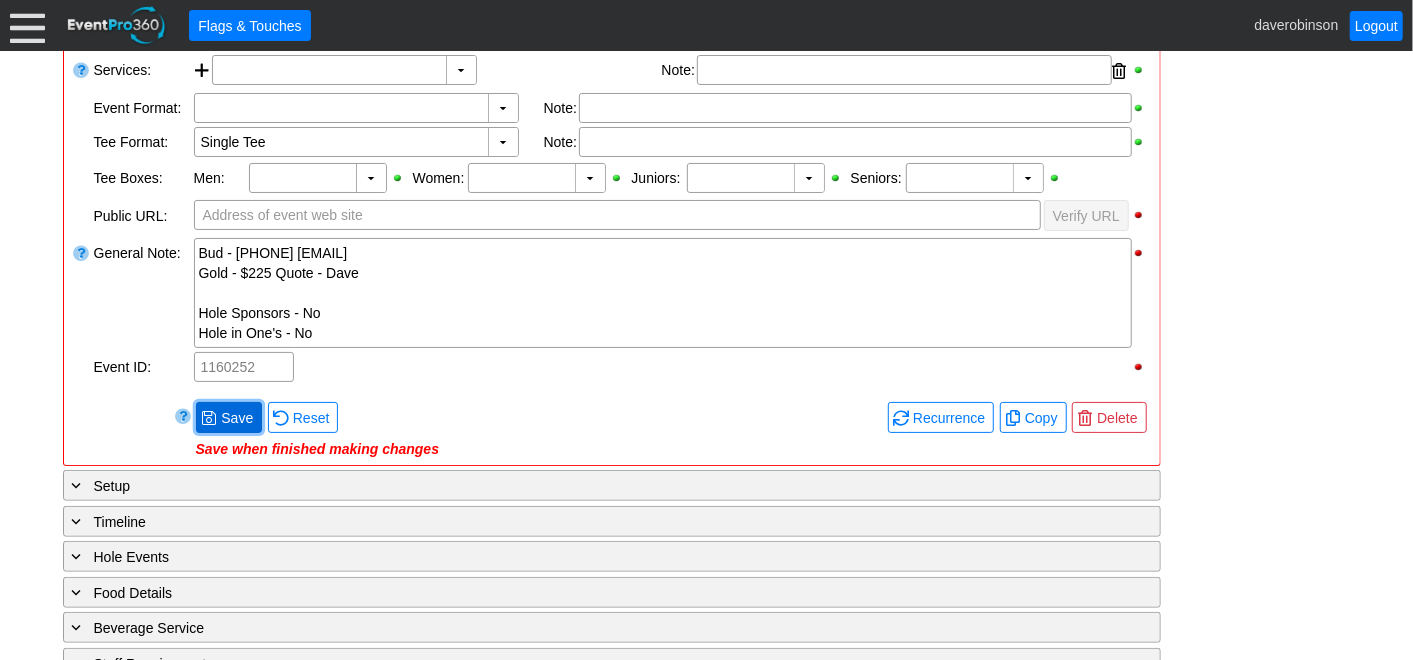 click on "●
Save" at bounding box center (229, 417) 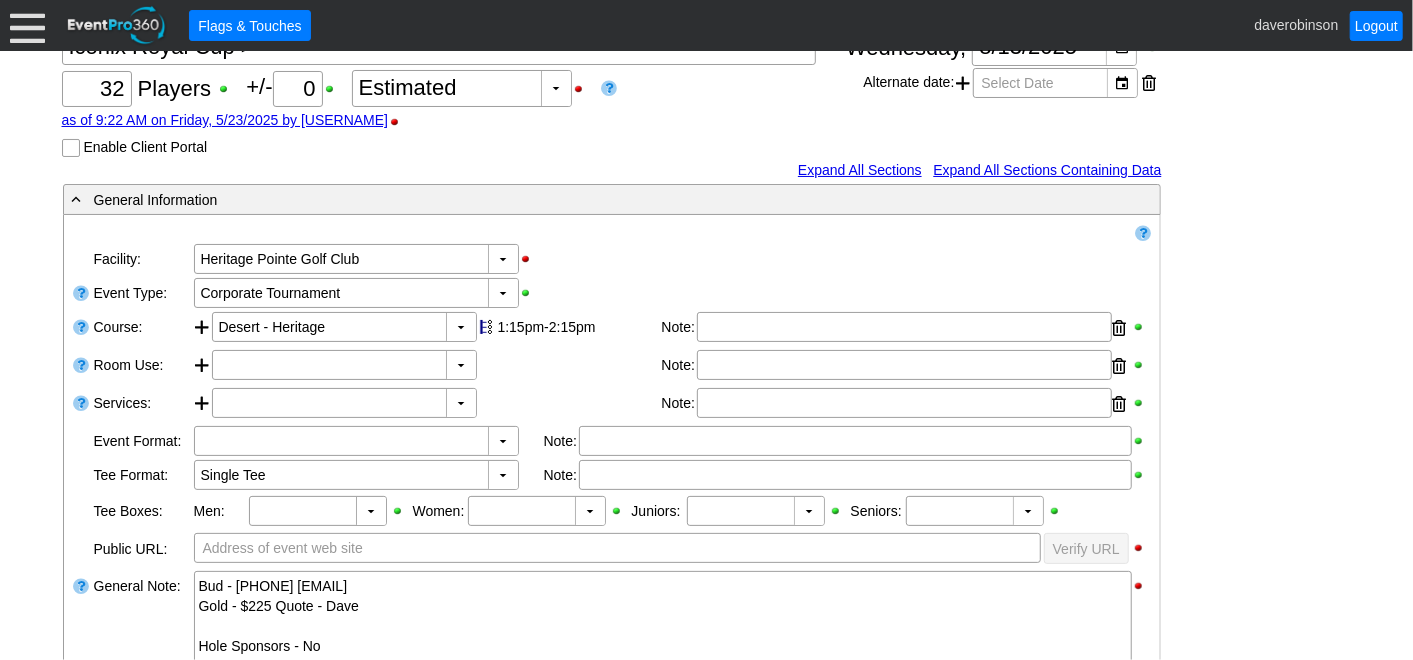 scroll, scrollTop: 222, scrollLeft: 0, axis: vertical 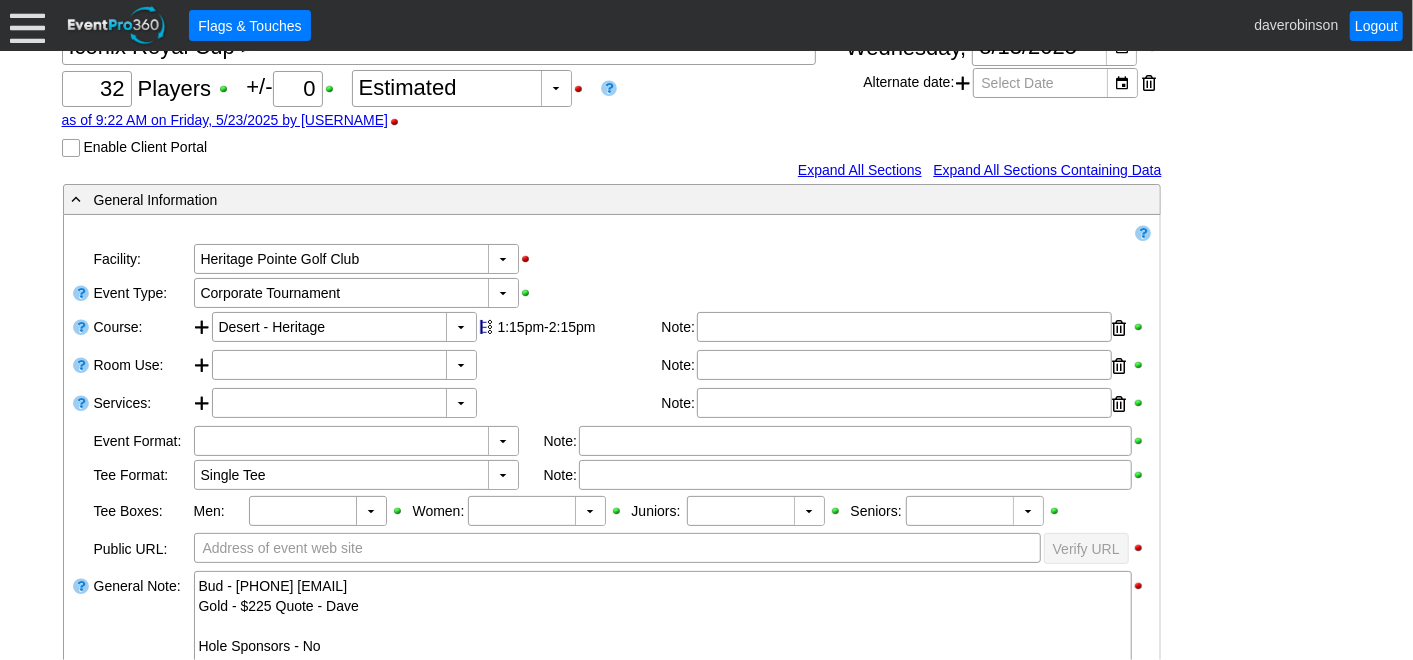 click on "Remove all highlights" at bounding box center [596, 232] 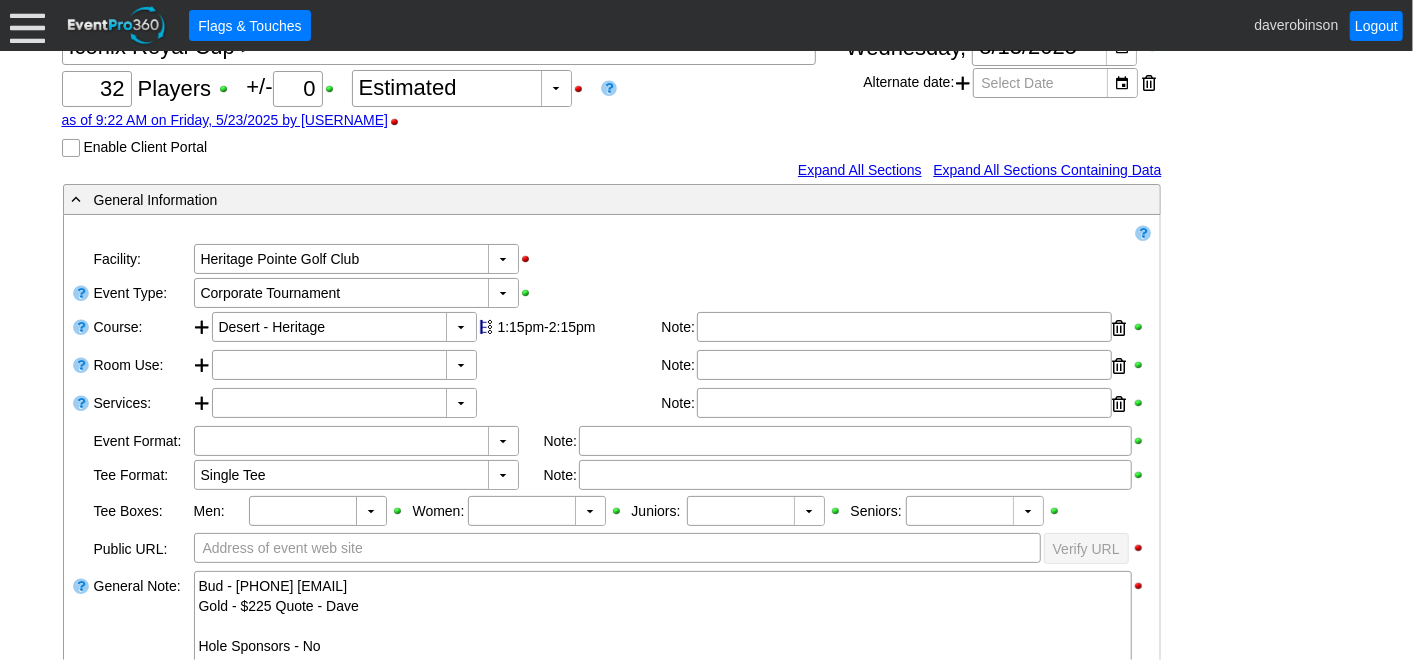 scroll, scrollTop: 333, scrollLeft: 0, axis: vertical 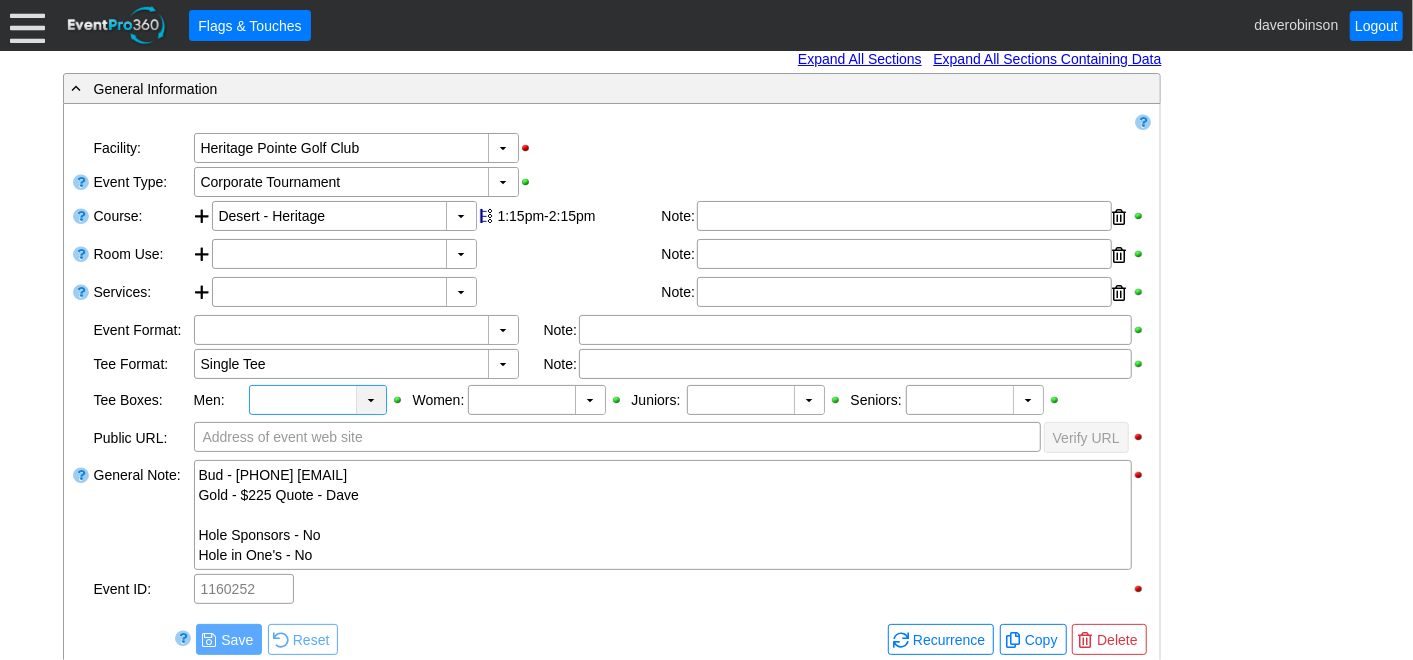 click on "▼" at bounding box center [371, 400] 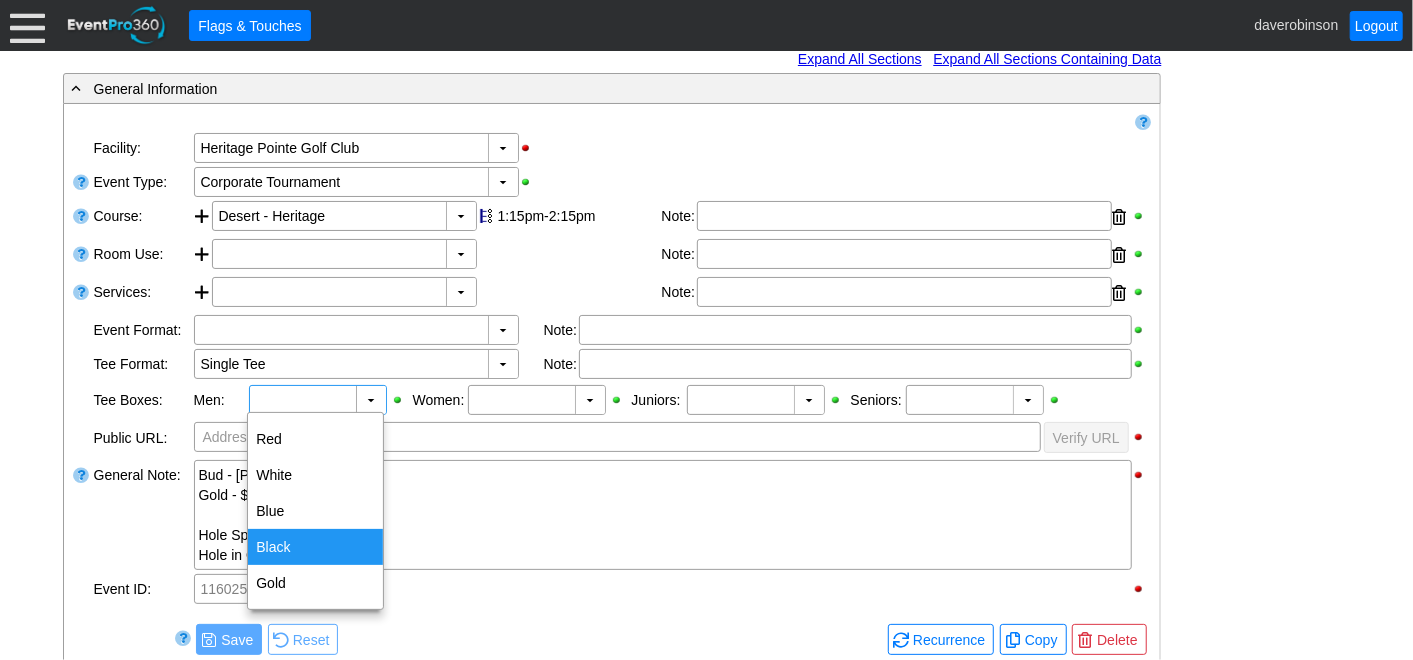 click on "Black" at bounding box center (315, 547) 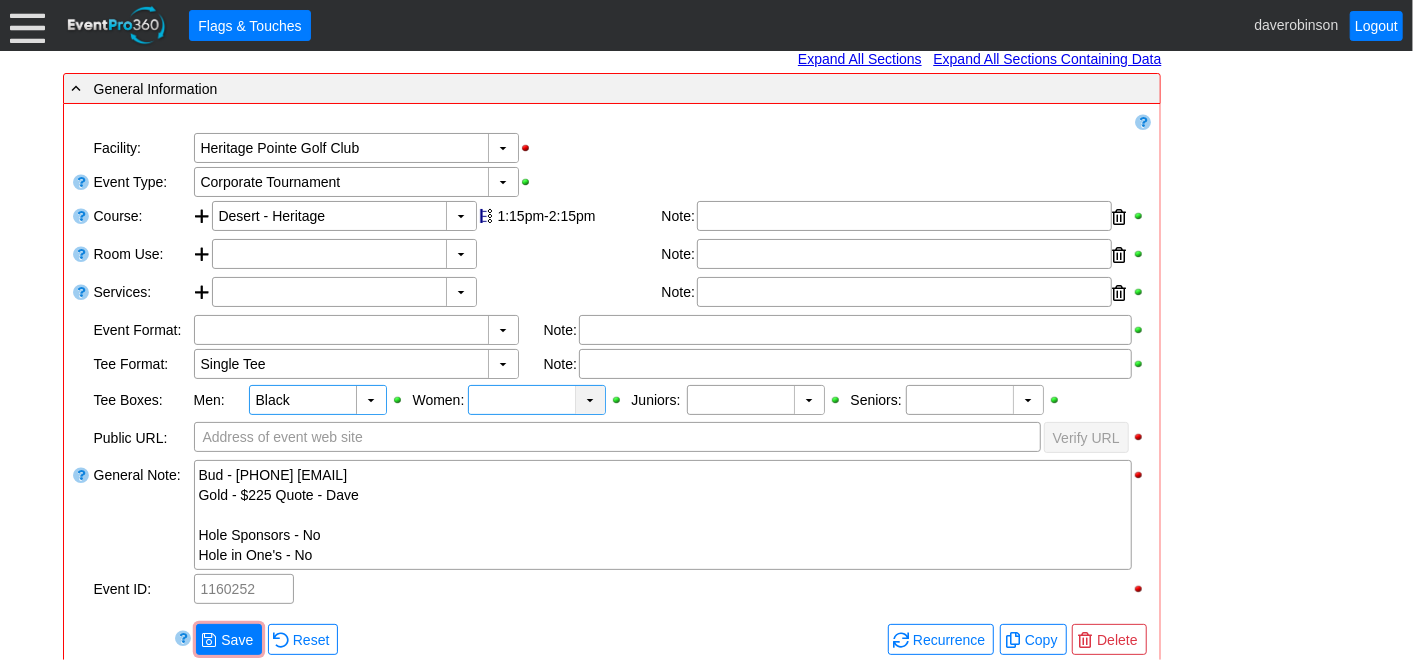 click on "▼" at bounding box center [590, 400] 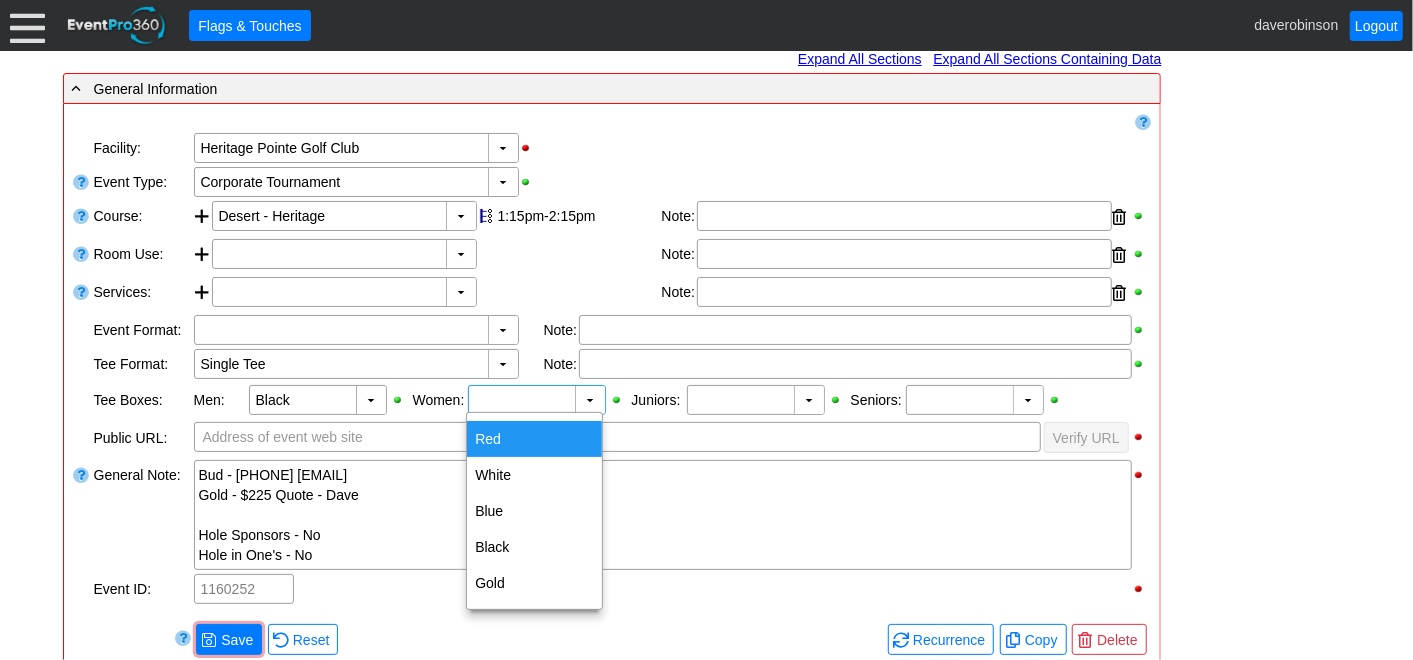 click on "Red" at bounding box center [534, 439] 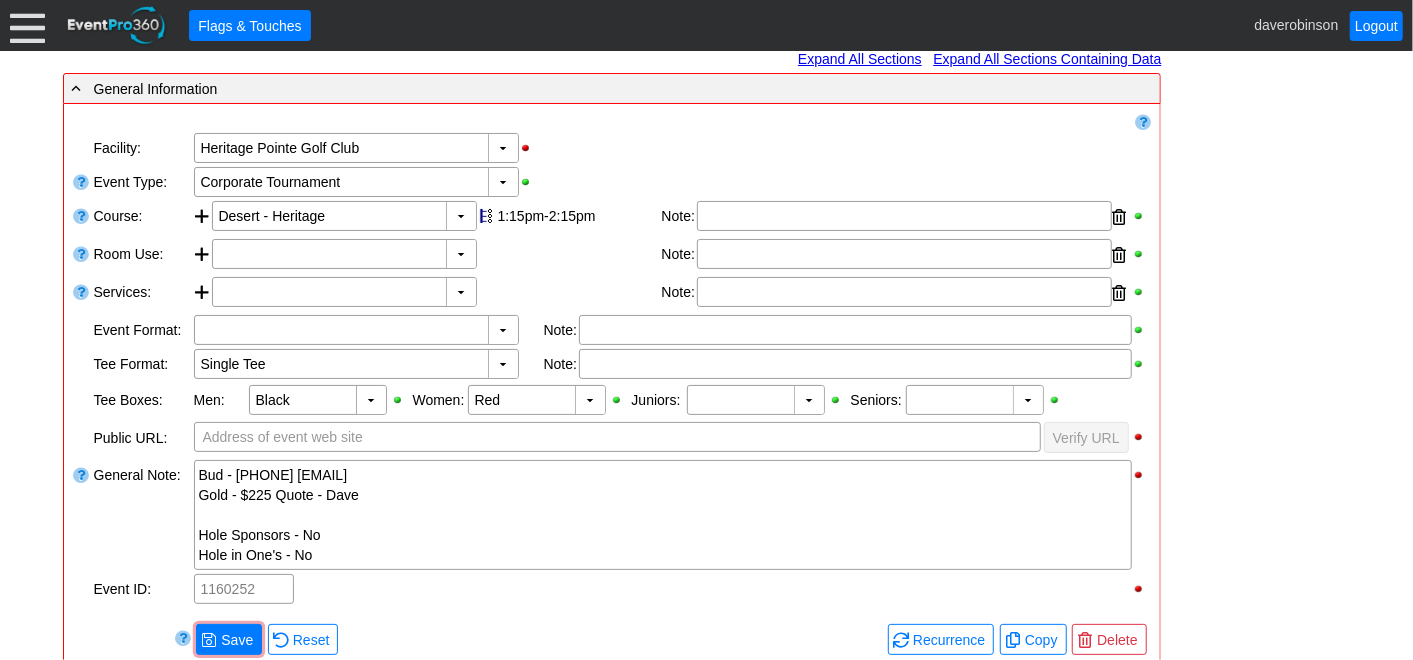 click on "- General Information
▼
Loading....
Remove all highlights
Facility:
▼ Χ Heritage Pointe Golf Club
Event Type:
▼ Χ Corporate Tournament
Course:
▼ Χ Desert - Heritage
1:15pm-2:15pm
Select time" at bounding box center [707, 575] 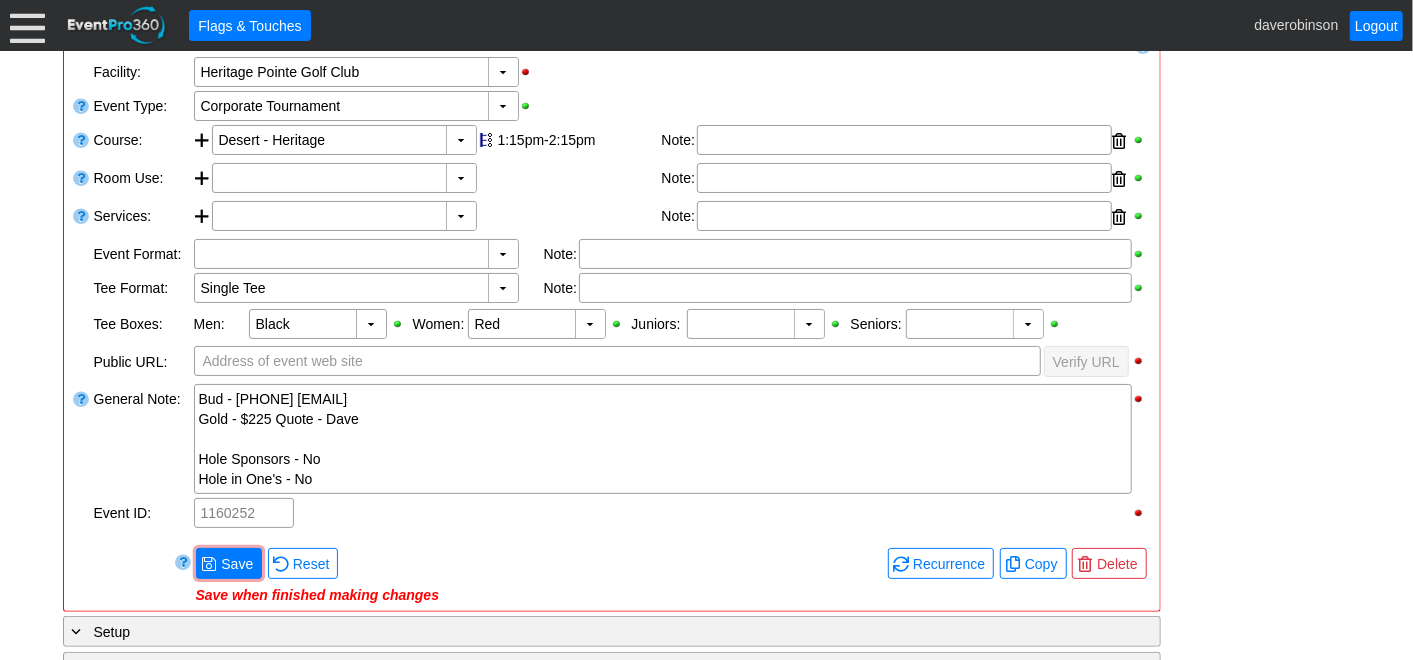 scroll, scrollTop: 444, scrollLeft: 0, axis: vertical 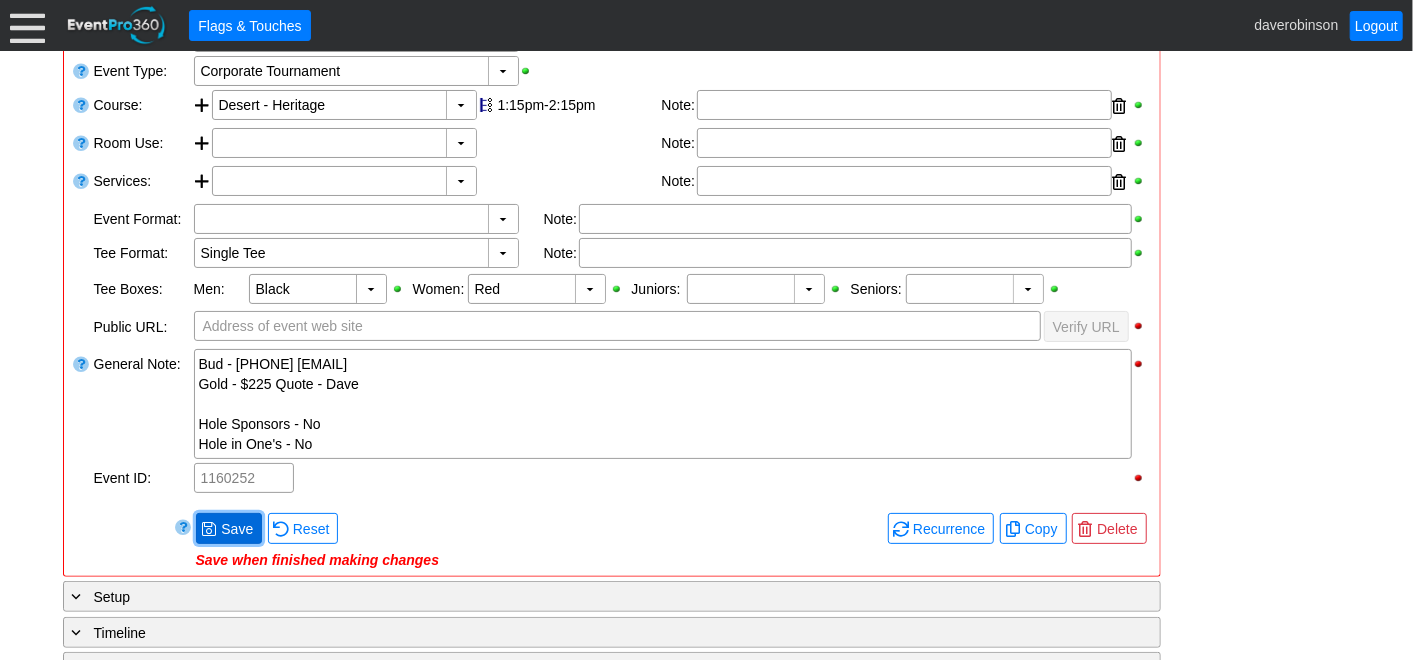click at bounding box center (209, 529) 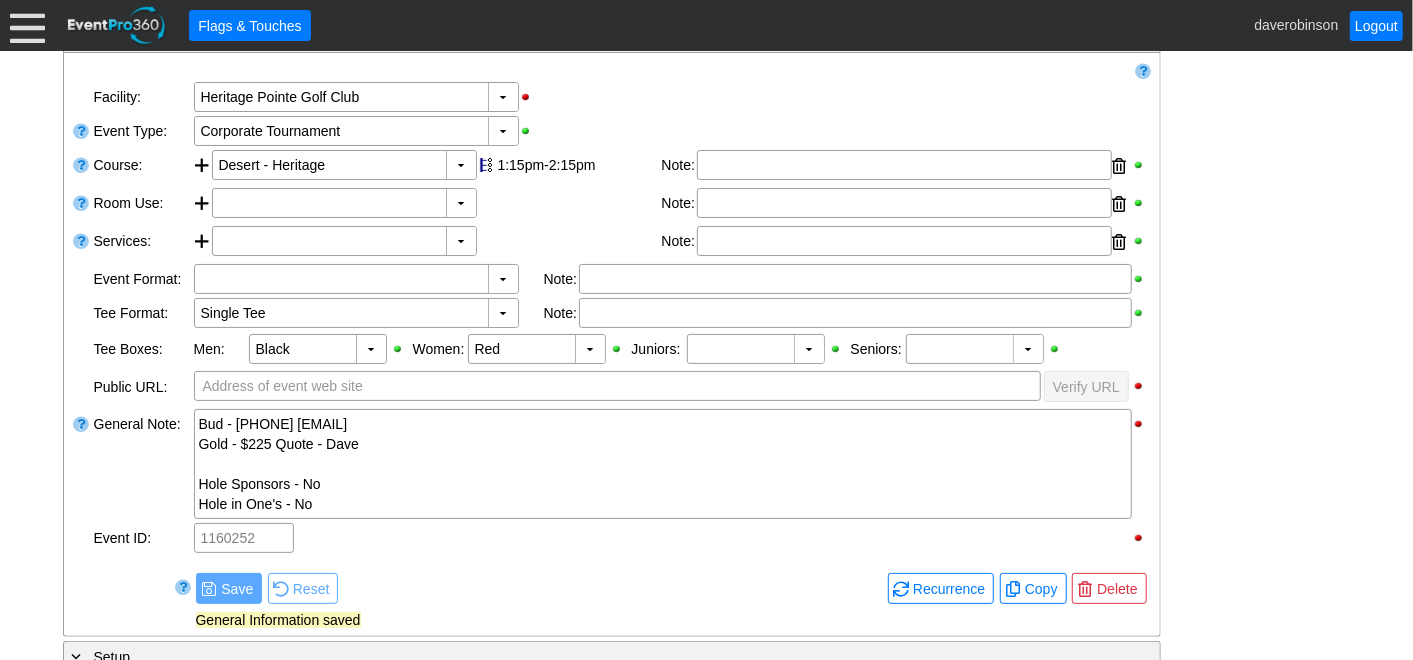 scroll, scrollTop: 333, scrollLeft: 0, axis: vertical 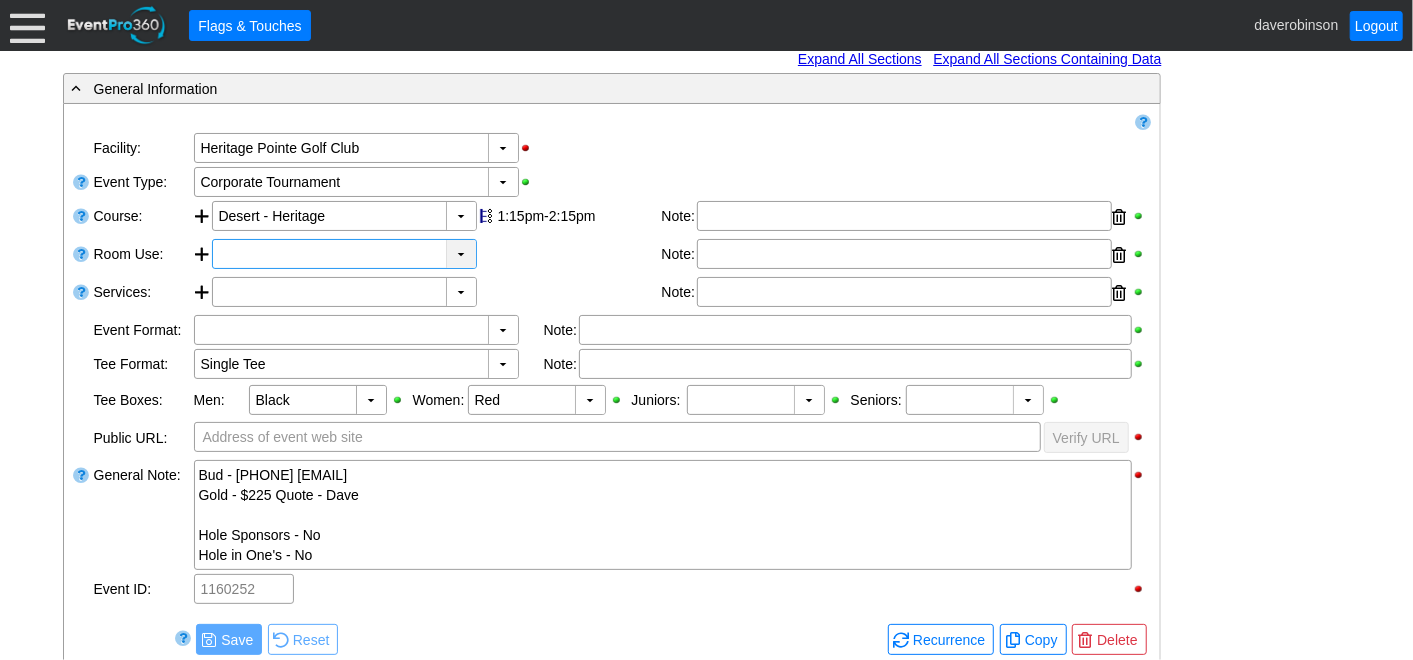 click on "▼" at bounding box center (461, 254) 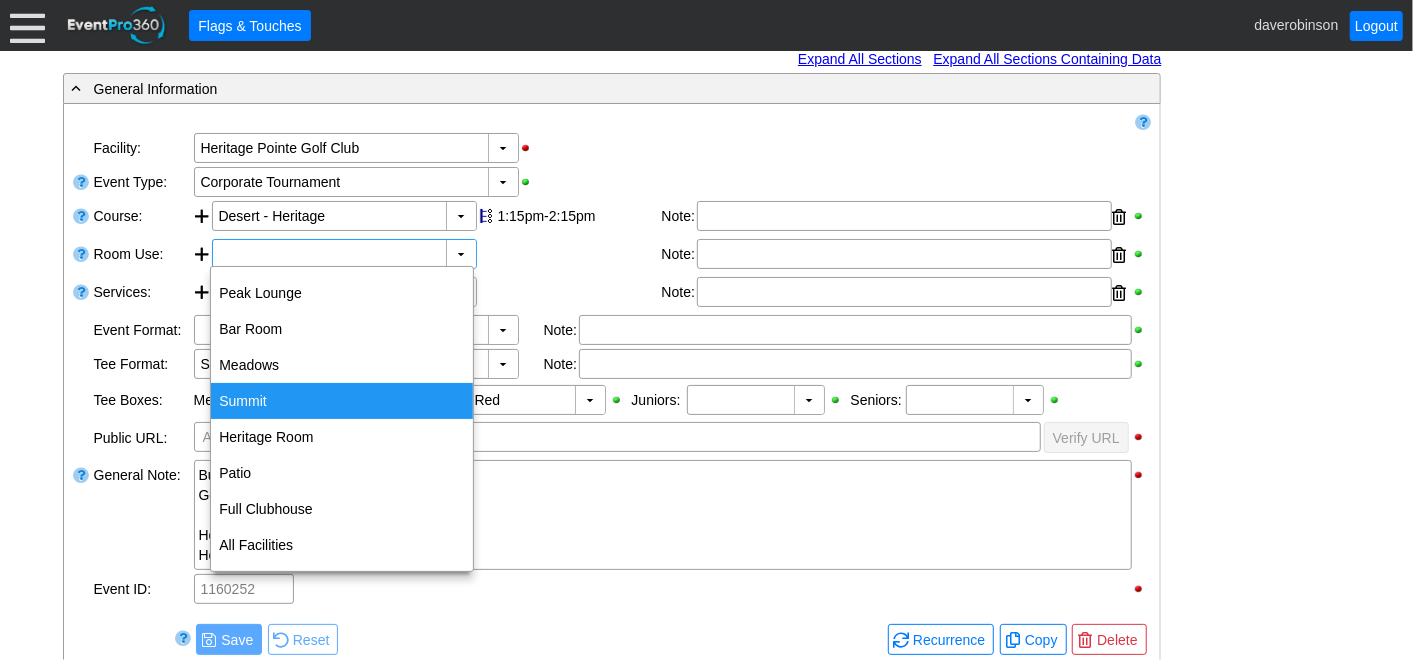 click on "Summit" at bounding box center (342, 401) 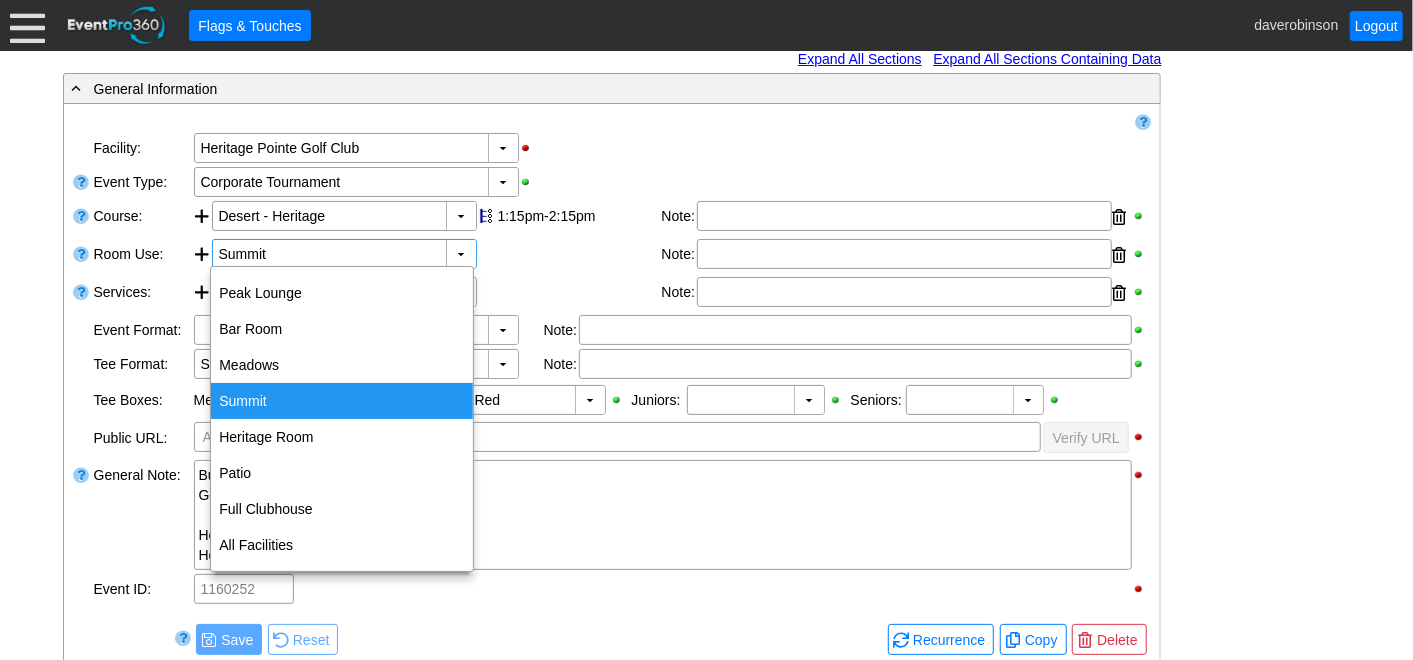 type on "0:00" 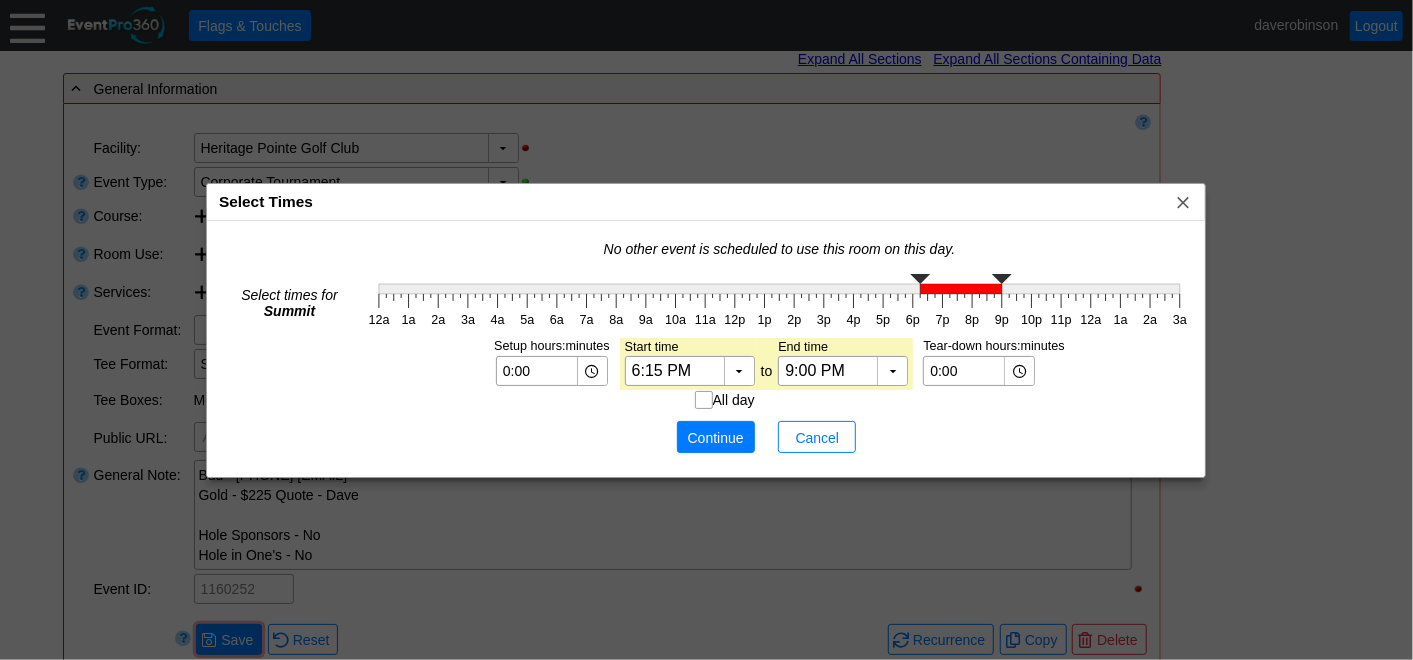 type on "6:00 PM" 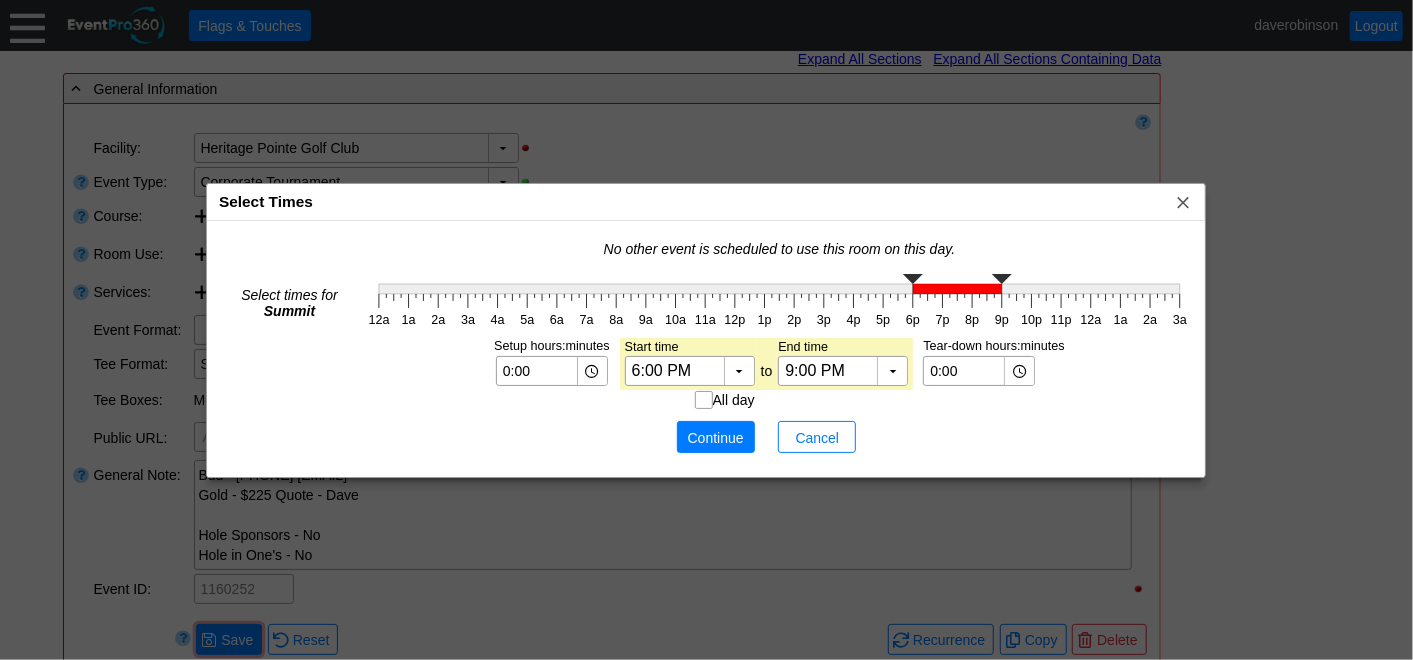 click on "12a 1a 2a 3a 4a 5a 6a 7a 8a 9a 10a 11a 12p 1p 2p 3p 4p 5p 6p 7p 8p 9p 10p 11p 12a 1a 2a 3a" 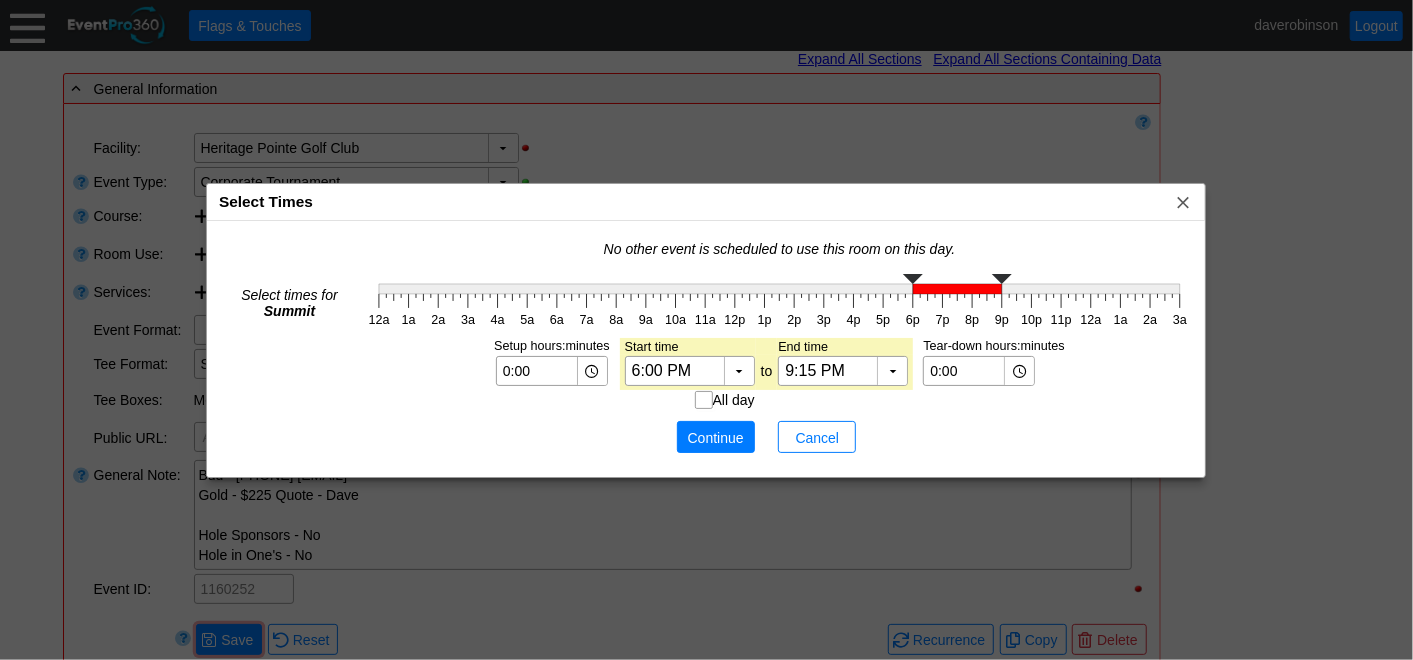 type on "10:00 PM" 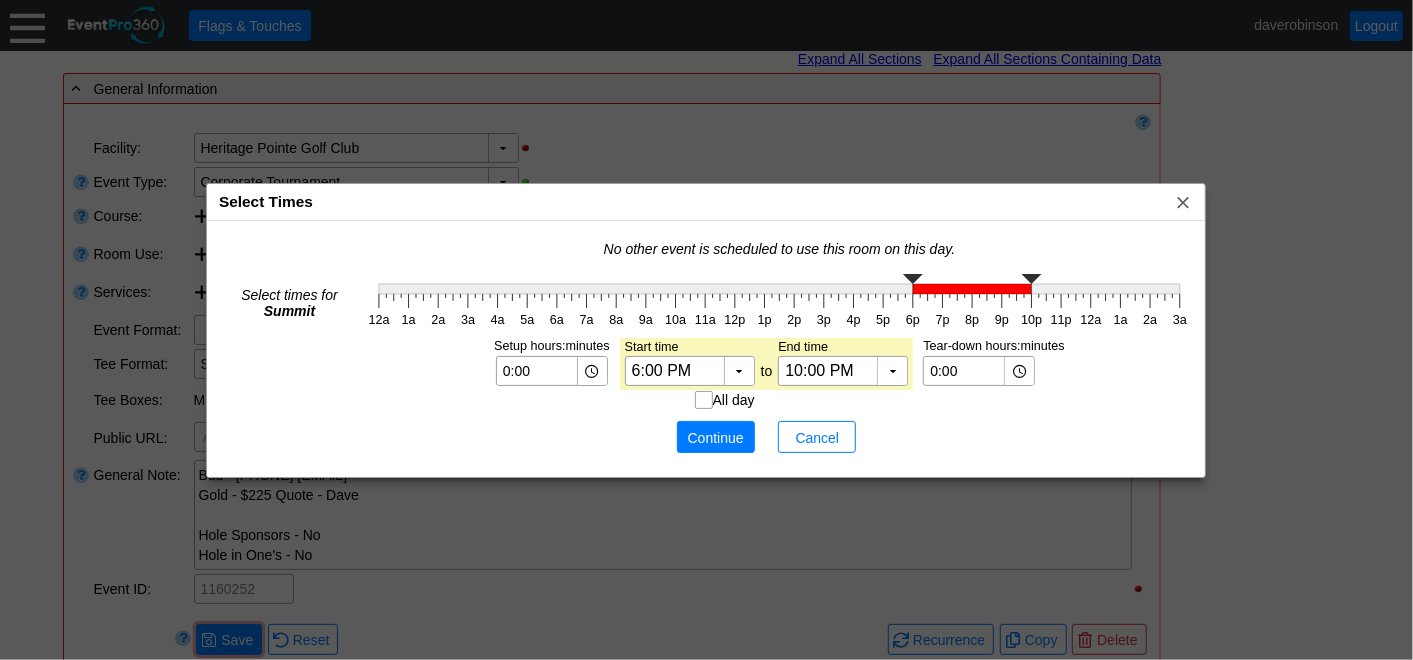 click 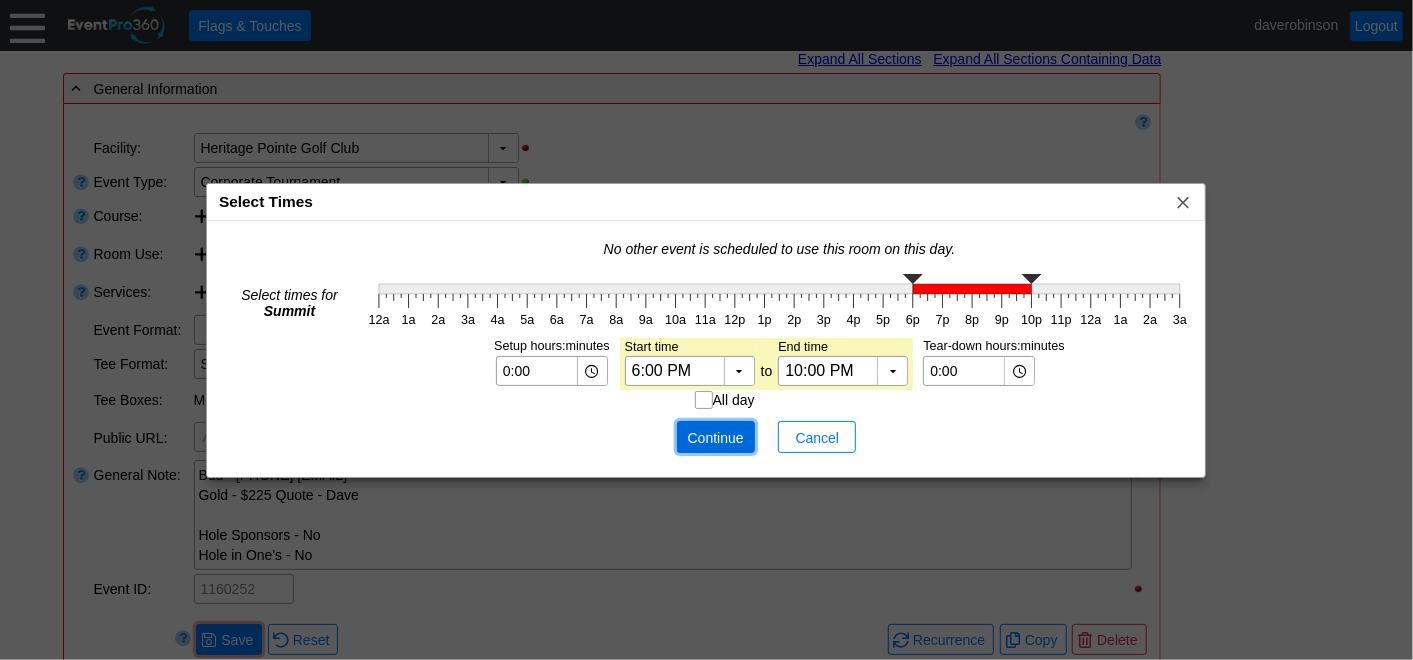 click on "Continue" at bounding box center (716, 438) 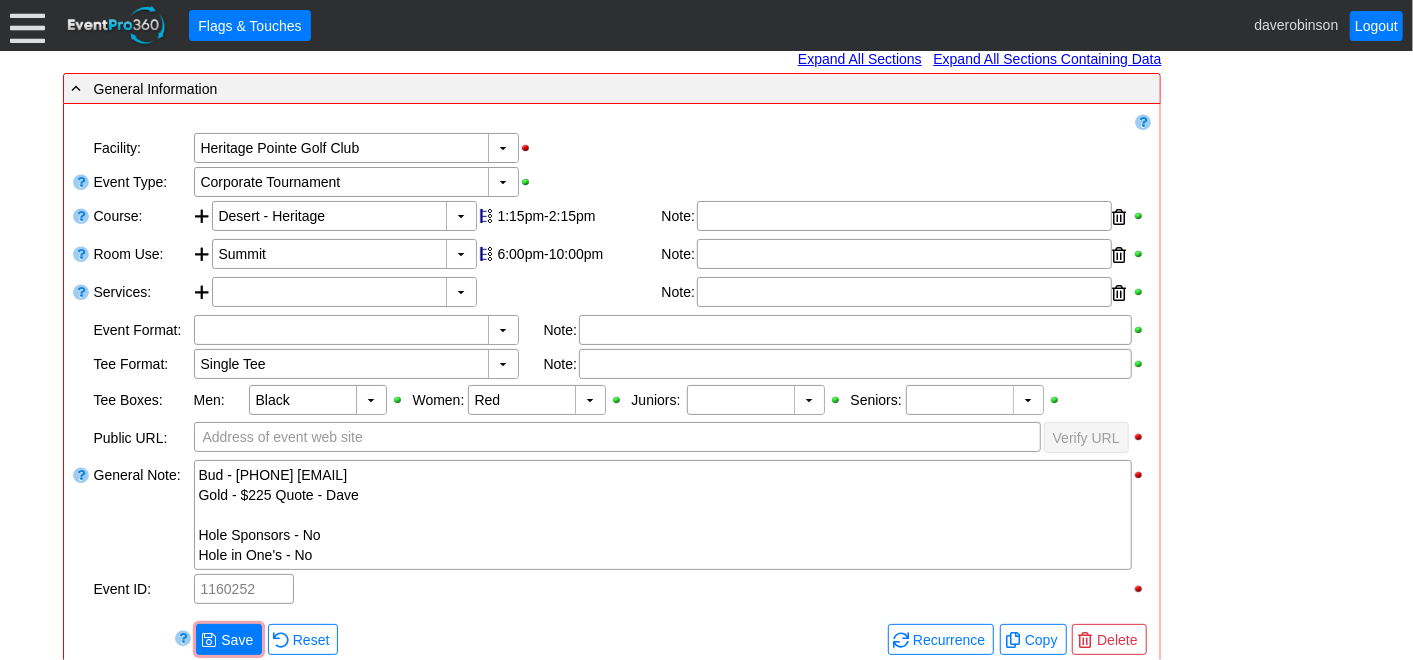 click on "- General Information
▼
Loading....
Remove all highlights
Facility:
▼ Χ Heritage Pointe Golf Club
Event Type:
▼ Χ Corporate Tournament
Course:
▼ Χ Desert - Heritage
1:15pm-2:15pm
Select time" at bounding box center (707, 575) 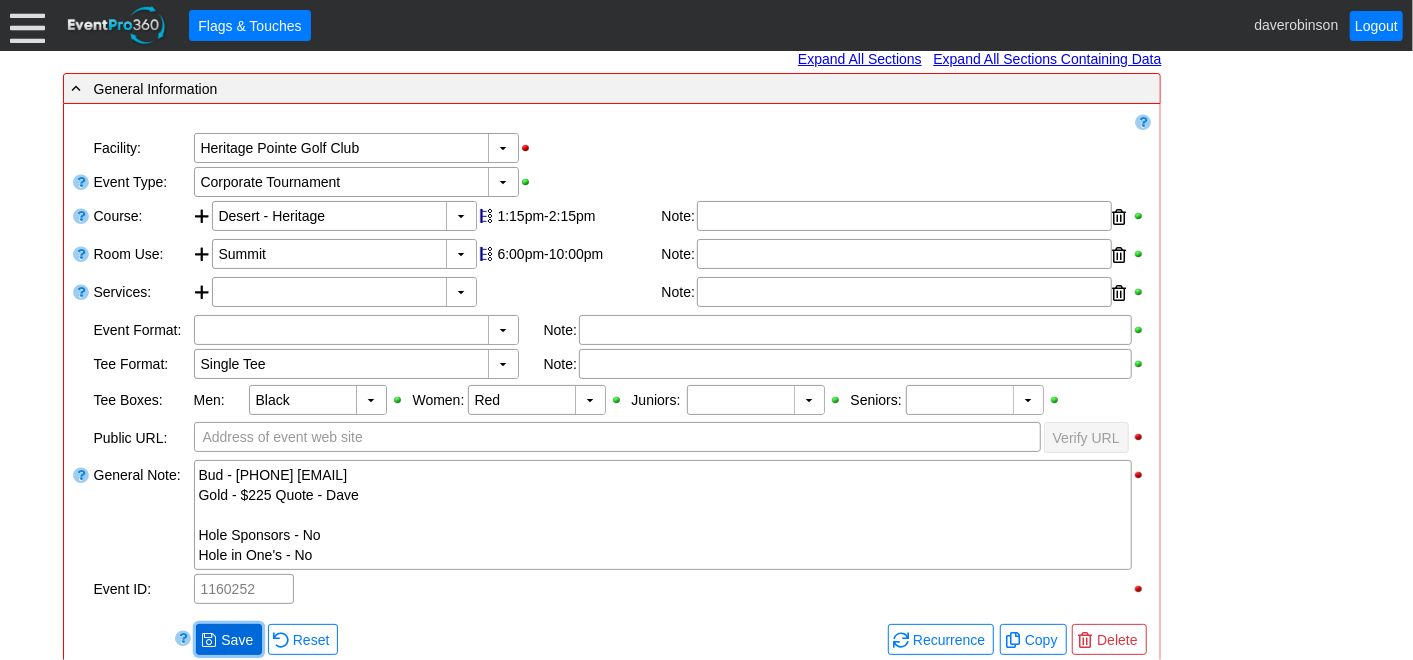 click on "Save" at bounding box center (237, 640) 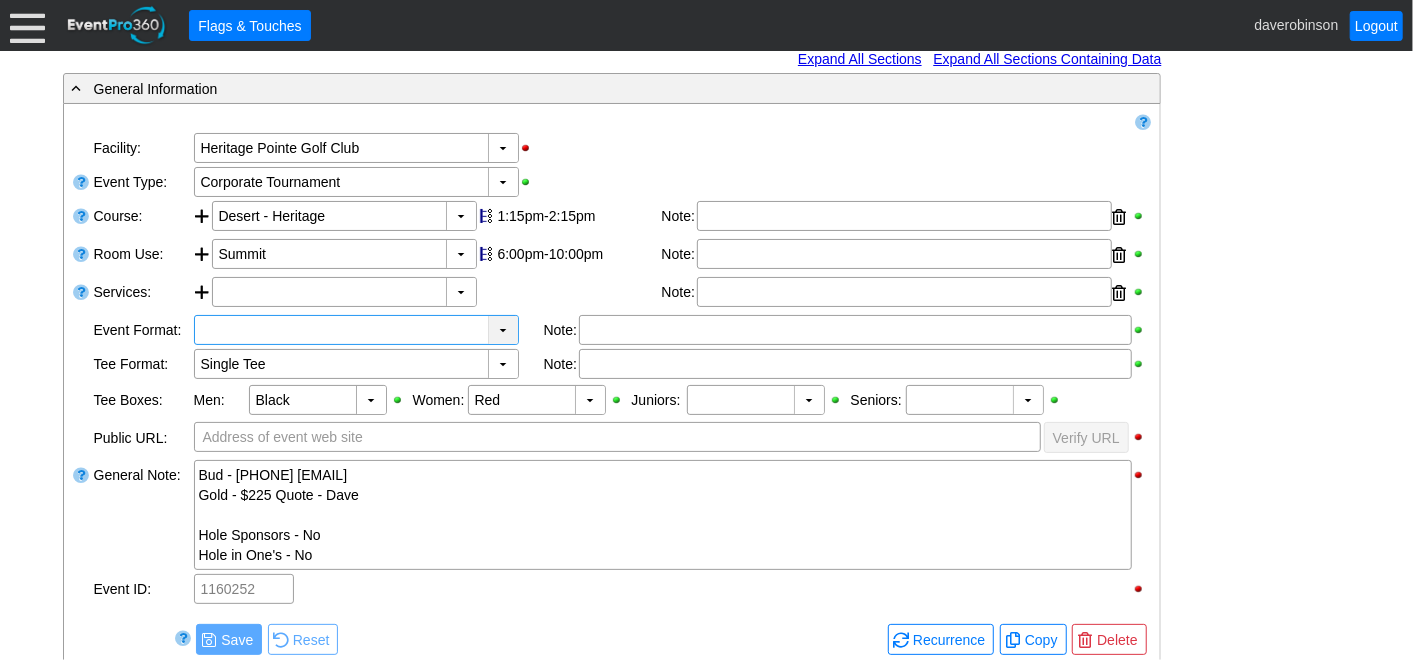 click on "▼" at bounding box center (503, 330) 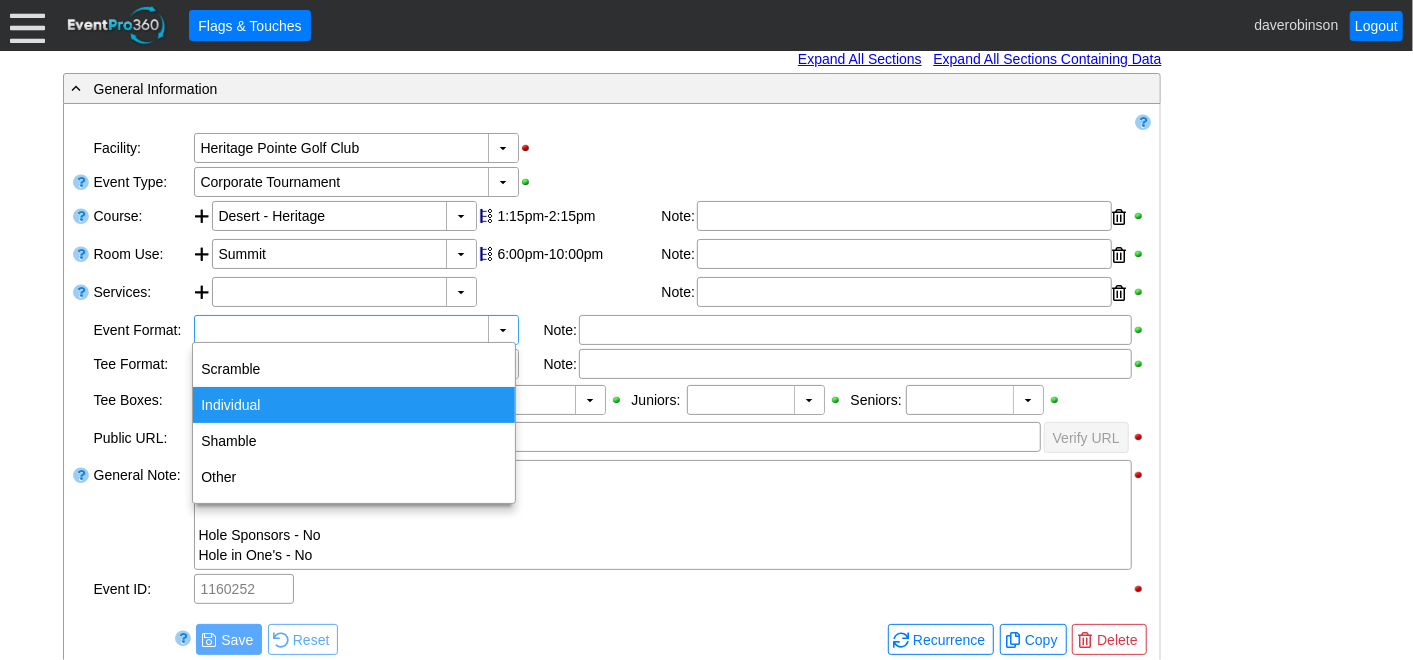 click on "Individual" at bounding box center (354, 405) 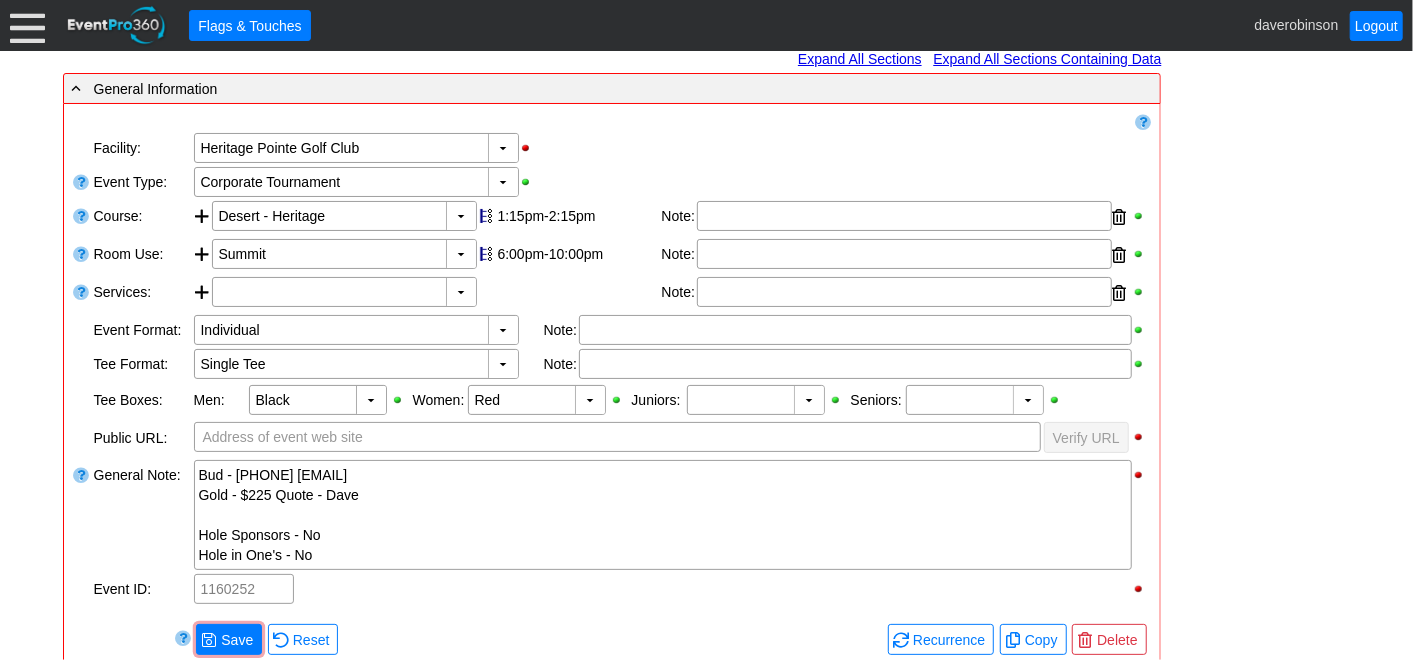 click on "- General Information
▼
Loading....
Remove all highlights
Facility:
▼ Χ Heritage Pointe Golf Club
Event Type:
▼ Χ Corporate Tournament
Course:
▼ Χ Desert - Heritage
1:15pm-2:15pm
Select time" at bounding box center [707, 575] 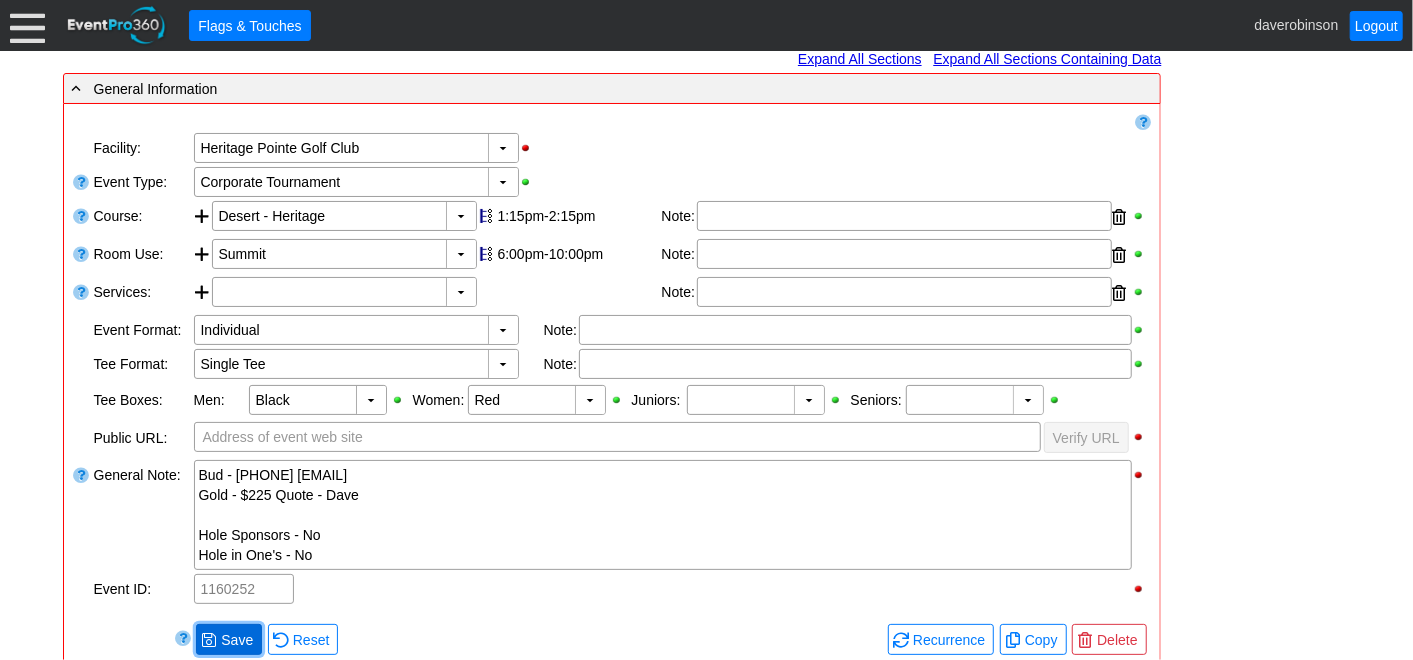 click on "●
Save" at bounding box center (229, 639) 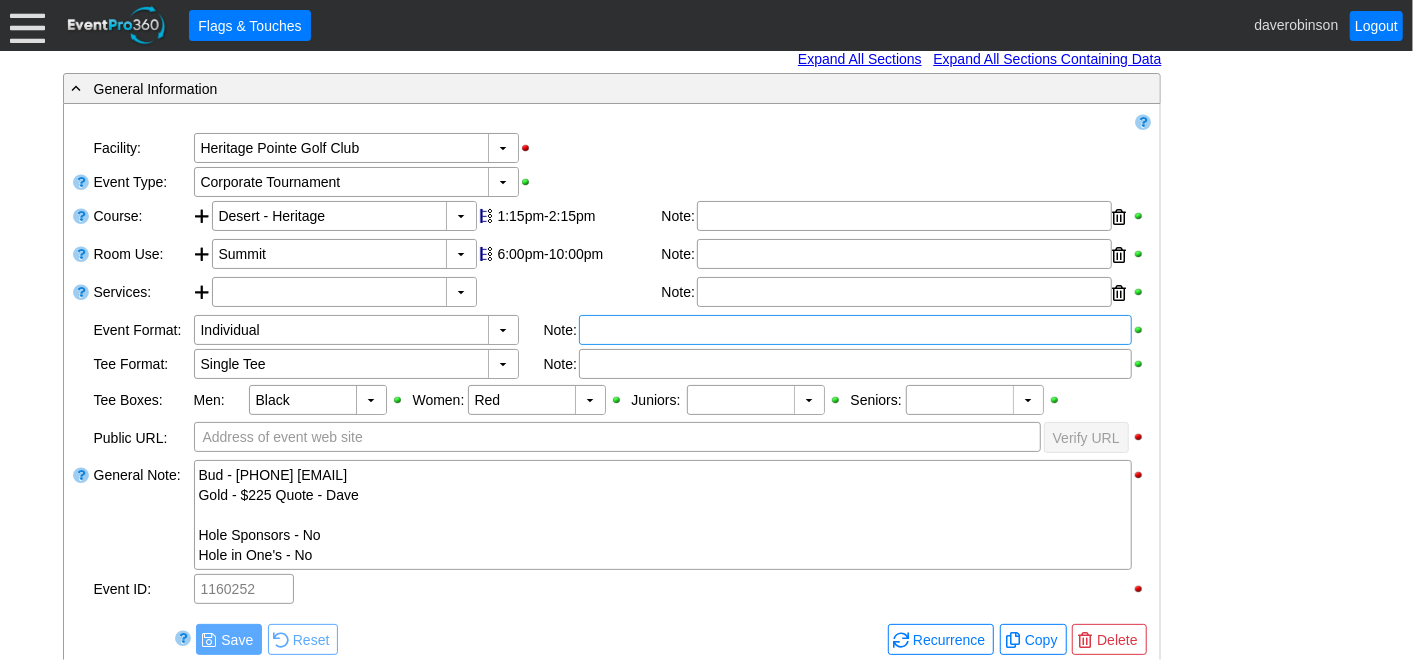 click at bounding box center (855, 330) 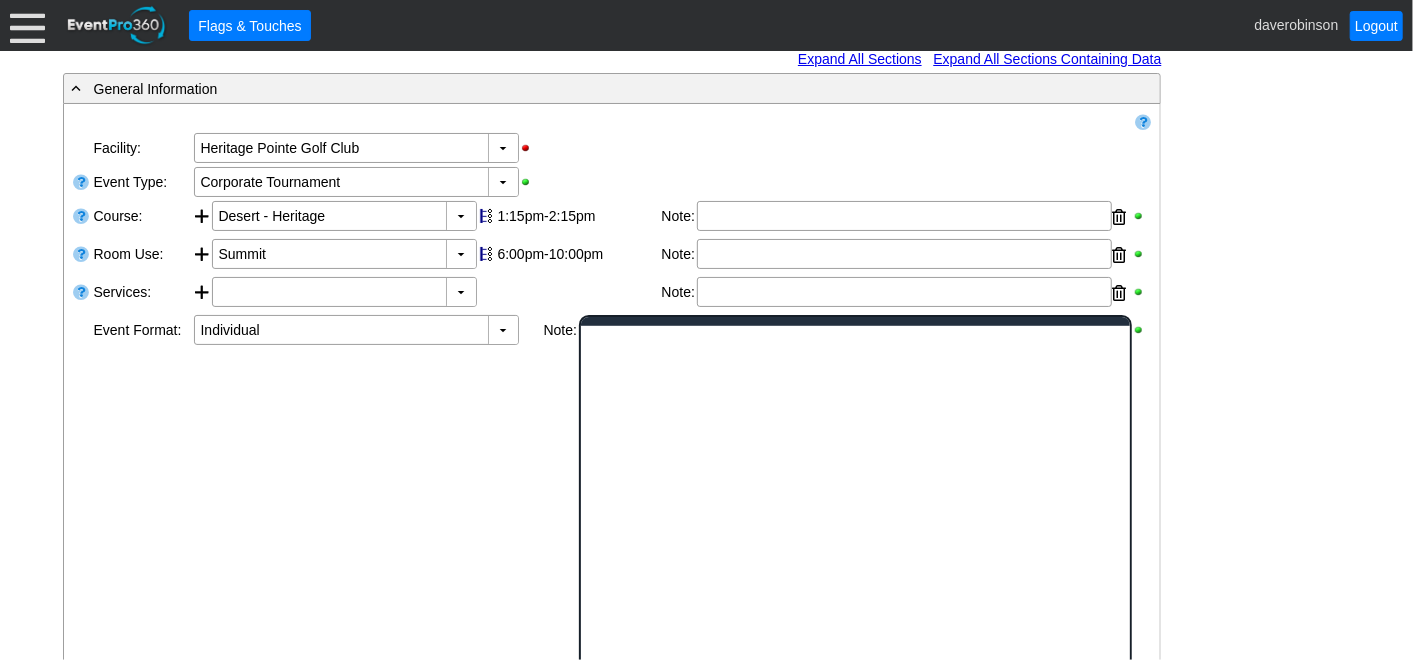 scroll, scrollTop: 0, scrollLeft: 0, axis: both 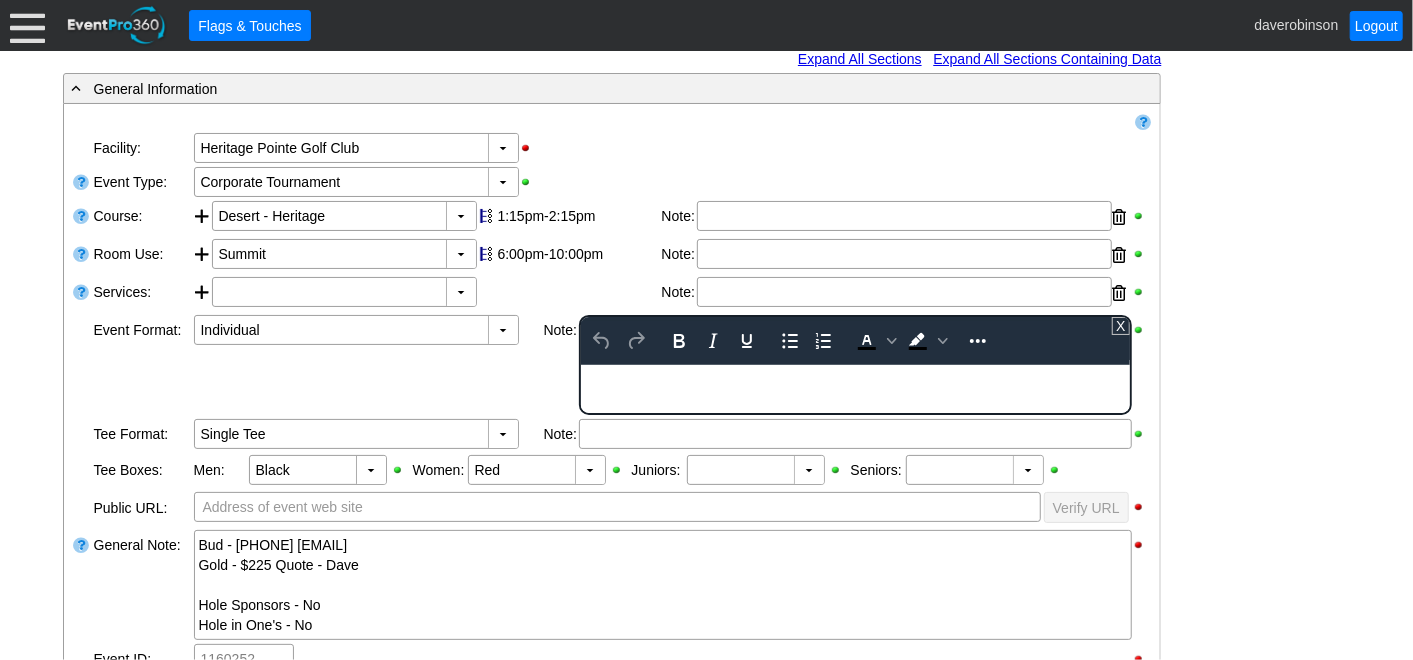 type 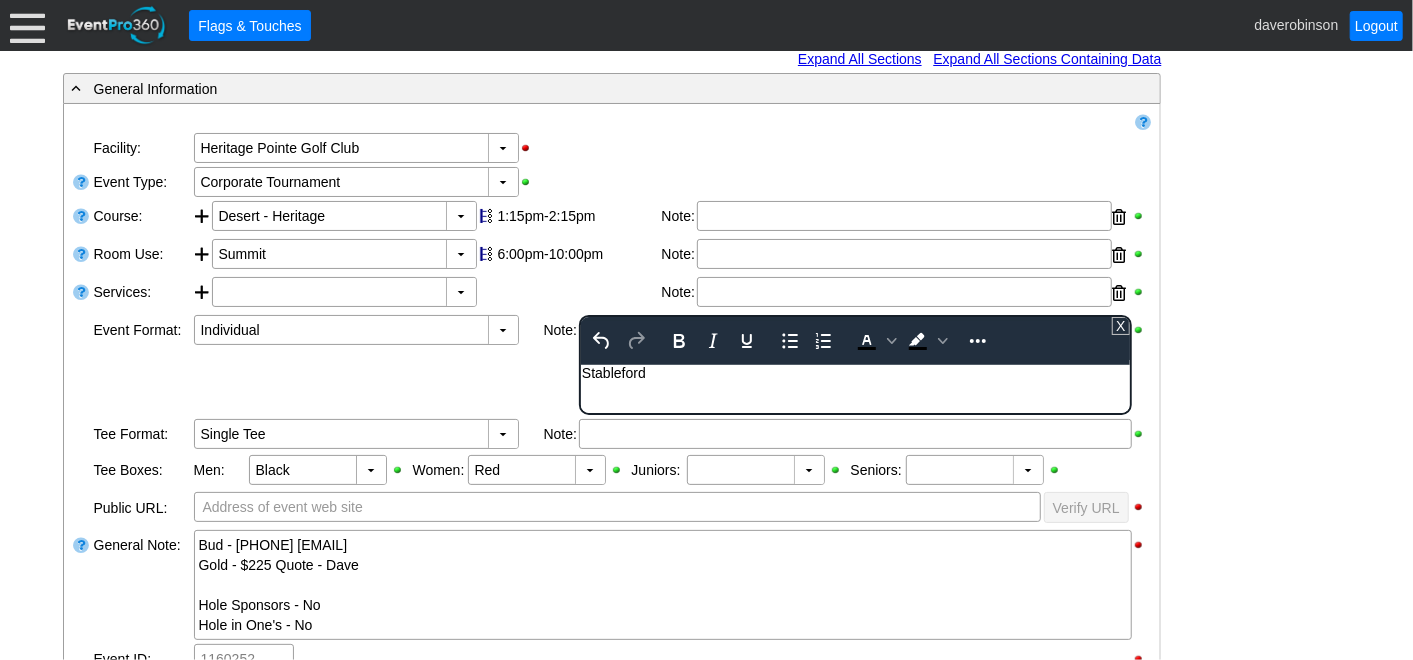 click on "- General Information
▼
Loading....
Remove all highlights
Facility:
▼ Χ Heritage Pointe Golf Club
Event Type:
▼ Χ Corporate Tournament
Course:
▼ Χ Desert - Heritage
1:15pm-2:15pm
Select time" at bounding box center (707, 610) 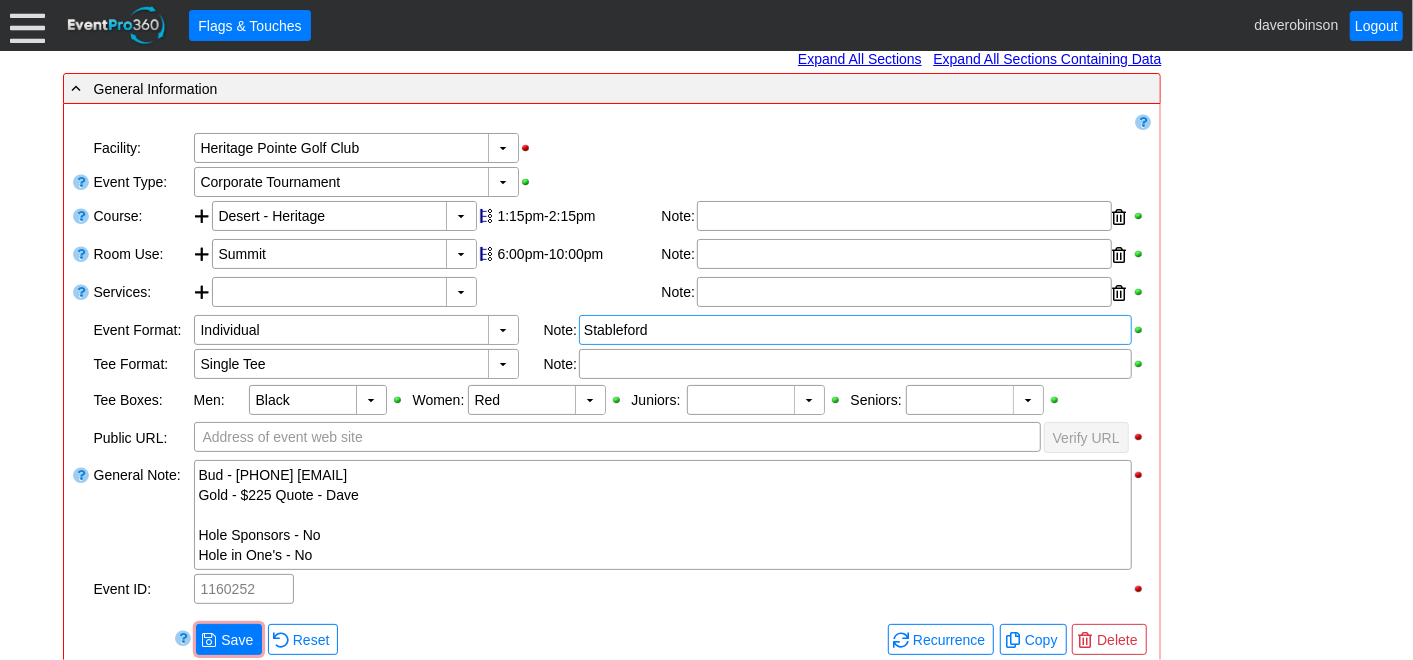 click on "Stableford" at bounding box center [855, 330] 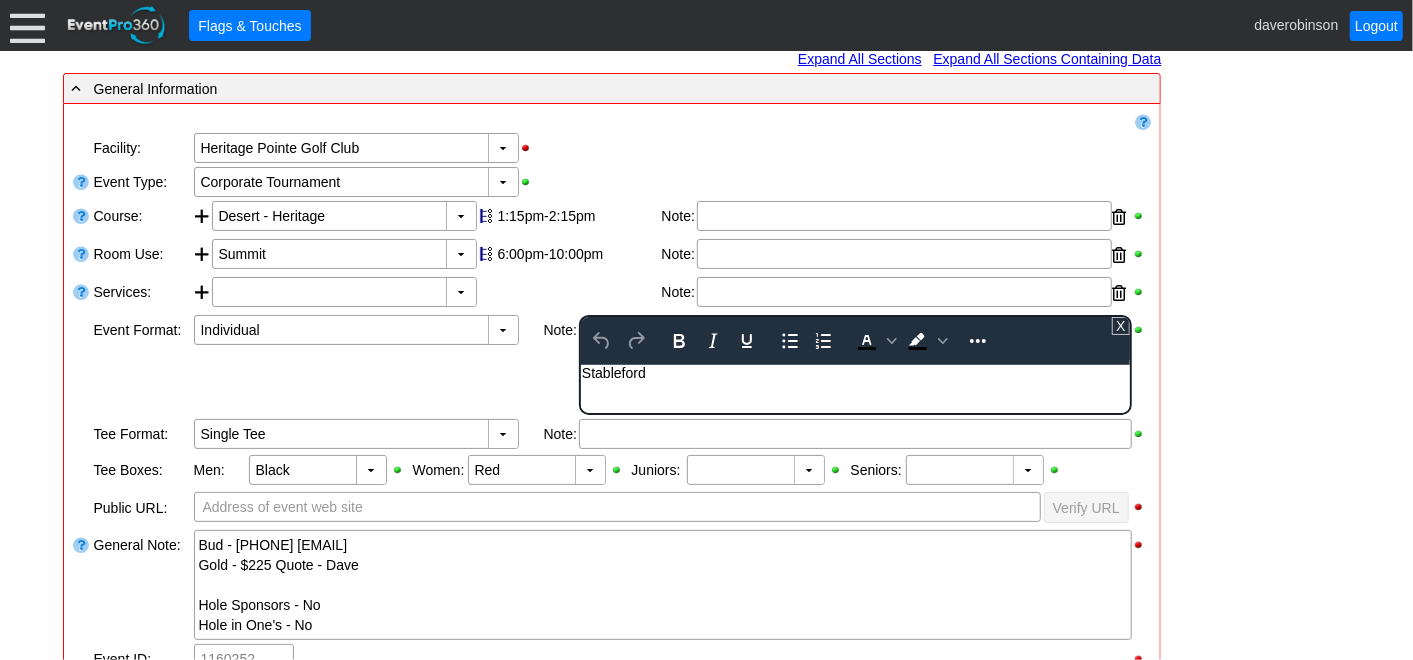 scroll, scrollTop: 0, scrollLeft: 0, axis: both 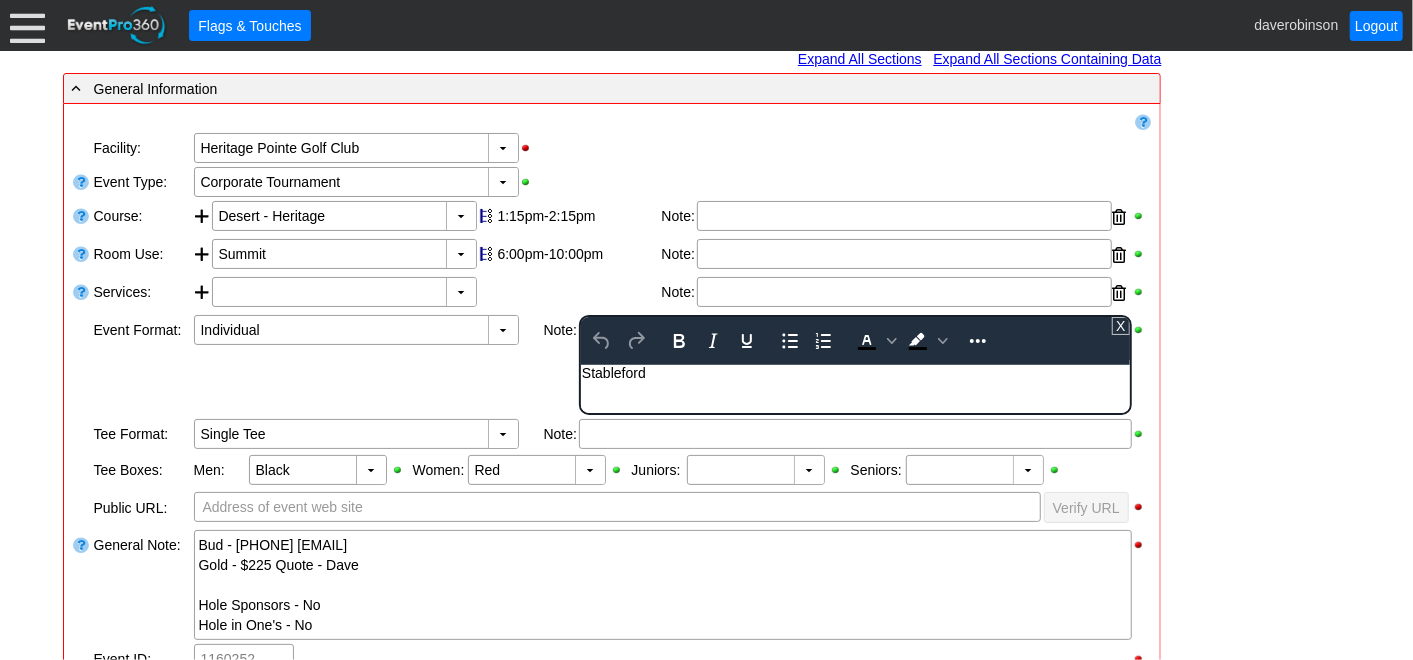 type 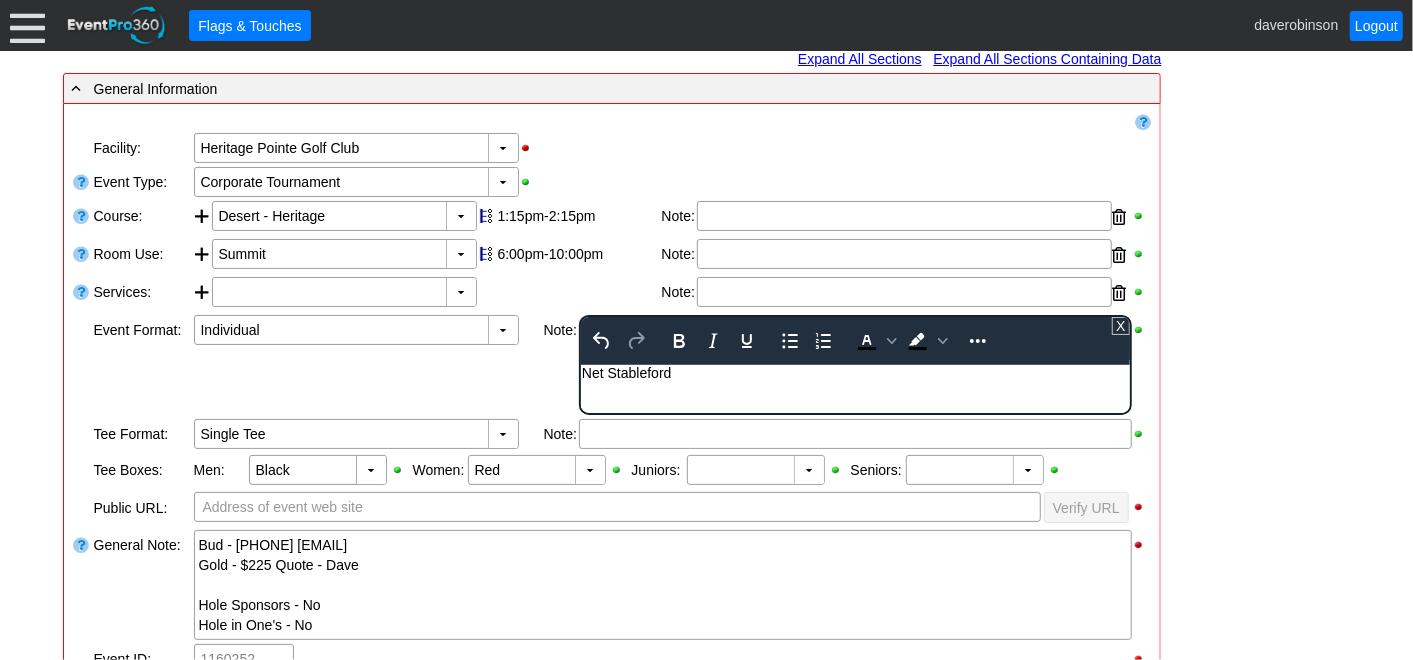 click on "- General Information
▼
Loading....
Remove all highlights
Facility:
▼ Χ Heritage Pointe Golf Club
Event Type:
▼ Χ Corporate Tournament
Course:
▼ Χ Desert - Heritage
1:15pm-2:15pm
Select time" at bounding box center (707, 610) 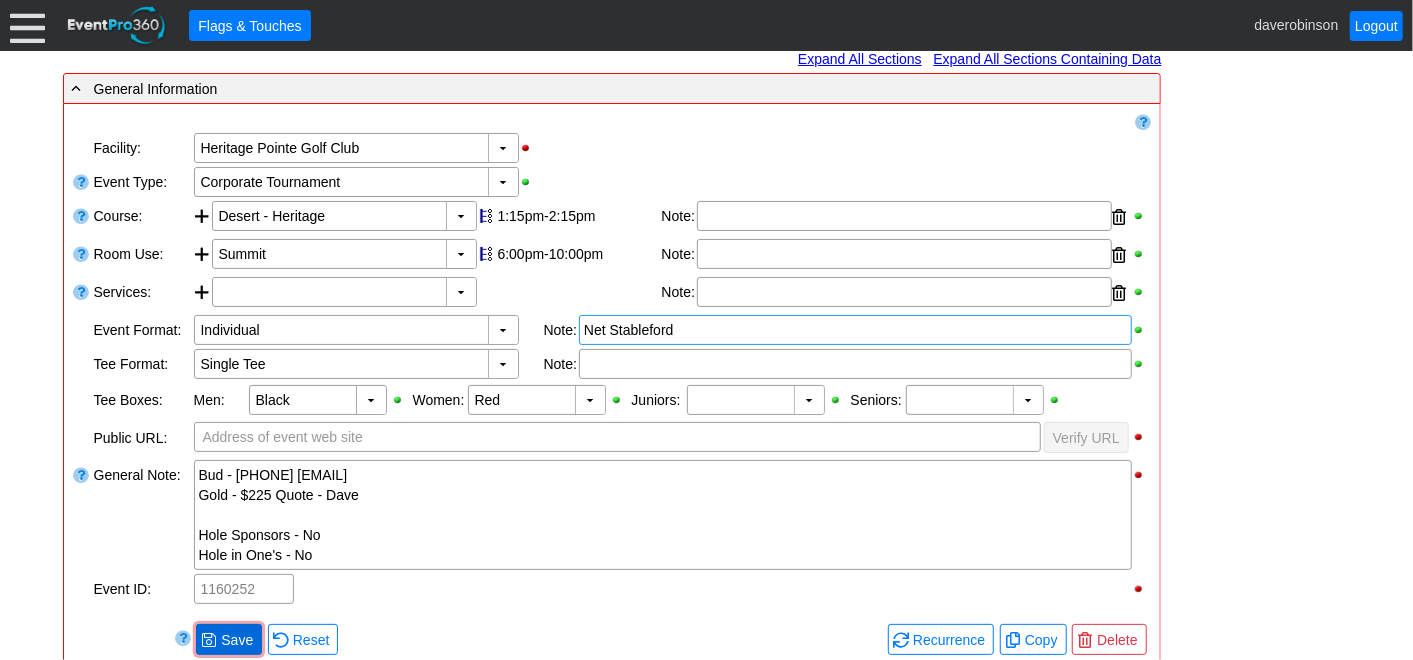 click on "Save" at bounding box center [237, 640] 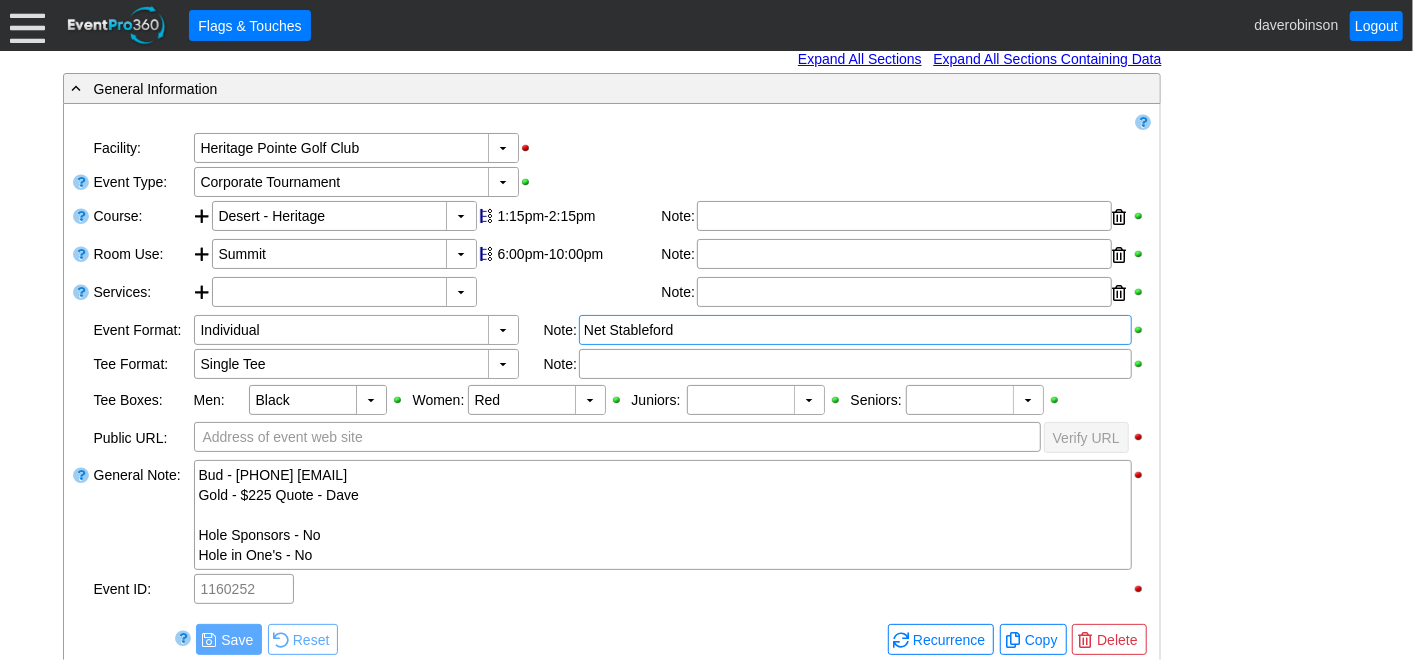 click on "Net Stableford" at bounding box center [855, 330] 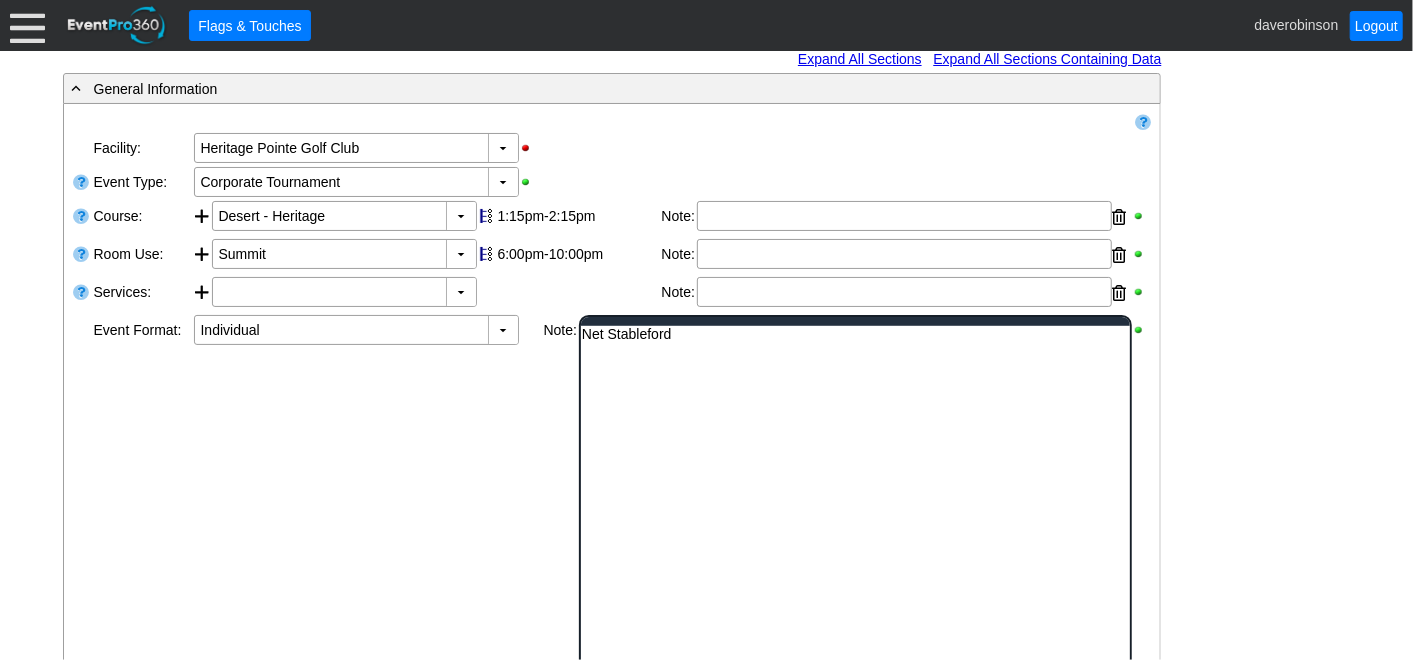 scroll, scrollTop: 0, scrollLeft: 0, axis: both 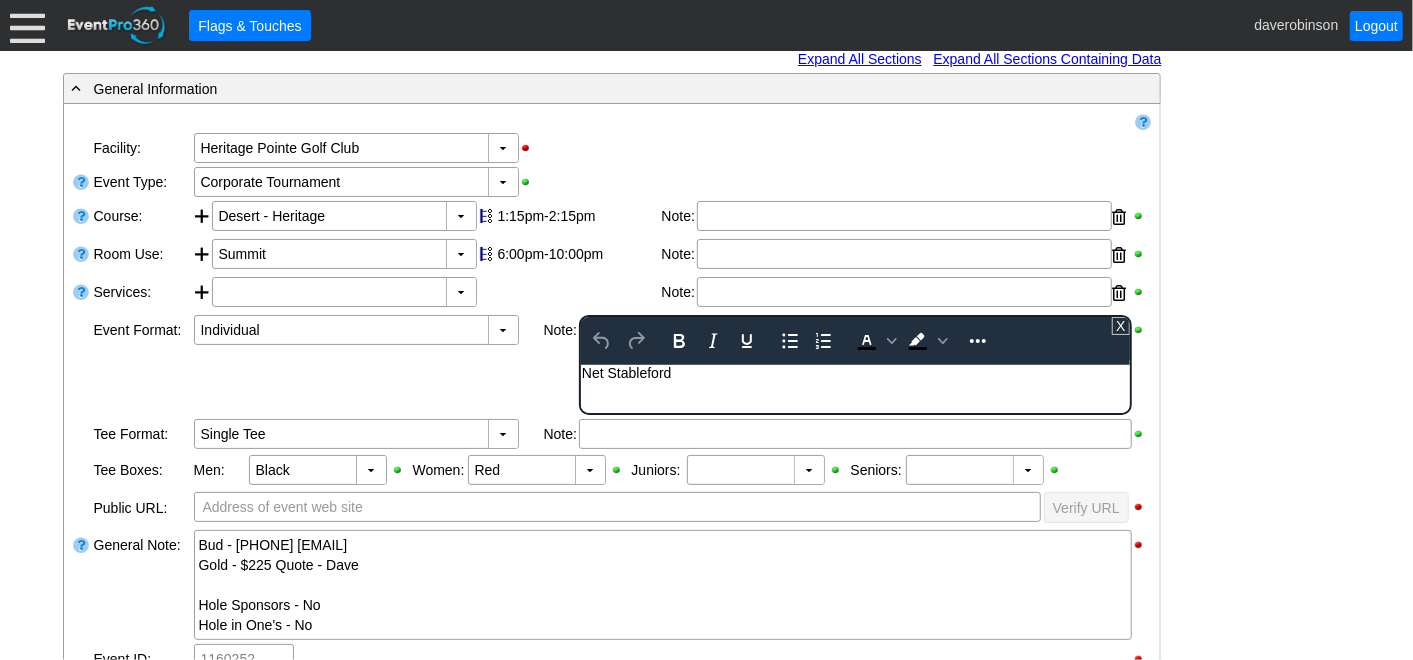 click on "Net Stableford" at bounding box center [854, 372] 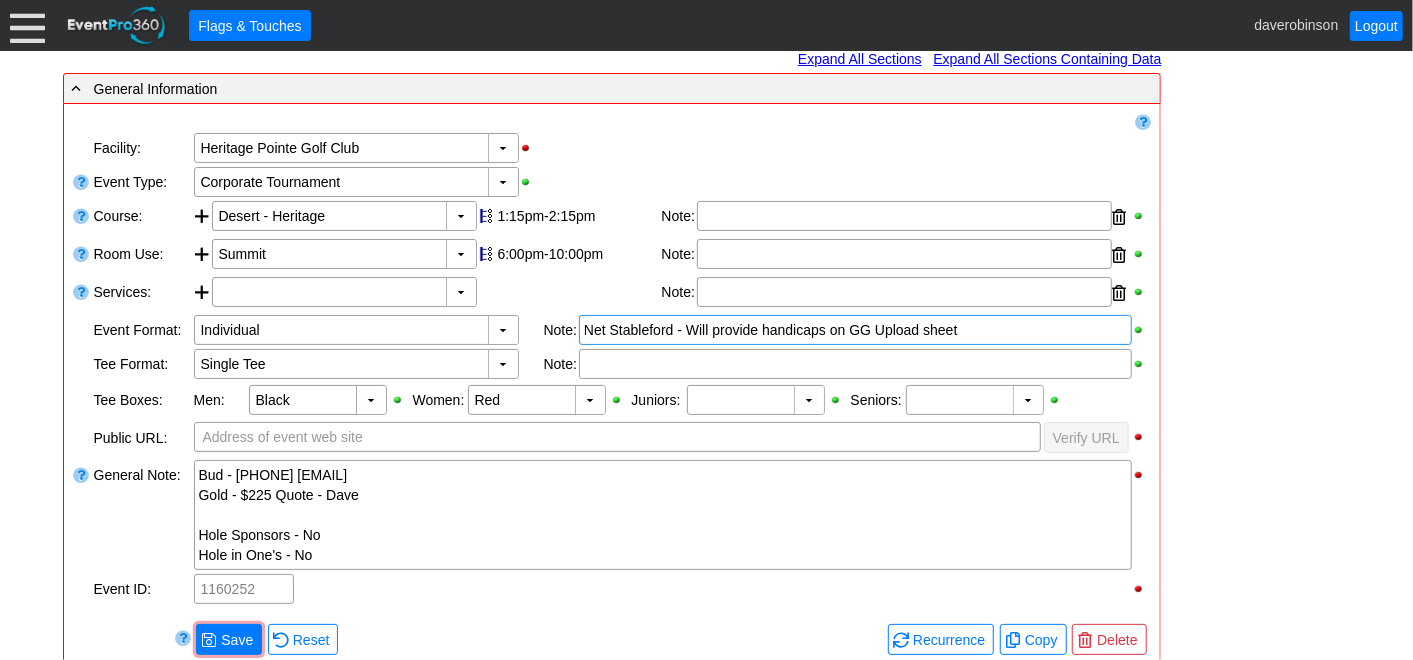 click on "- General Information
▼
Loading....
Remove all highlights
Facility:
▼ Χ Heritage Pointe Golf Club
Event Type:
▼ Χ Corporate Tournament
Course:
▼ Χ Desert - Heritage
1:15pm-2:15pm
Select time" at bounding box center [707, 575] 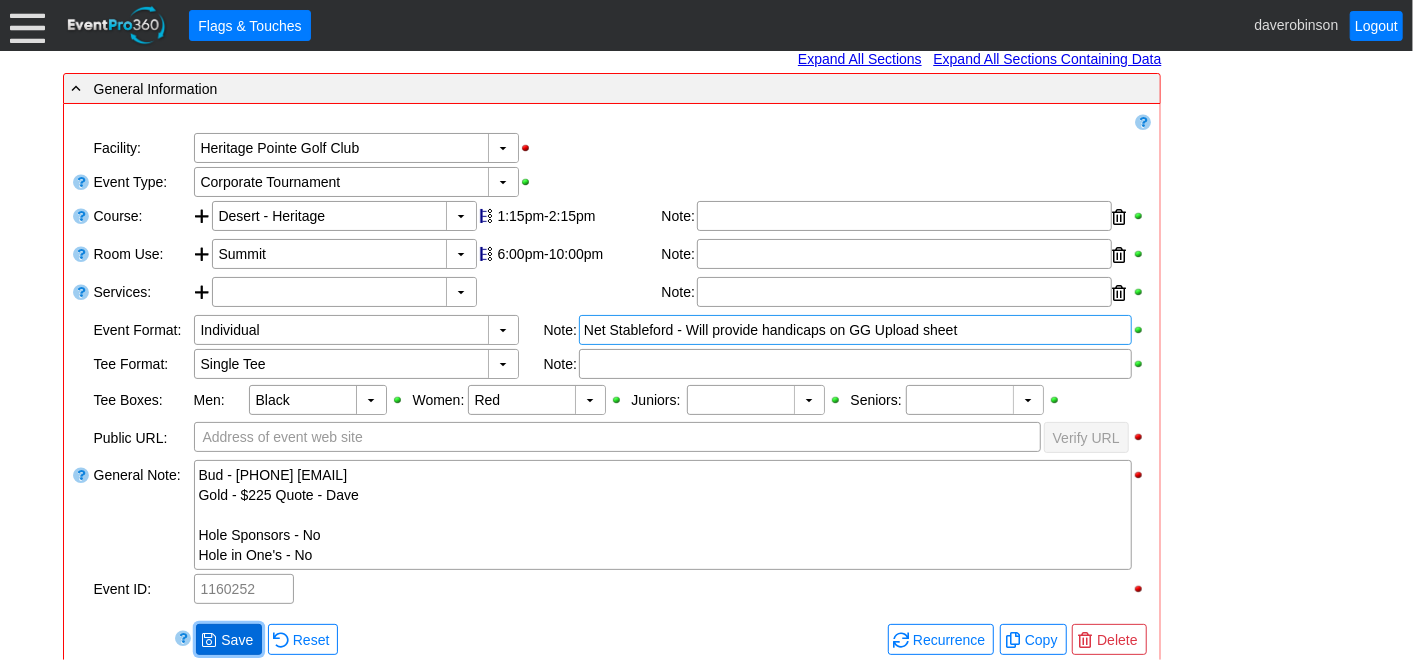 click on "●
Save" at bounding box center [229, 639] 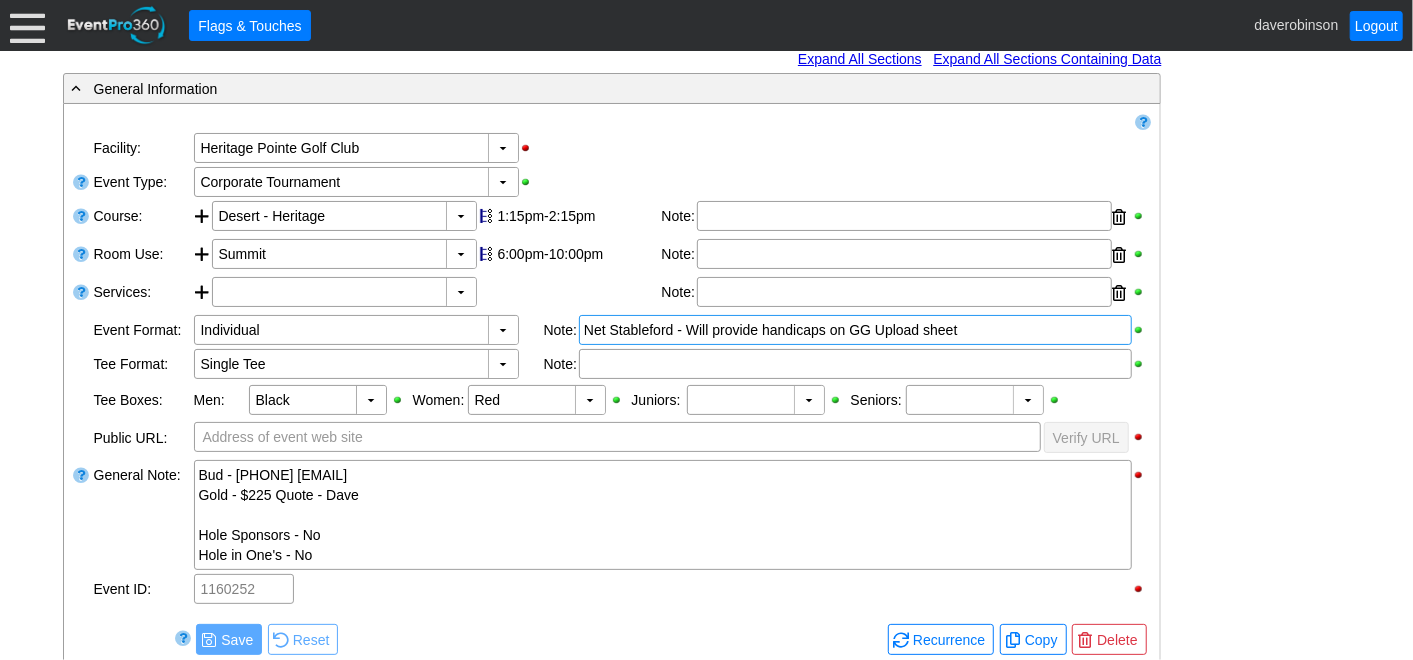click on "- General Information
▼
Loading....
Remove all highlights
Facility:
▼ Χ Heritage Pointe Golf Club
Event Type:
▼ Χ Corporate Tournament
Course:
▼ Χ Desert - Heritage
1:15pm-2:15pm
Select time" at bounding box center [707, 575] 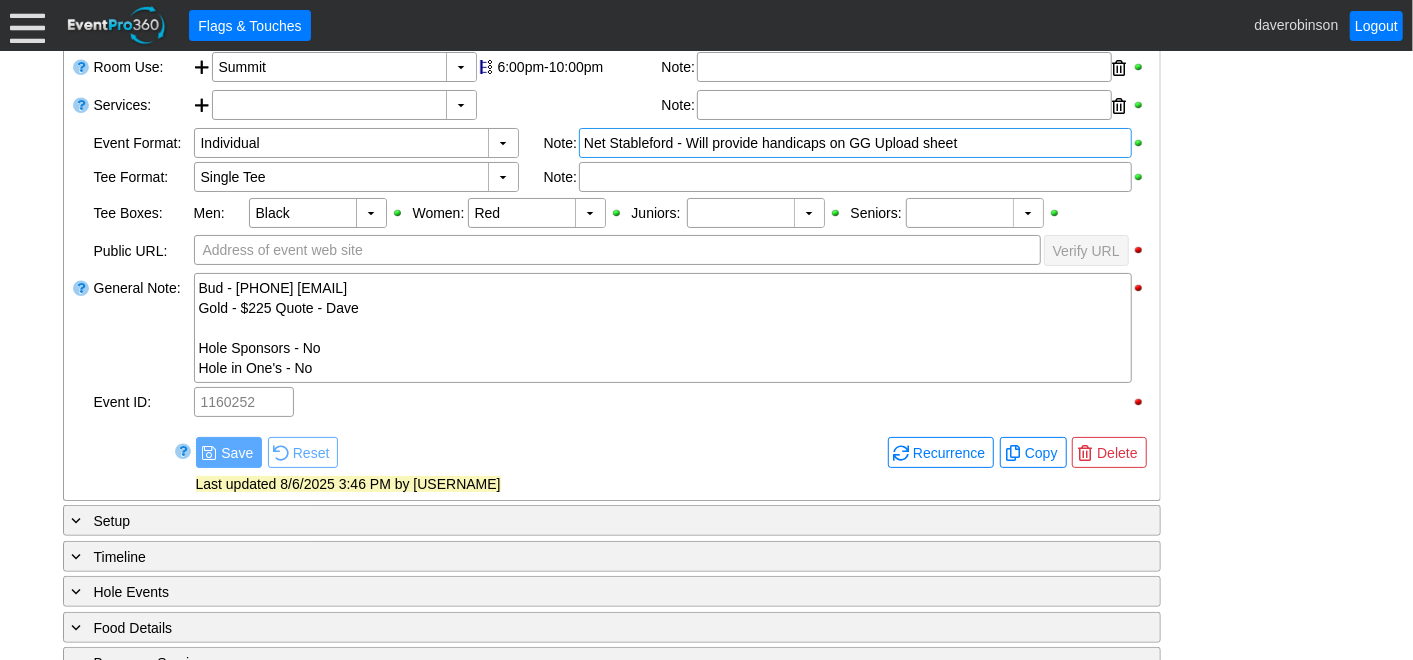 scroll, scrollTop: 555, scrollLeft: 0, axis: vertical 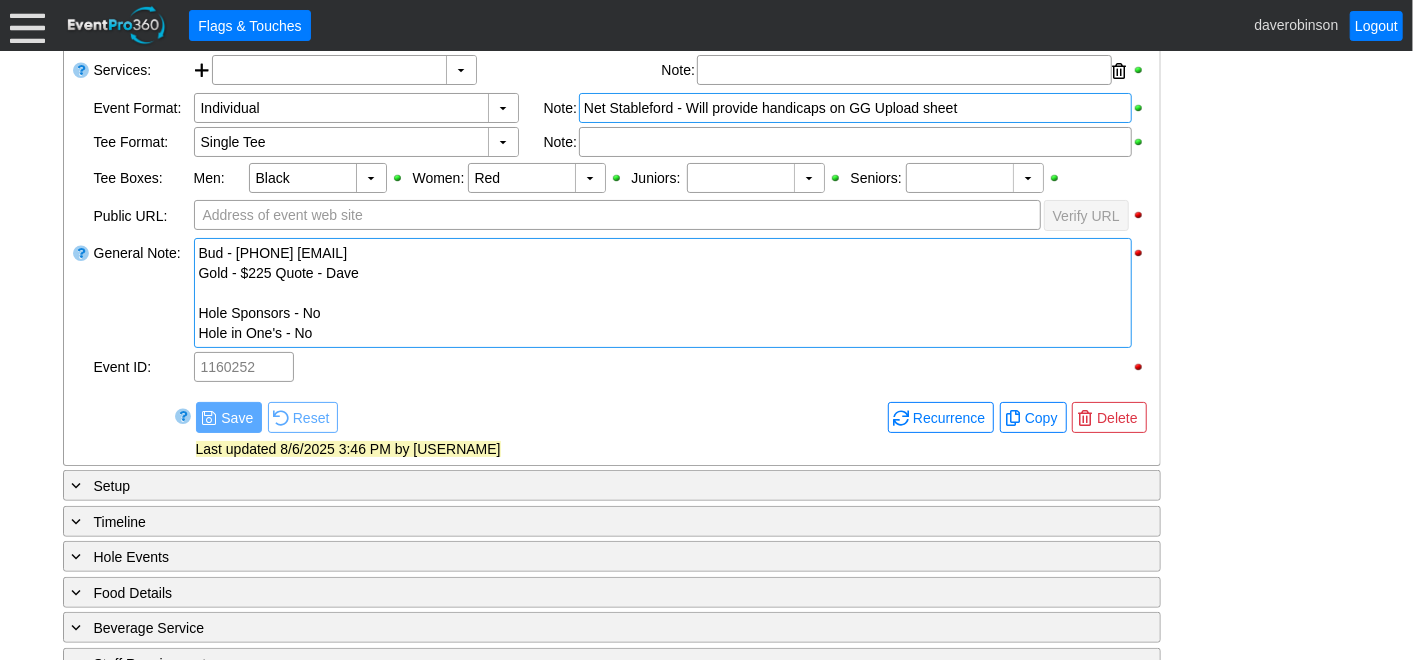 click on "Hole in One's - No" at bounding box center [663, 333] 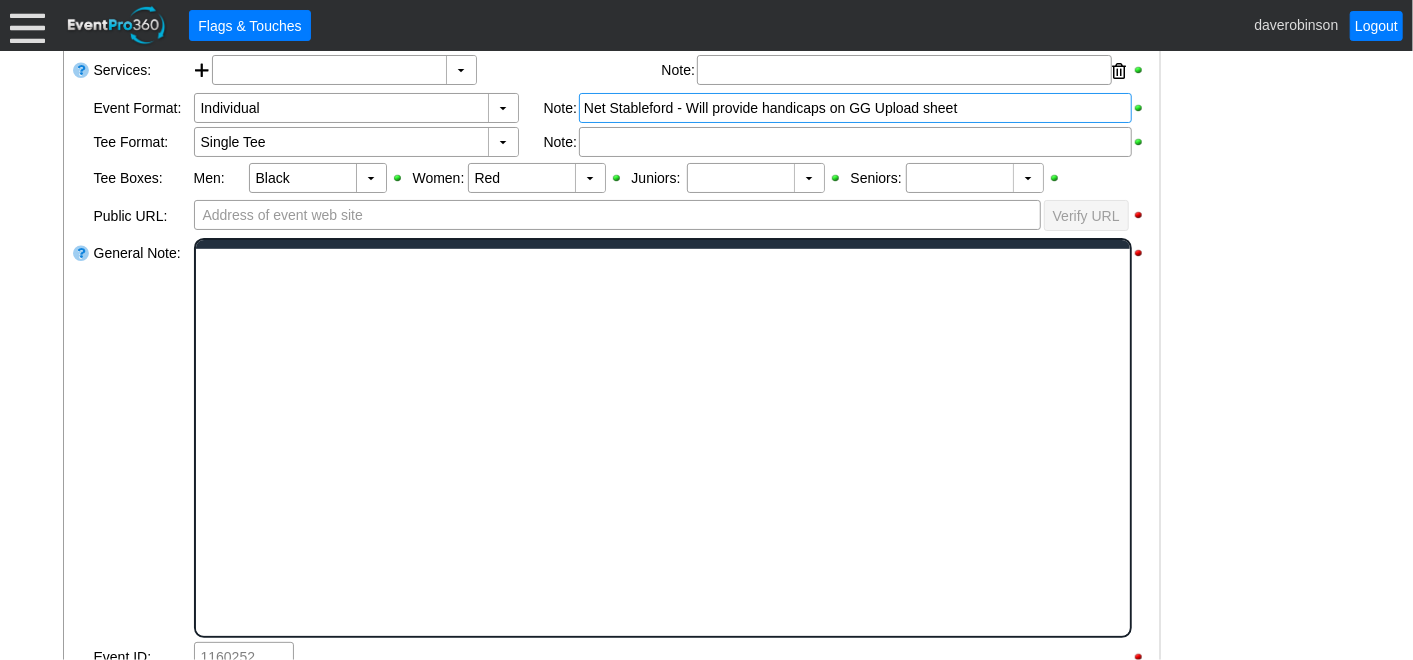 scroll, scrollTop: 0, scrollLeft: 0, axis: both 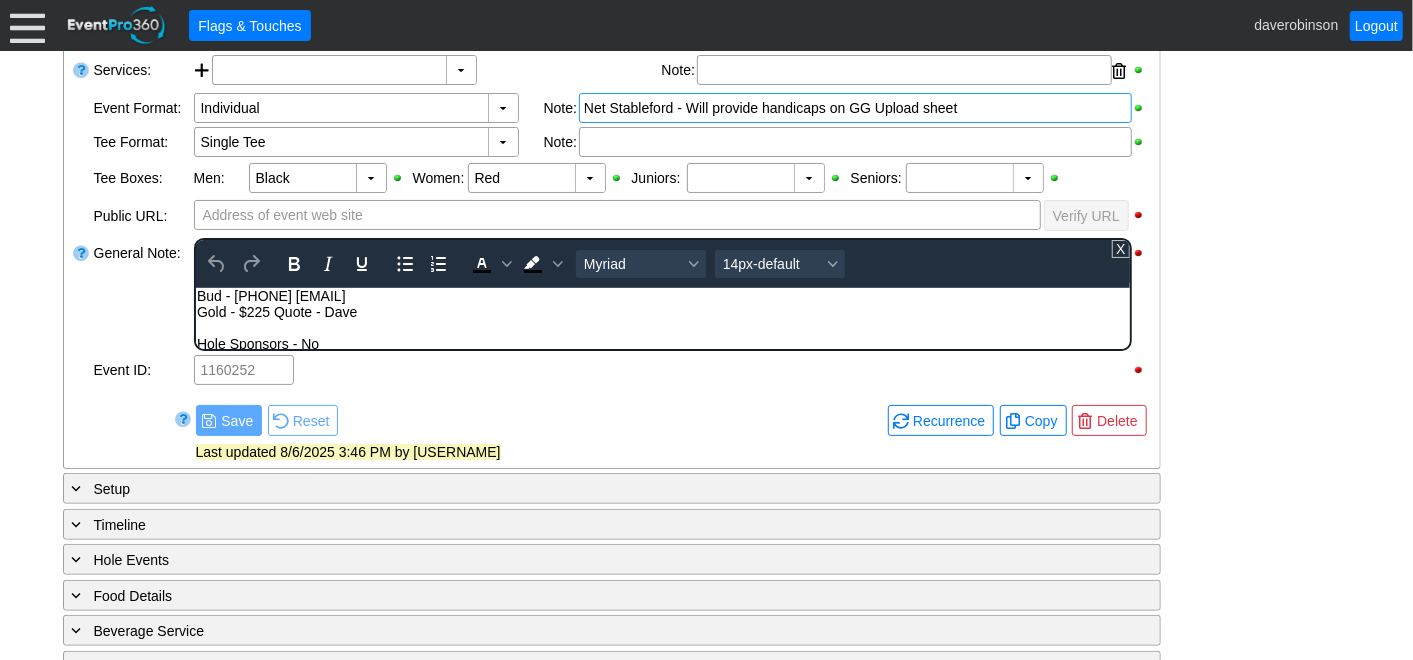 click on "Bud - [PHONE] [EMAIL] Gold - $225 Quote - Dave Hole Sponsors - No Hole in One's - No" at bounding box center (662, 332) 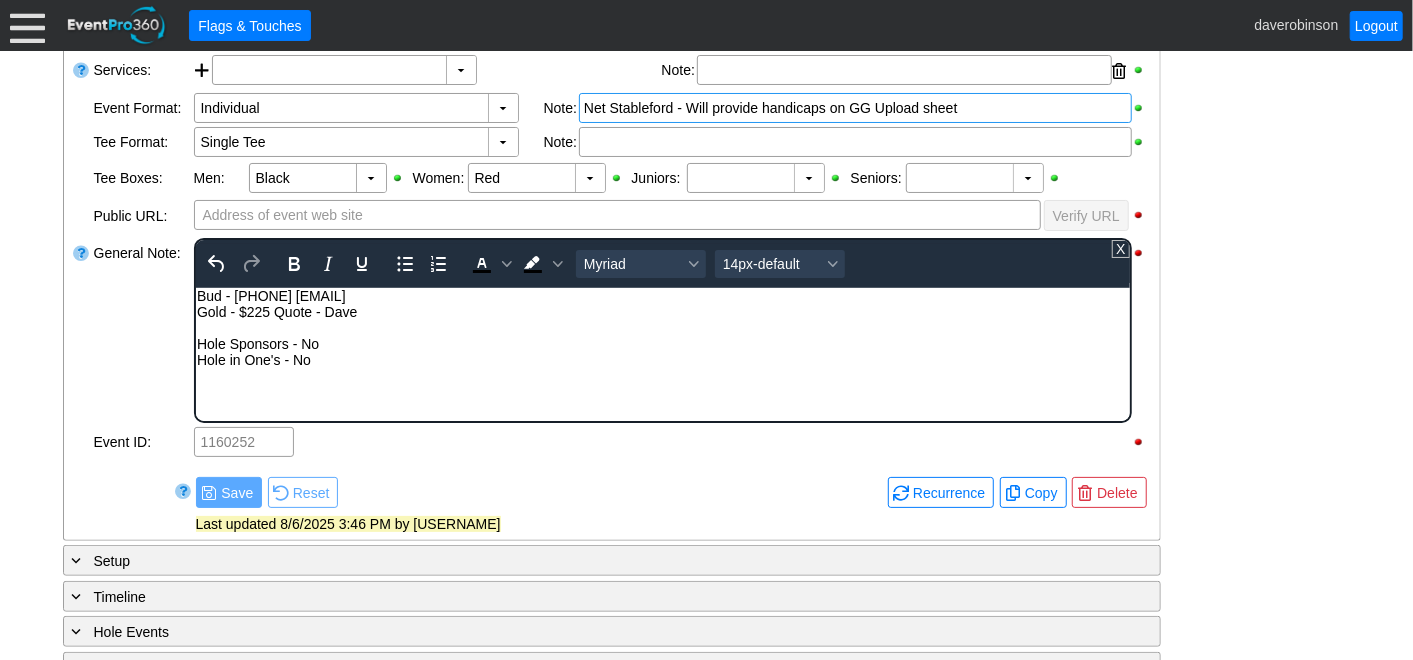 type 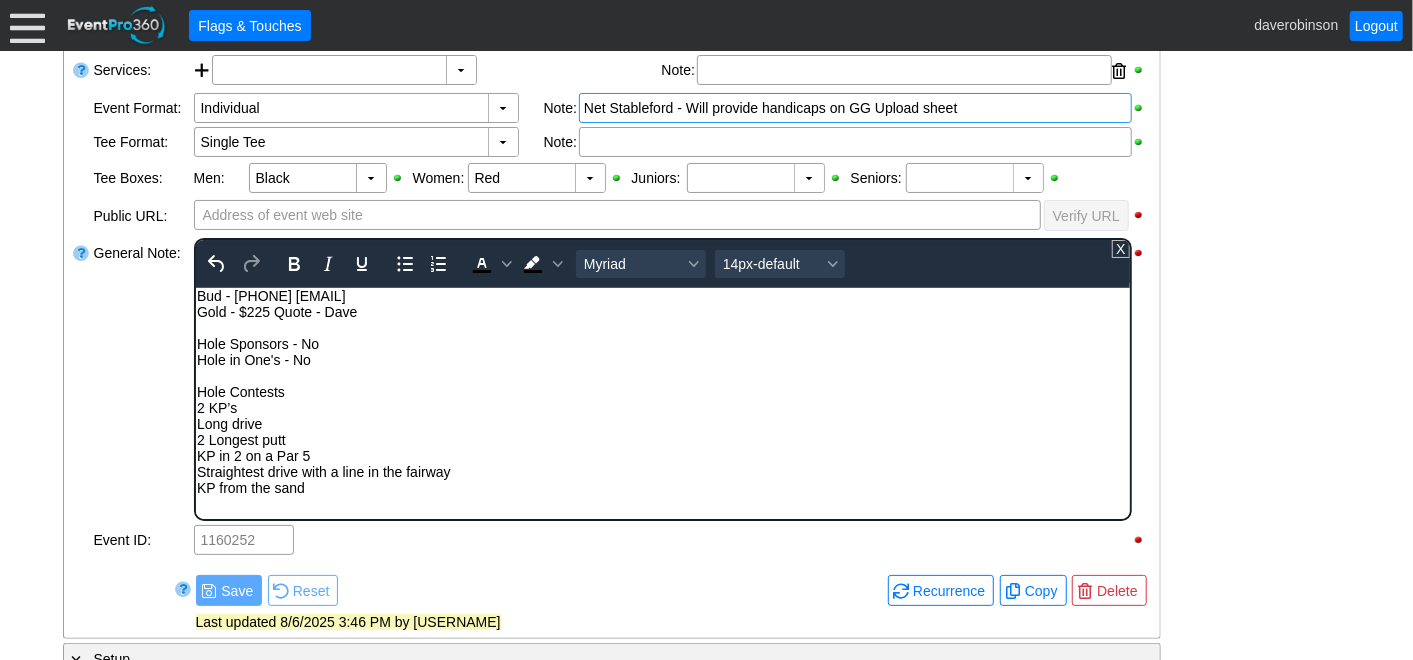 click on "- General Information
▼
Loading....
Remove all highlights
Facility:
▼ Χ Heritage Pointe Golf Club
Event Type:
▼ Χ Corporate Tournament
Course:
▼ Χ Desert - Heritage
1:15pm-2:15pm
Select time" at bounding box center [707, 440] 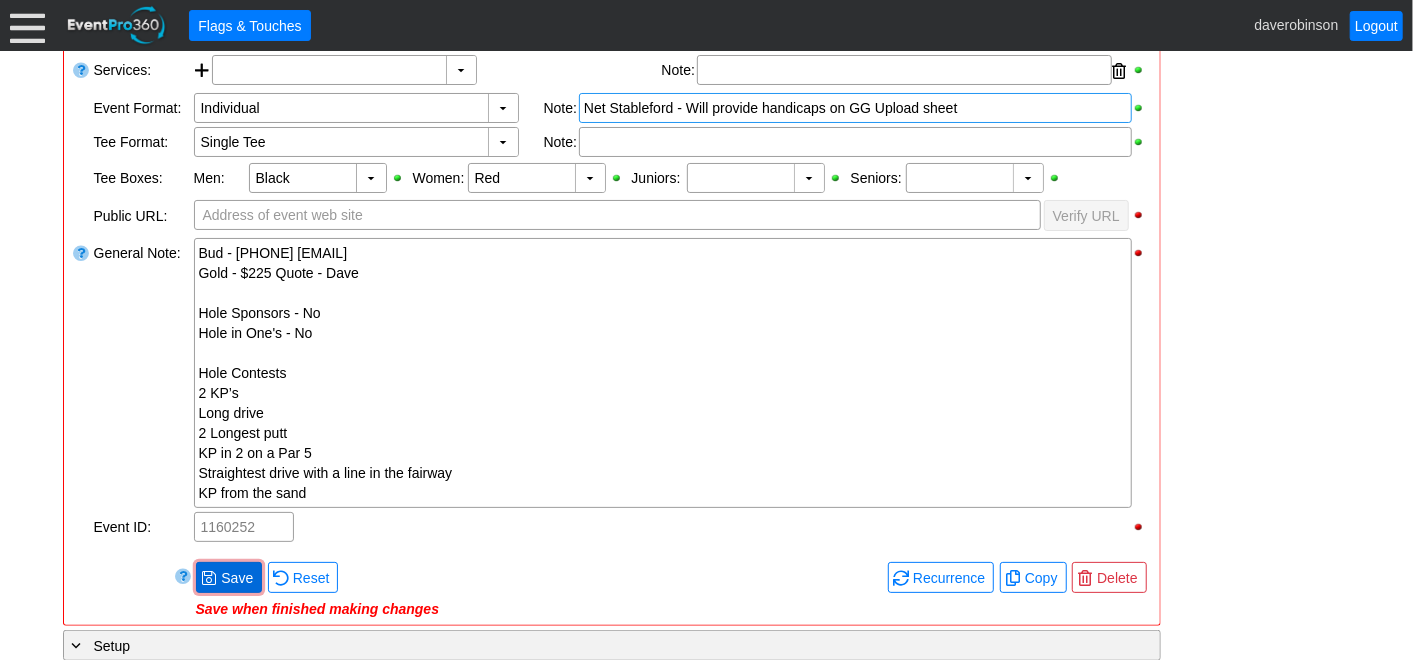 click at bounding box center [209, 578] 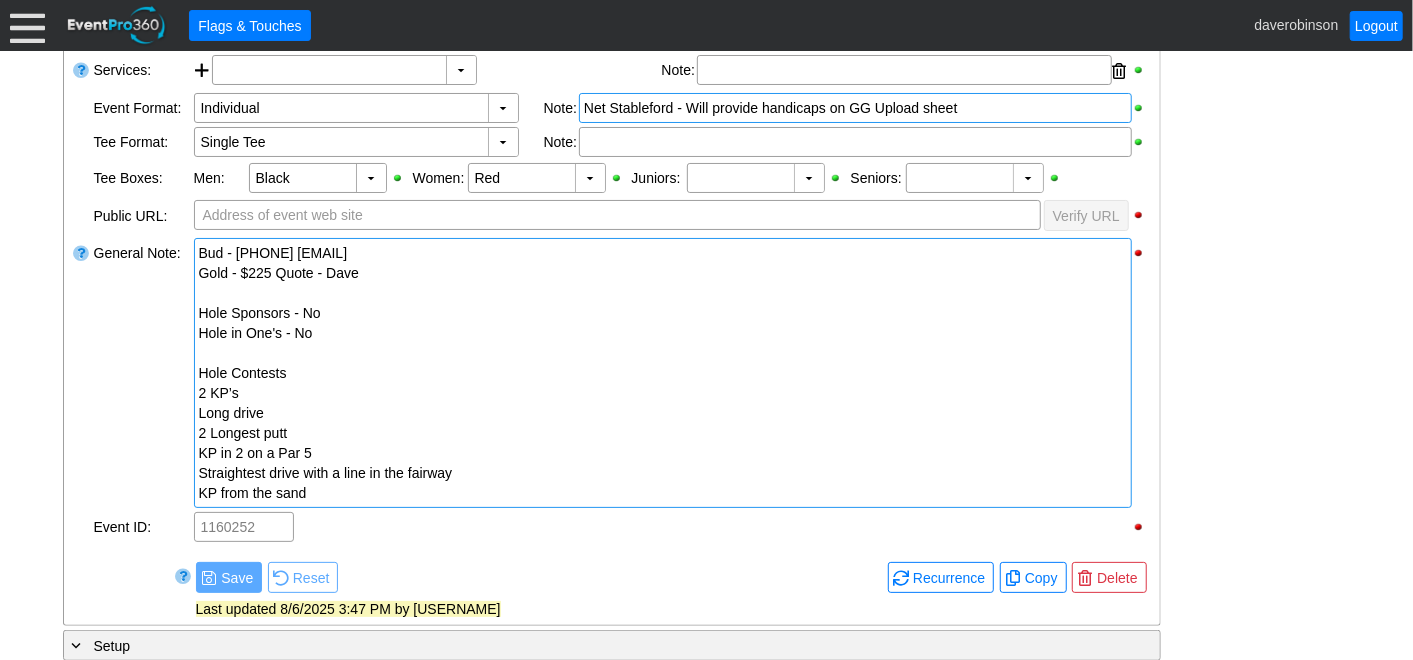 click on "Hole Contests" at bounding box center (663, 373) 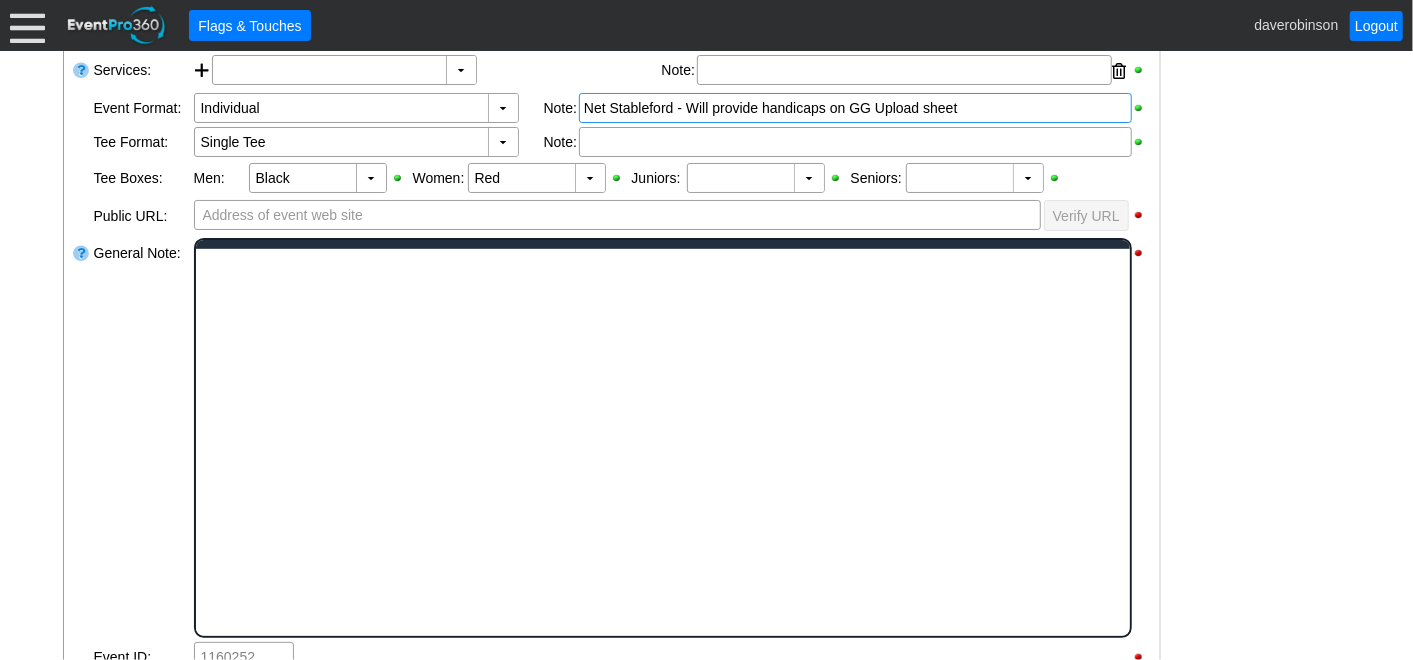 scroll, scrollTop: 0, scrollLeft: 0, axis: both 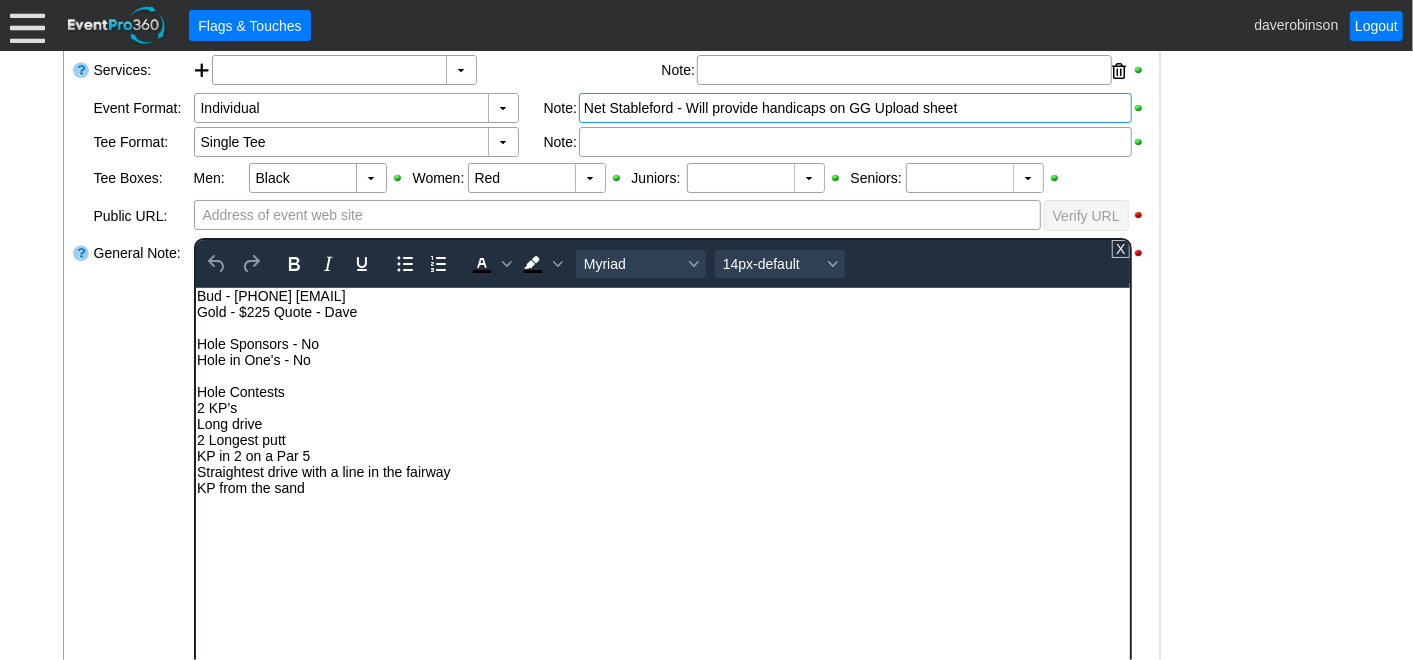 click on "2 KP’s Long drive 2 Longest putt KP in 2 on a Par 5 Straightest drive with a line in the fairway KP from the sand" at bounding box center [662, 447] 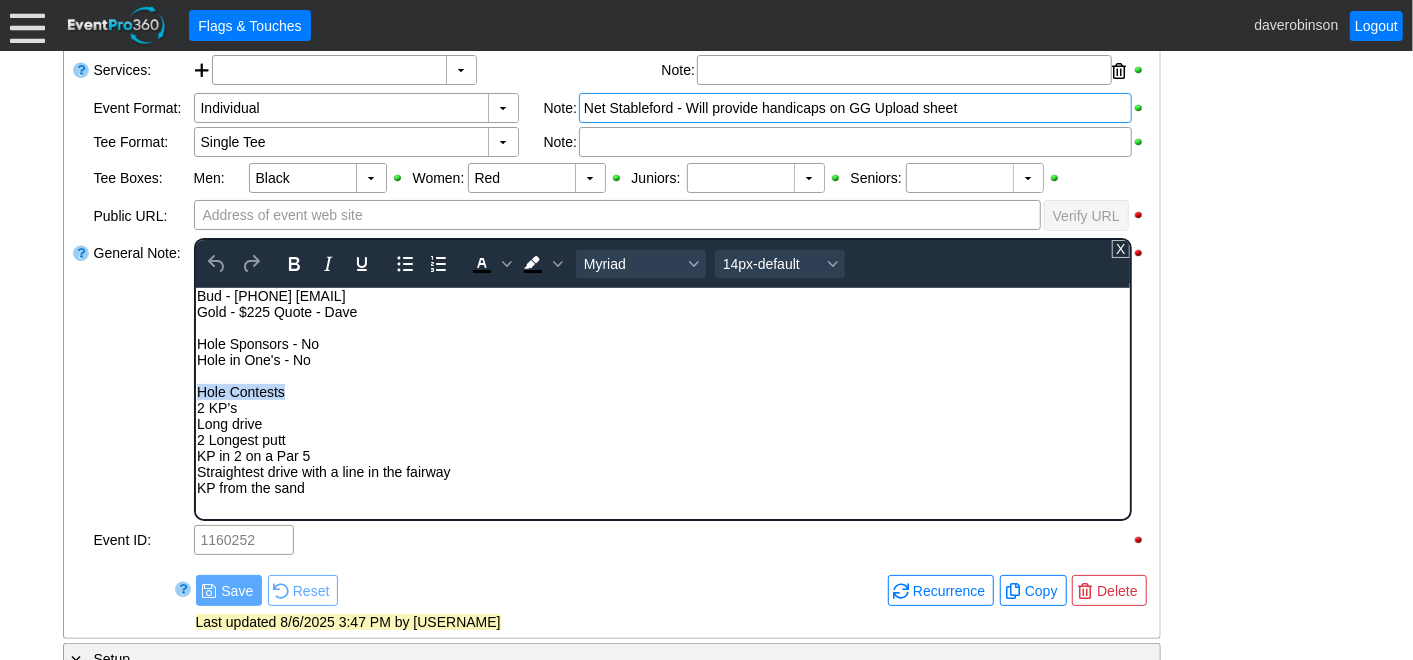 drag, startPoint x: 316, startPoint y: 398, endPoint x: 386, endPoint y: 681, distance: 291.52872 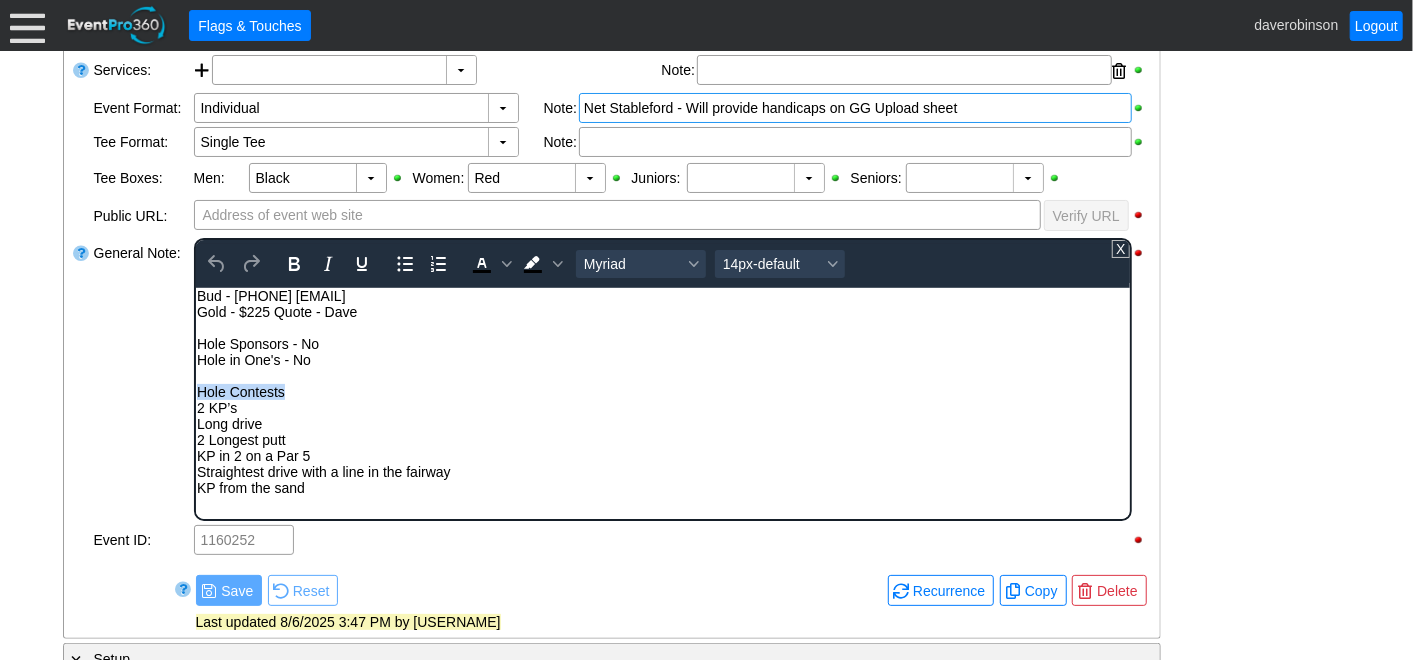 click on "Bud - [PHONE] bhammoud@iconixww.com Gold - $225 Quote - Dave Hole Sponsors - No Hole in One's - No Hole Contests 2 KP’s Long drive 2 Longest putt KP in 2 on a Par 5 Straightest drive with a line in the fairway KP from the sand" at bounding box center [662, 396] 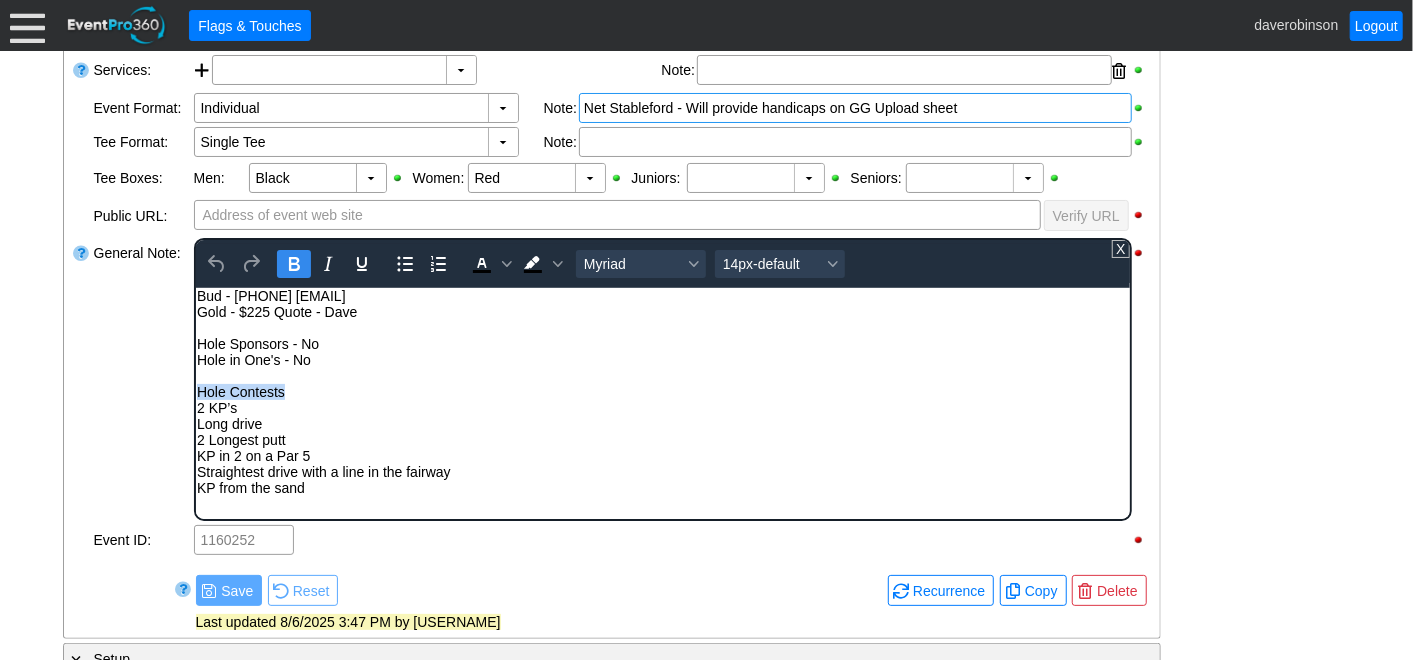click 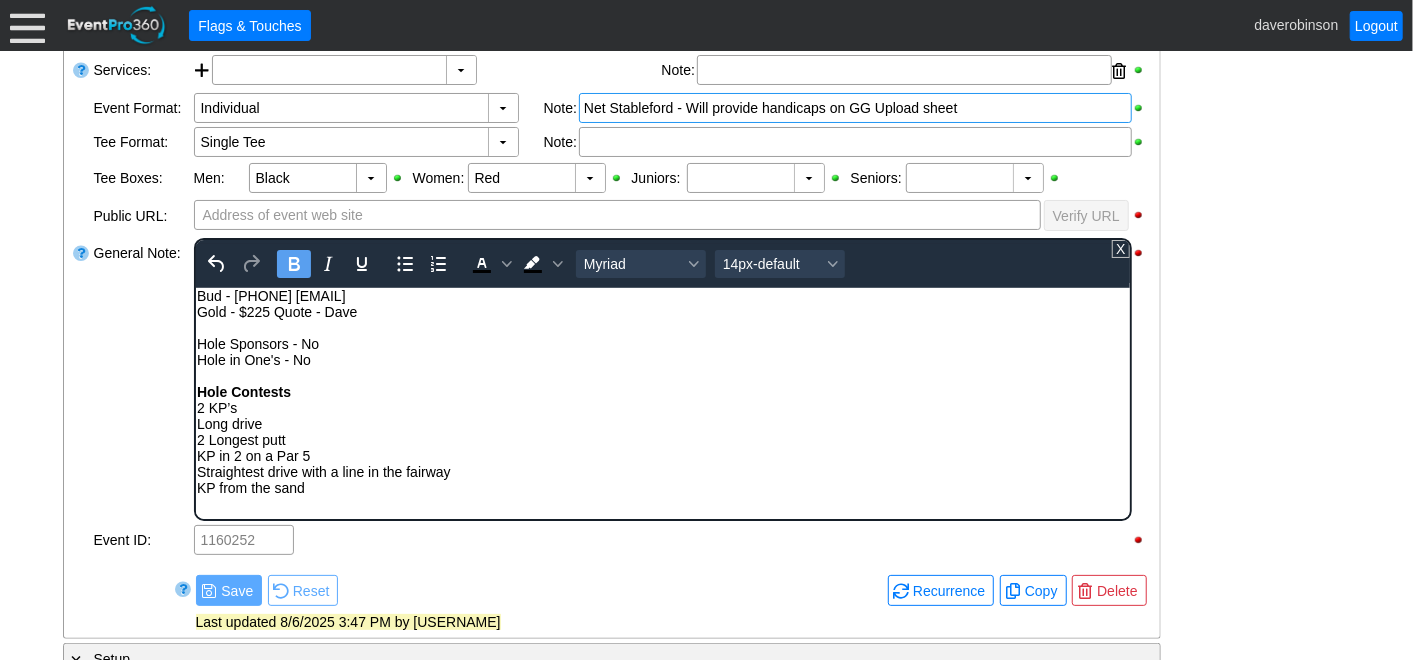click on "Net Stableford - Will provide handicaps on GG Upload sheet" at bounding box center (855, 108) 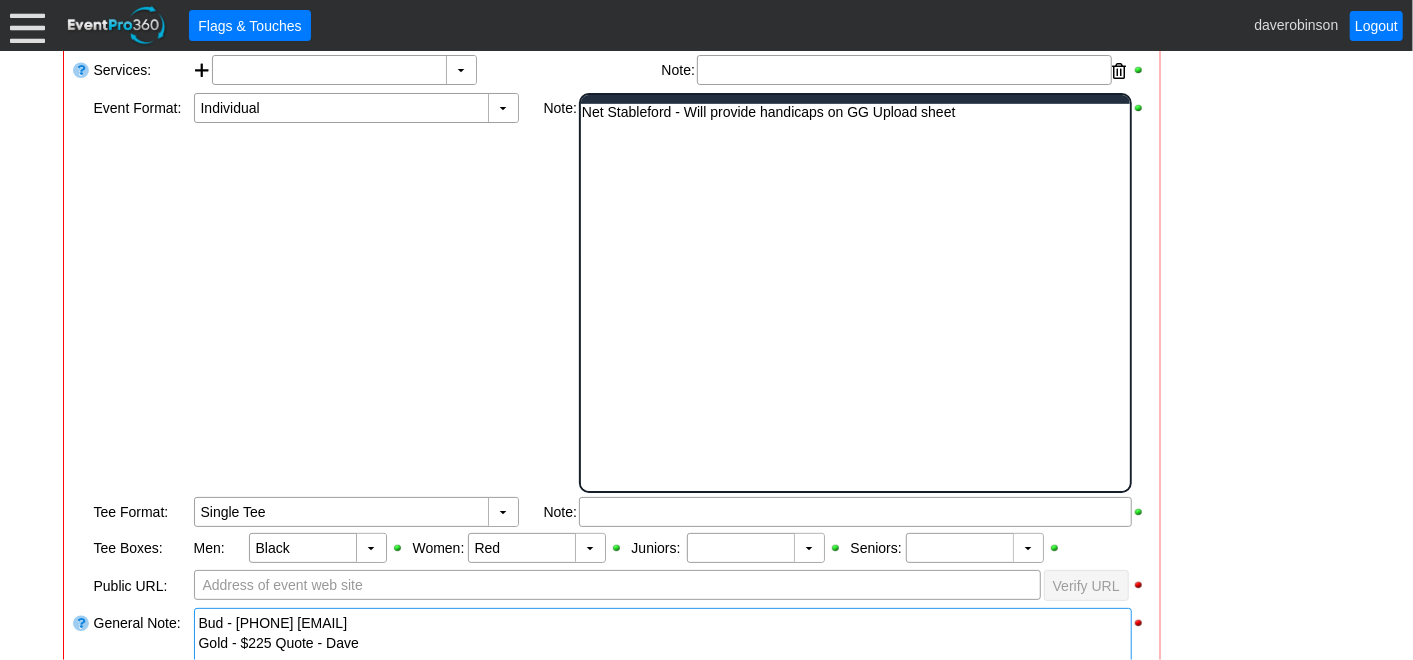 scroll, scrollTop: 0, scrollLeft: 0, axis: both 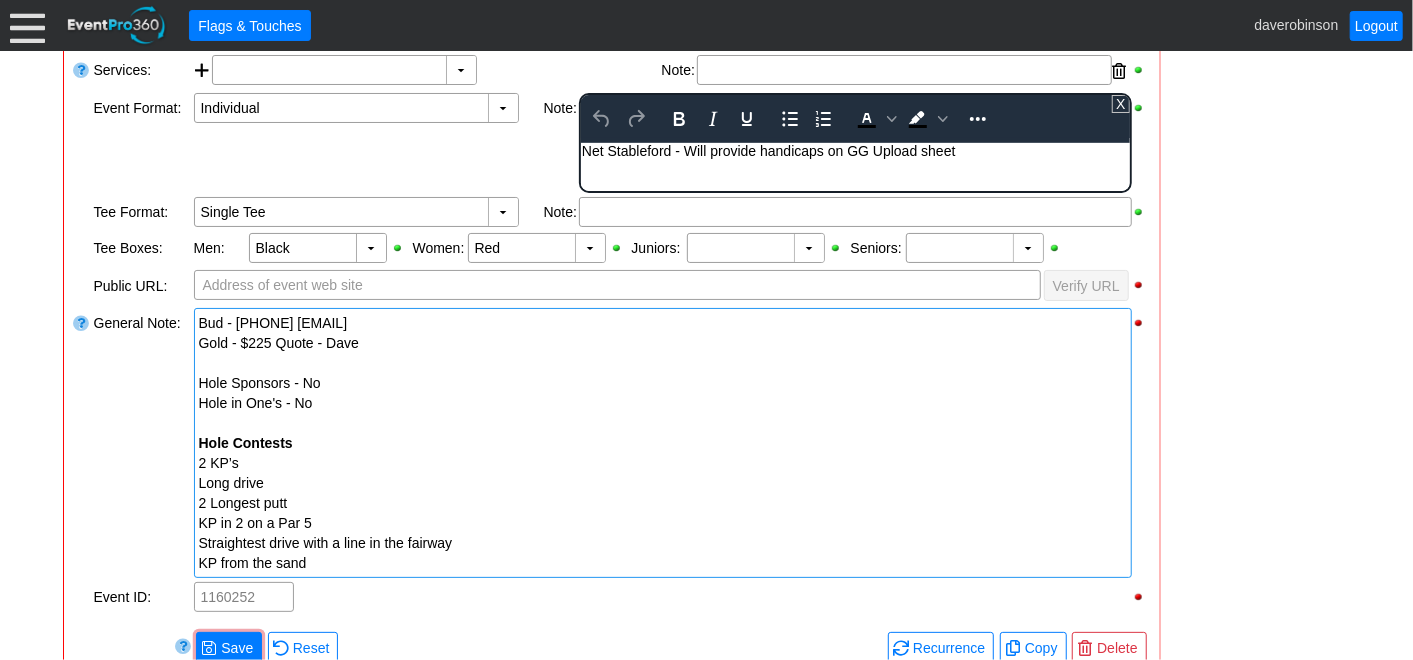type 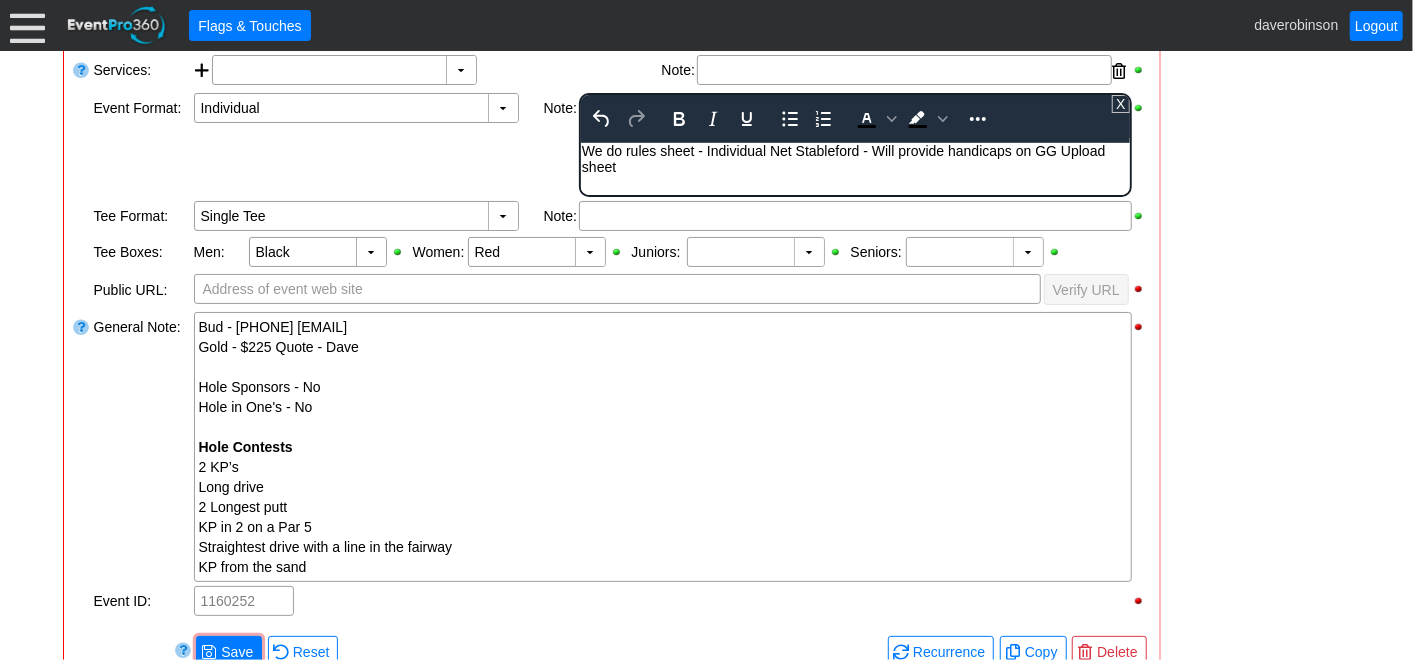 click on "- General Information
▼
Loading....
Remove all highlights
Facility:
▼ Χ Heritage Pointe Golf Club
Event Type:
▼ Χ Corporate Tournament
Course:
▼ Χ Desert - Heritage
1:15pm-2:15pm
Select time" at bounding box center (707, 470) 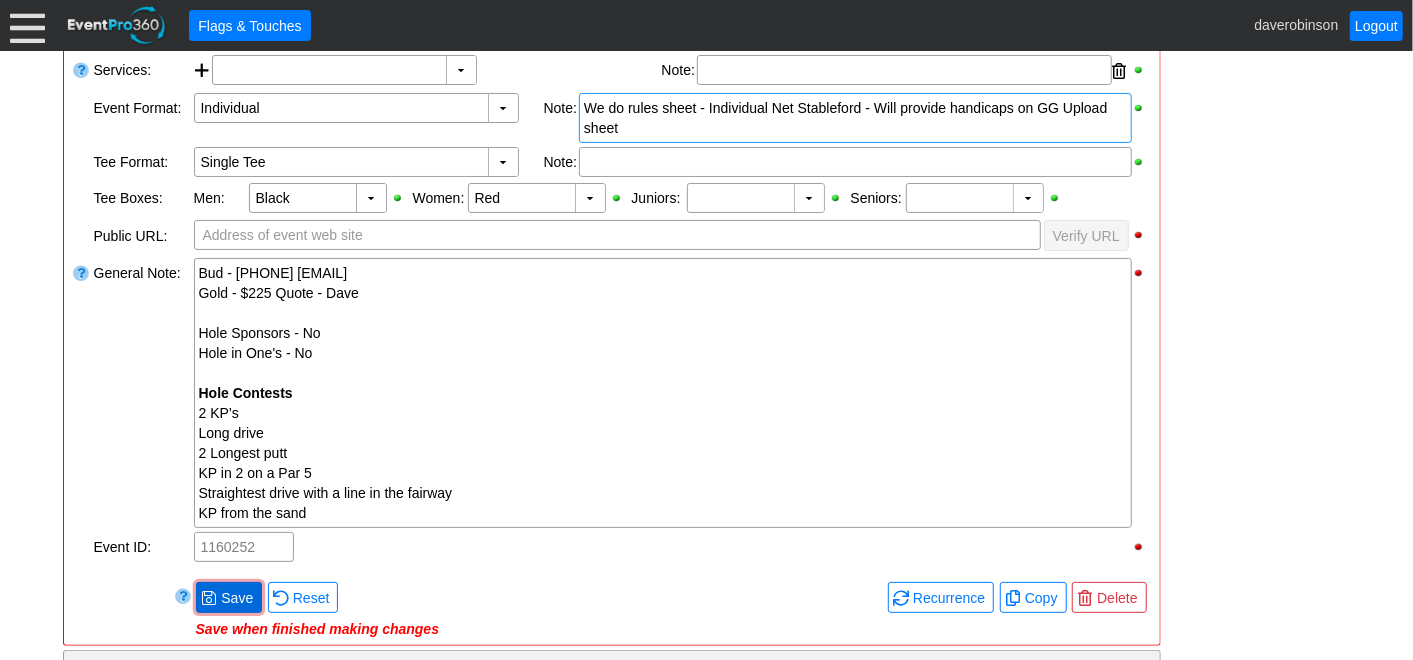 click on "Save" at bounding box center [237, 598] 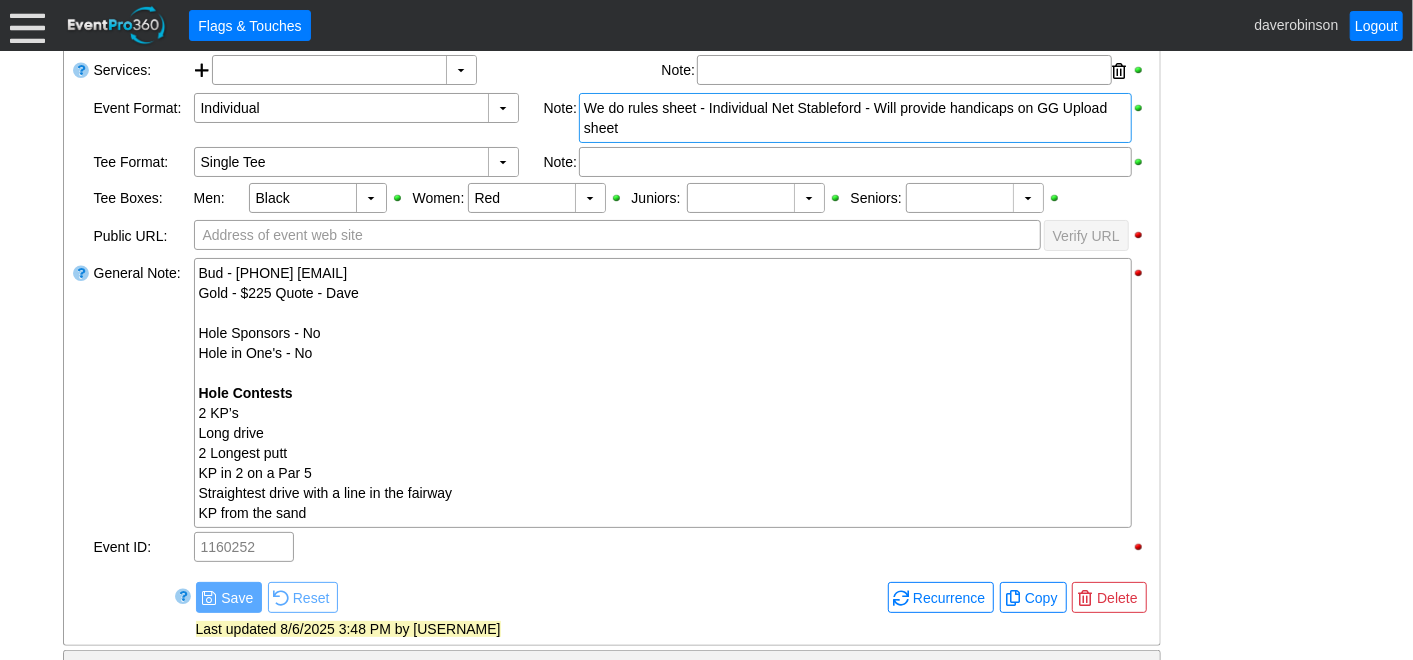 click on "General Note:" at bounding box center (142, 393) 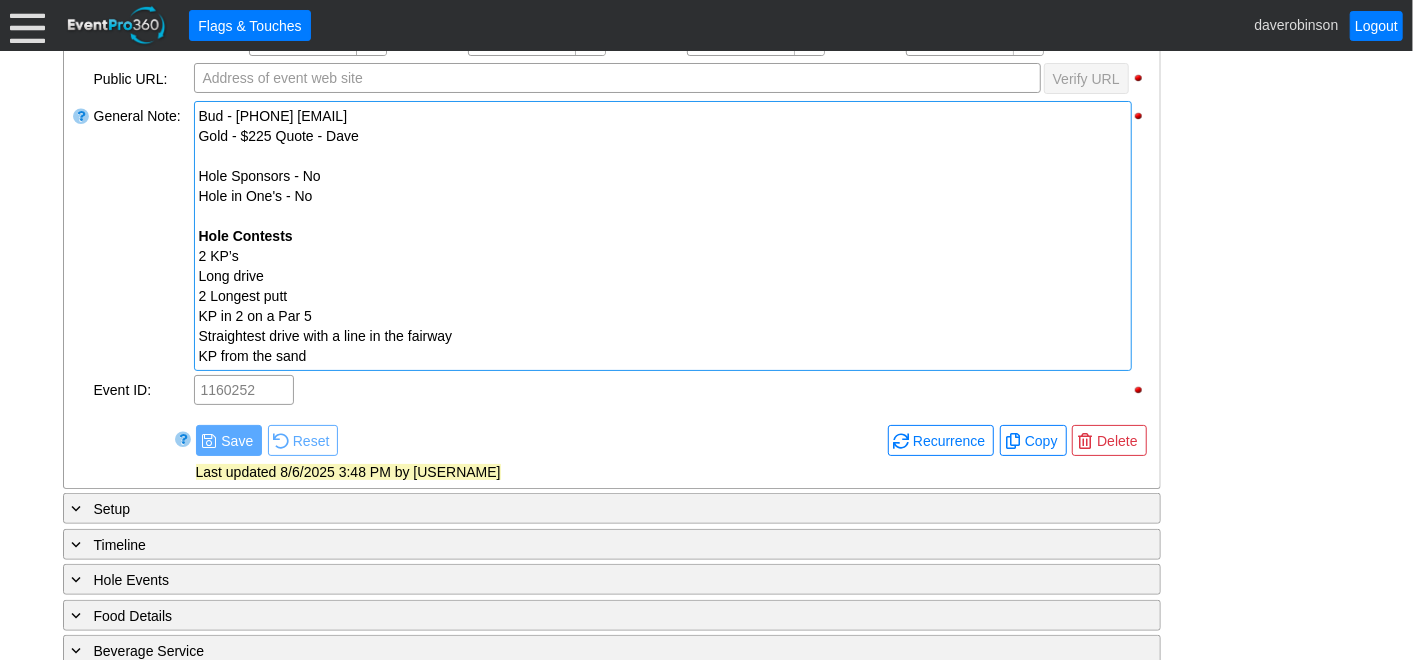 scroll, scrollTop: 666, scrollLeft: 0, axis: vertical 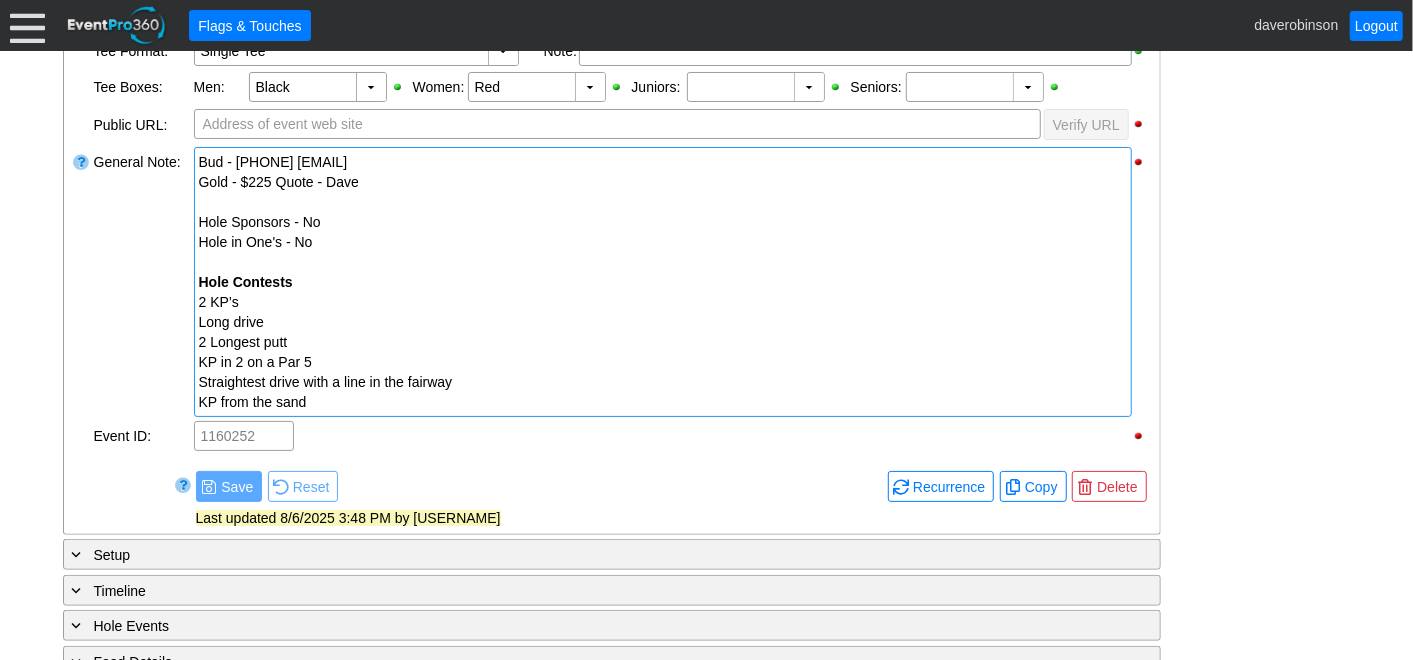 click on "Hole in One's - No" at bounding box center (663, 242) 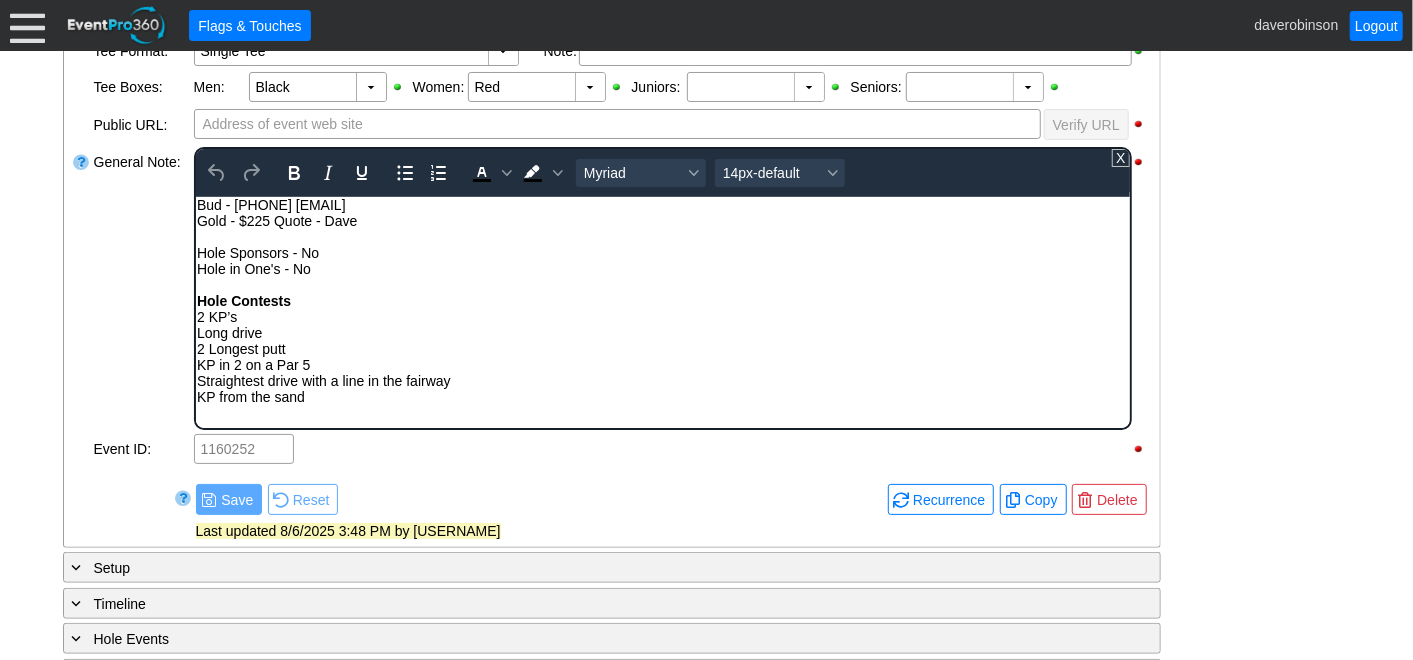 scroll, scrollTop: 0, scrollLeft: 0, axis: both 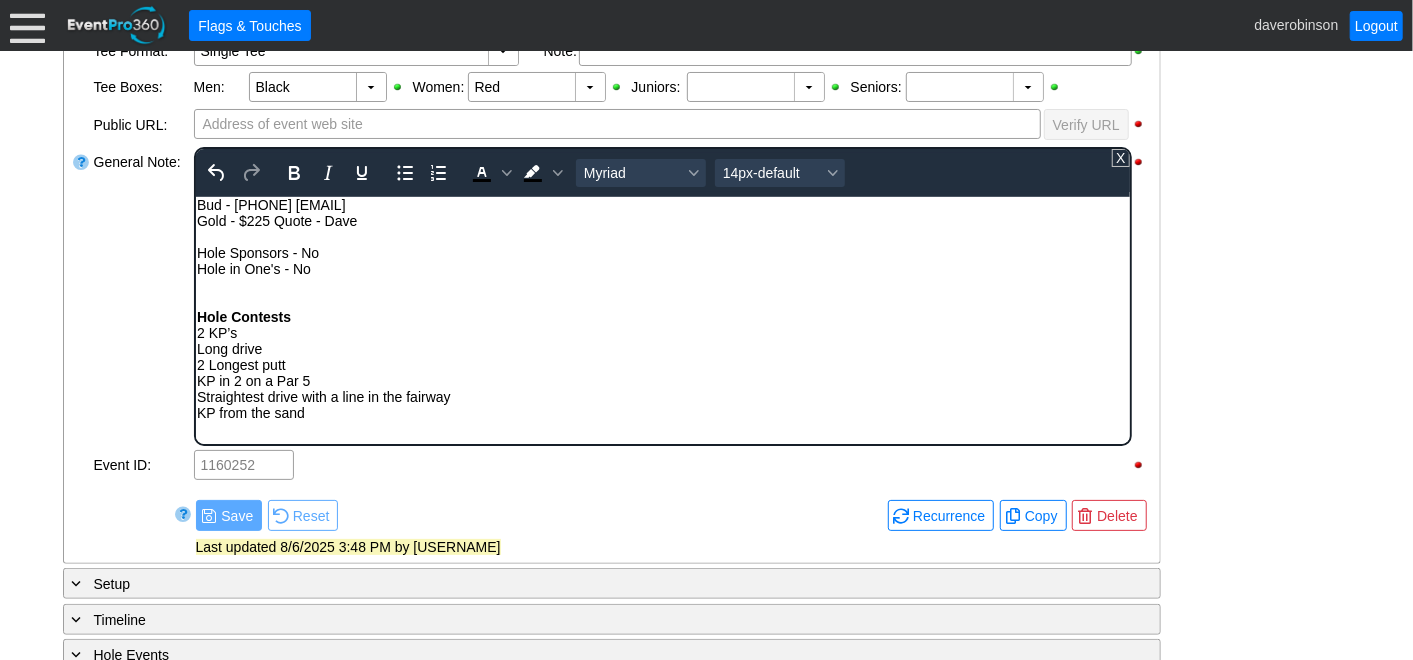 type 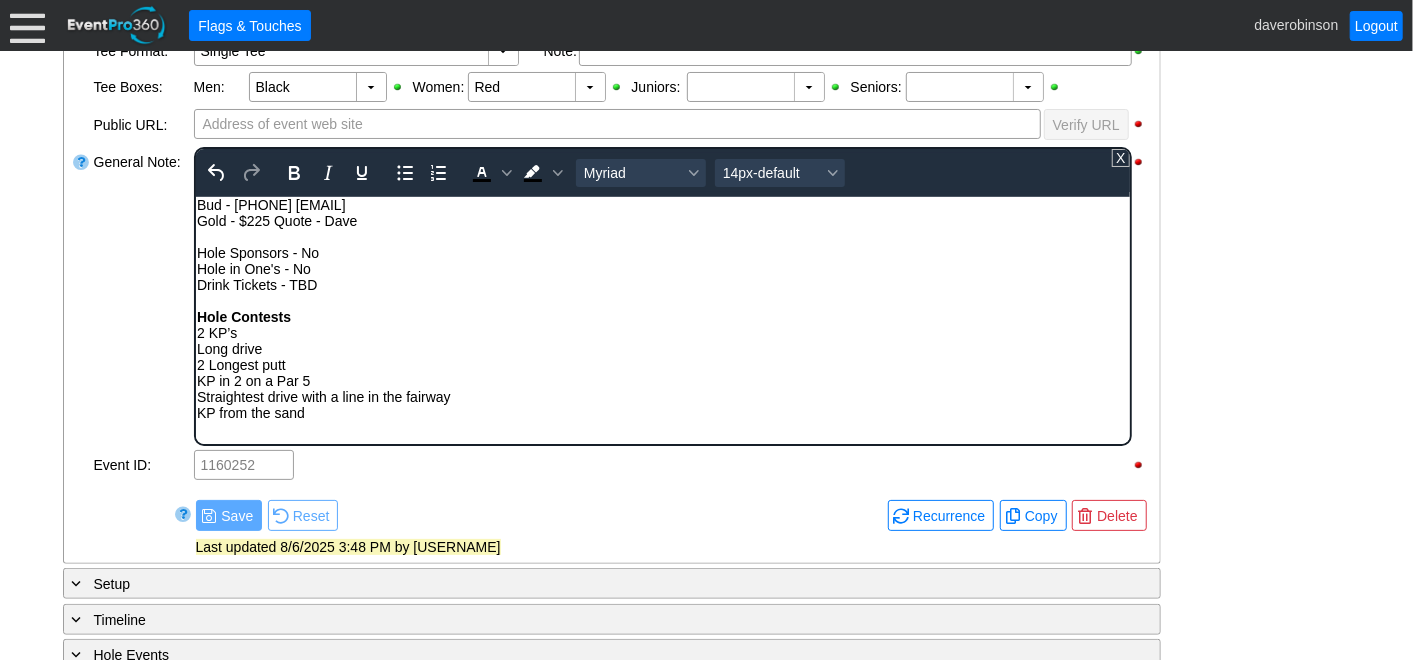 drag, startPoint x: 288, startPoint y: 286, endPoint x: 324, endPoint y: 279, distance: 36.67424 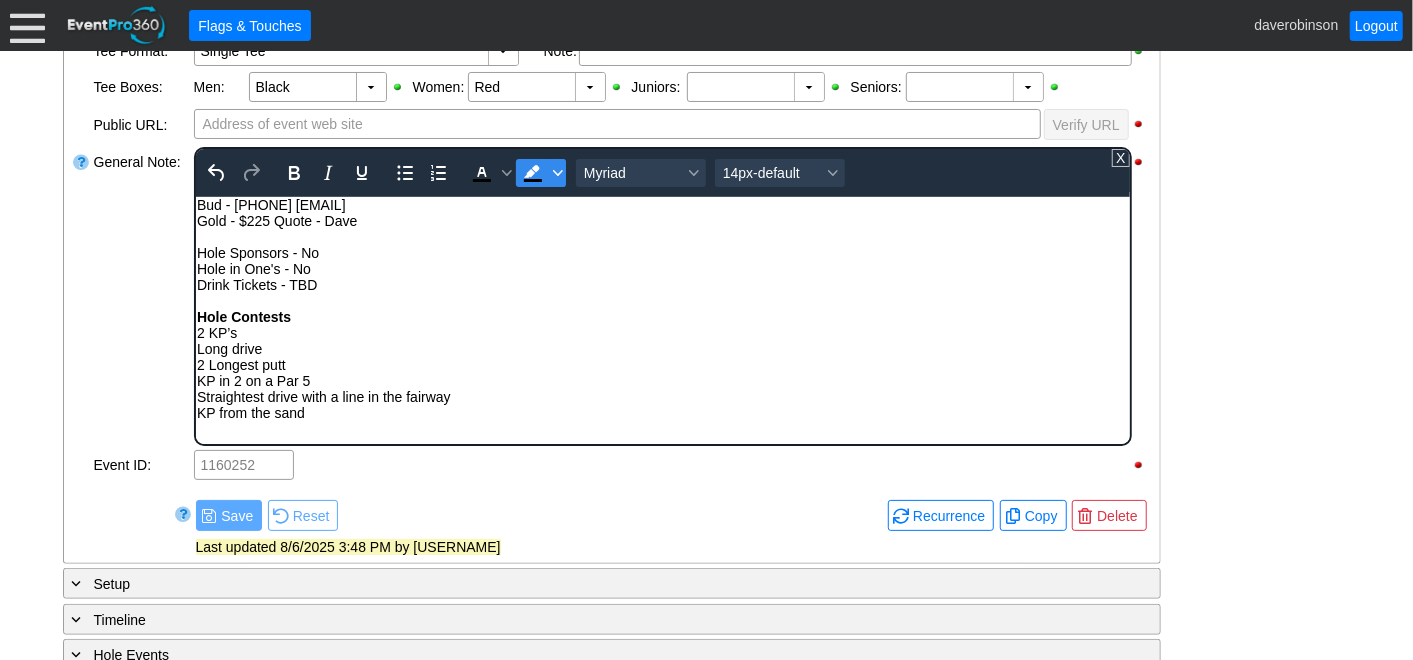 click at bounding box center [557, 173] 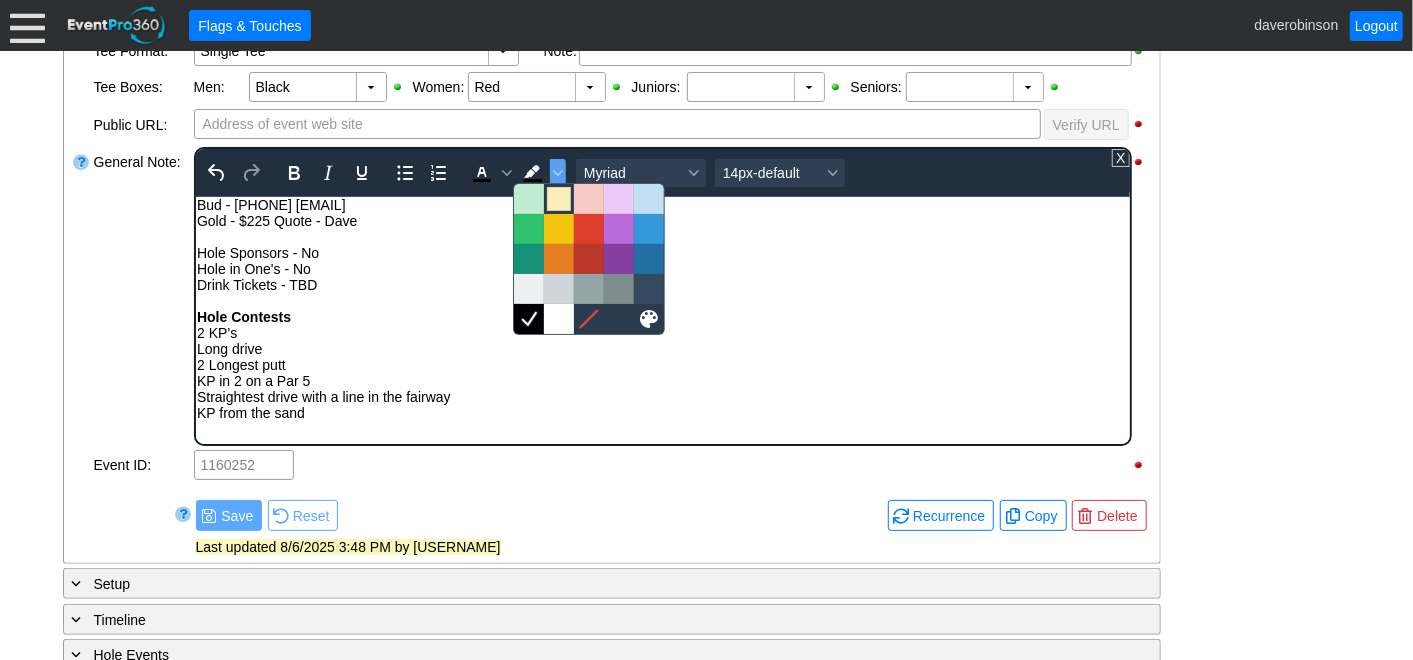click at bounding box center (559, 199) 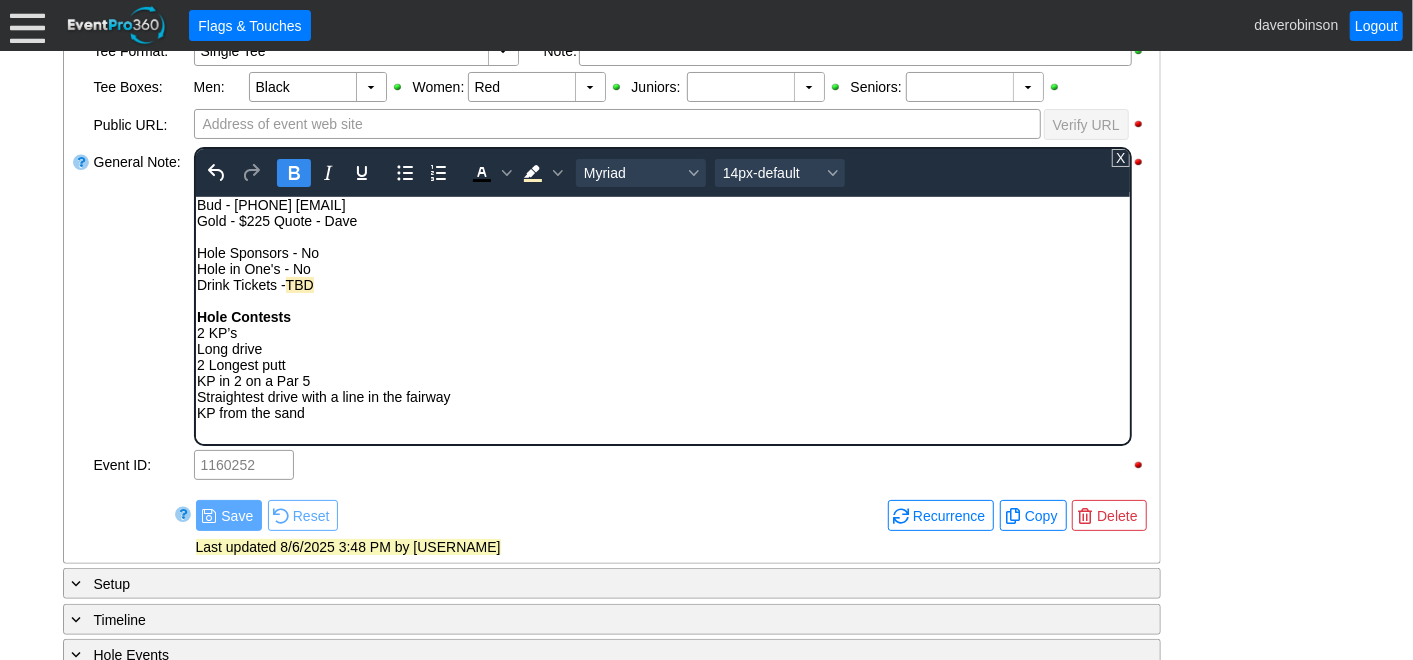 click 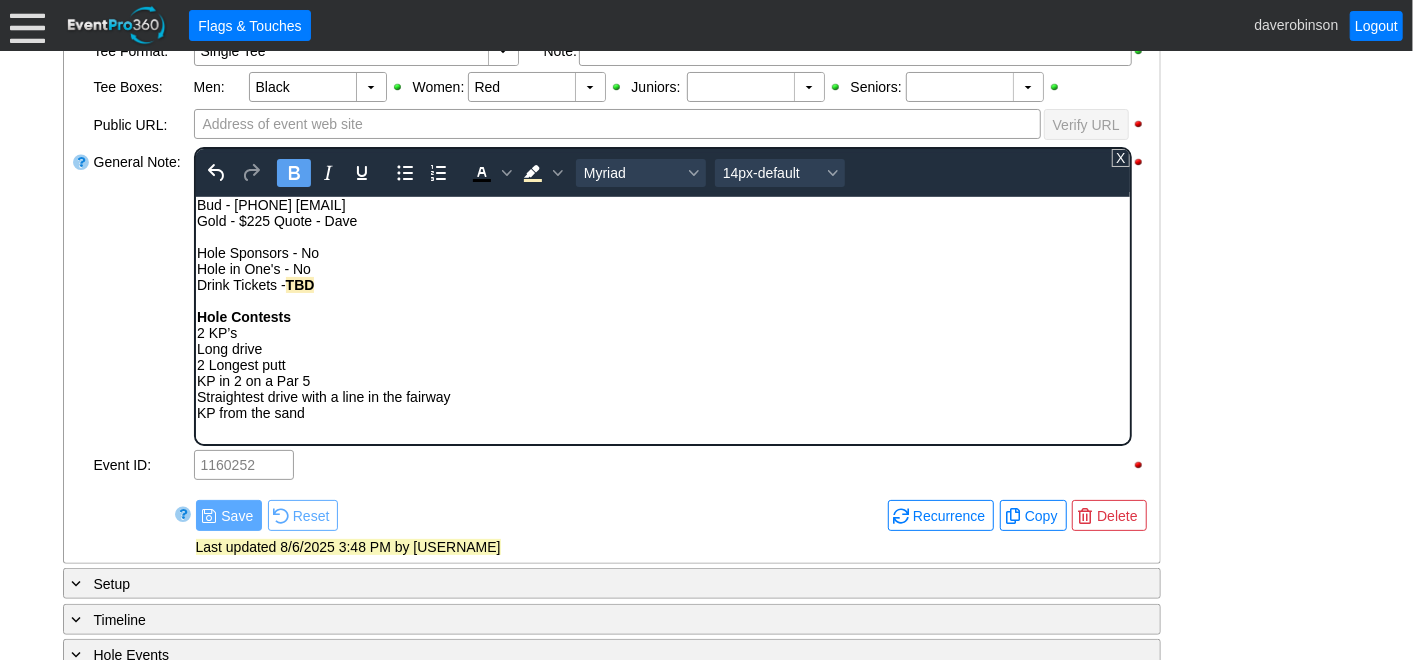 click on "Hole Contests" at bounding box center (662, 316) 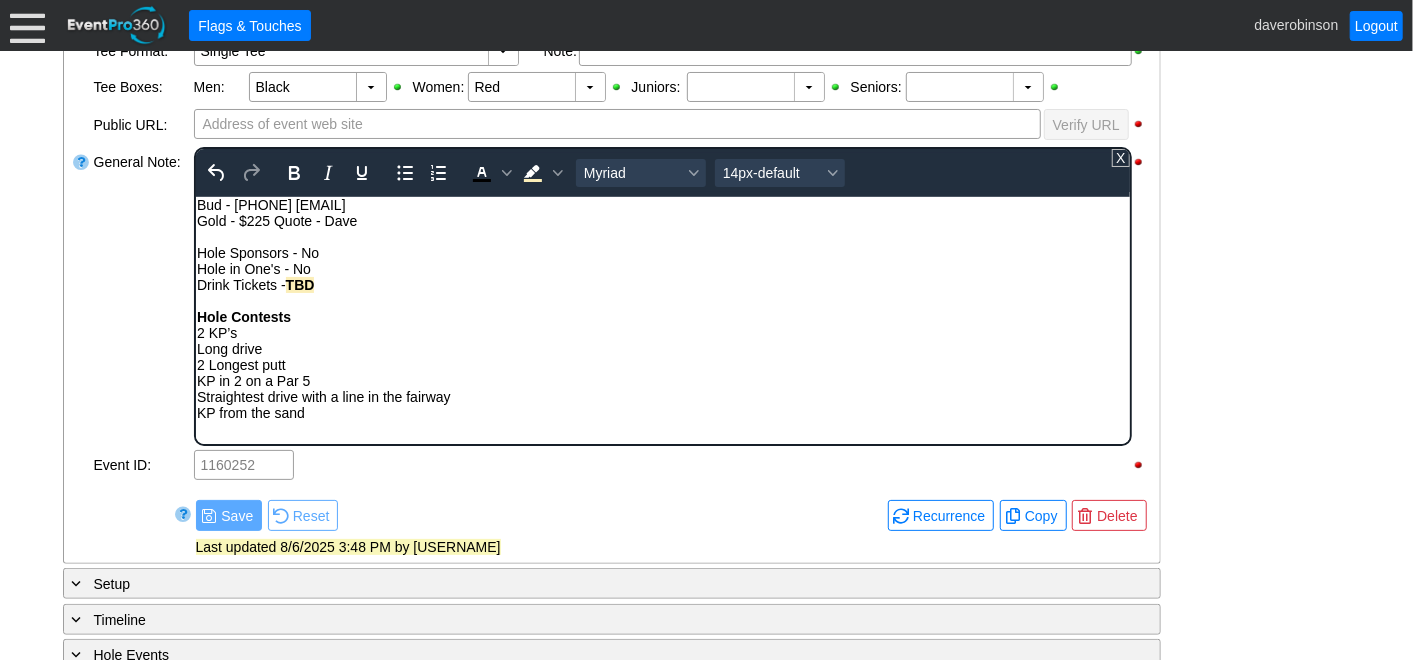 click at bounding box center [662, 300] 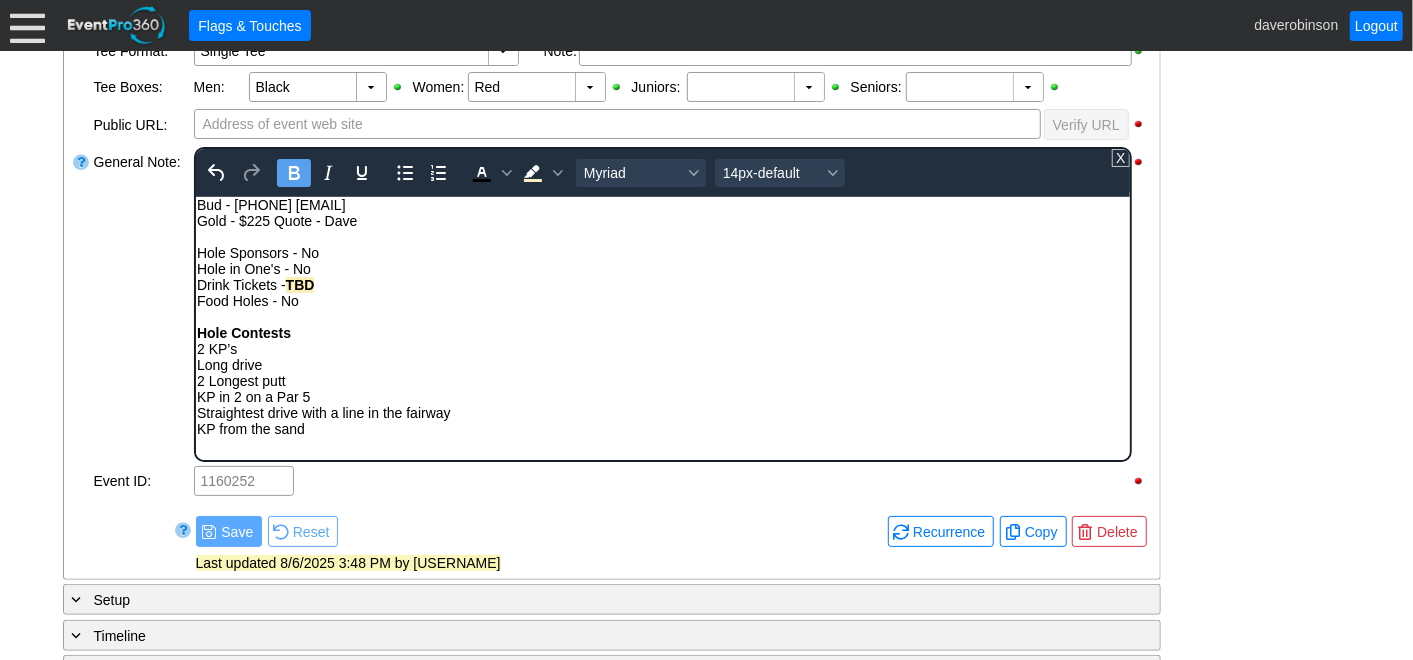 click on "Hole Contests" at bounding box center [662, 332] 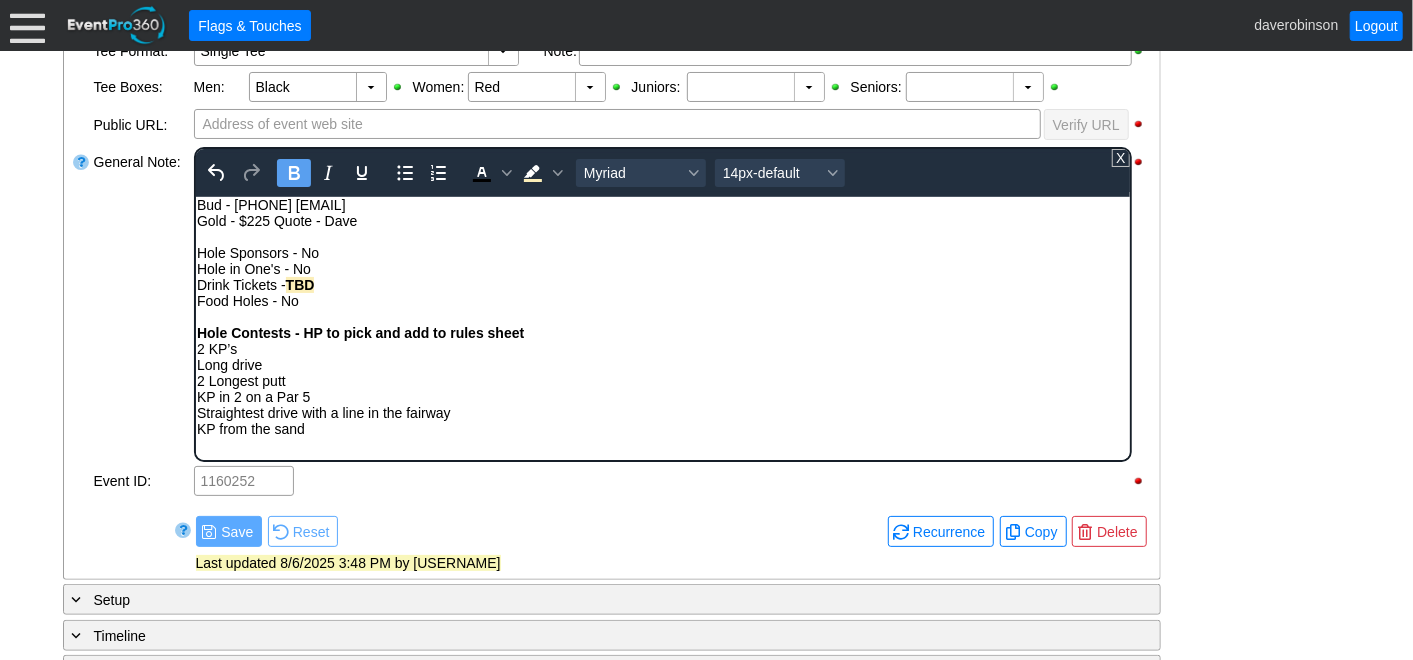 click on "2 KP’s Long drive 2 Longest putt KP in 2 on a Par 5 Straightest drive with a line in the fairway KP from the sand" at bounding box center [662, 388] 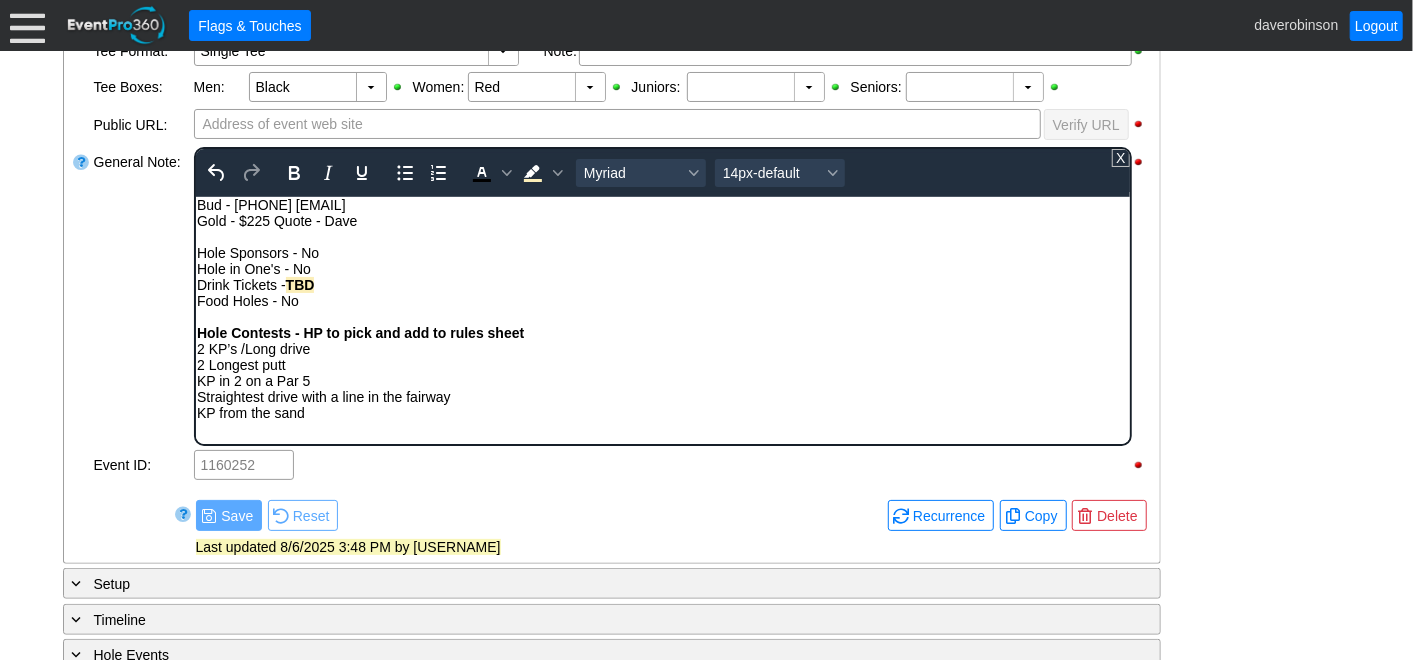 click on "2 KP’s /  Long drive 2 Longest putt KP in 2 on a Par 5 Straightest drive with a line in the fairway KP from the sand" at bounding box center (662, 380) 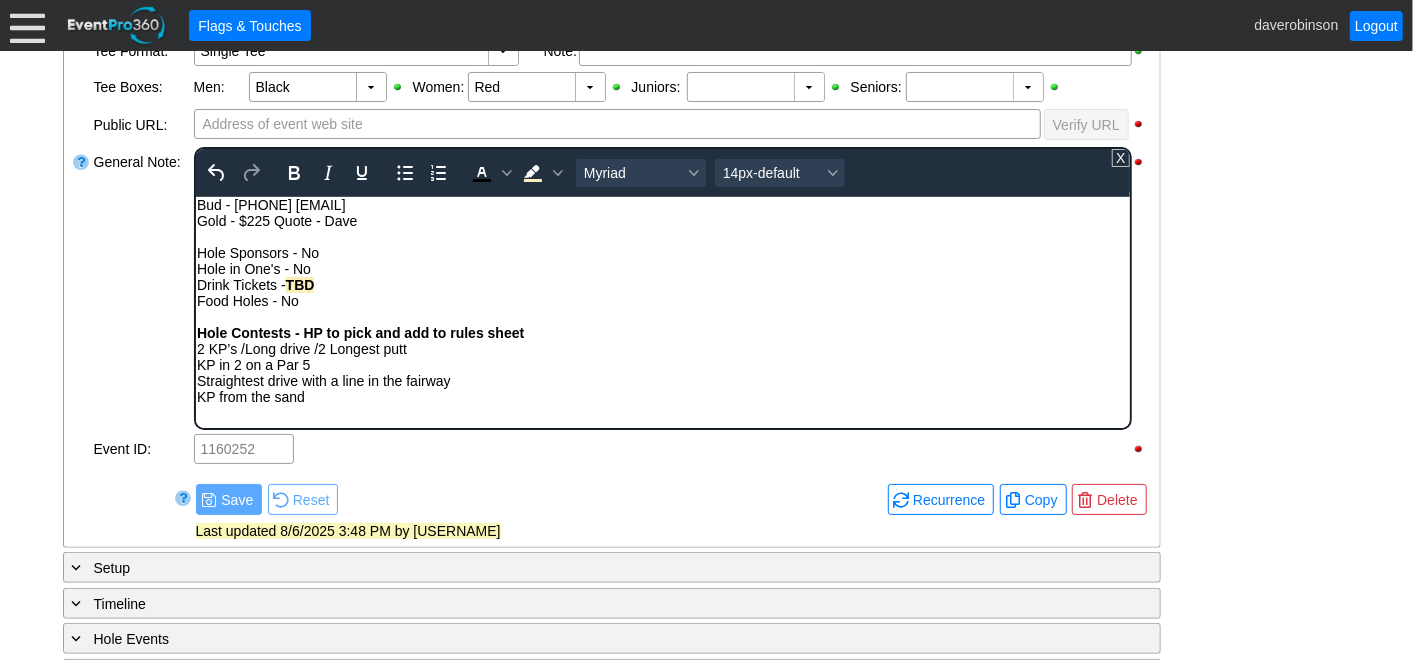 click on "2 KP’s /  Long drive /  2 Longest putt KP in 2 on a Par 5 Straightest drive with a line in the fairway KP from the sand" at bounding box center [662, 372] 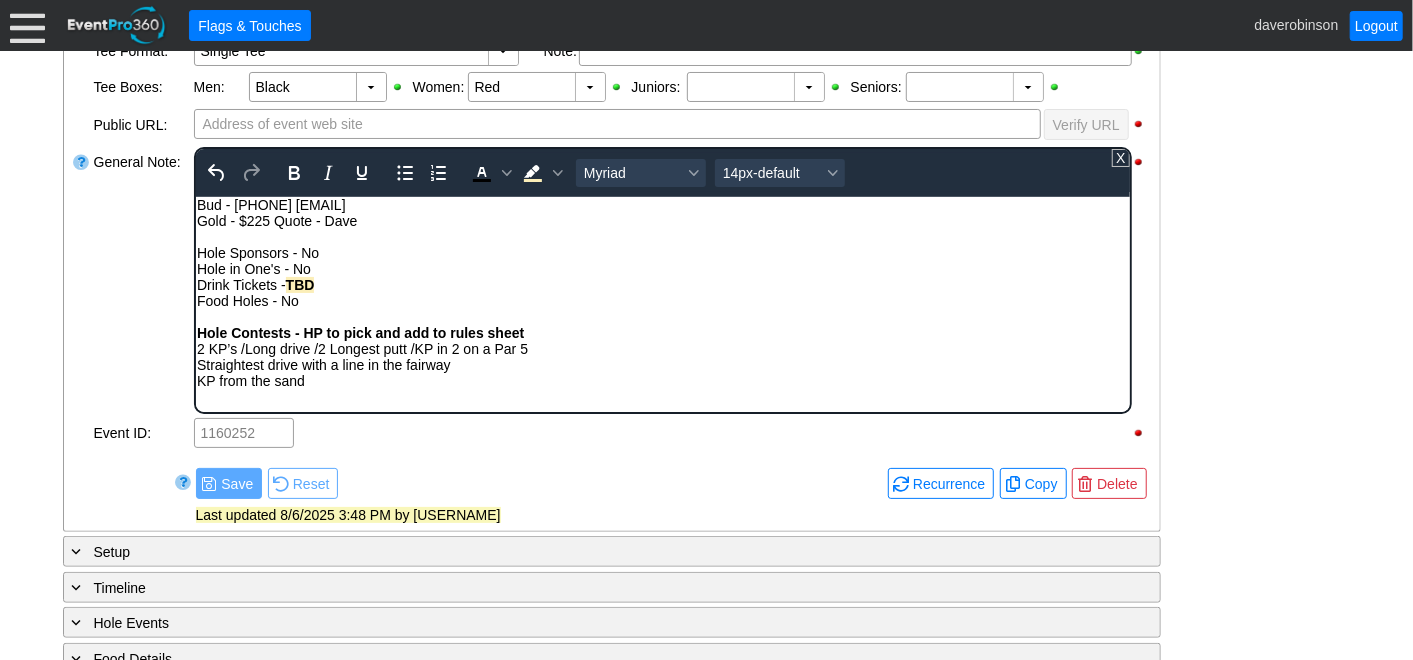 click on "2 KP’s /  Long drive /  2 Longest putt /  KP in 2 on a Par 5 Straightest drive with a line in the fairway KP from the sand" at bounding box center (662, 364) 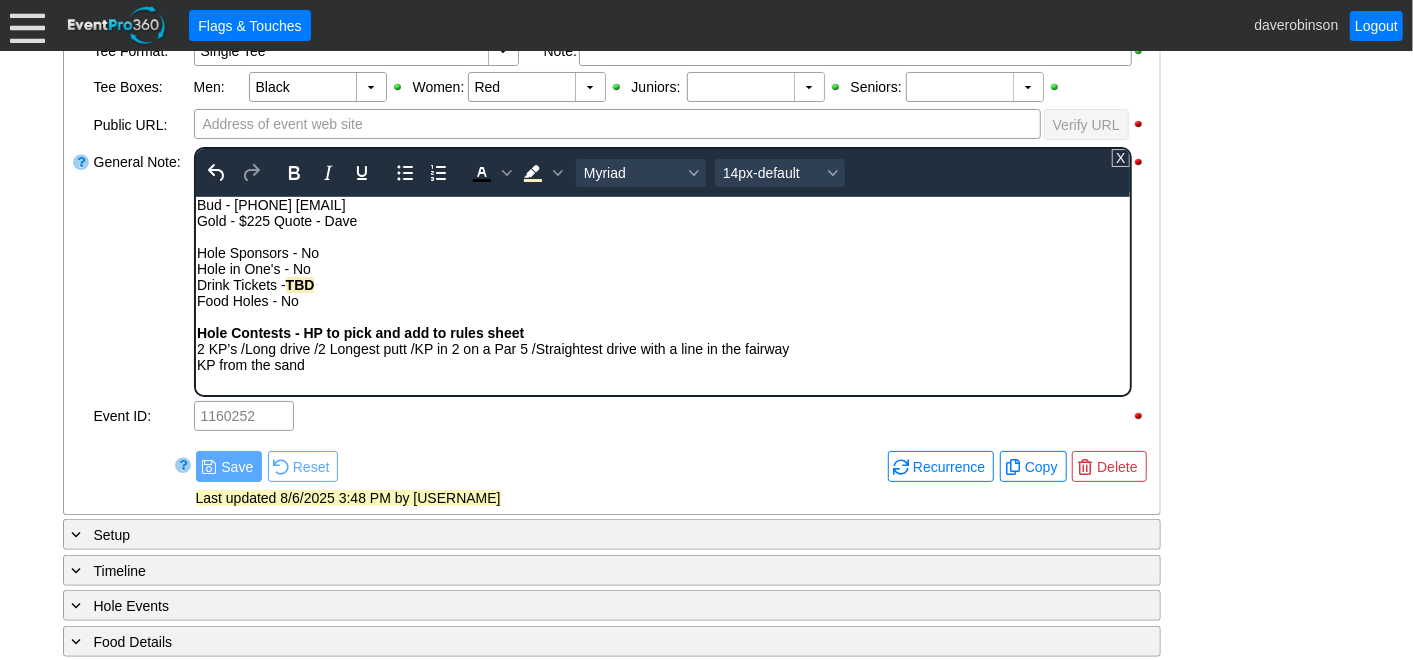 click on "2 KP’s /  Long drive /  2 Longest putt /  KP in 2 on a Par 5 / Straightest drive with a line in the fairway KP from the sand" at bounding box center [662, 356] 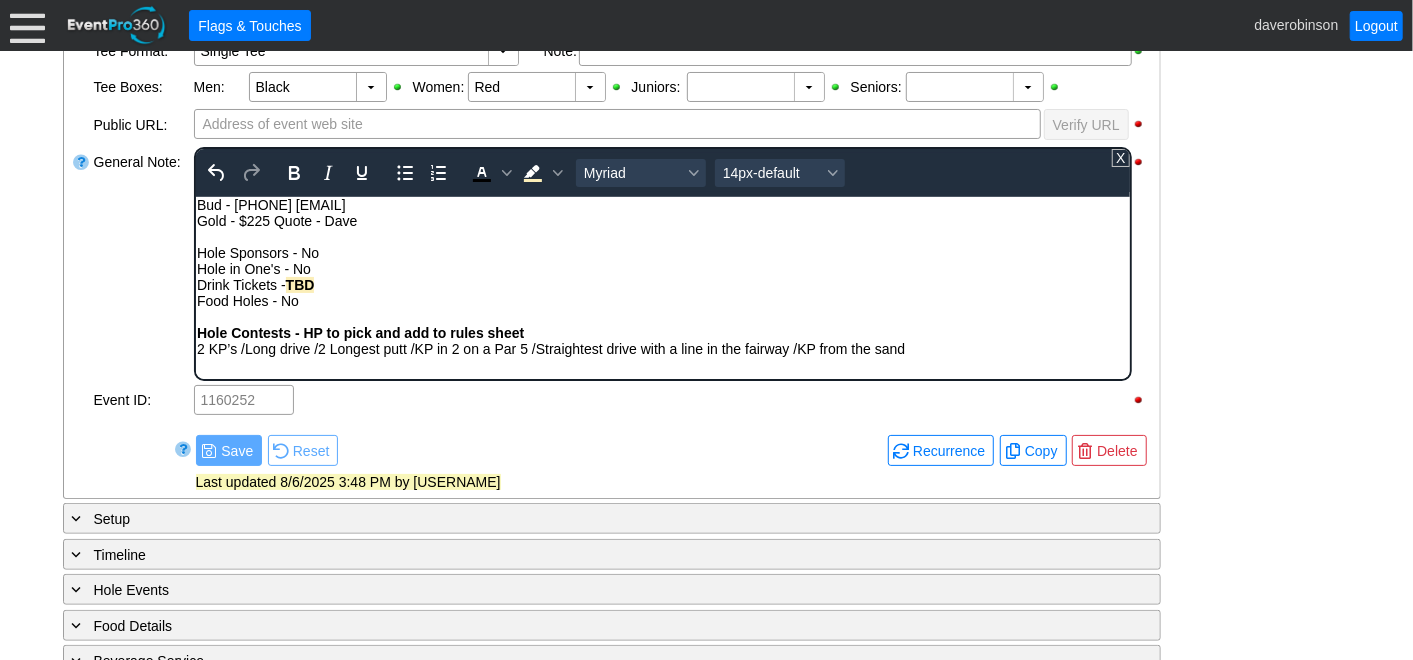 click on "General Note:" at bounding box center [142, 264] 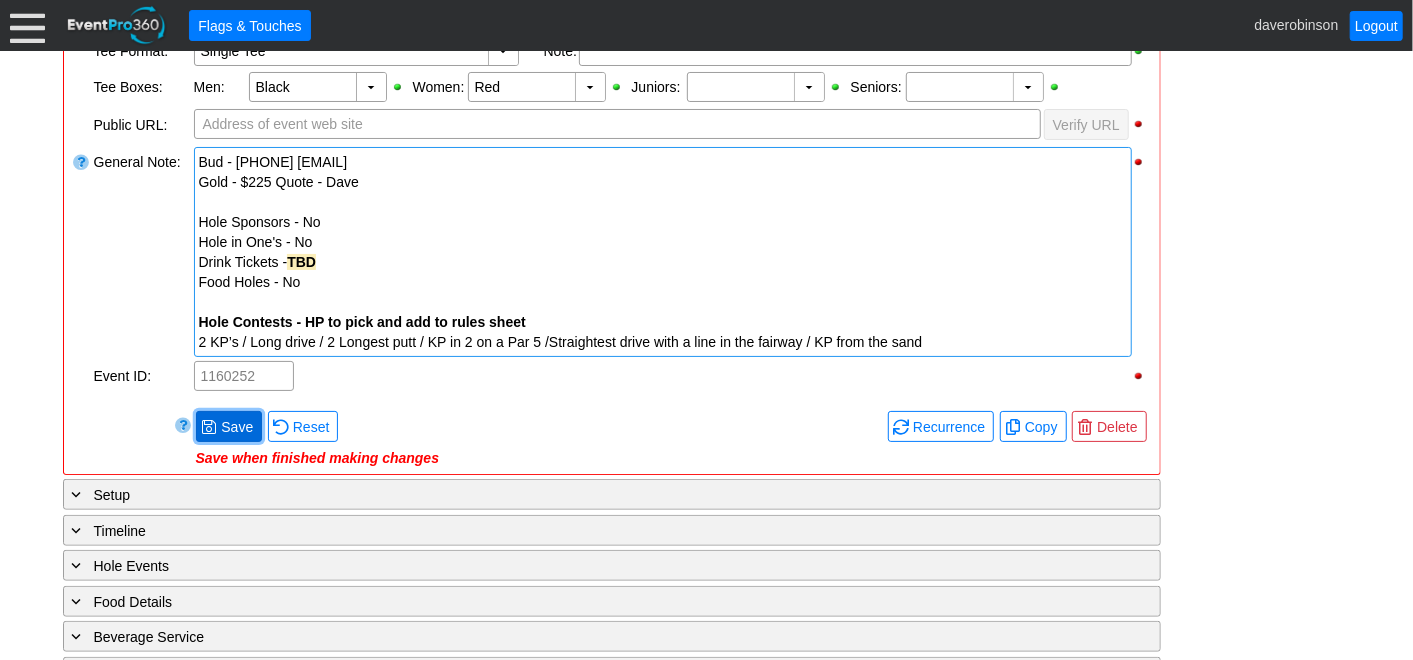click on "●
Save" at bounding box center (229, 426) 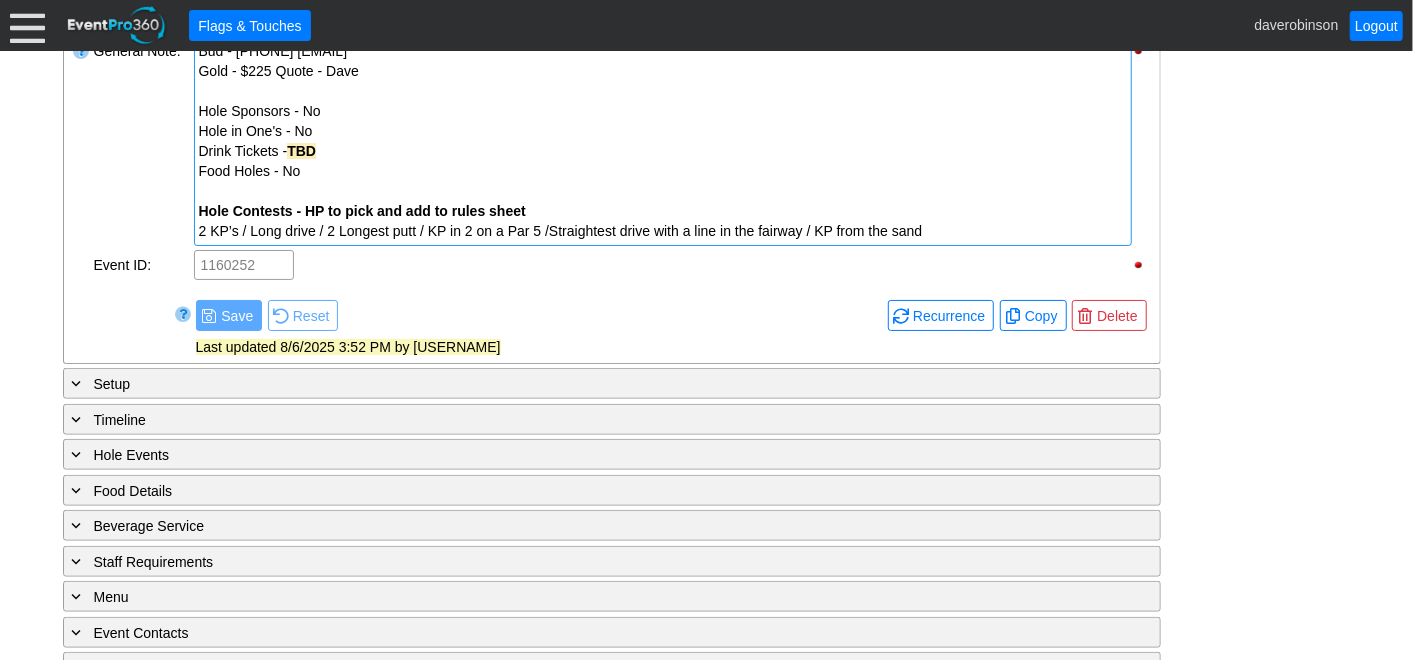 scroll, scrollTop: 877, scrollLeft: 0, axis: vertical 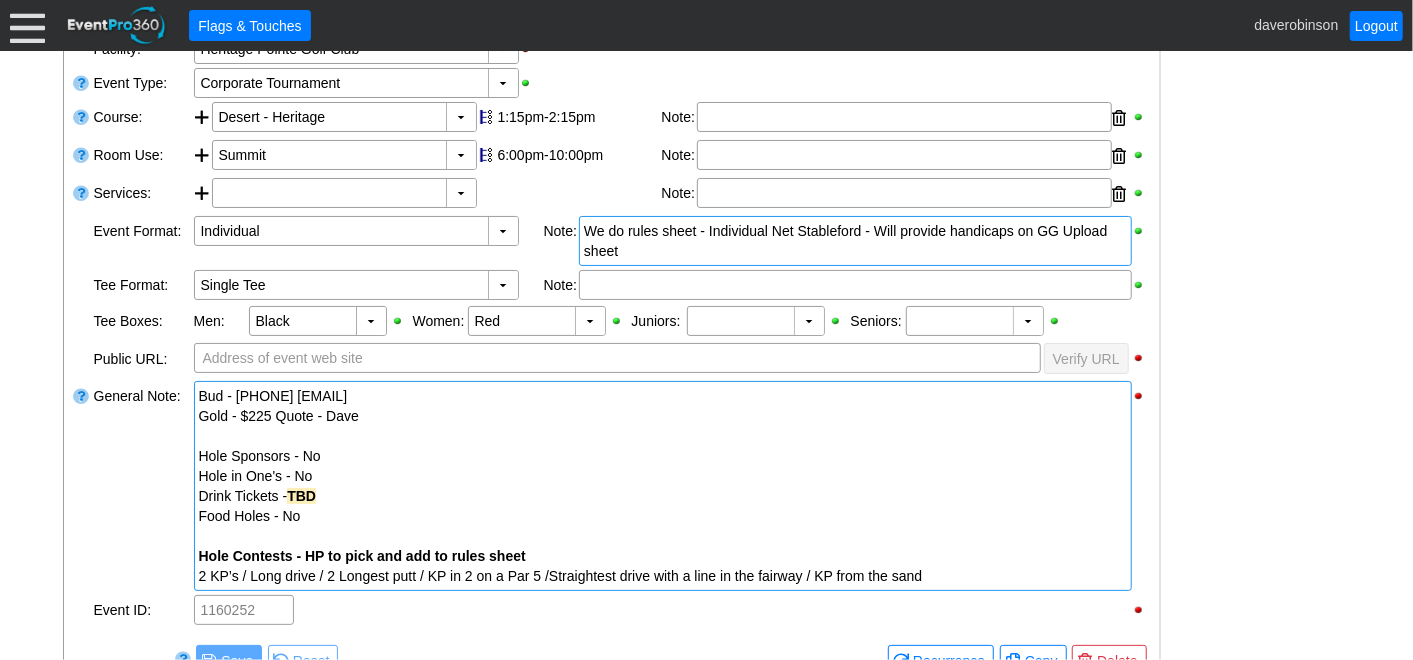 drag, startPoint x: 384, startPoint y: 411, endPoint x: 281, endPoint y: 420, distance: 103.392456 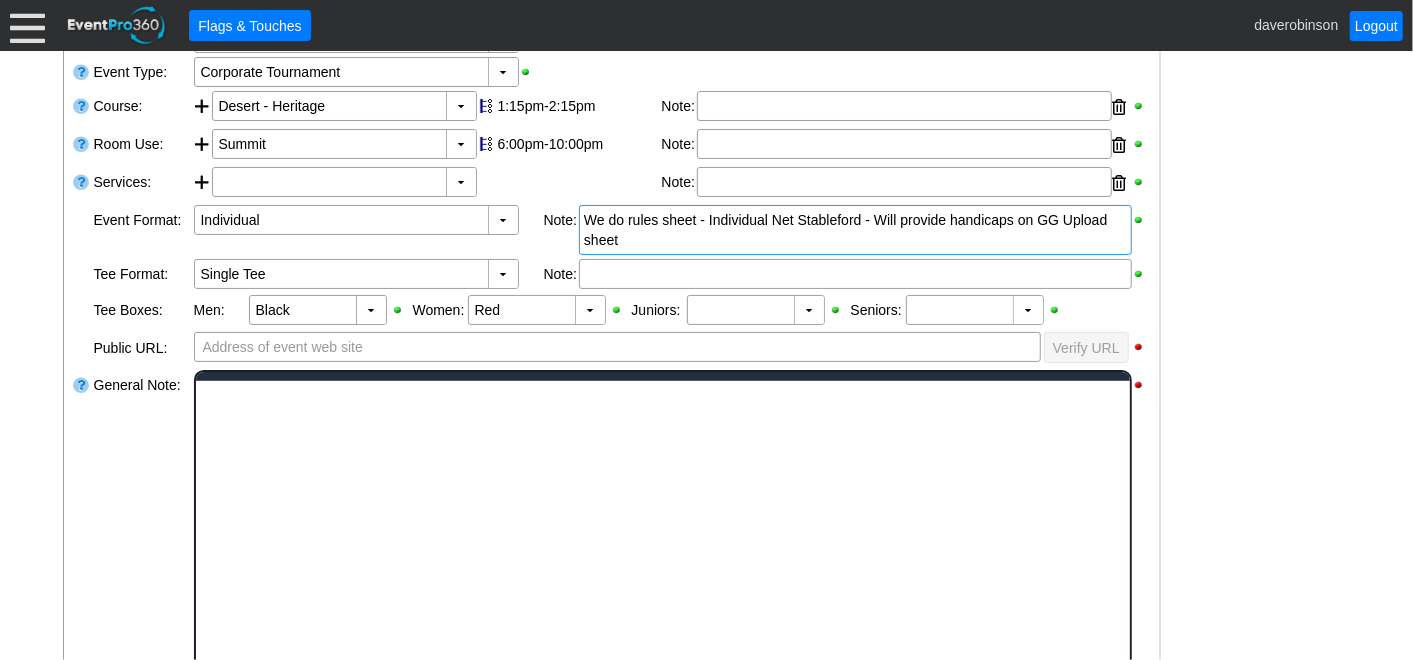 scroll, scrollTop: 0, scrollLeft: 0, axis: both 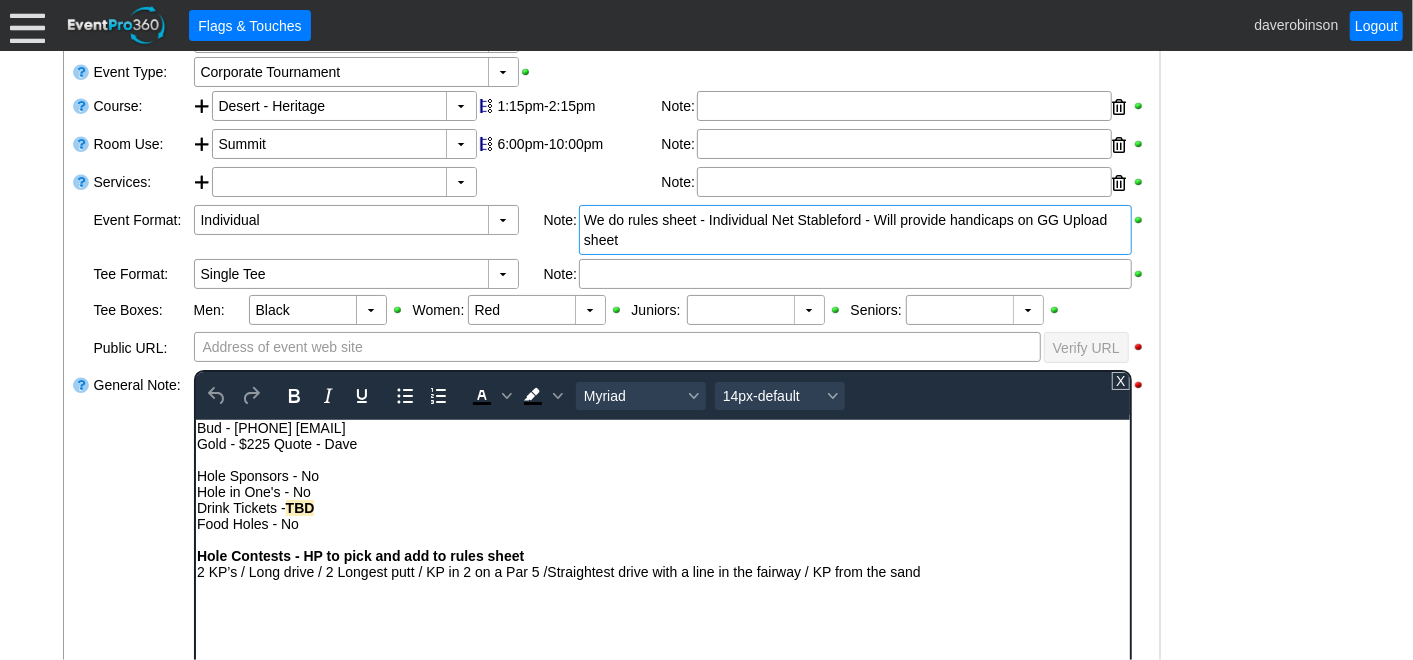click on "Gold - $225 Quote - Dave" at bounding box center (662, 443) 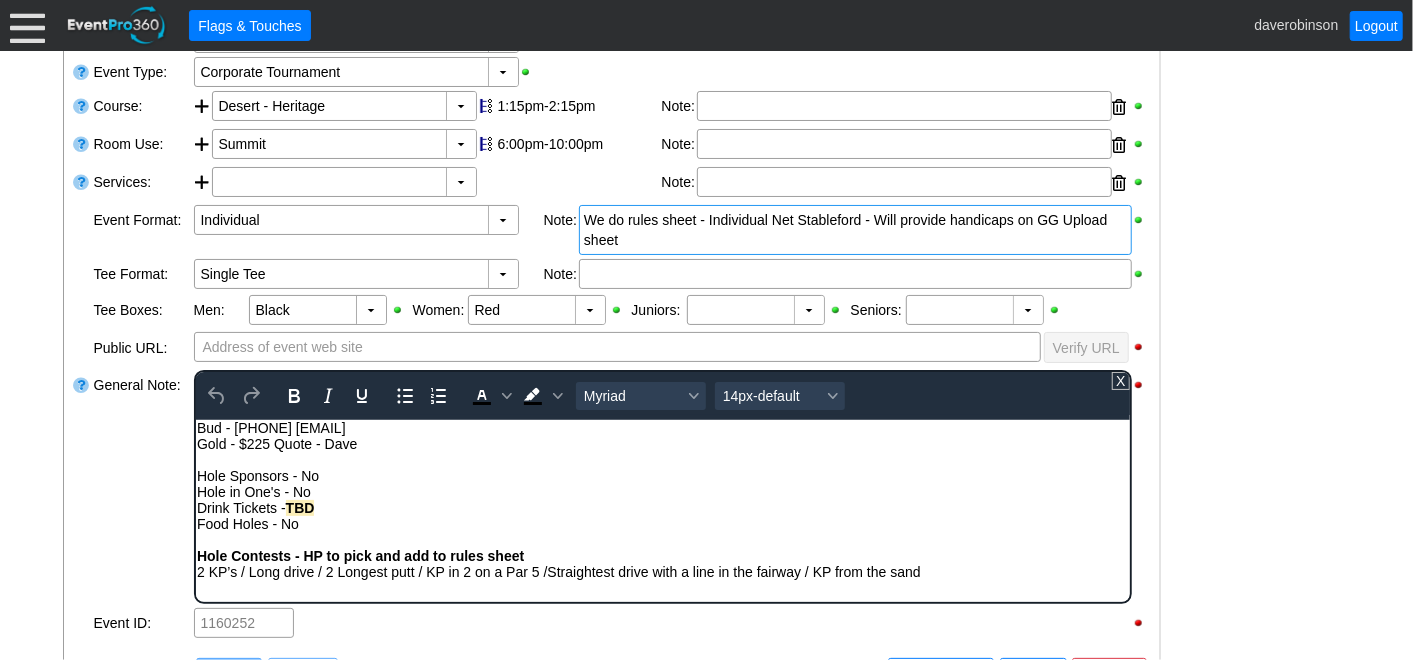 type 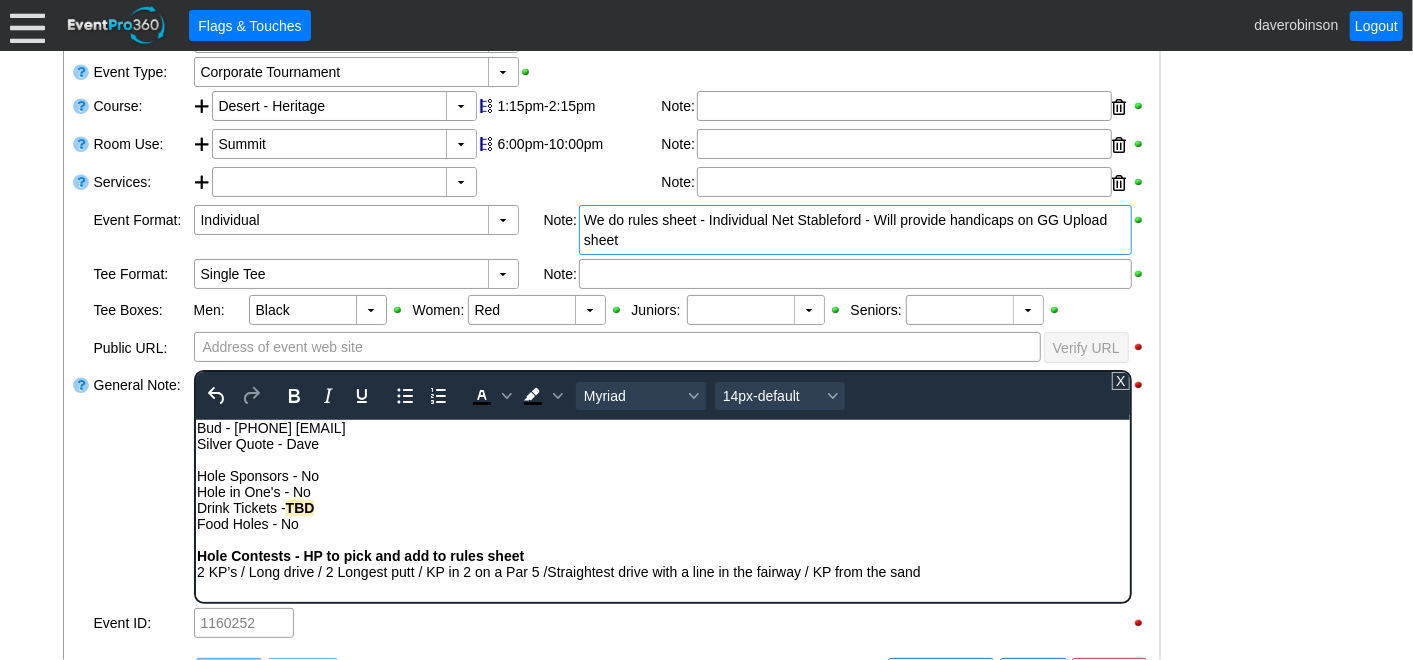 click on "Silver Quote - Dave" at bounding box center [662, 443] 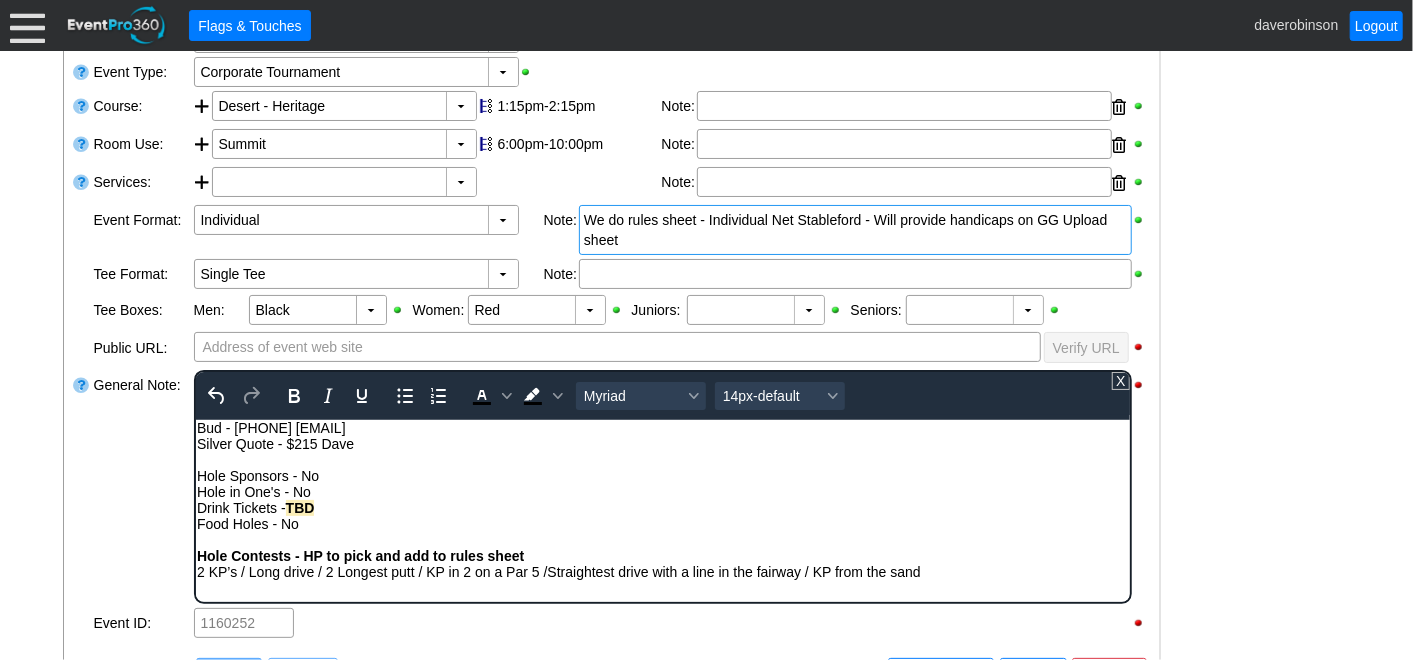 click on "- General Information
▼
Loading....
Remove all highlights
Facility:
▼ Χ Heritage Pointe Golf Club
Event Type:
▼ Χ Corporate Tournament
Course:
▼ Χ Desert - Heritage
1:15pm-2:15pm
Select time" at bounding box center (707, 537) 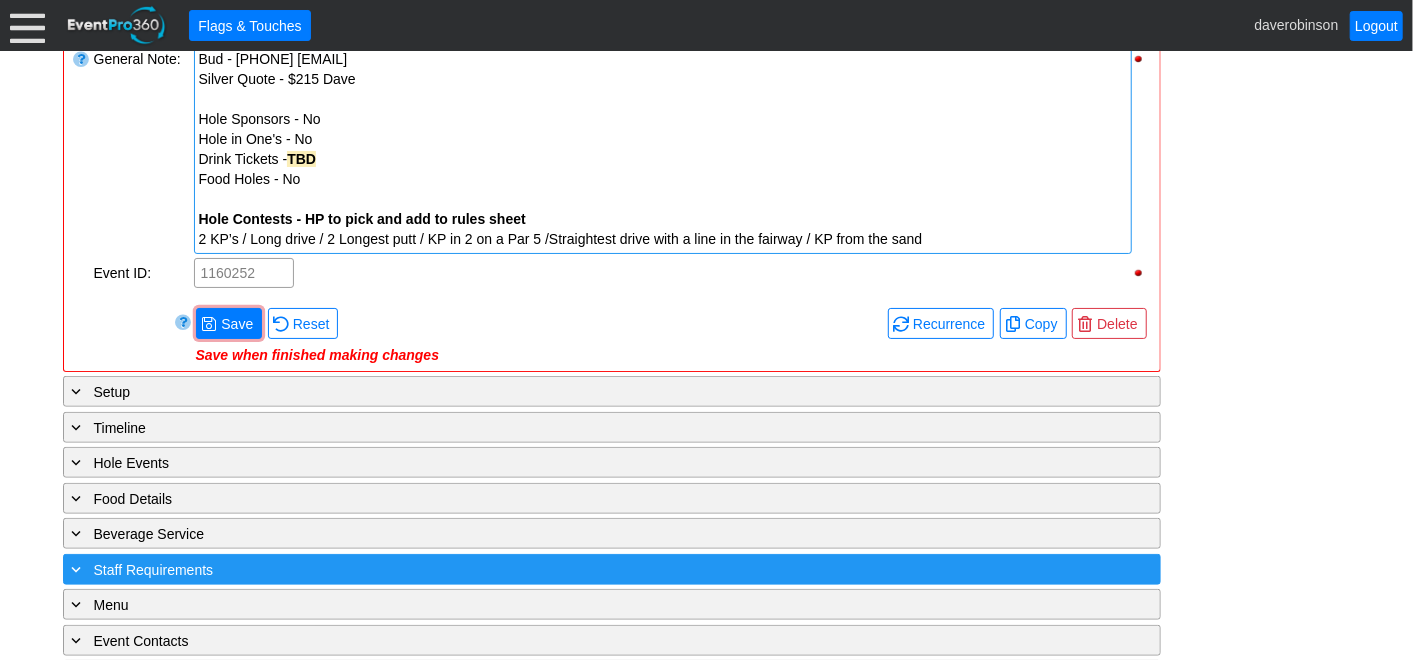 scroll, scrollTop: 877, scrollLeft: 0, axis: vertical 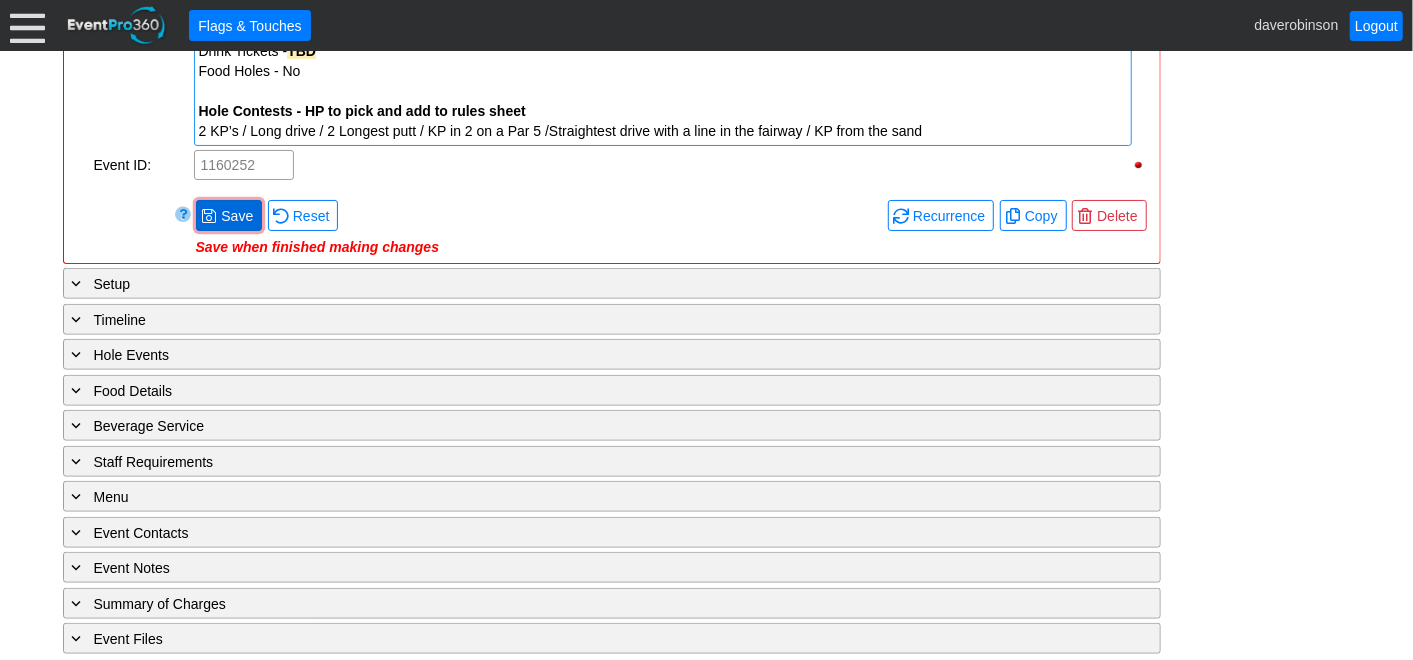click on "Save" at bounding box center [237, 216] 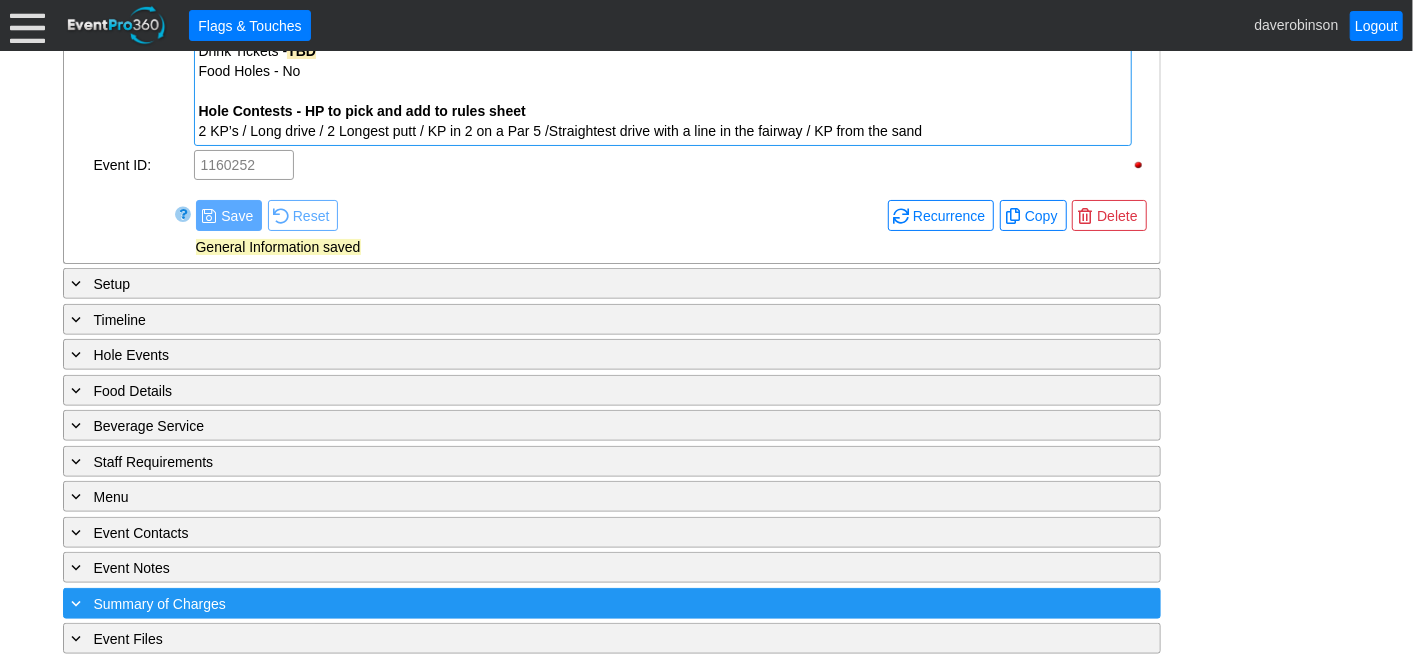 click on "Summary of Charges" at bounding box center [160, 604] 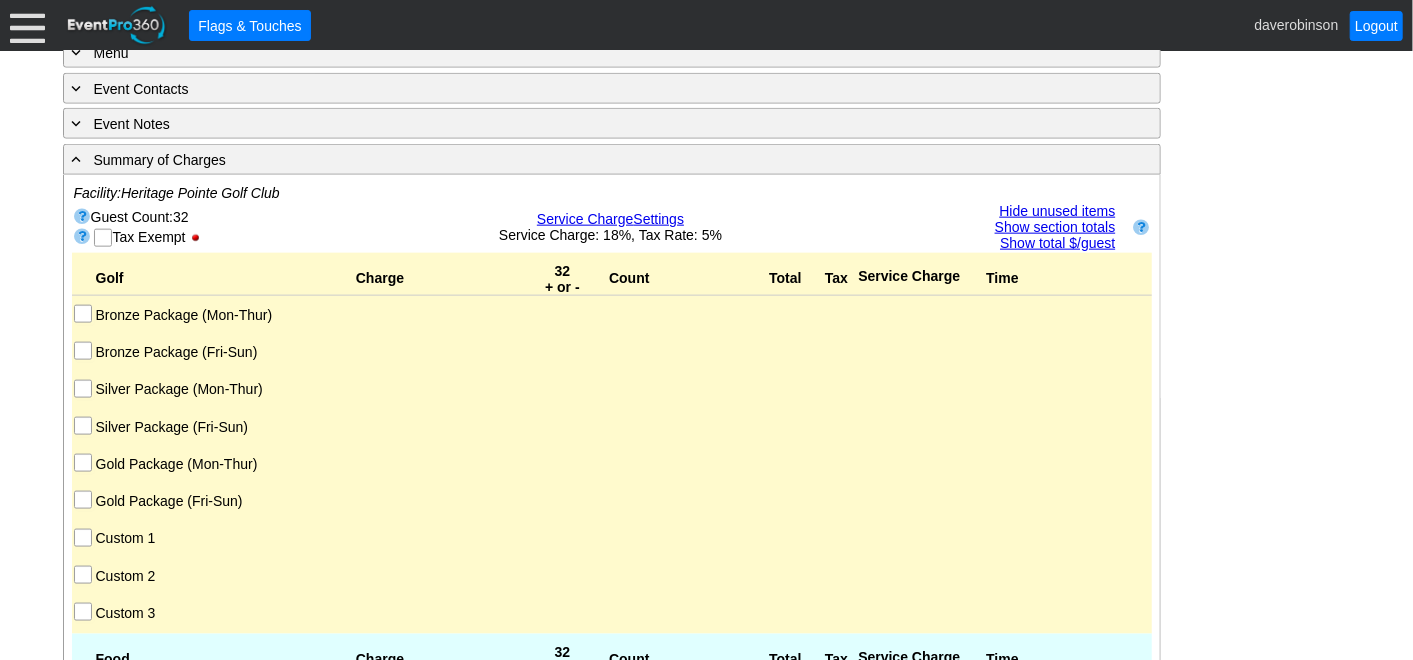 scroll, scrollTop: 1432, scrollLeft: 0, axis: vertical 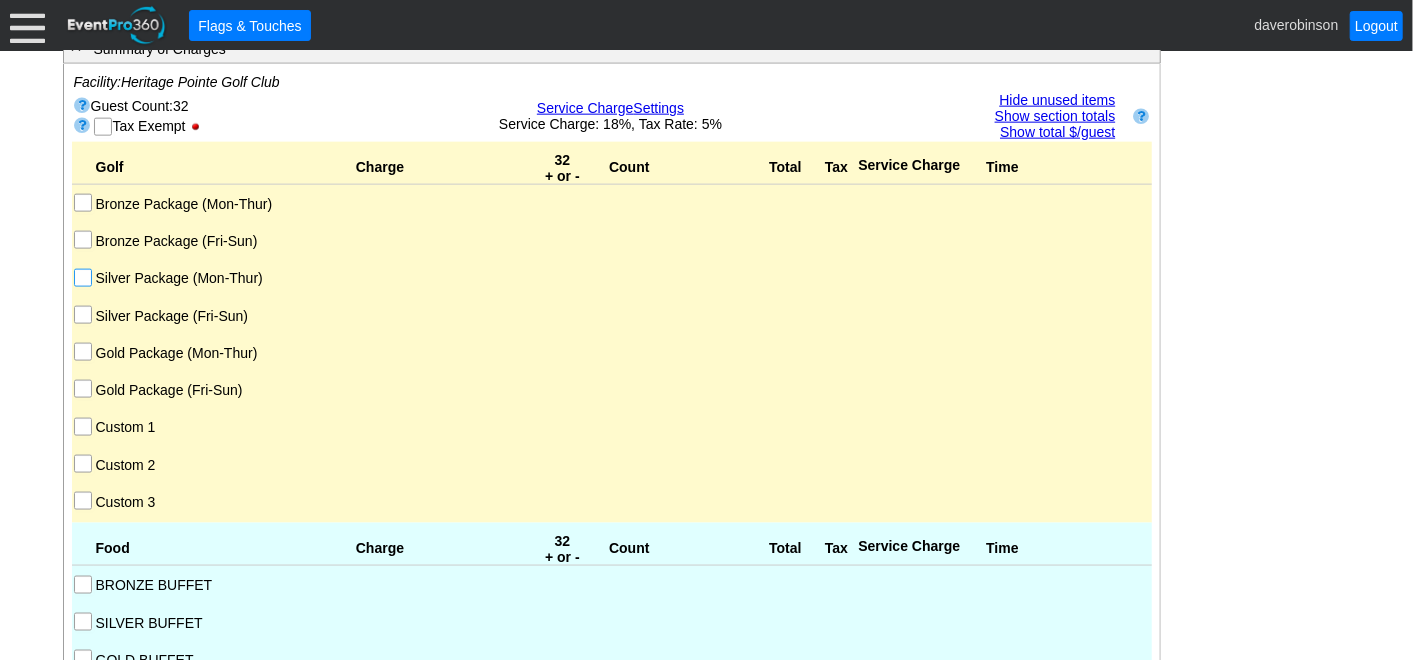 click on "Silver Package (Mon-Thur)" at bounding box center [85, 280] 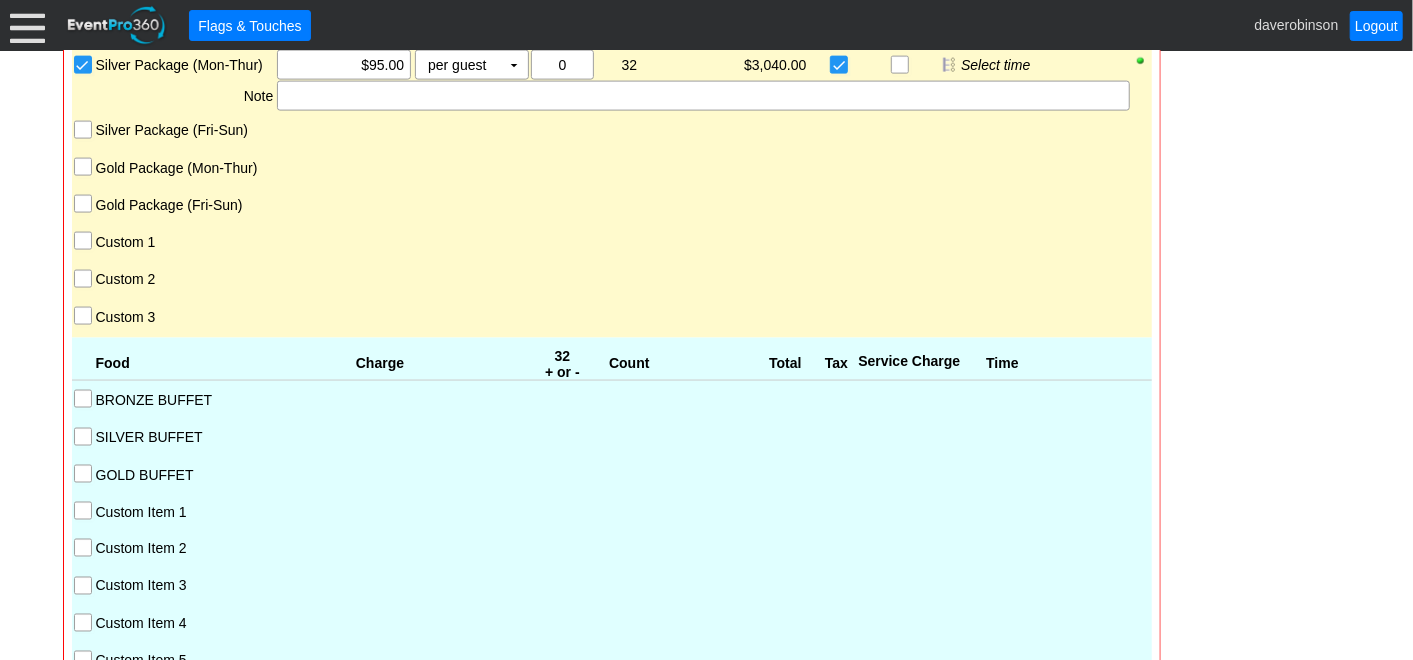scroll, scrollTop: 1654, scrollLeft: 0, axis: vertical 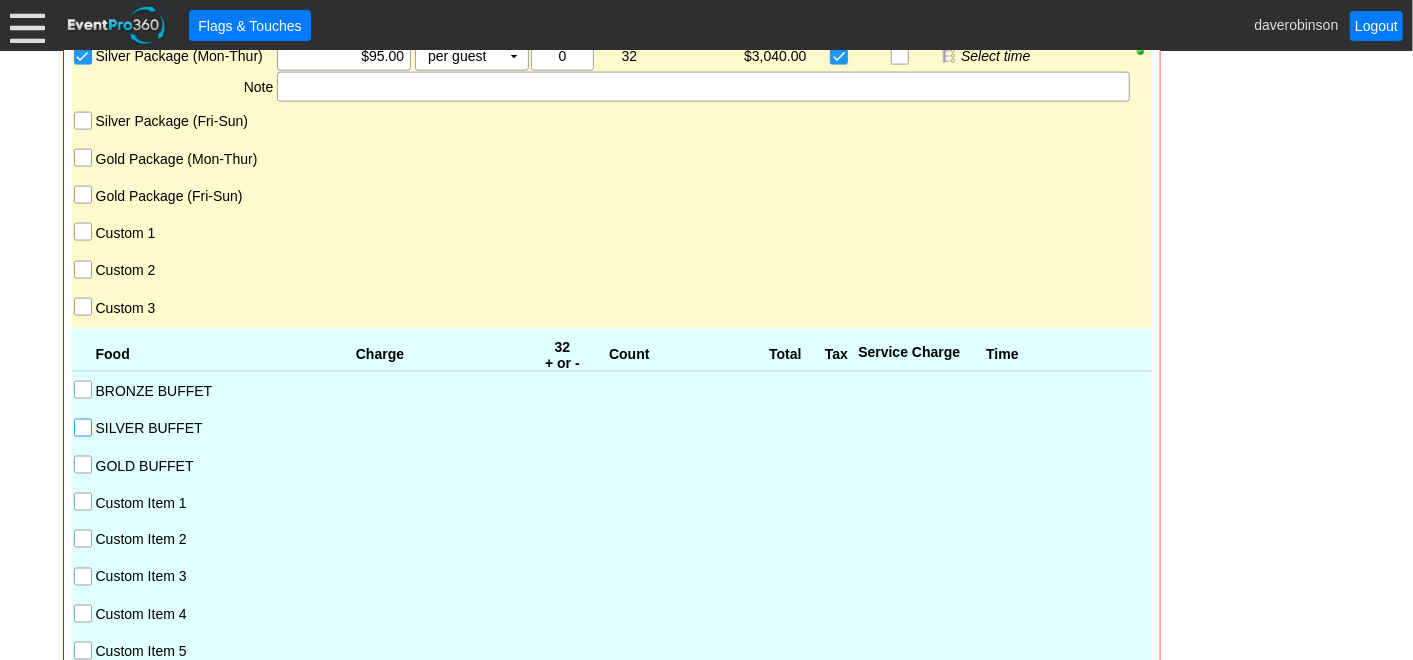 click on "SILVER BUFFET" at bounding box center (85, 430) 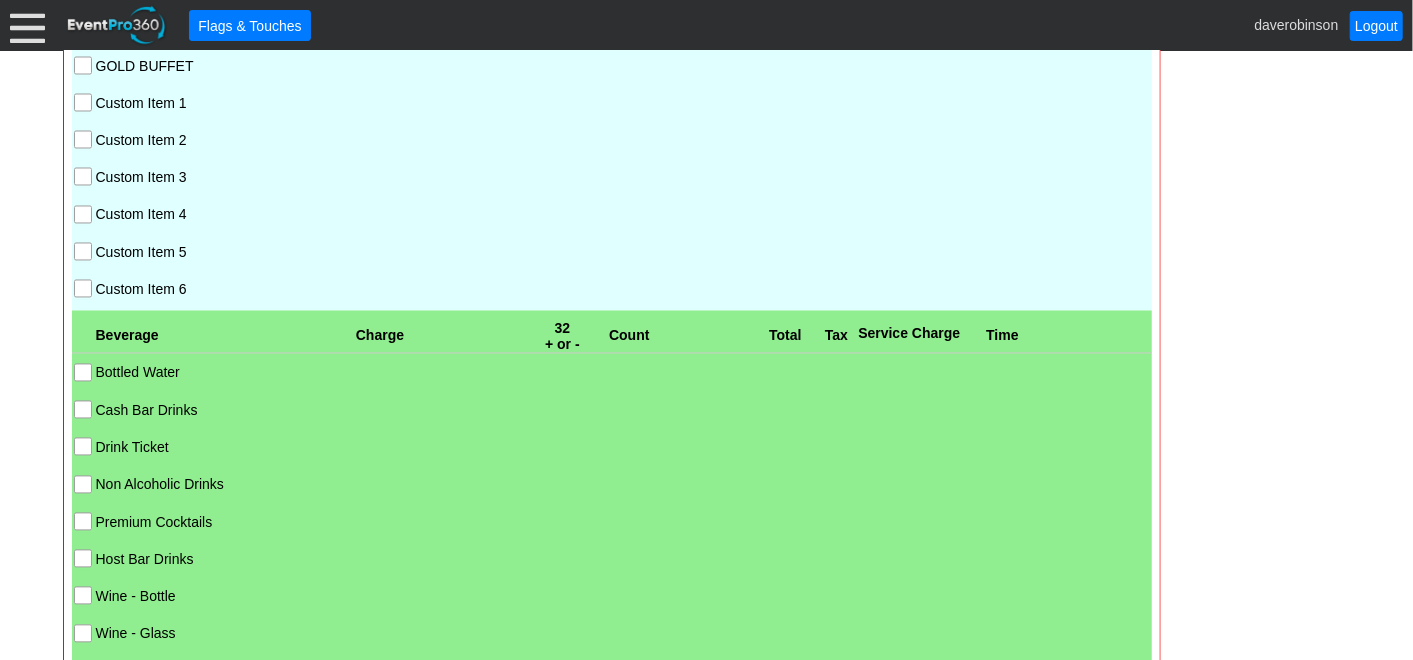 scroll, scrollTop: 2210, scrollLeft: 0, axis: vertical 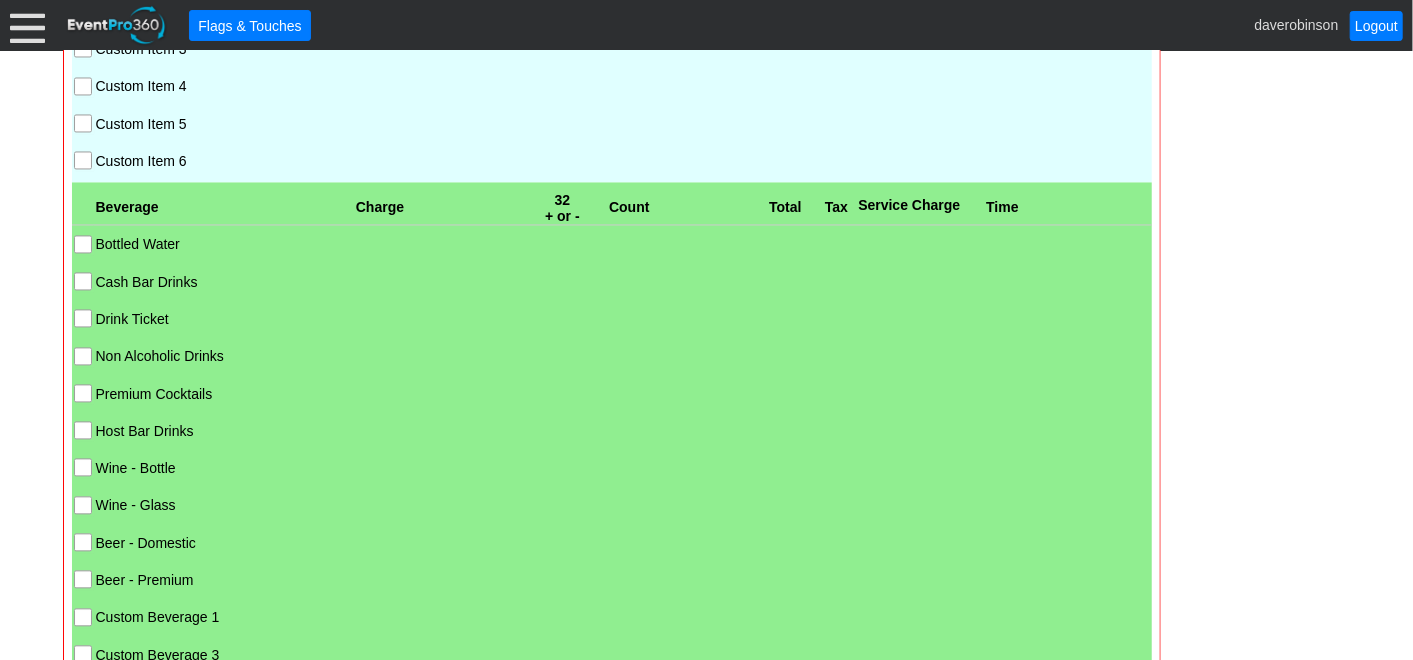 click on "Drink Ticket" at bounding box center [85, 320] 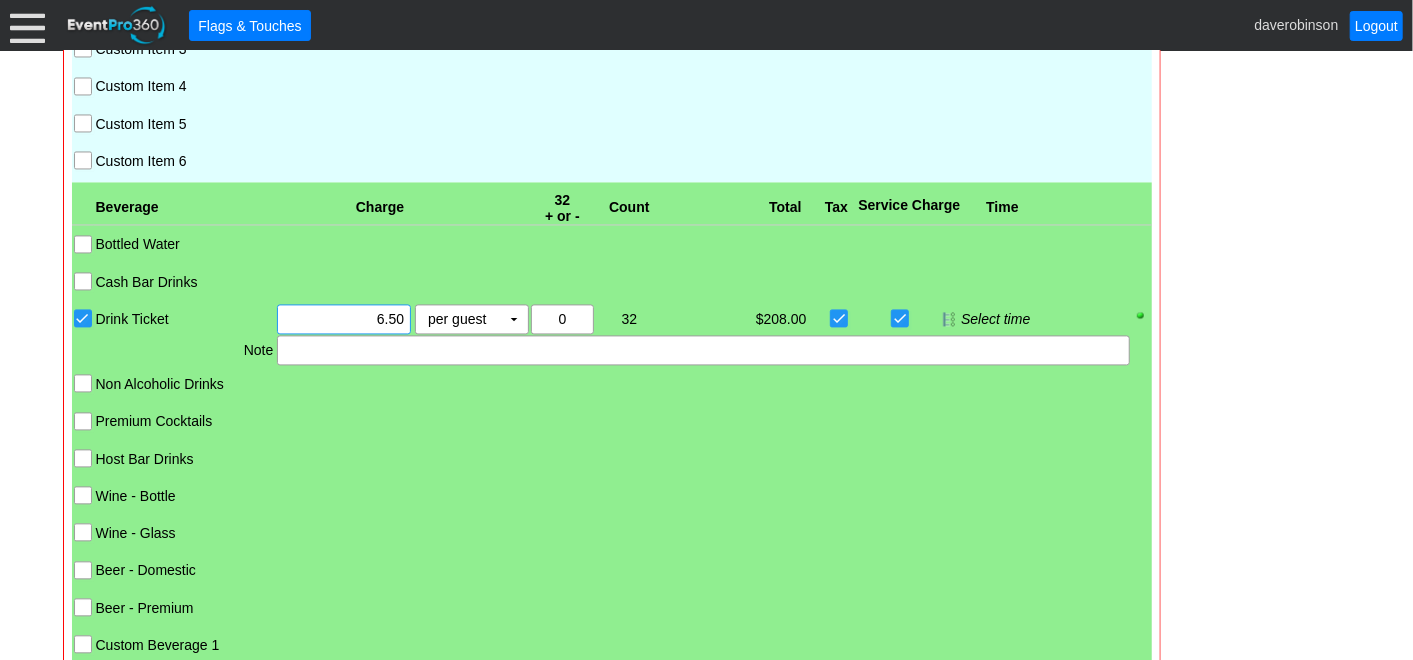 drag, startPoint x: 354, startPoint y: 312, endPoint x: 428, endPoint y: 321, distance: 74.54529 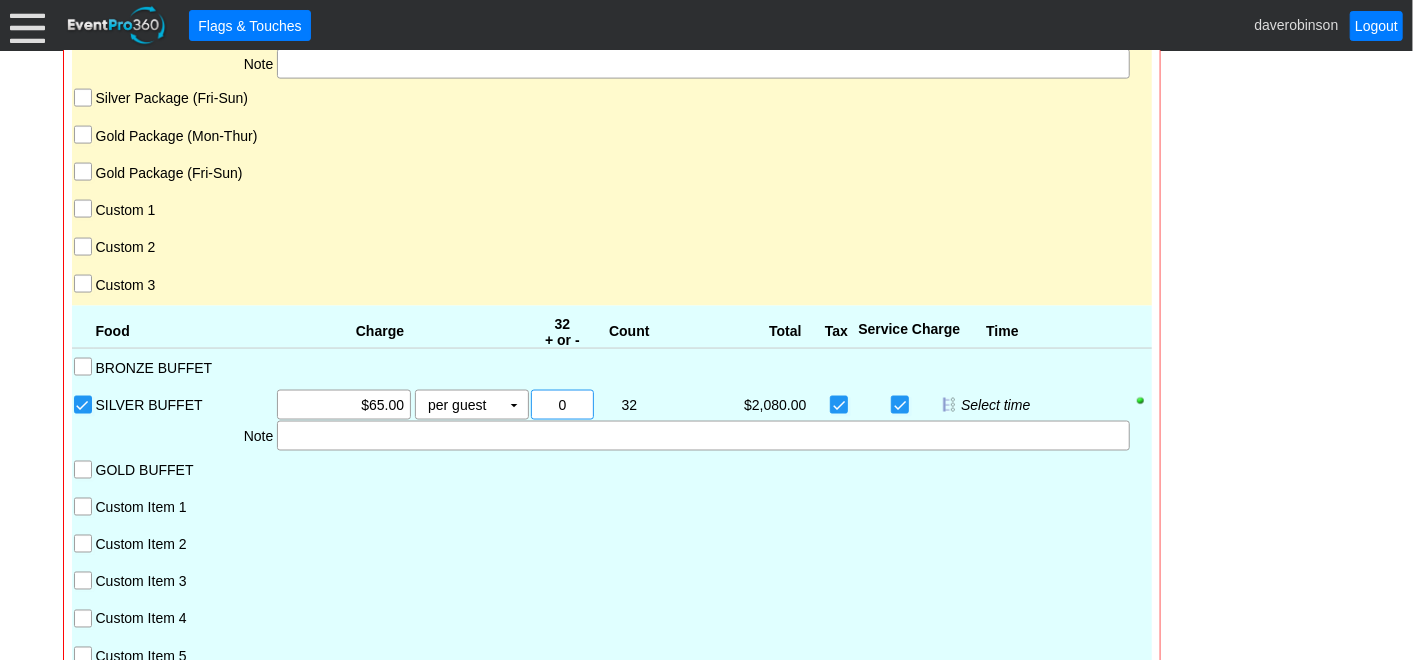 type on "$6.50" 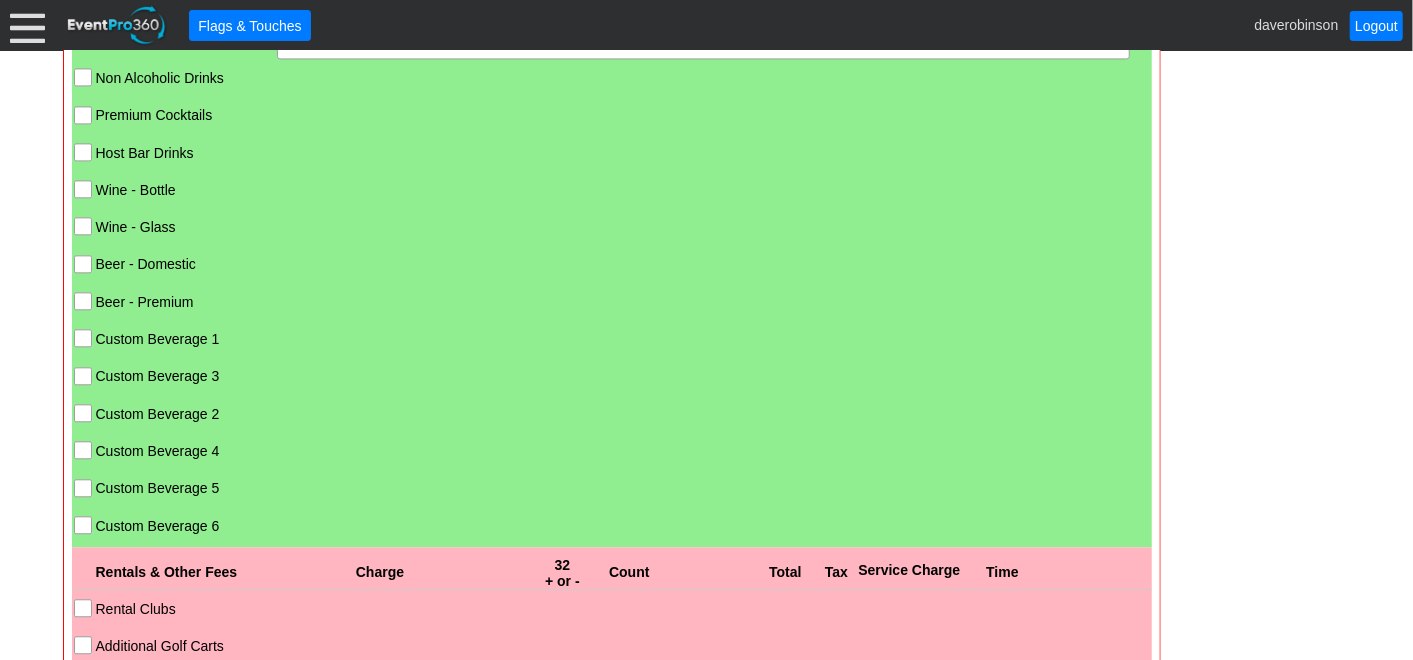 scroll, scrollTop: 2677, scrollLeft: 0, axis: vertical 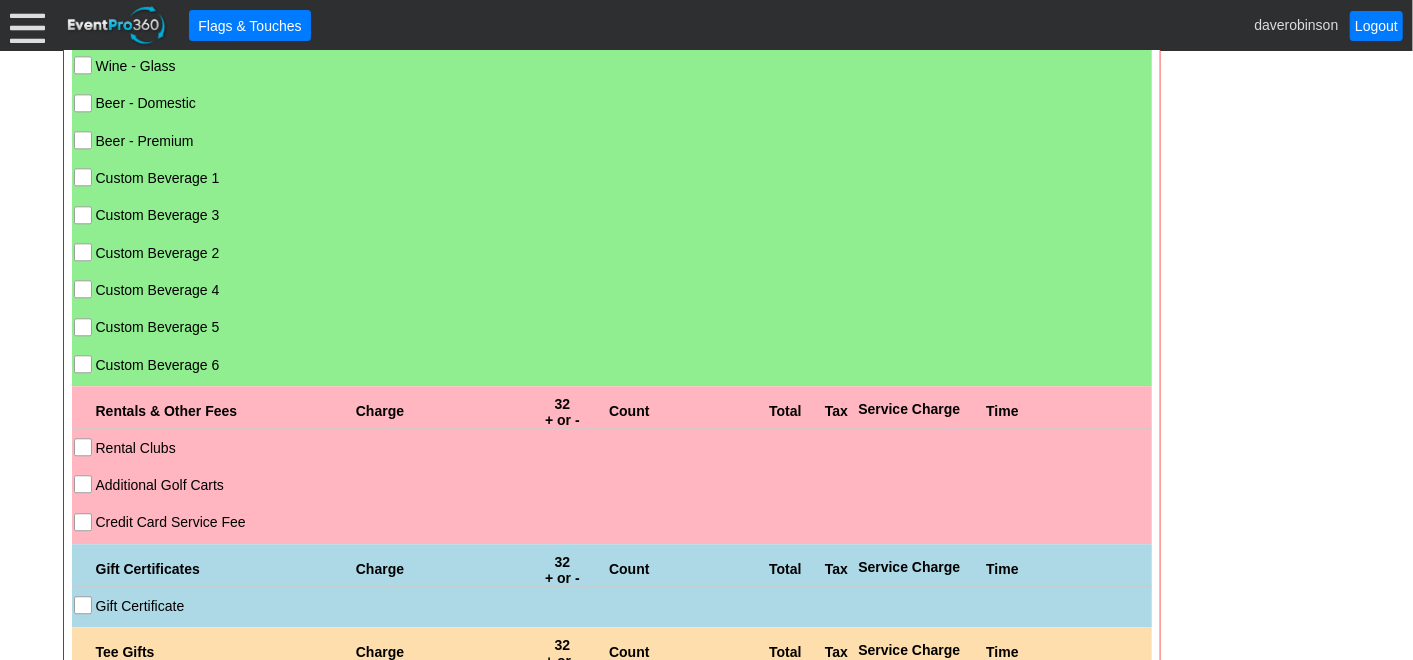 click on "Gift Certificate" at bounding box center [85, 607] 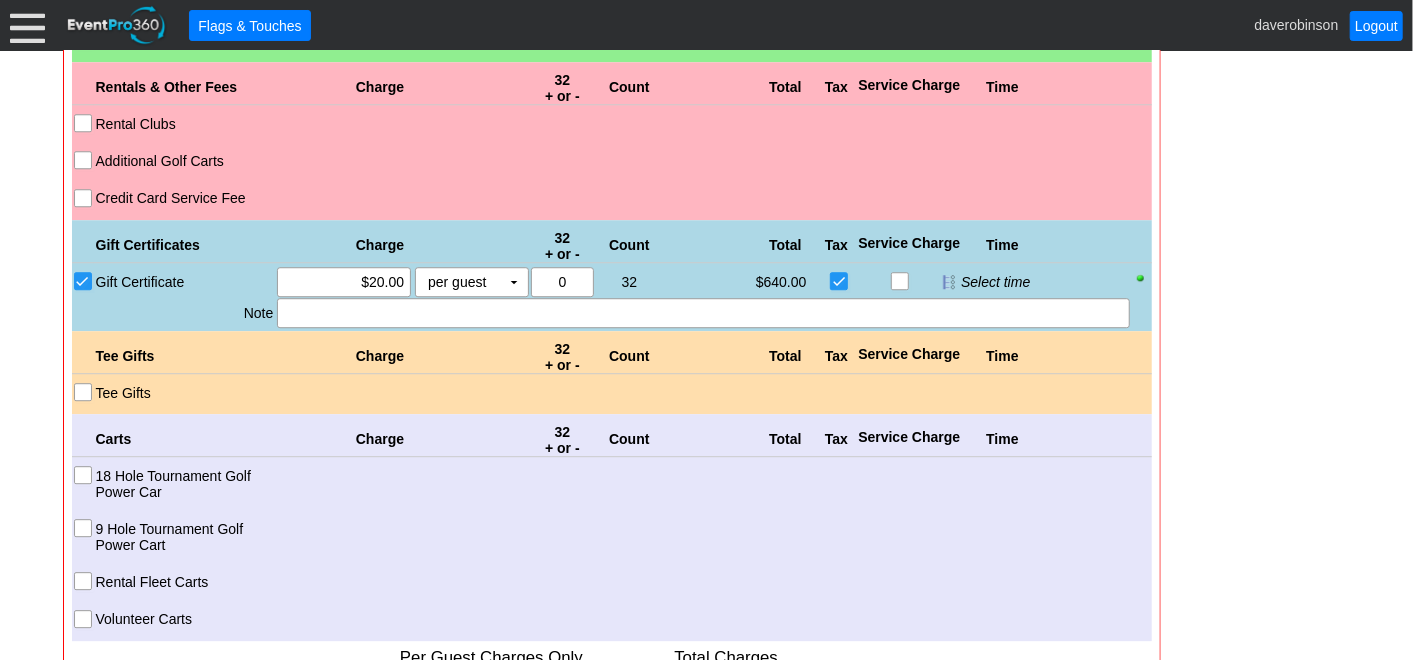 scroll, scrollTop: 3011, scrollLeft: 0, axis: vertical 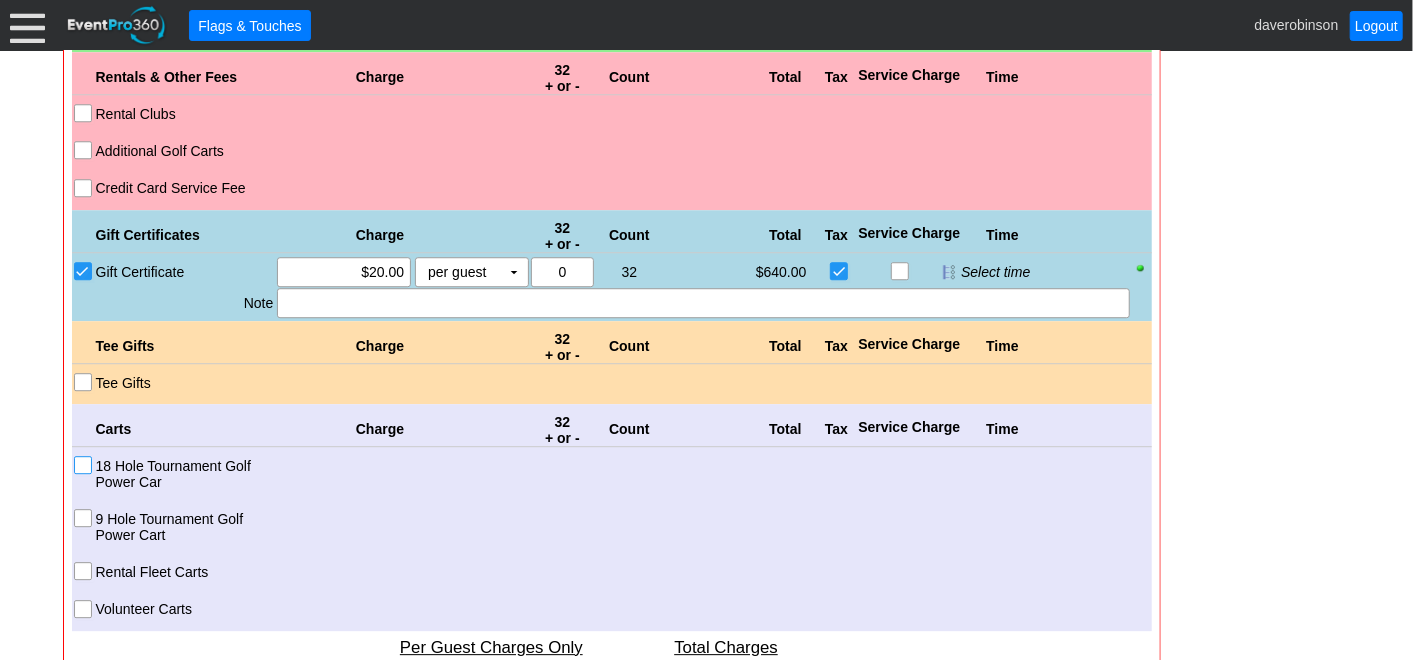 click on "18 Hole Tournament Golf Power Car" at bounding box center (85, 467) 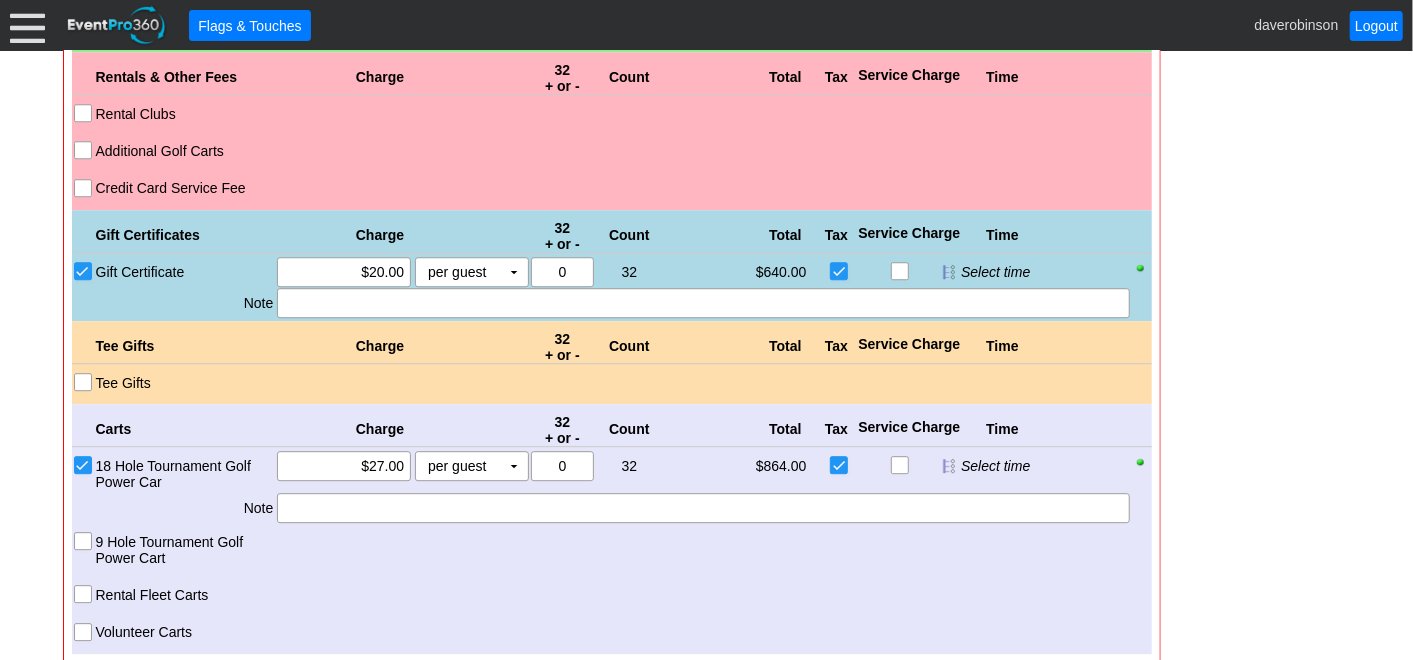 click on "- General Information
▼
Loading....
Remove all highlights
Facility:
▼ Χ Heritage Pointe Golf Club
Event Type:
▼ Χ Corporate Tournament
Course:
▼ Χ Desert - Heritage
1:15pm-2:15pm
Select time" at bounding box center [707, -658] 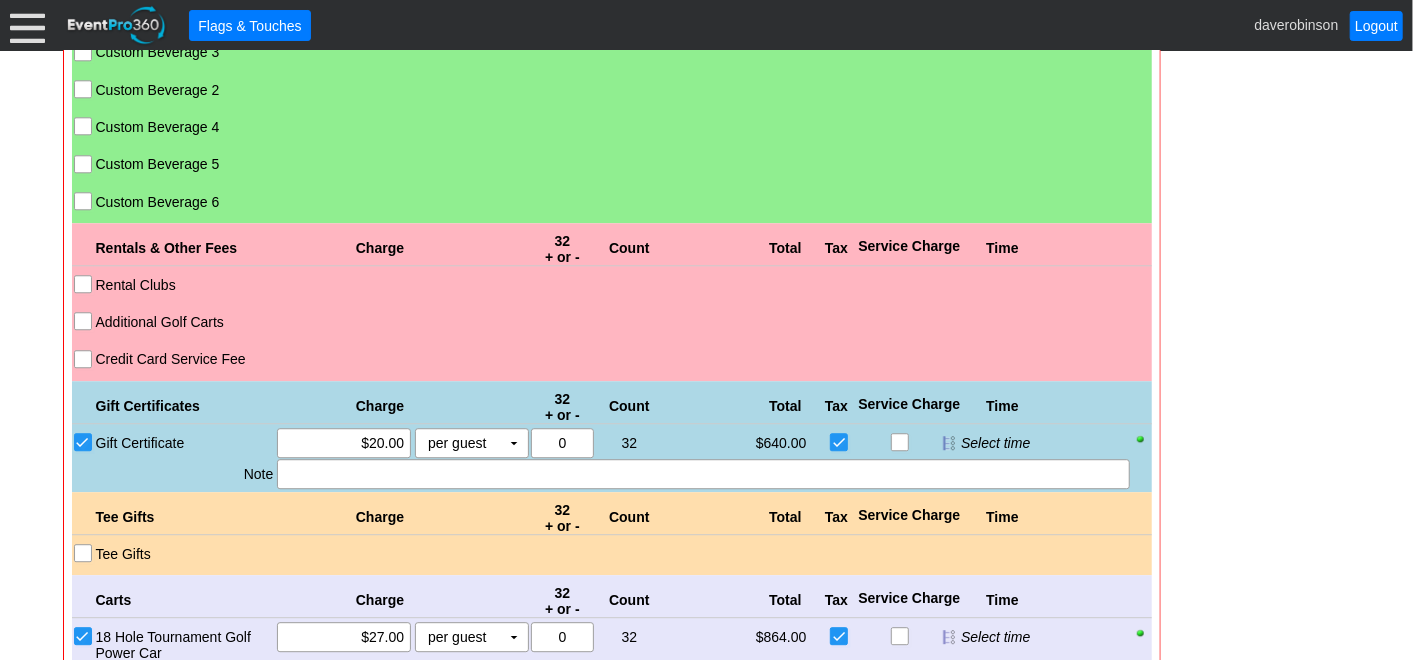 scroll, scrollTop: 2900, scrollLeft: 0, axis: vertical 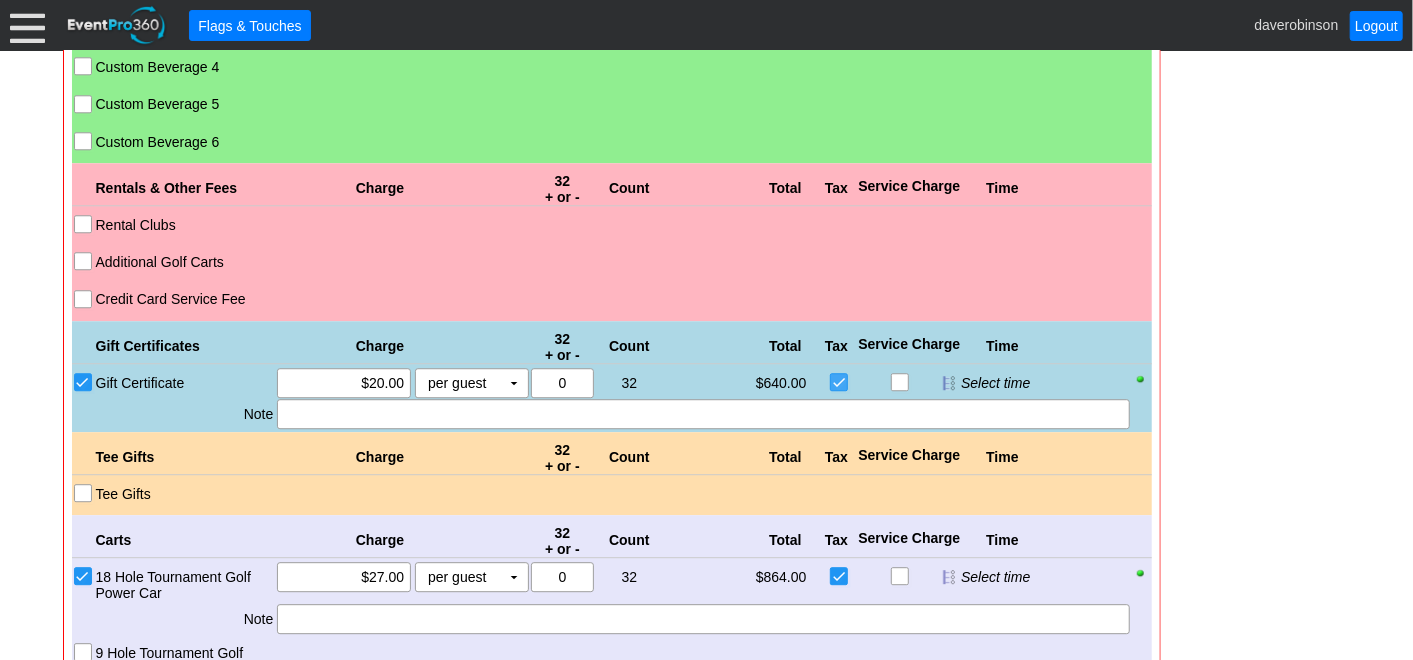 click at bounding box center [841, 384] 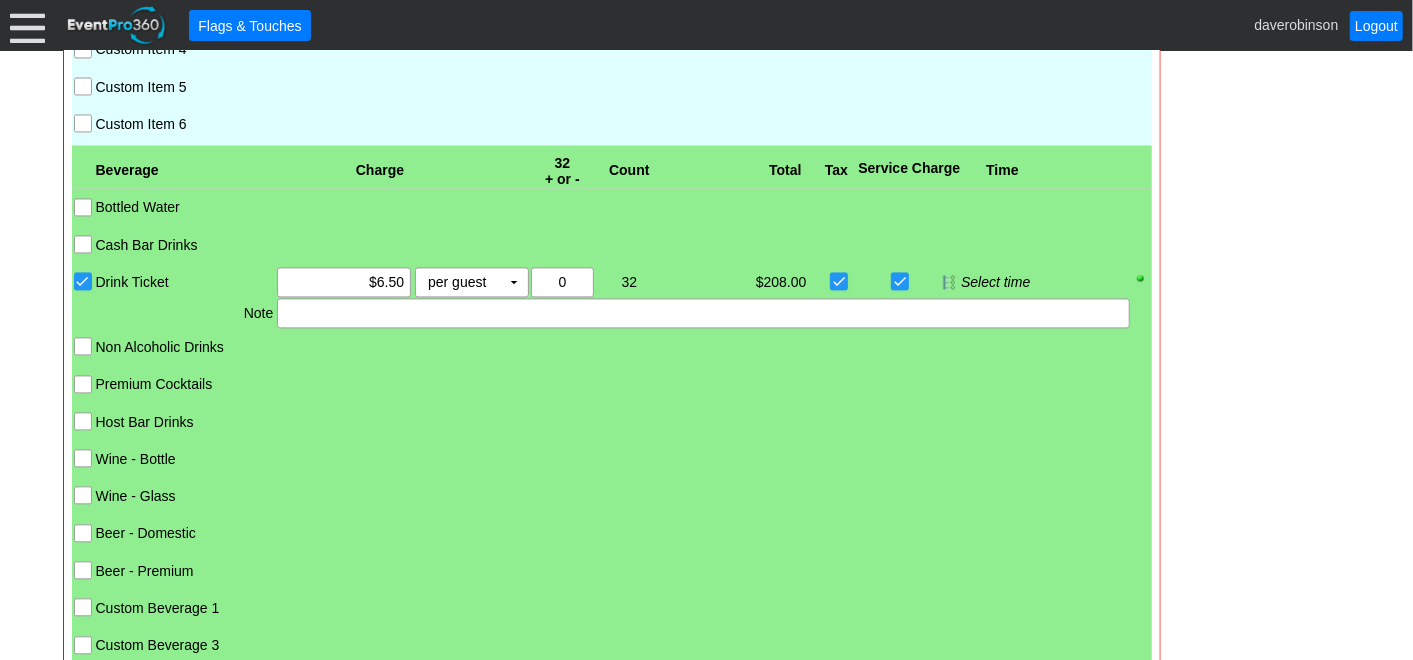 scroll, scrollTop: 2122, scrollLeft: 0, axis: vertical 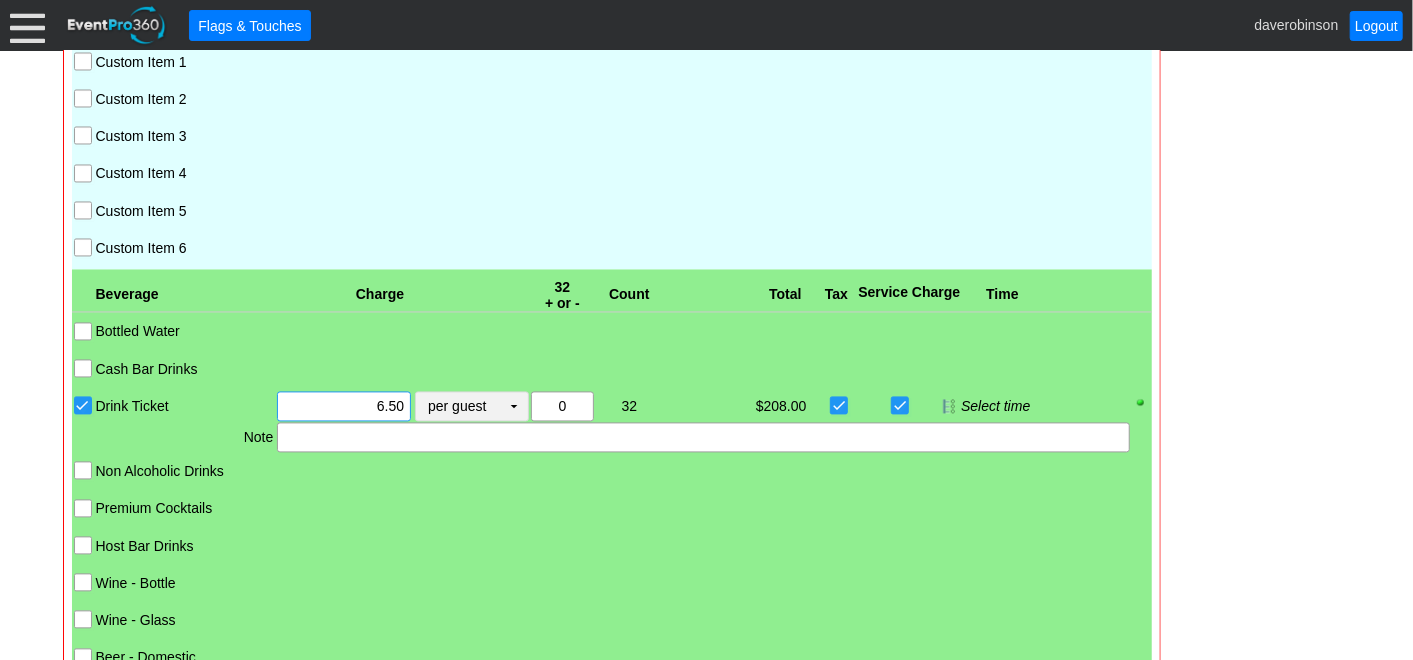 drag, startPoint x: 342, startPoint y: 399, endPoint x: 428, endPoint y: 391, distance: 86.37129 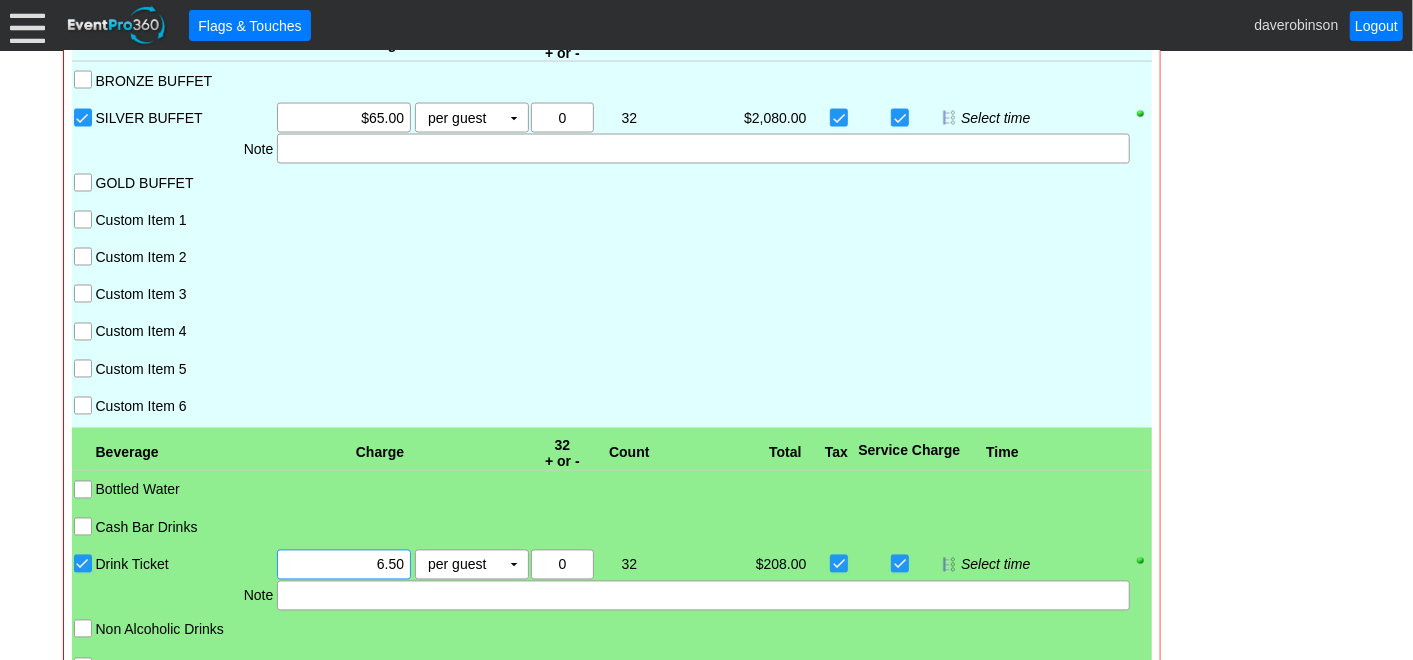 scroll, scrollTop: 1922, scrollLeft: 0, axis: vertical 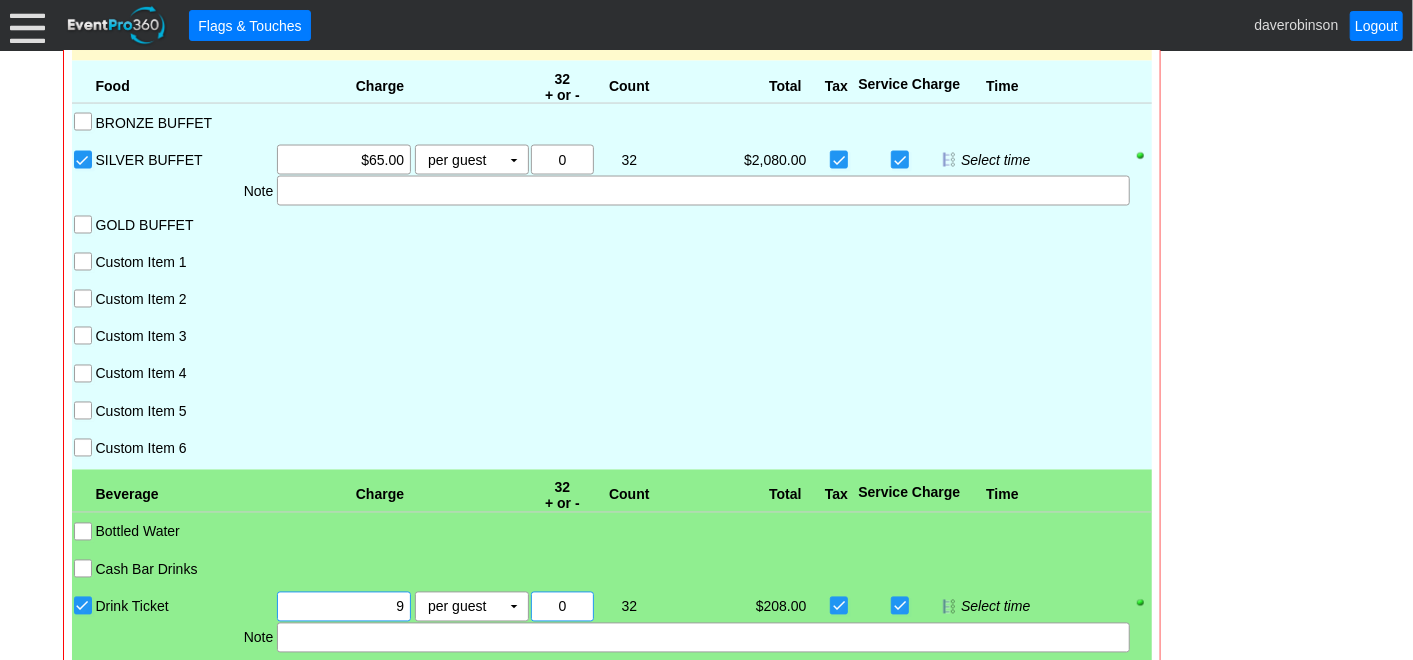 type on "$9.00" 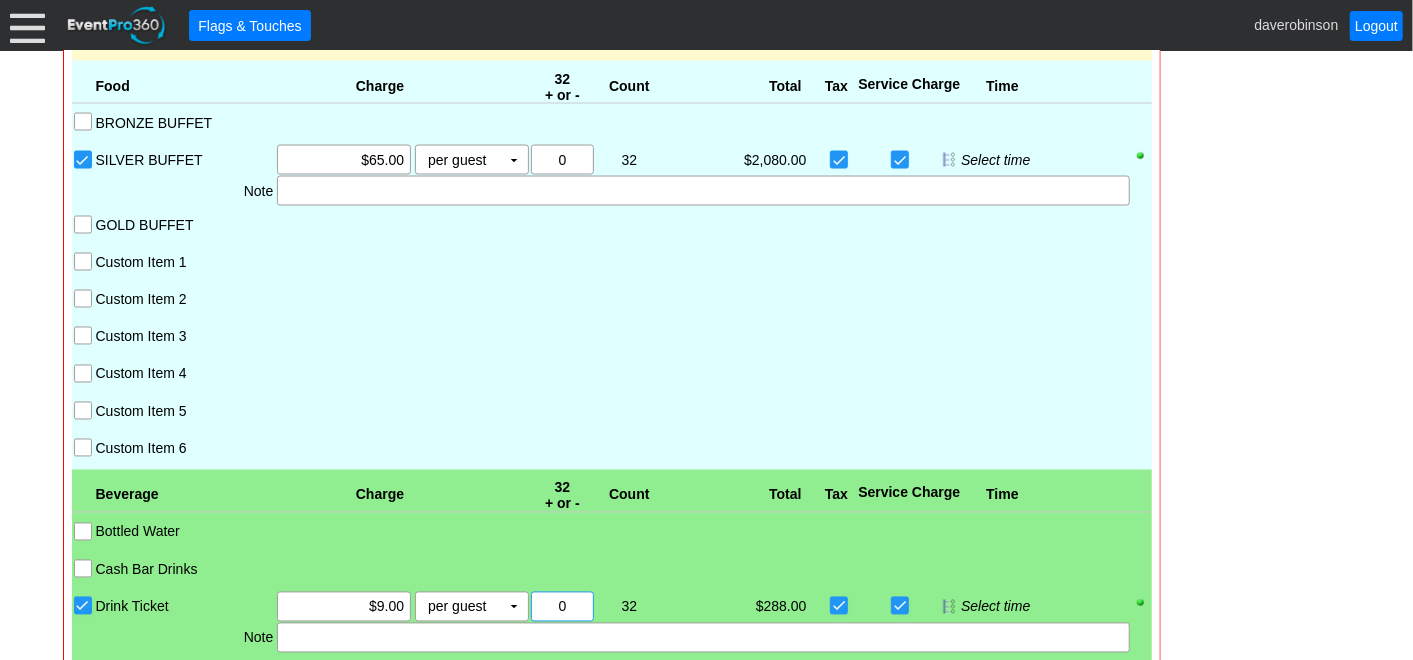drag, startPoint x: 573, startPoint y: 595, endPoint x: 530, endPoint y: 597, distance: 43.046486 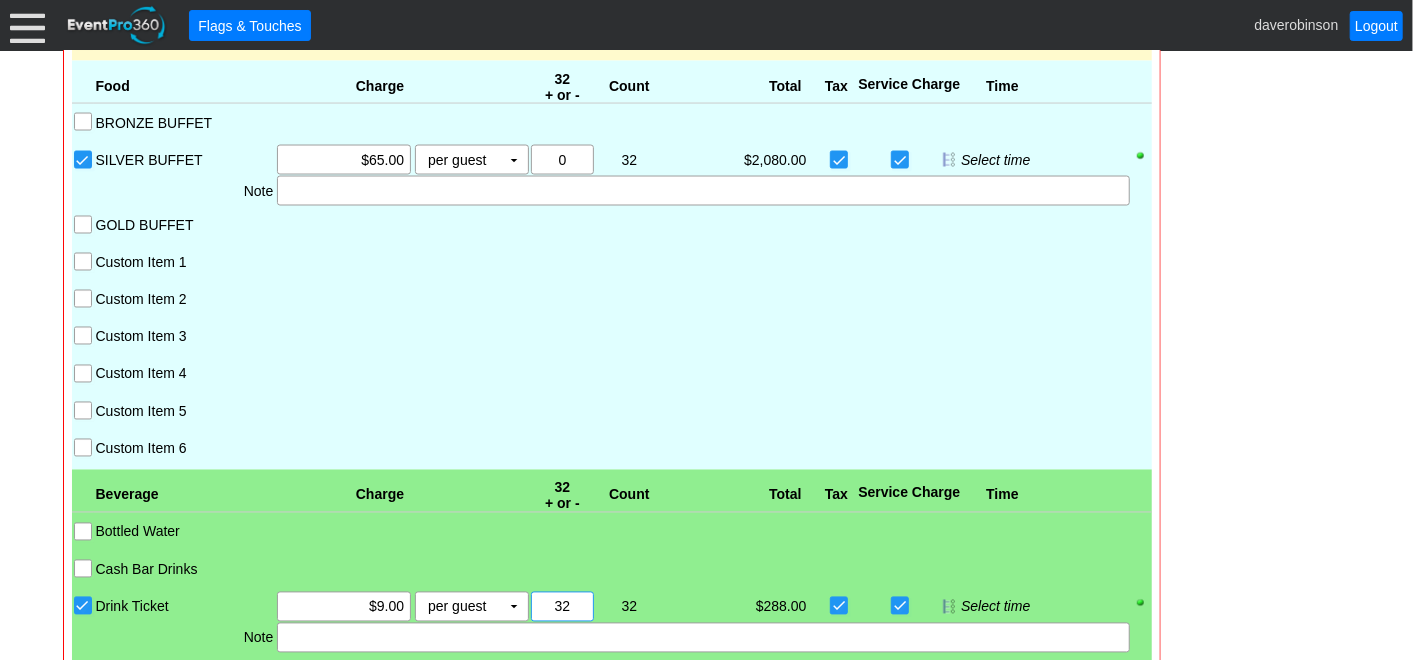 type on "32" 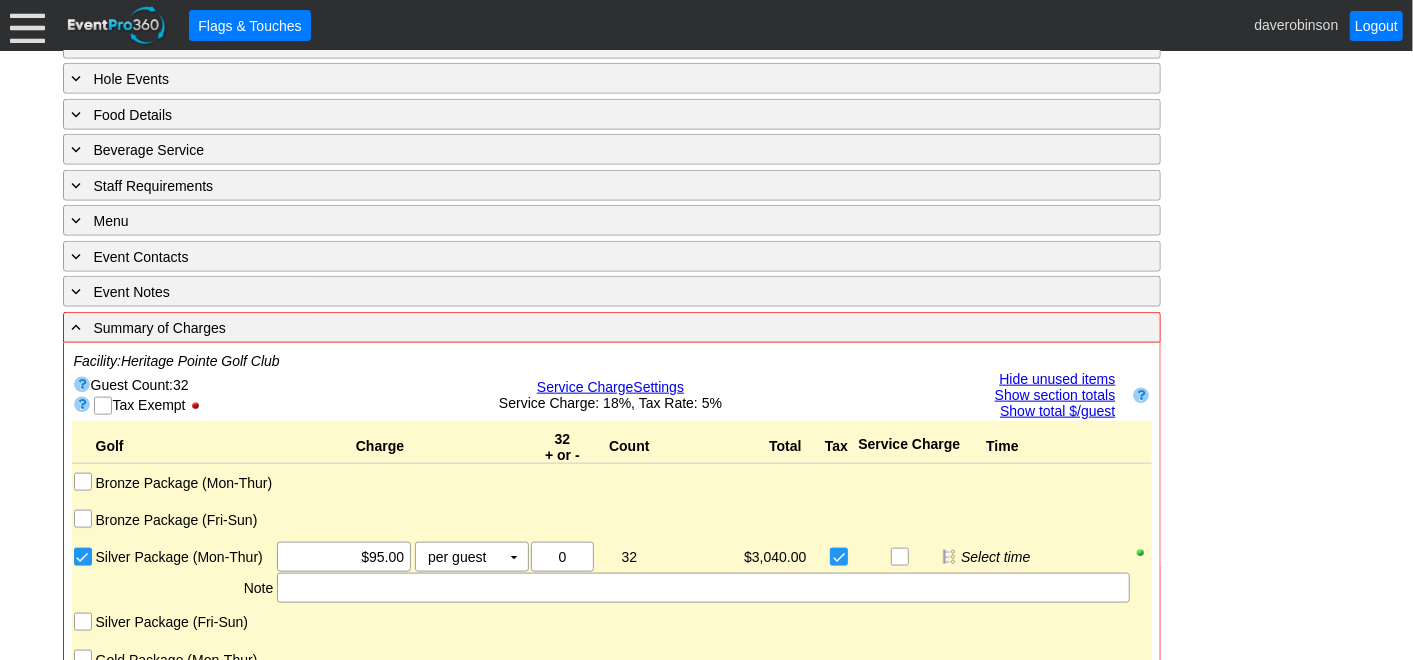 scroll, scrollTop: 1145, scrollLeft: 0, axis: vertical 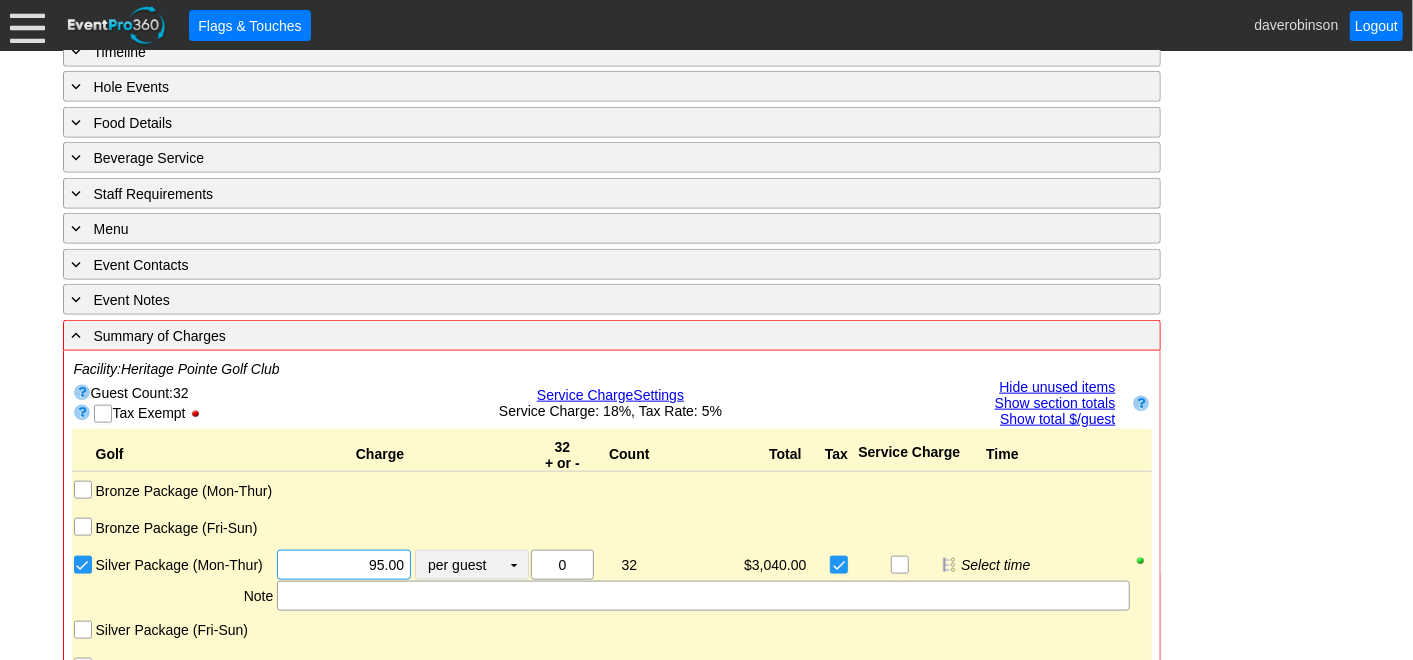 drag, startPoint x: 326, startPoint y: 554, endPoint x: 439, endPoint y: 553, distance: 113.004425 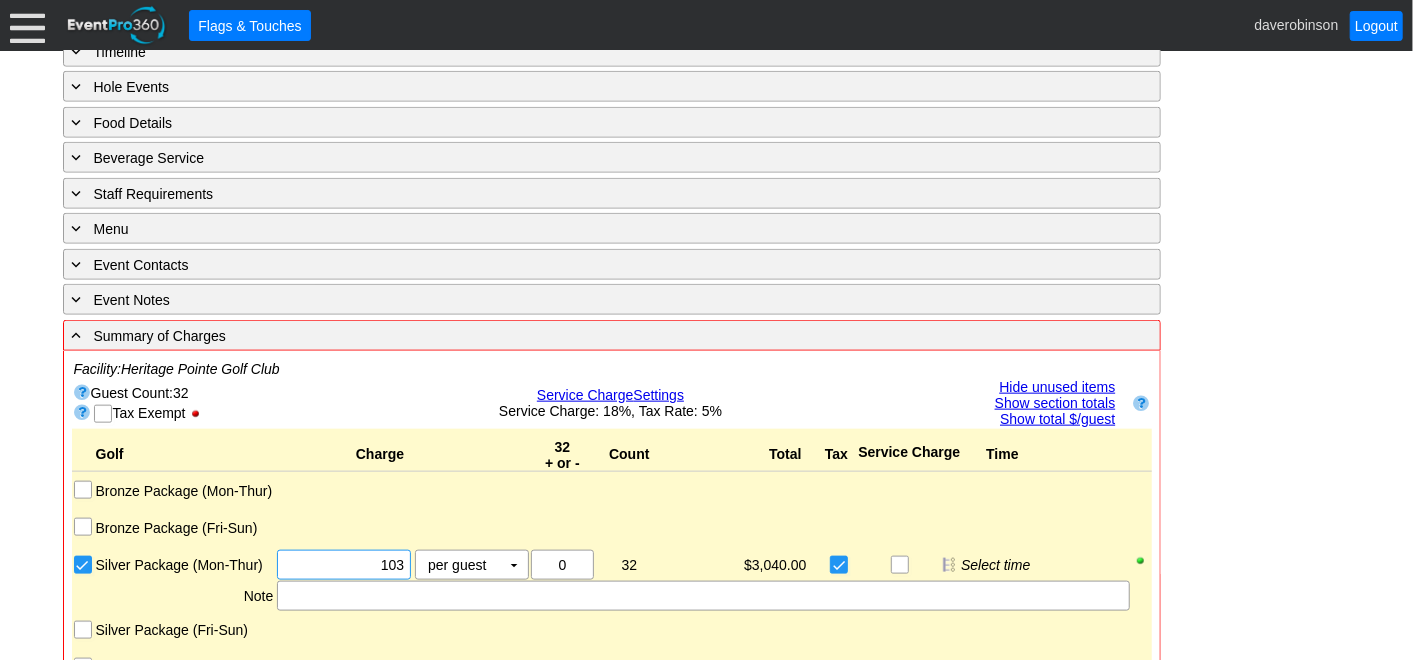 type on "$103.00" 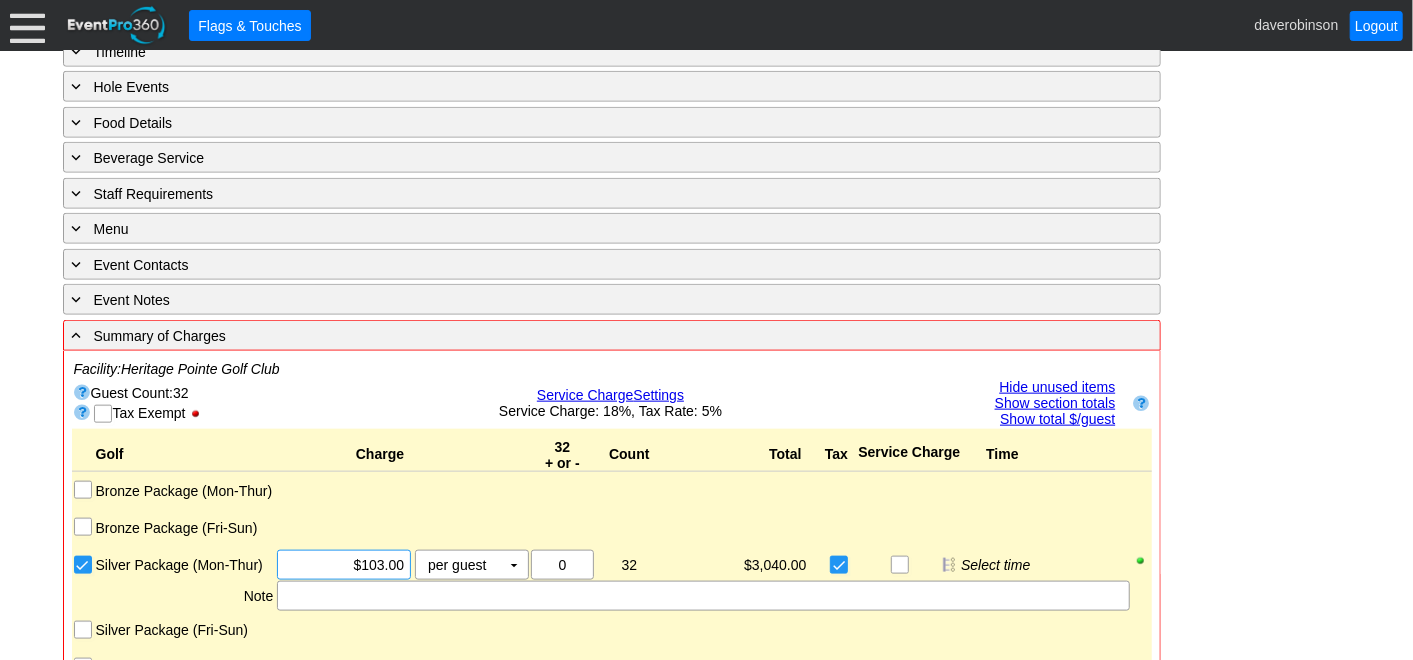 click on "- General Information
▼
Loading....
Remove all highlights
Facility:
▼ Χ Heritage Pointe Golf Club
Event Type:
▼ Χ Corporate Tournament
Course:
▼ Χ Desert - Heritage
1:15pm-2:15pm
Select time" at bounding box center [707, 1208] 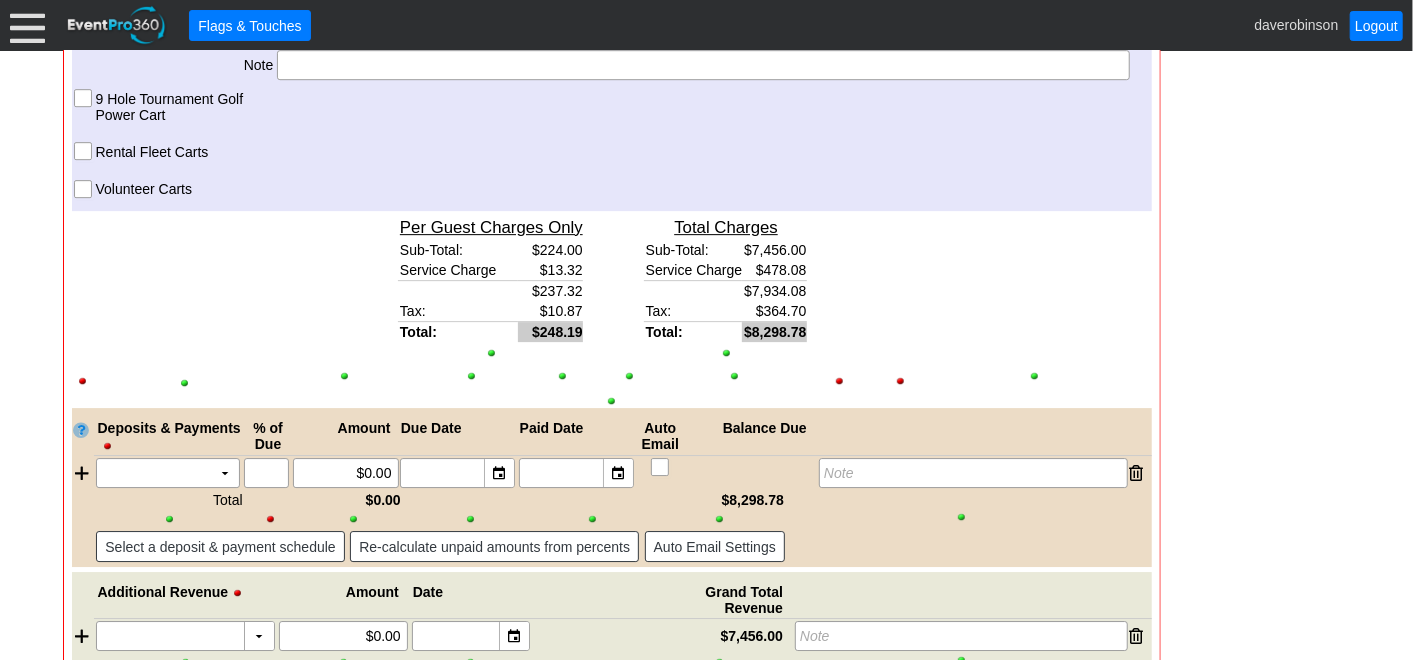 scroll, scrollTop: 3589, scrollLeft: 0, axis: vertical 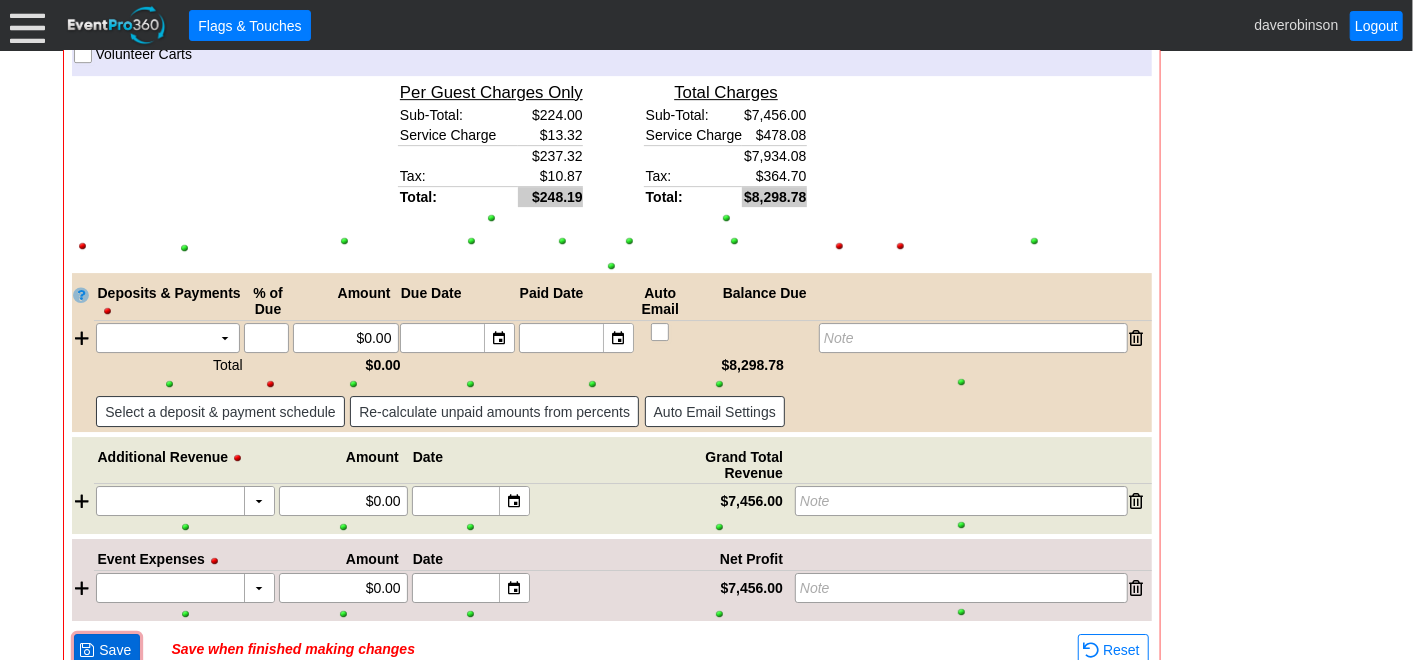 click on "Save" at bounding box center (115, 650) 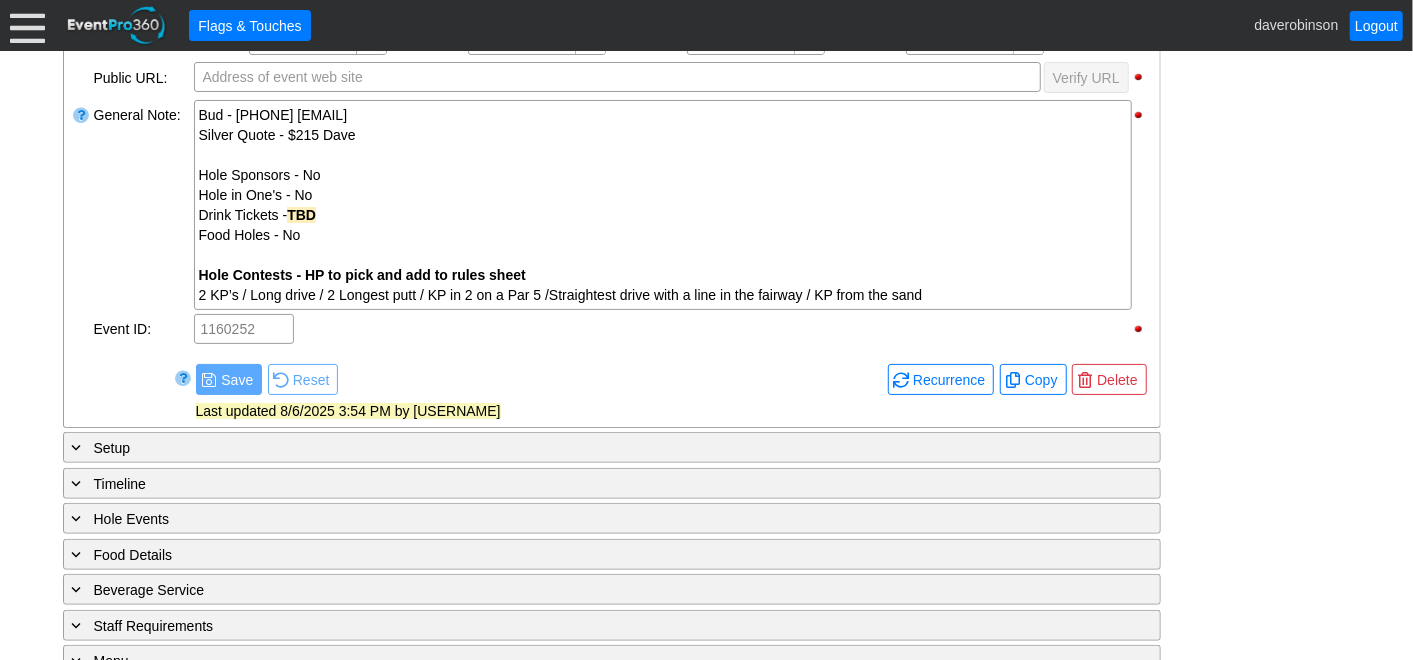 scroll, scrollTop: 680, scrollLeft: 0, axis: vertical 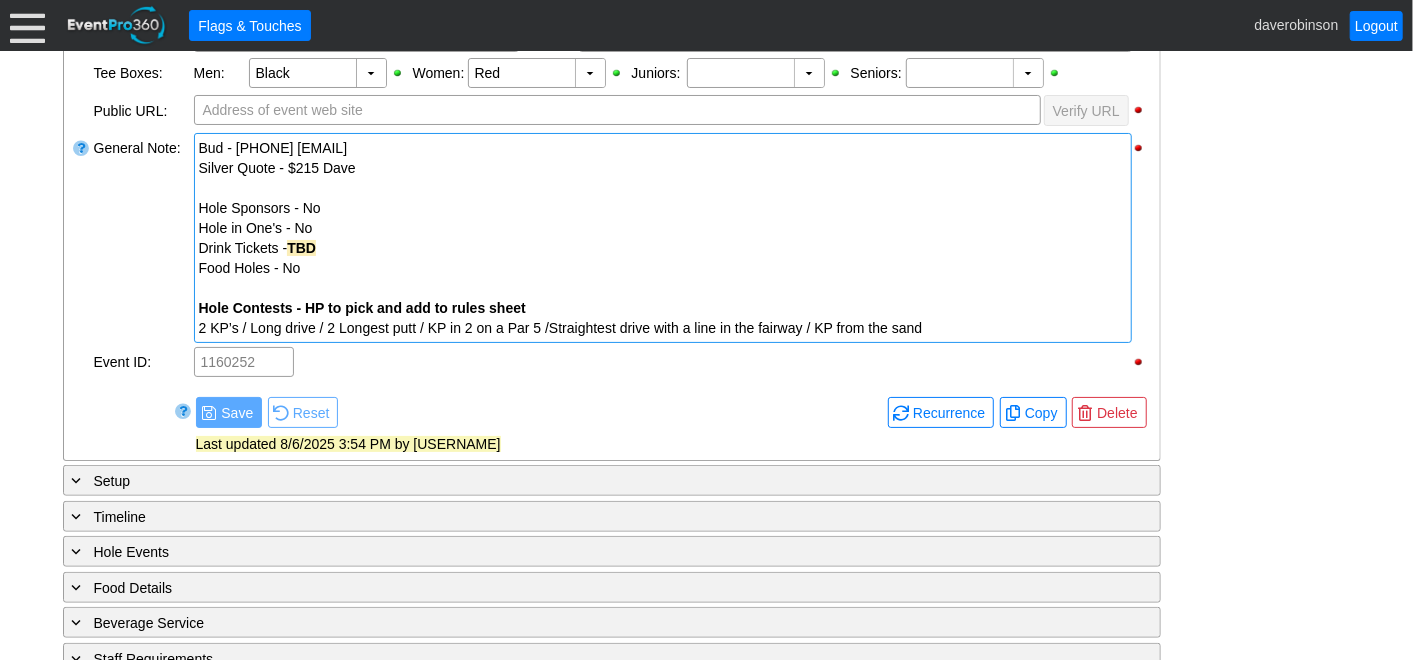 click on "2 KP’s / Long drive / 2 Longest putt / KP in 2 on a Par 5 /Straightest drive with a line in the fairway / KP from the sand" at bounding box center [663, 328] 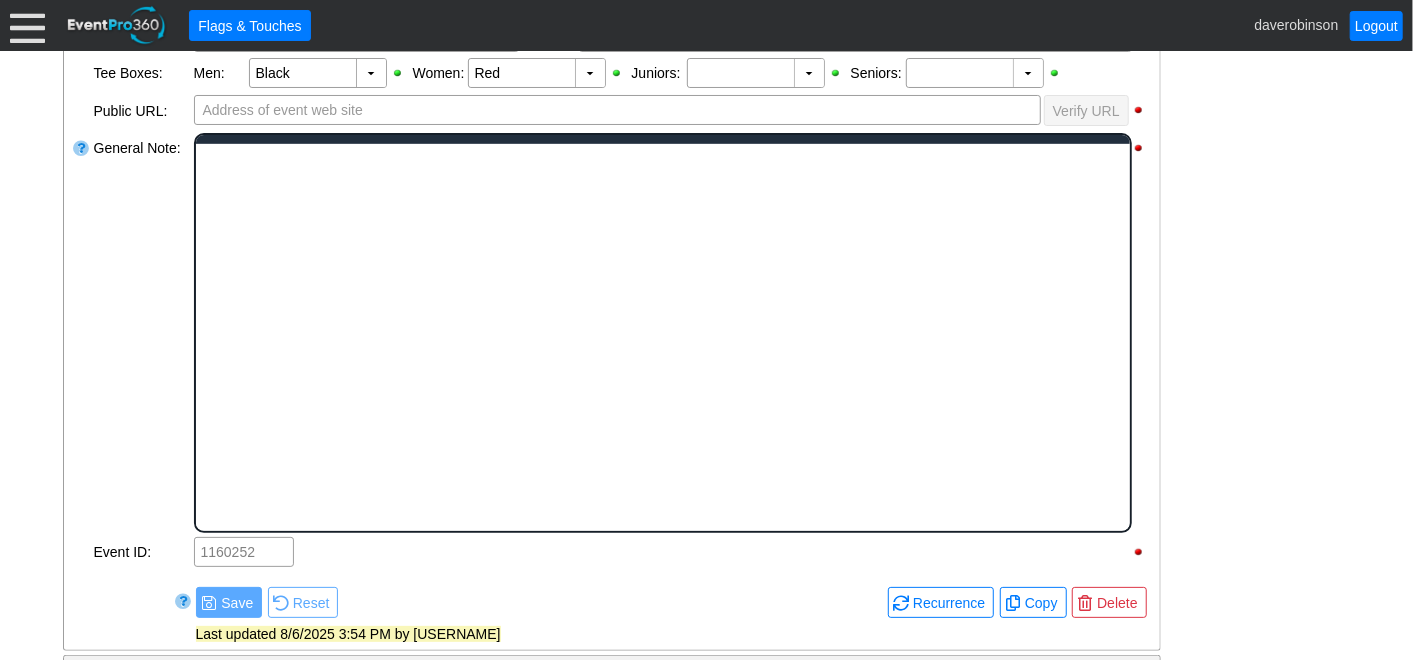 scroll, scrollTop: 0, scrollLeft: 0, axis: both 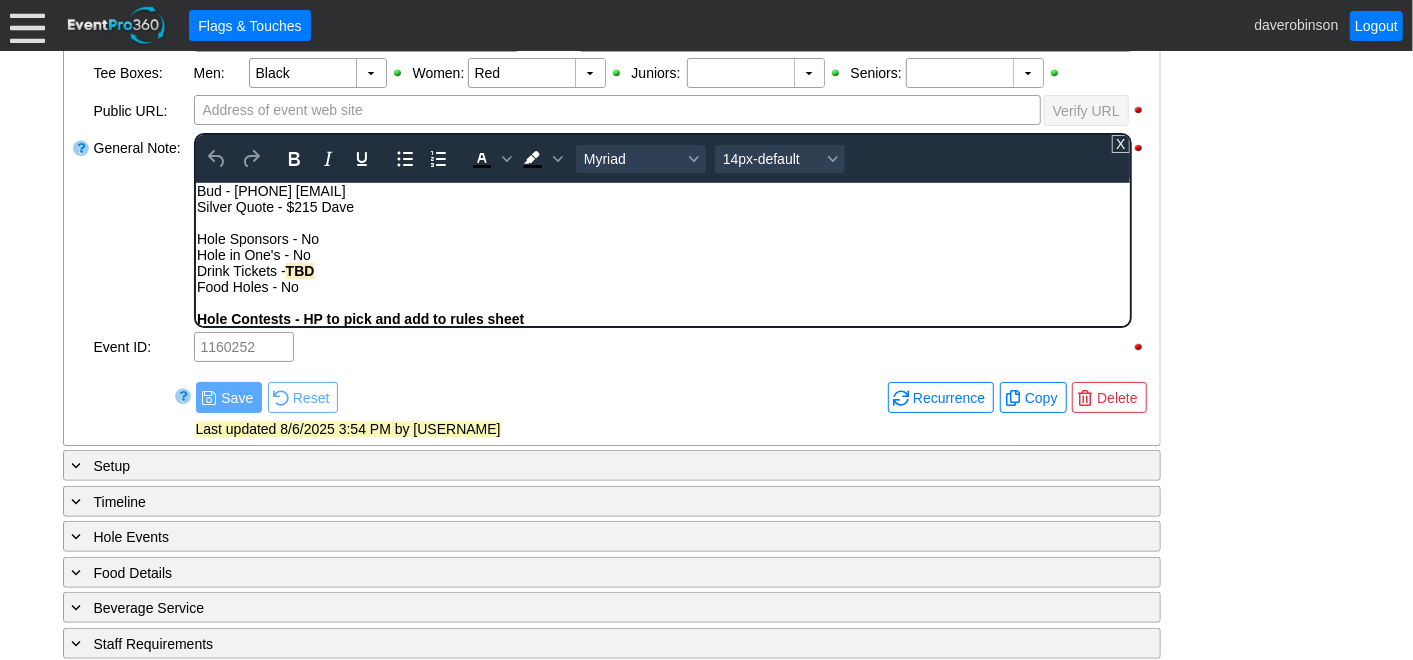 click on "Drink Tickets -  TBD" at bounding box center (662, 270) 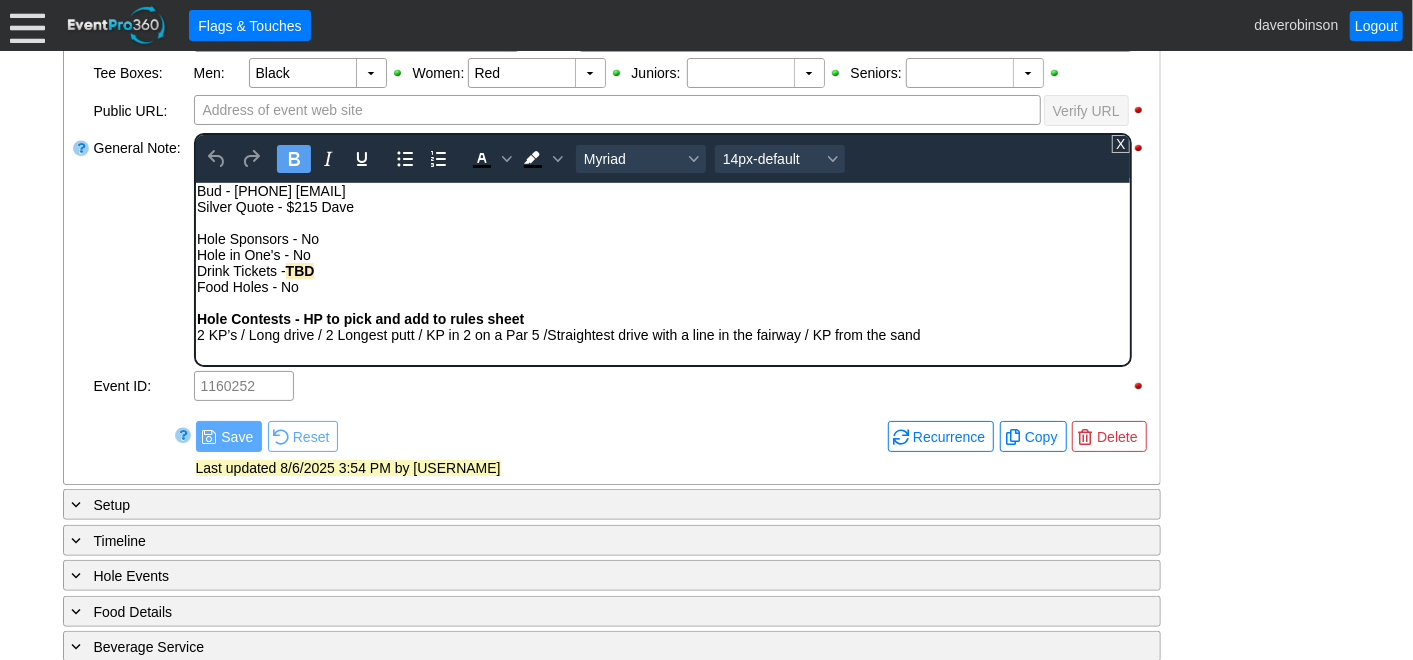 click on "Food Holes - No" at bounding box center [662, 286] 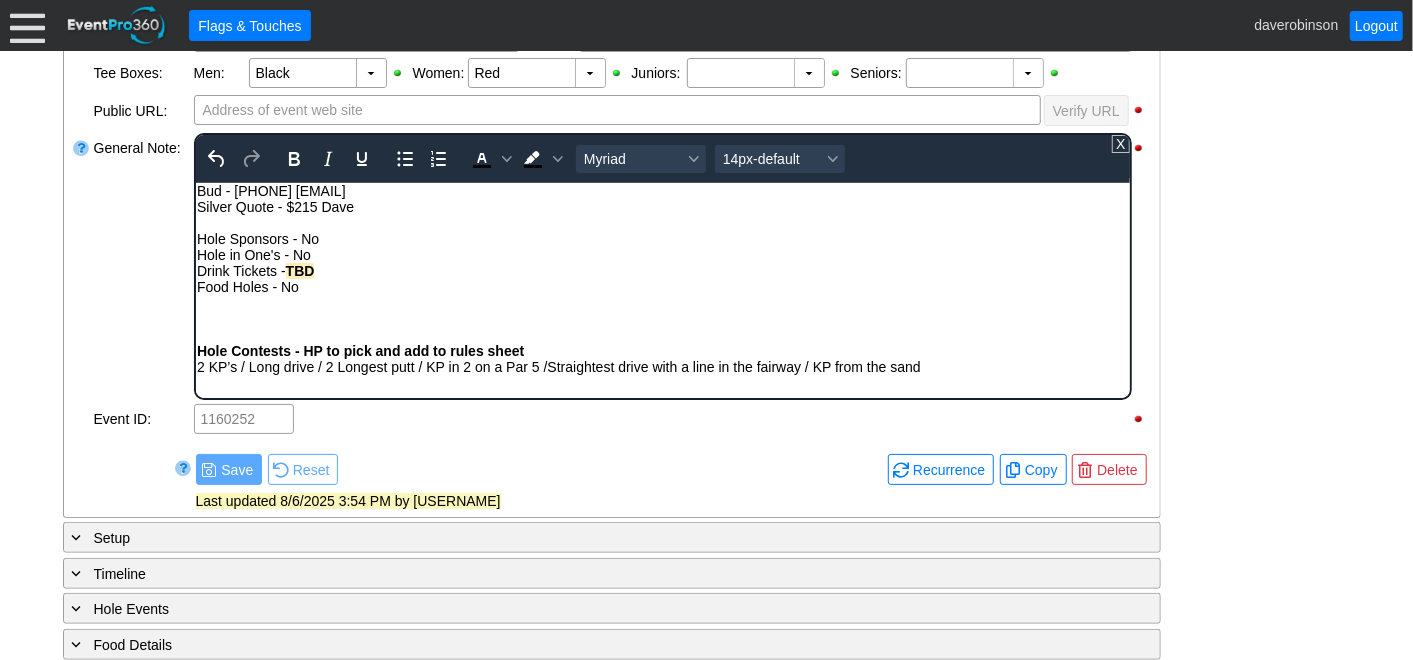 type 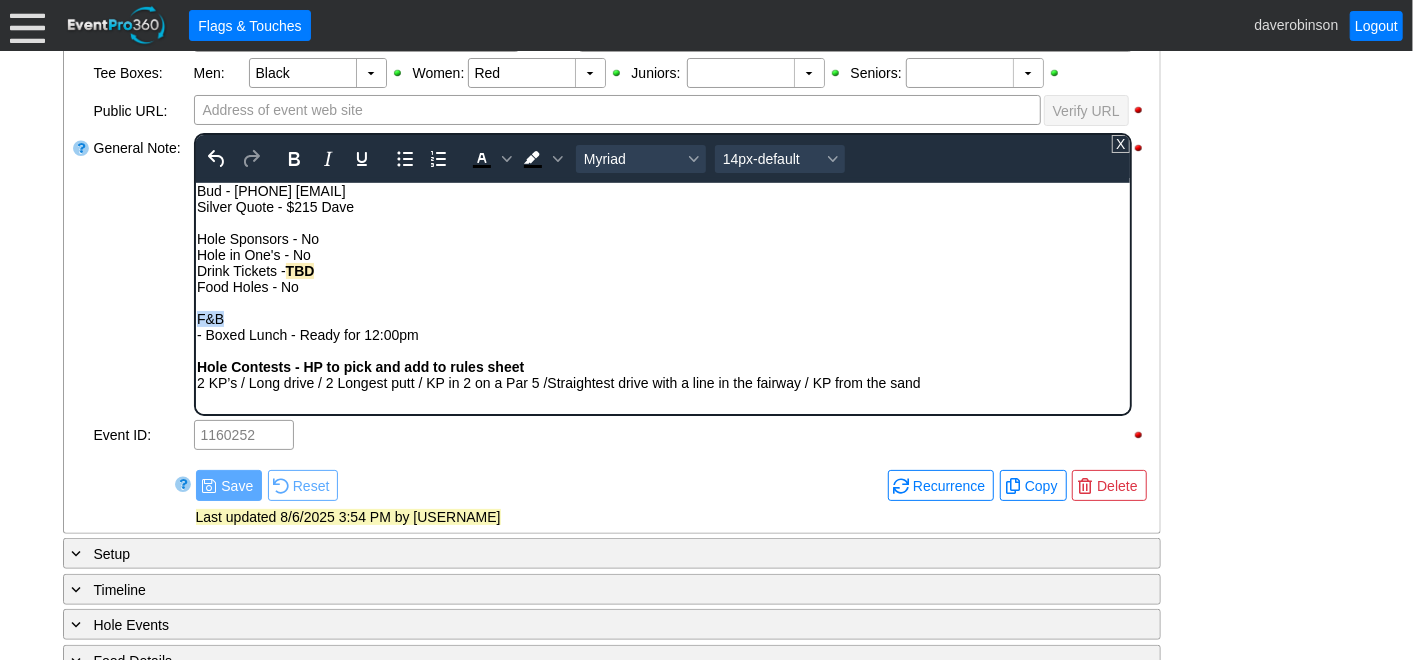 drag, startPoint x: 239, startPoint y: 315, endPoint x: 387, endPoint y: 494, distance: 232.26064 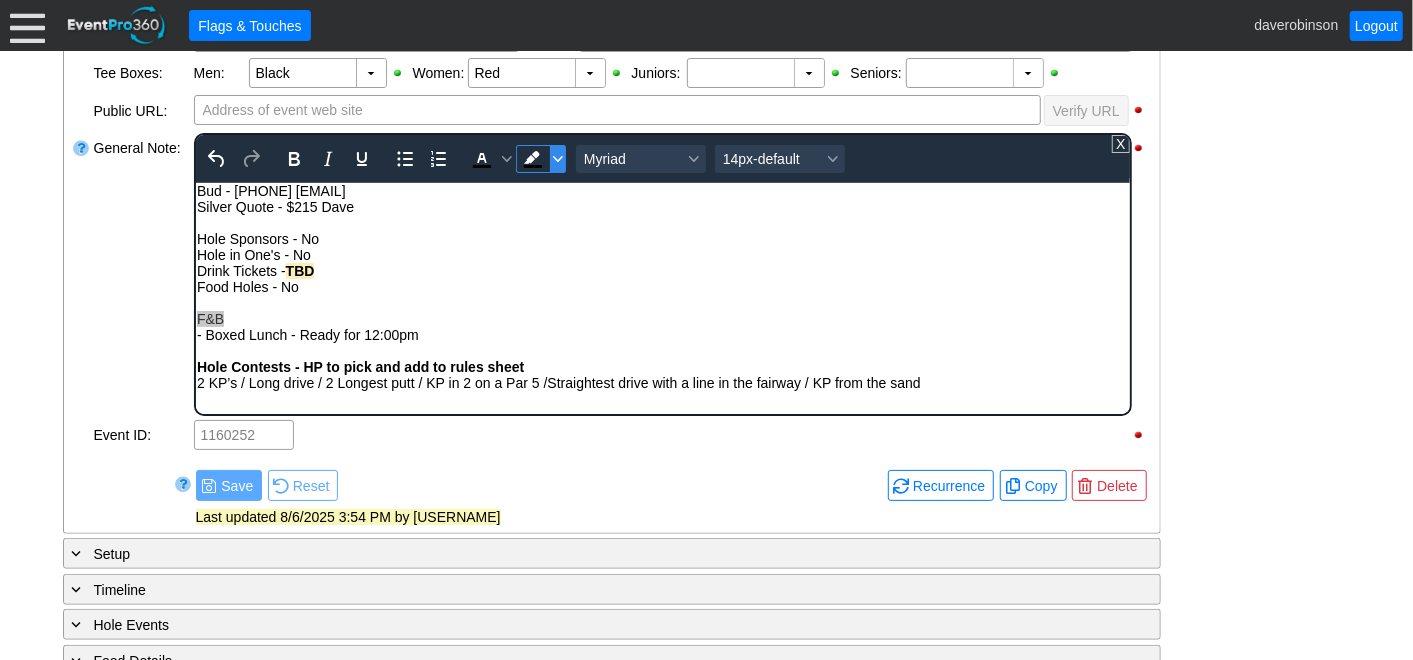 click 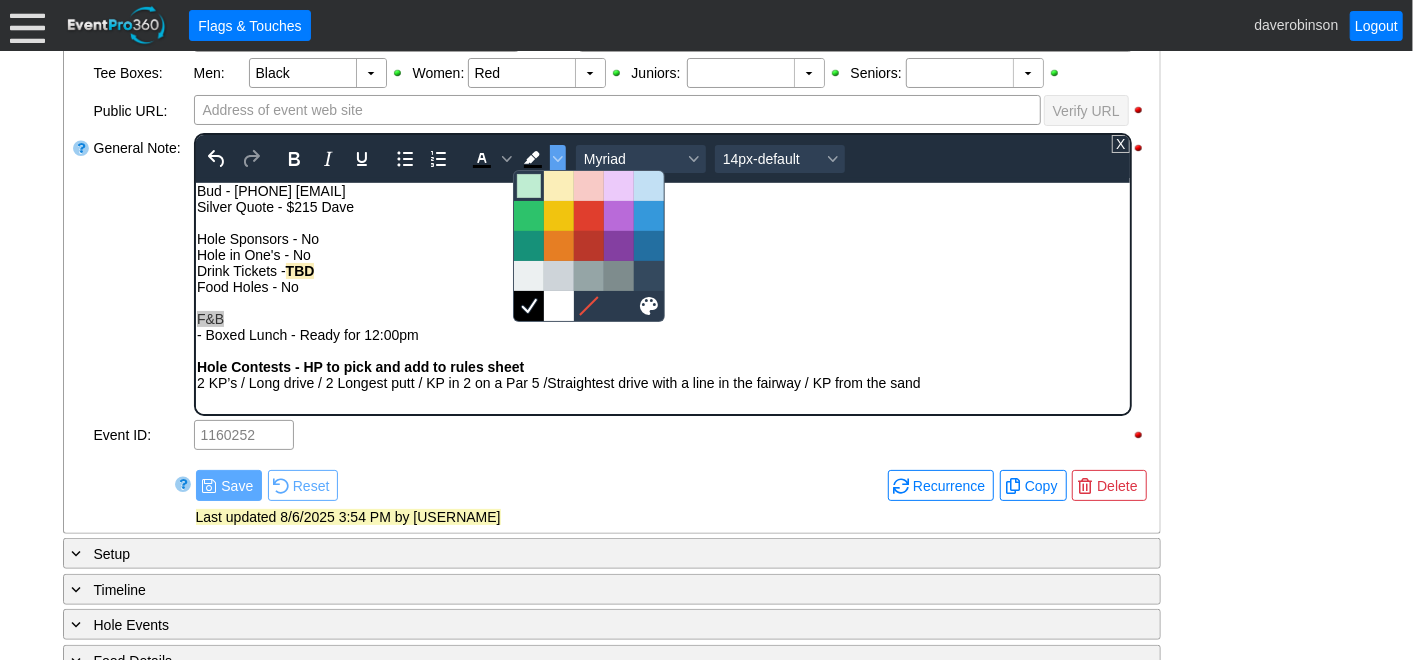 click at bounding box center [529, 186] 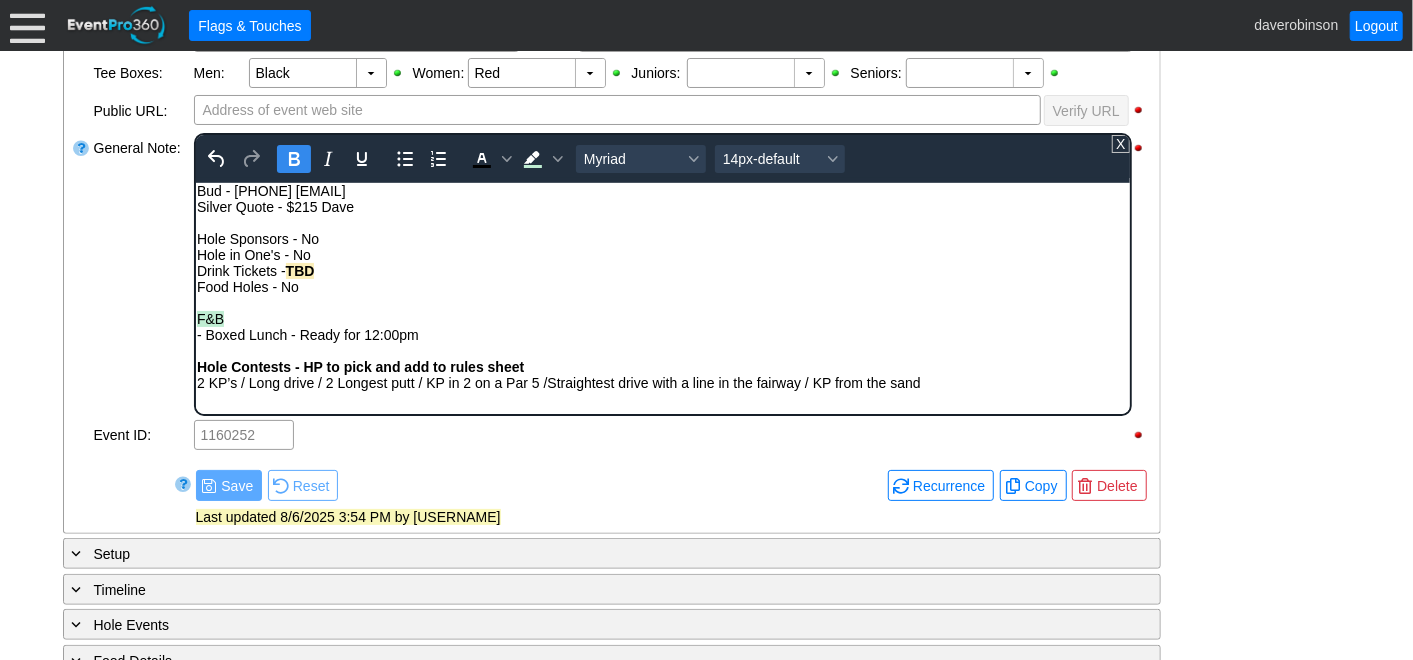 click 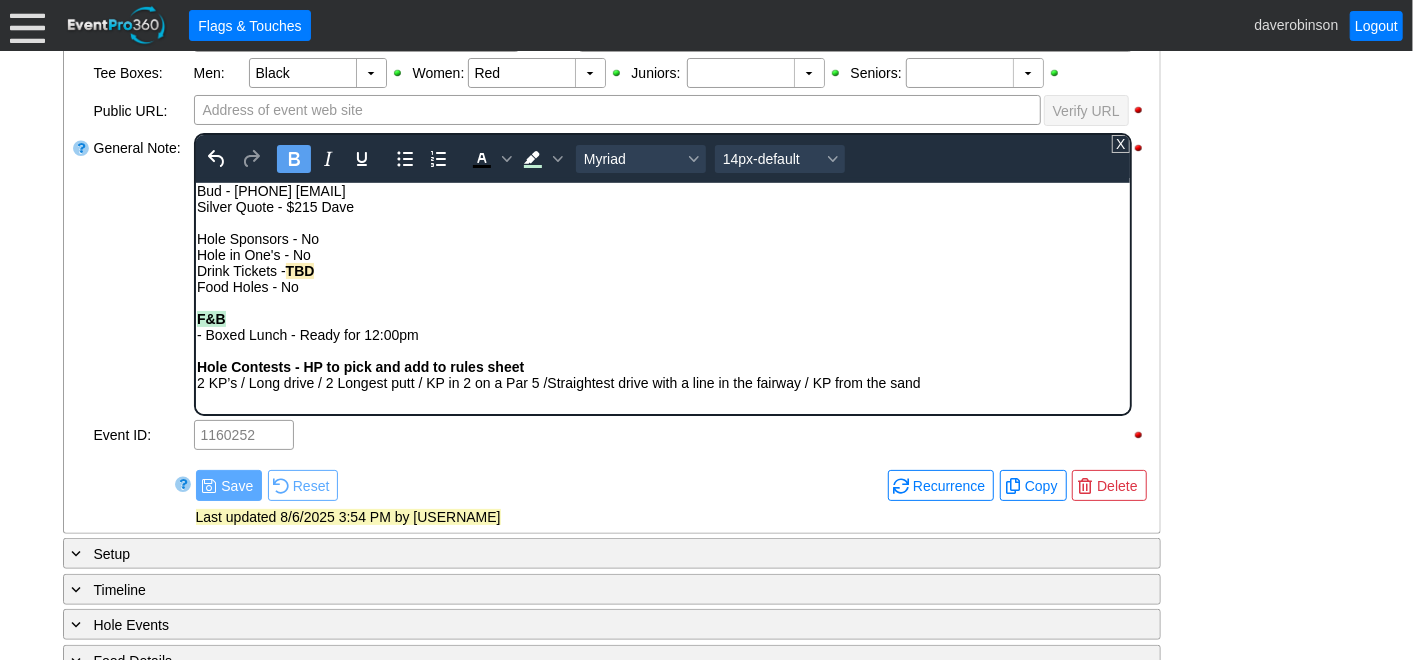 click on "F&B" at bounding box center [662, 318] 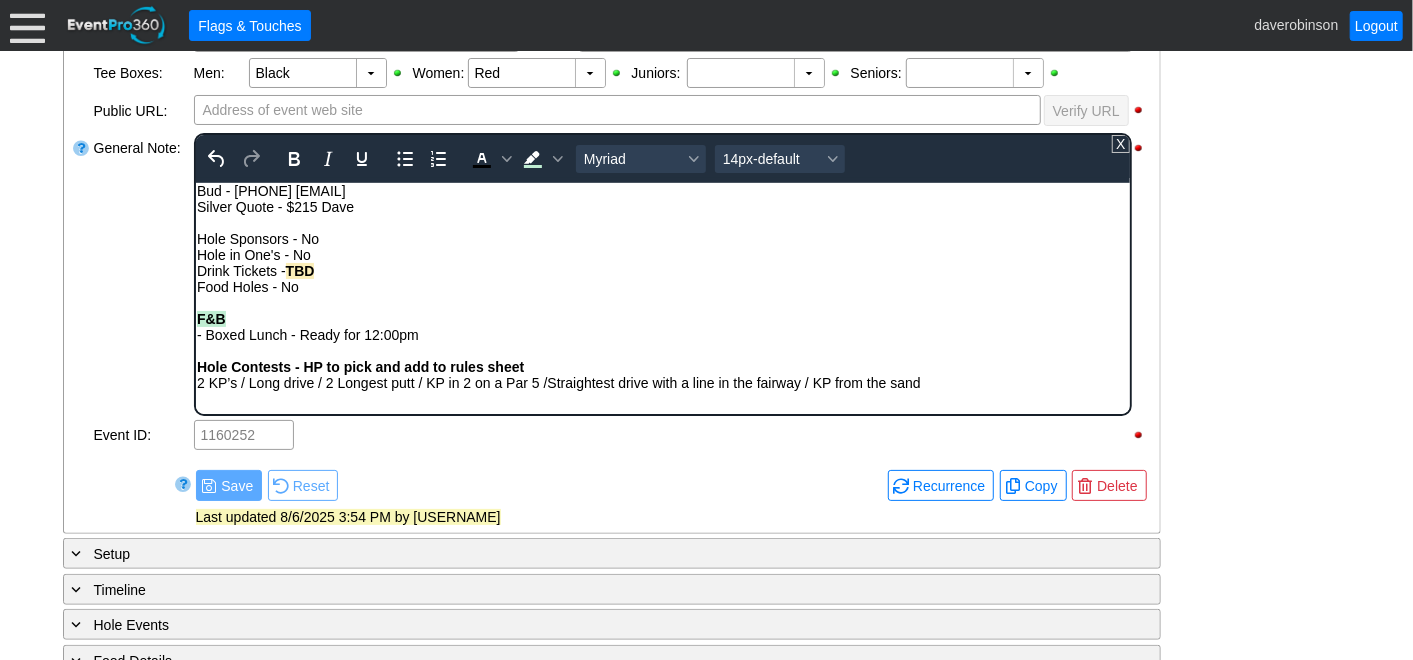 click on "- Boxed Lunch - Ready for 12:00pm" at bounding box center (662, 334) 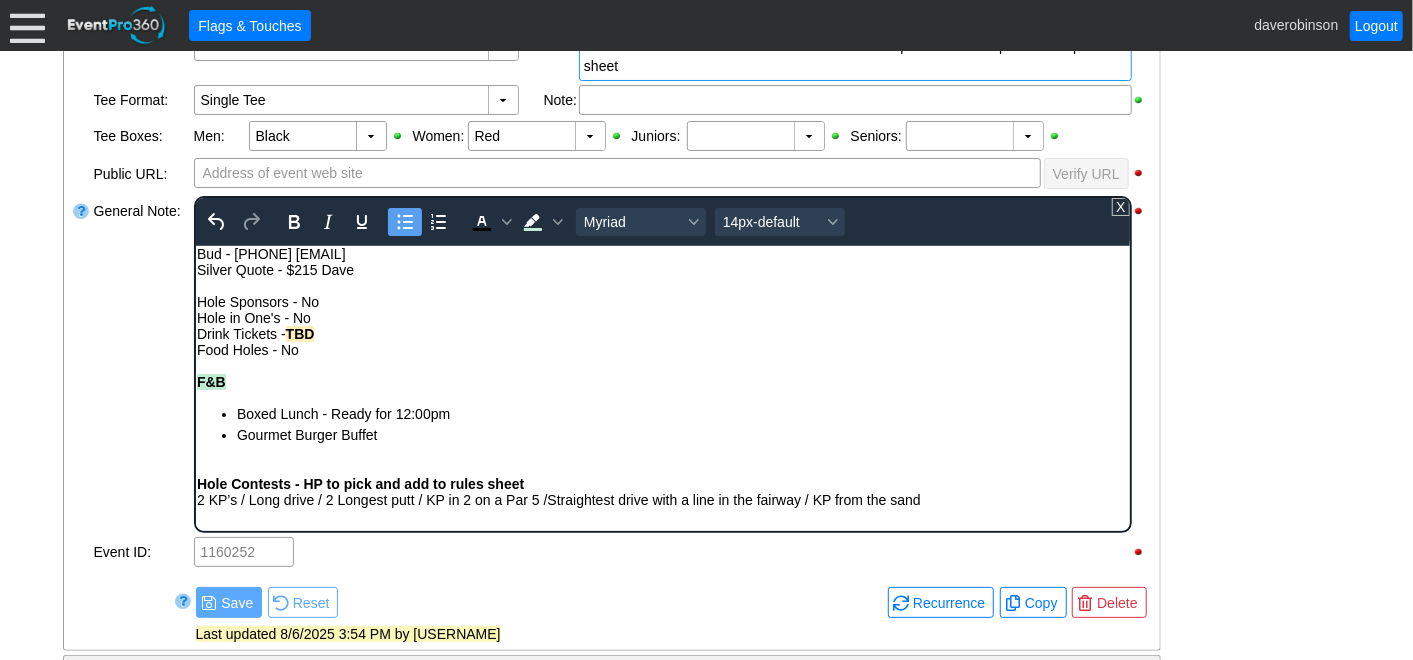 scroll, scrollTop: 568, scrollLeft: 0, axis: vertical 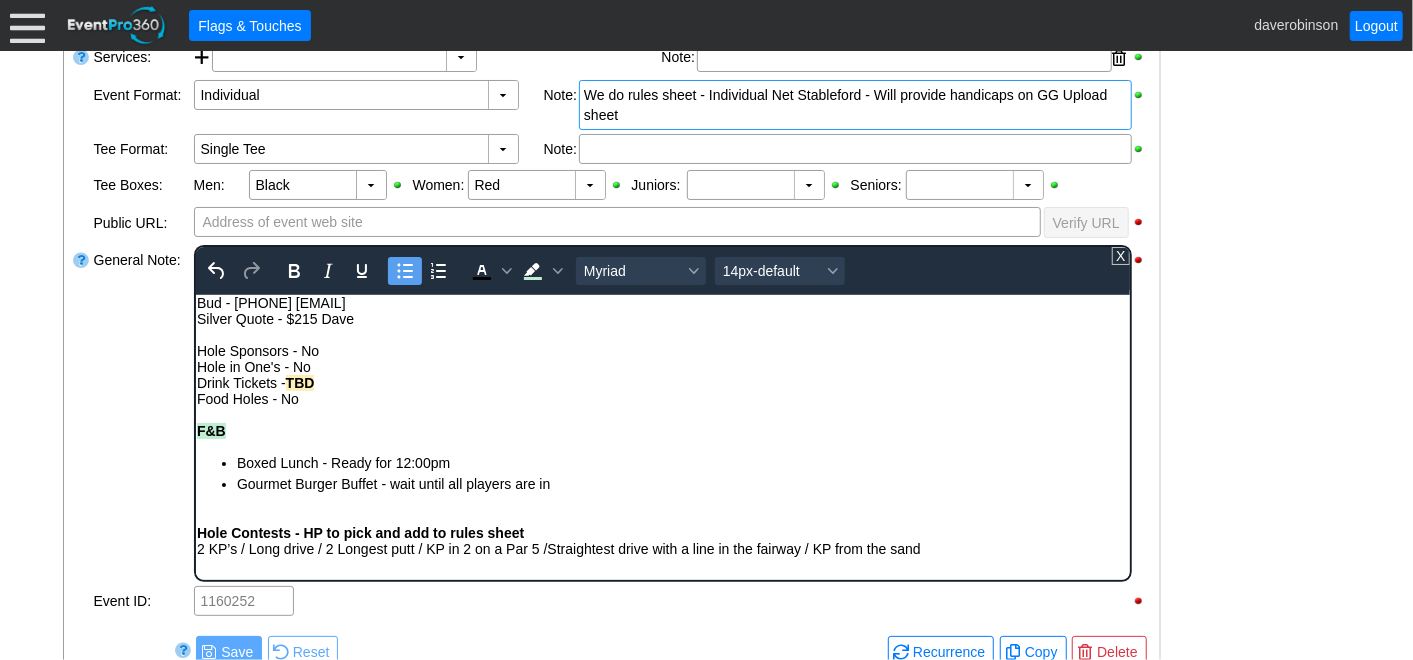 click on "General Note:" at bounding box center [142, 413] 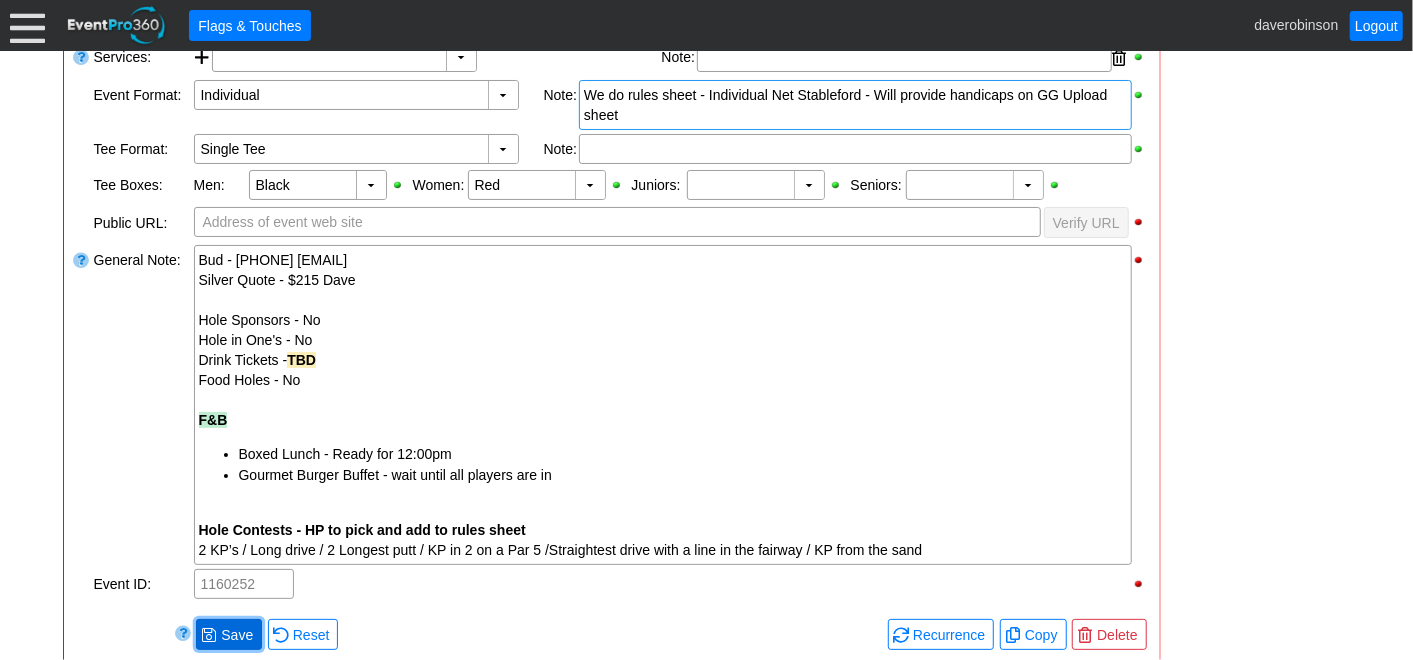 click on "Save" at bounding box center [237, 635] 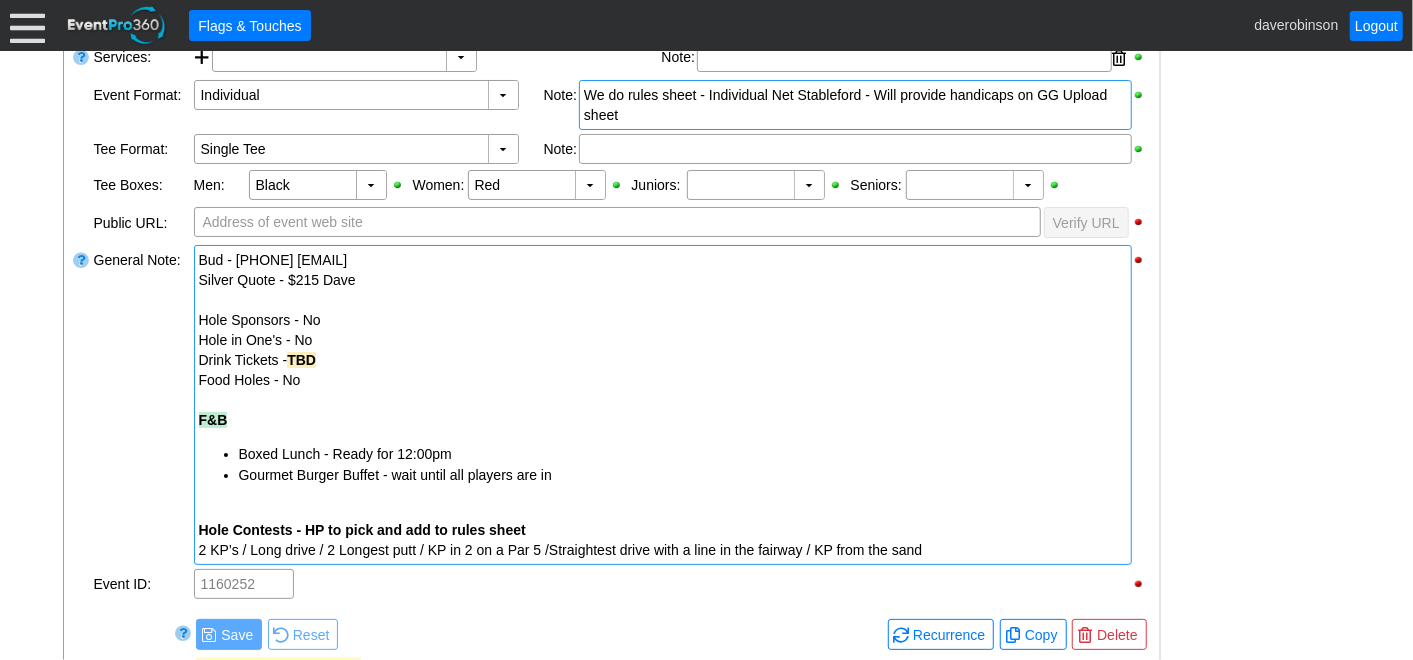 scroll, scrollTop: 680, scrollLeft: 0, axis: vertical 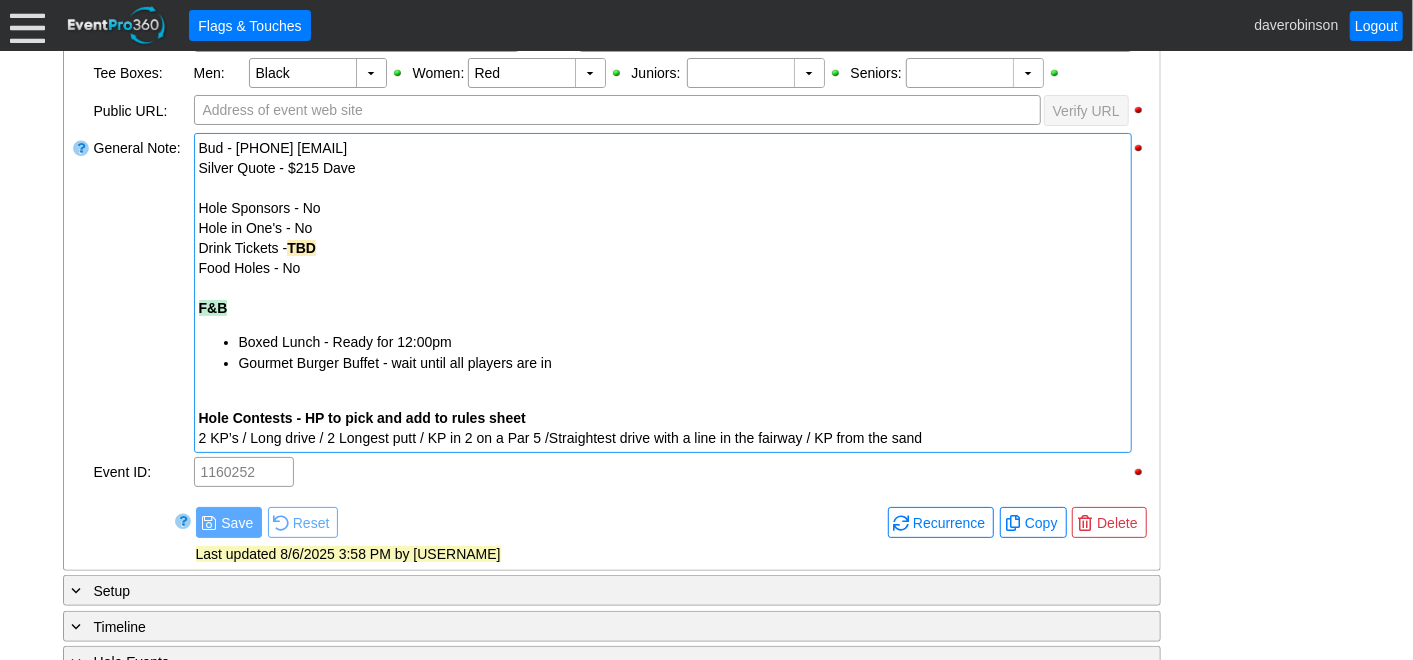 click on "F&B" at bounding box center [663, 308] 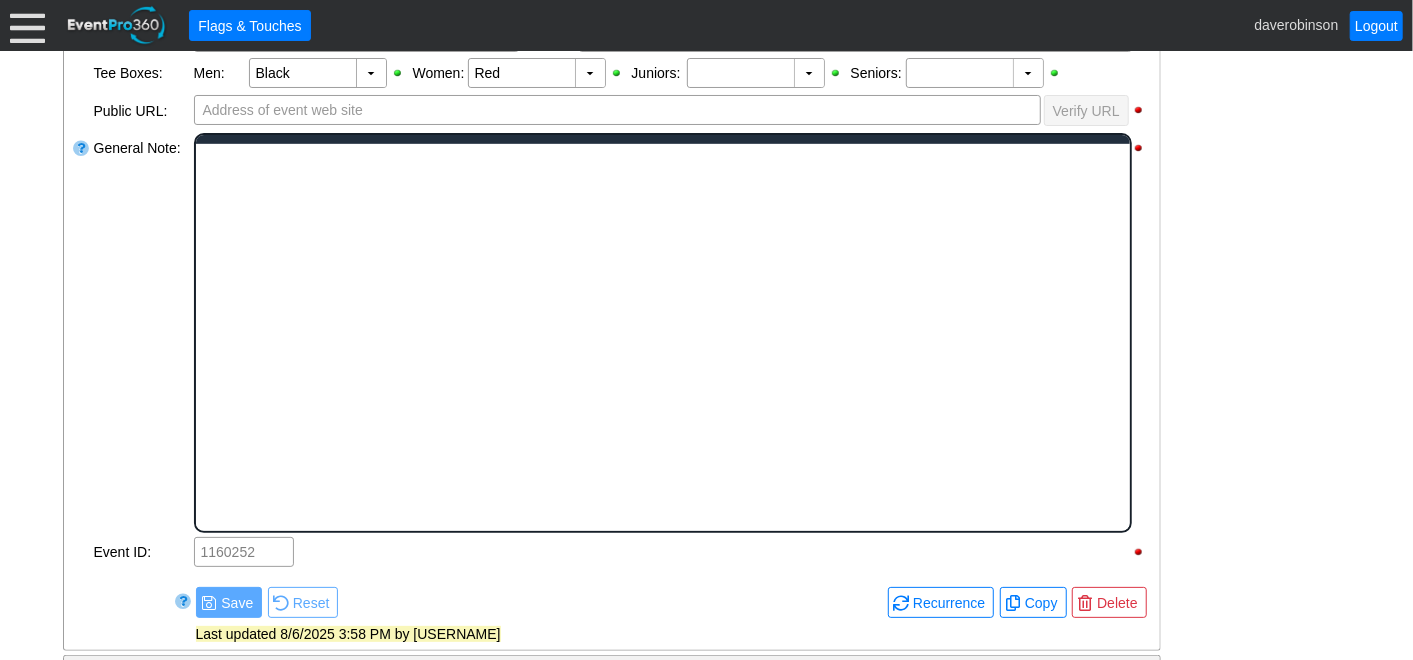 scroll, scrollTop: 0, scrollLeft: 0, axis: both 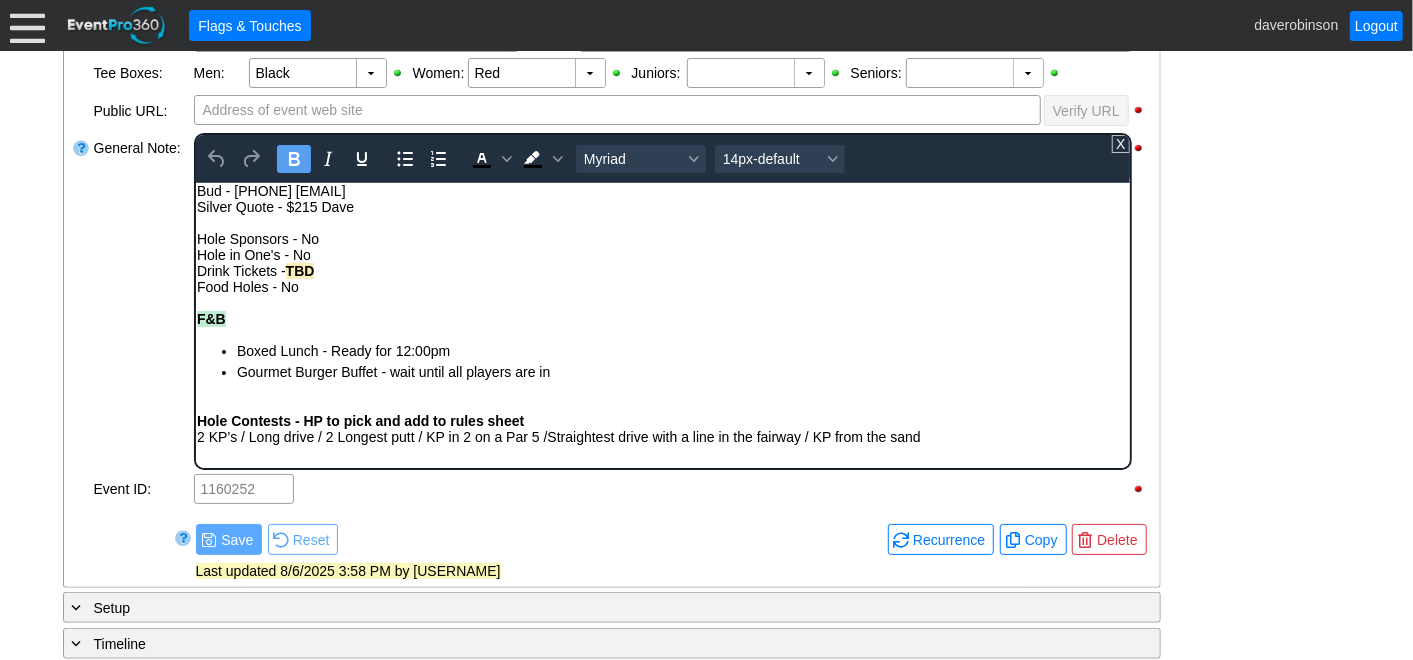 click on "F&B" at bounding box center (662, 318) 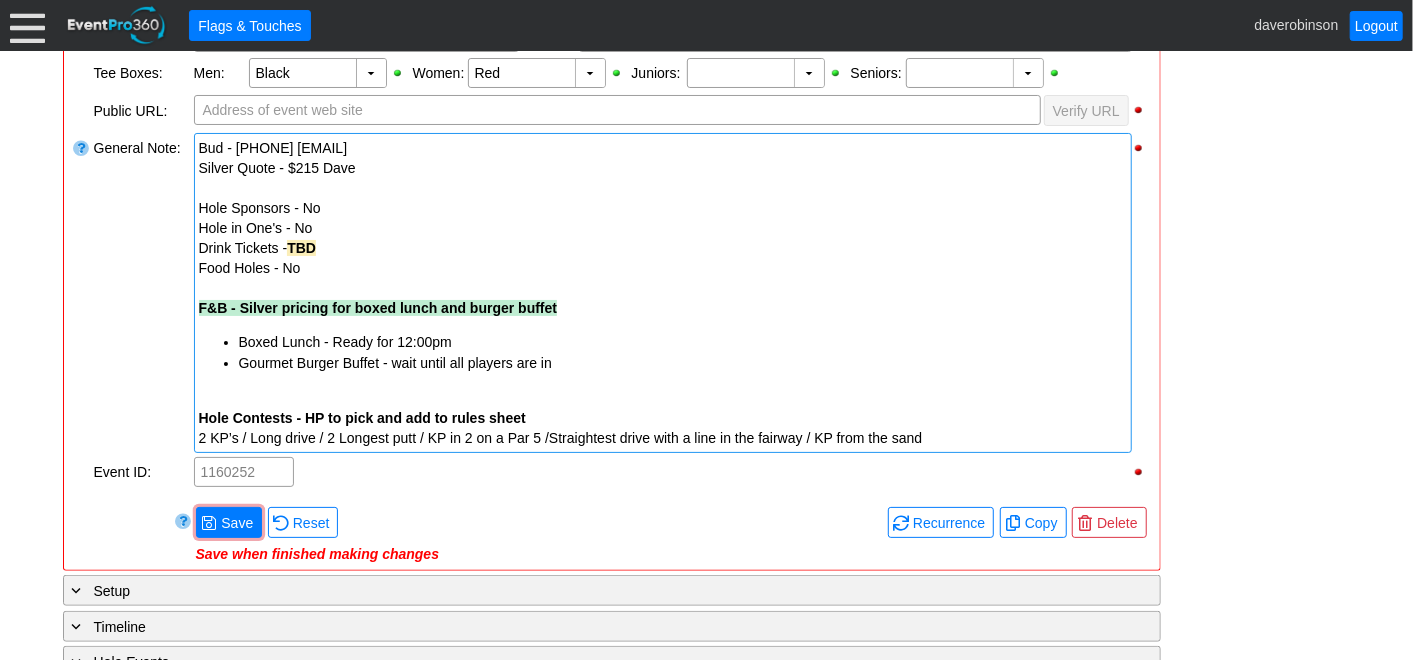 click on "General Note:" at bounding box center [142, 293] 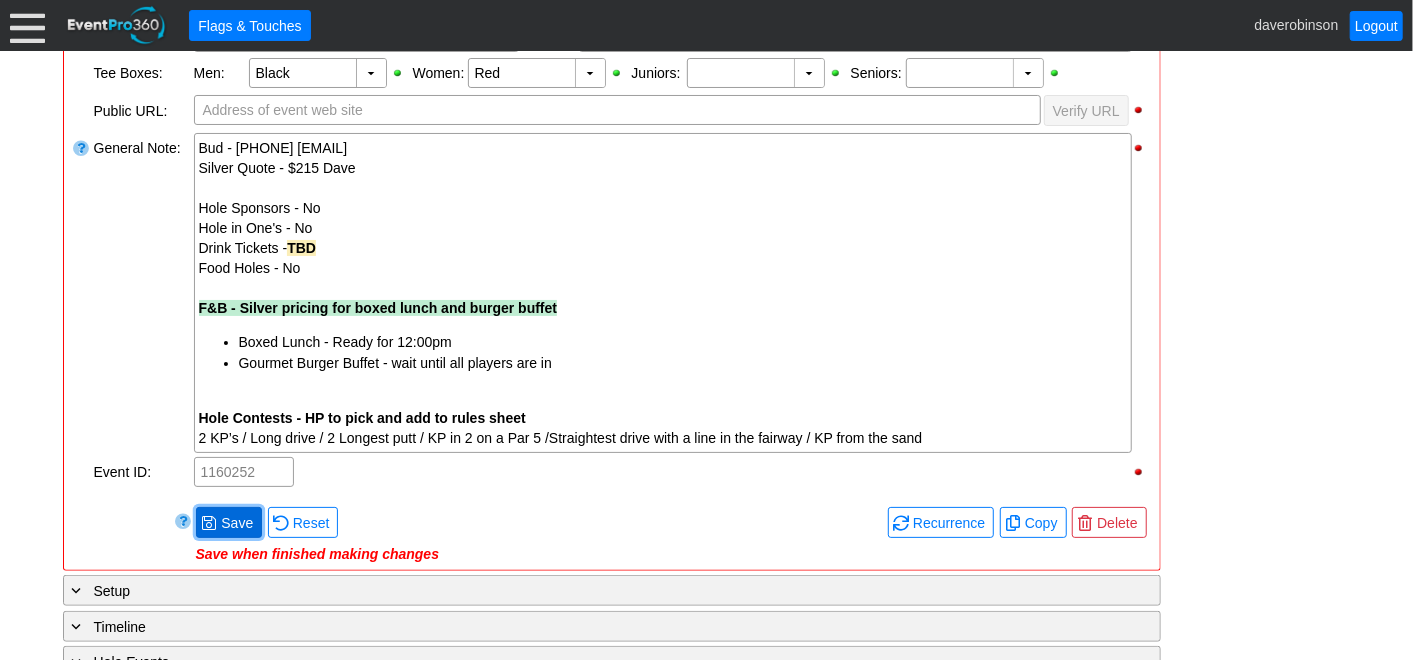 click at bounding box center (209, 523) 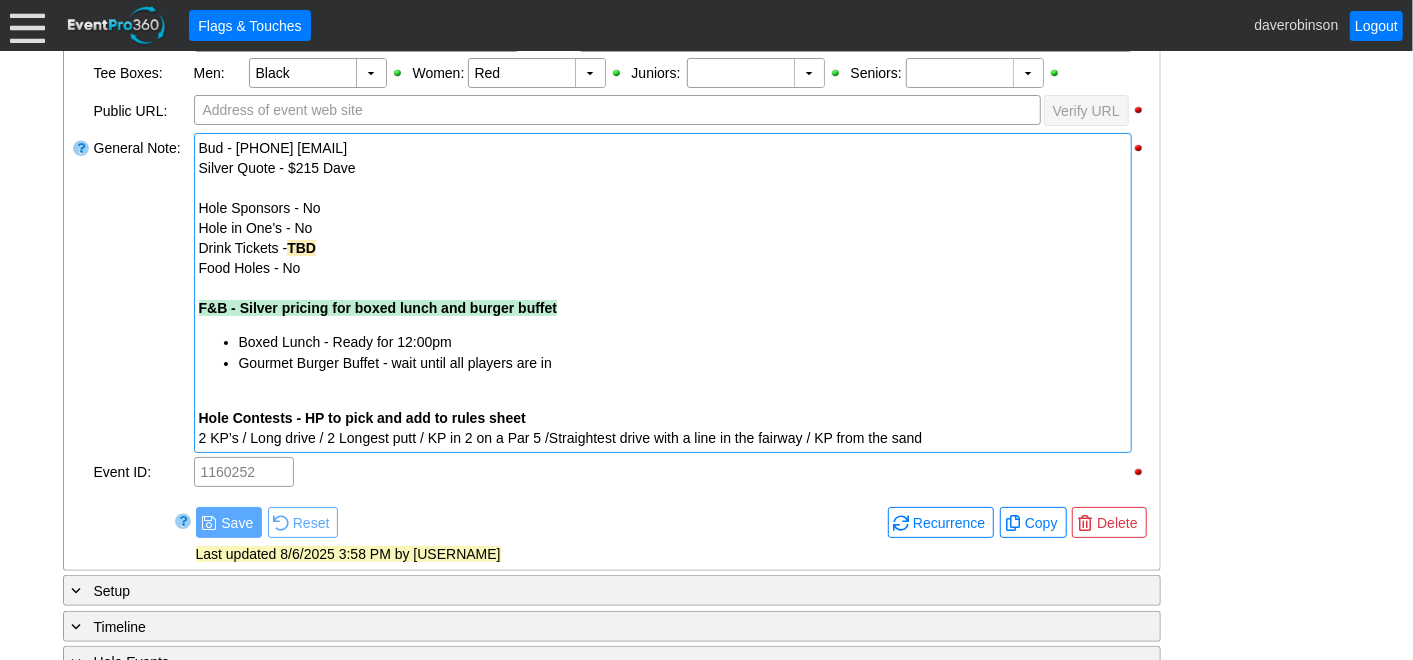 click on "Food Holes - No" at bounding box center [663, 268] 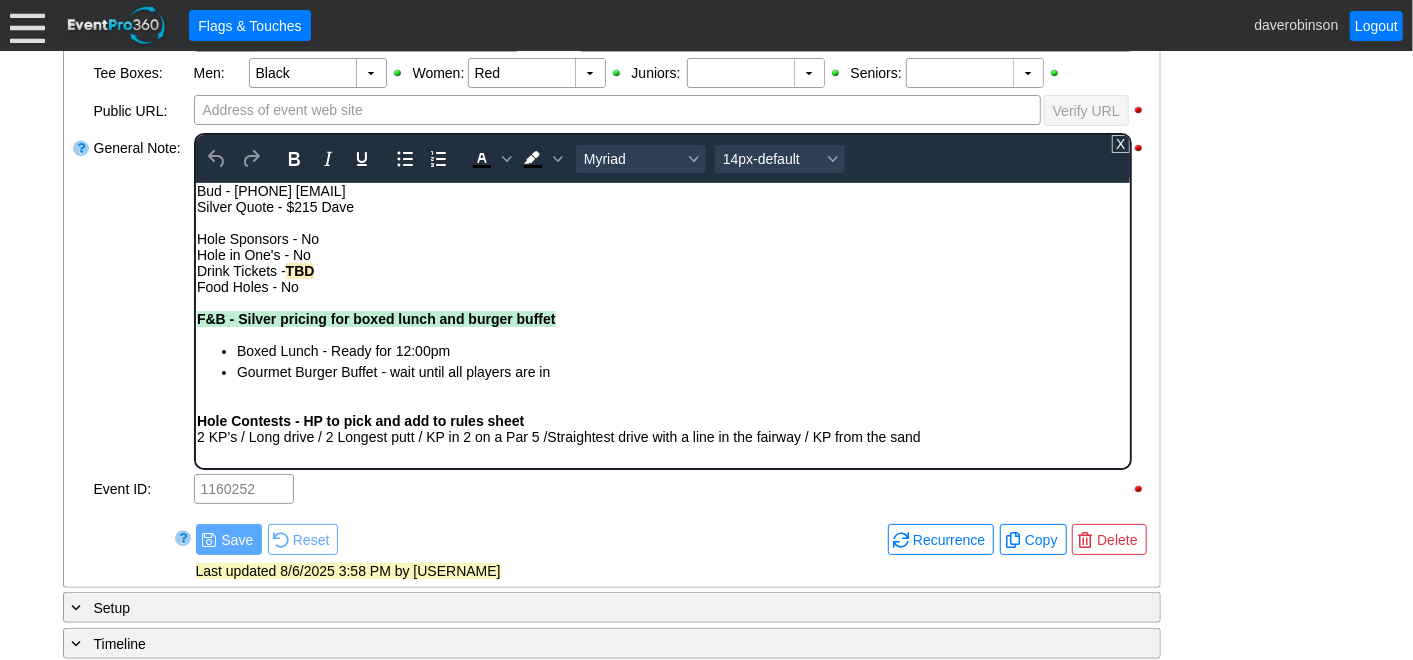 scroll, scrollTop: 0, scrollLeft: 0, axis: both 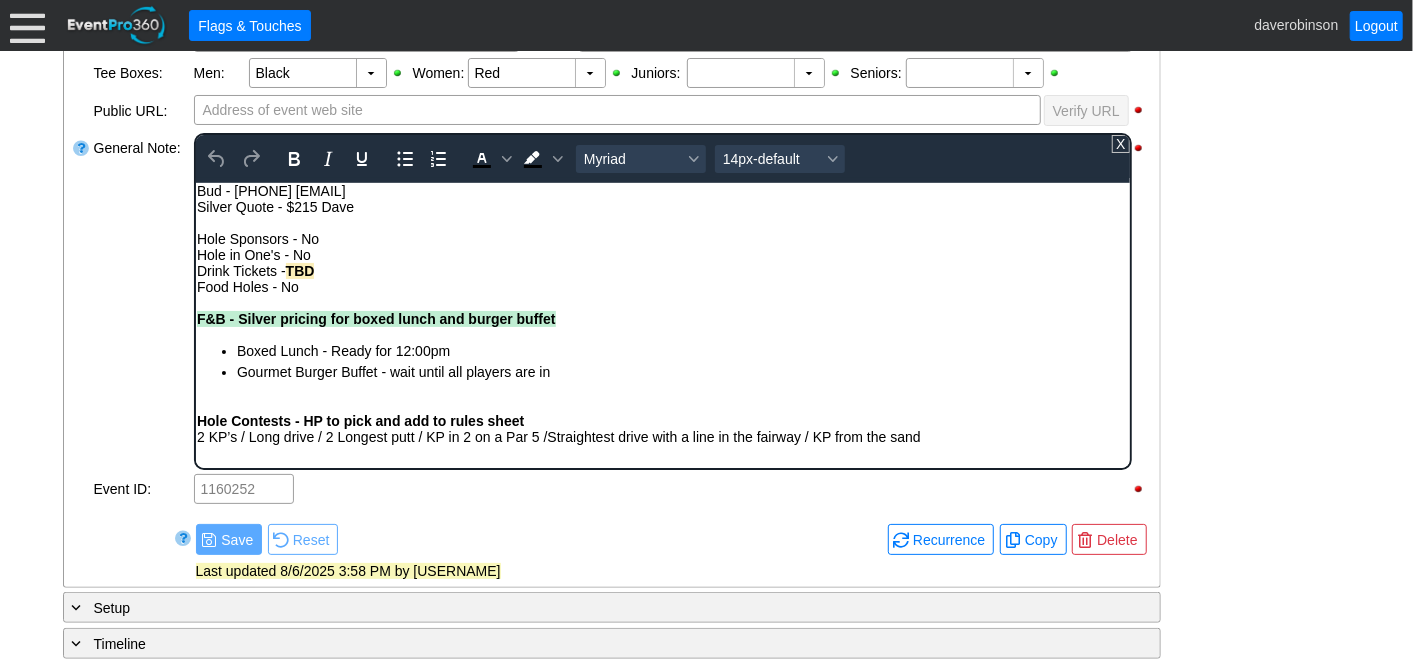 click on "Food Holes - No" at bounding box center (662, 286) 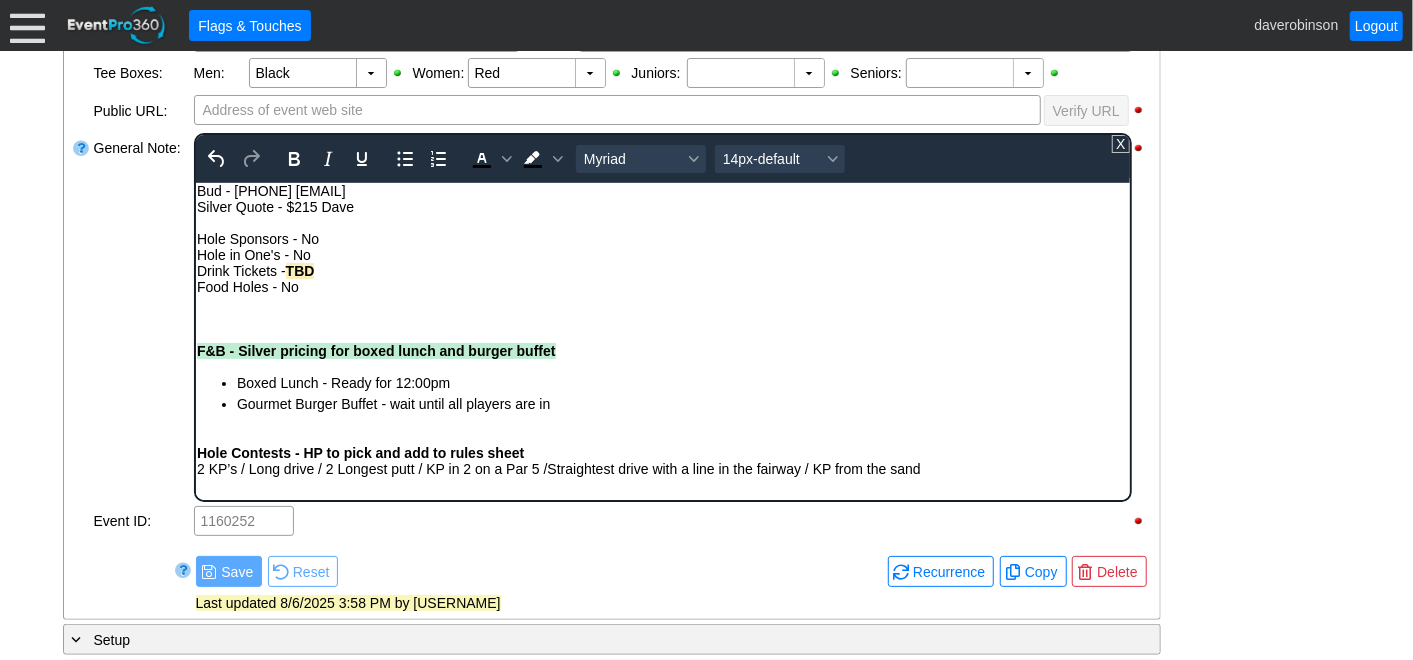 type 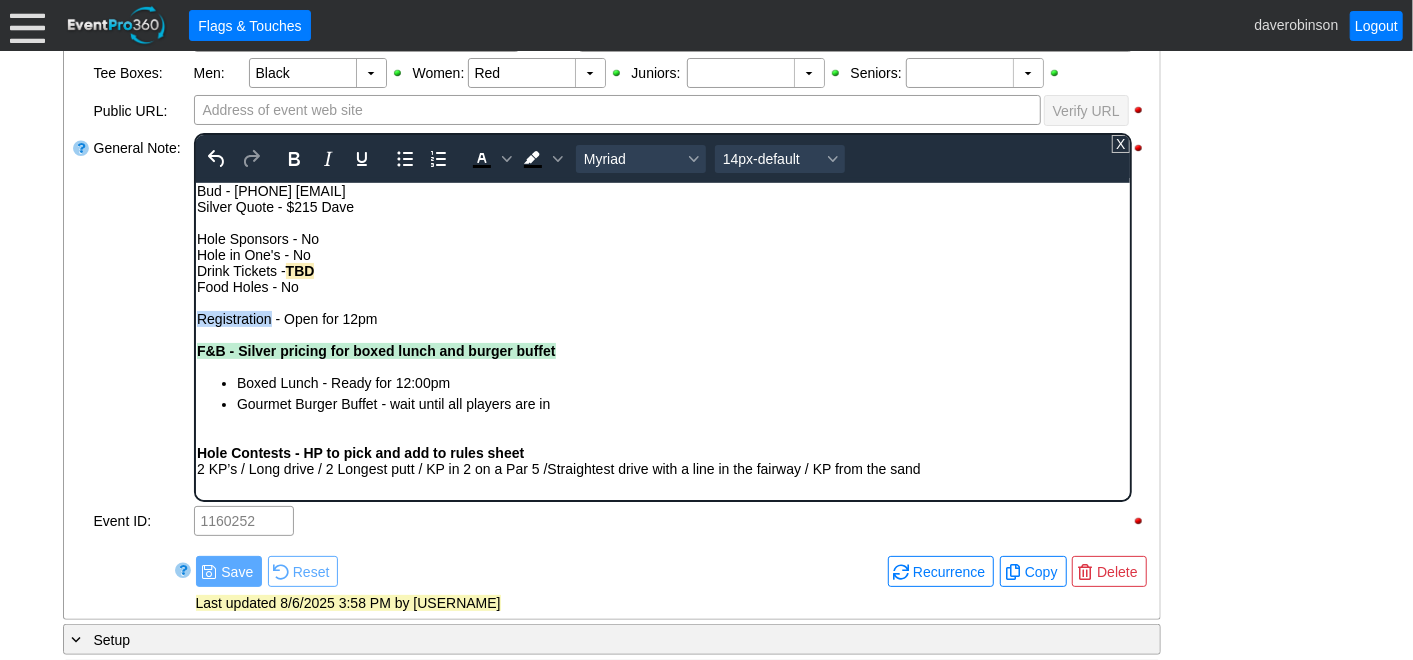 drag, startPoint x: 199, startPoint y: 321, endPoint x: 267, endPoint y: 320, distance: 68.007355 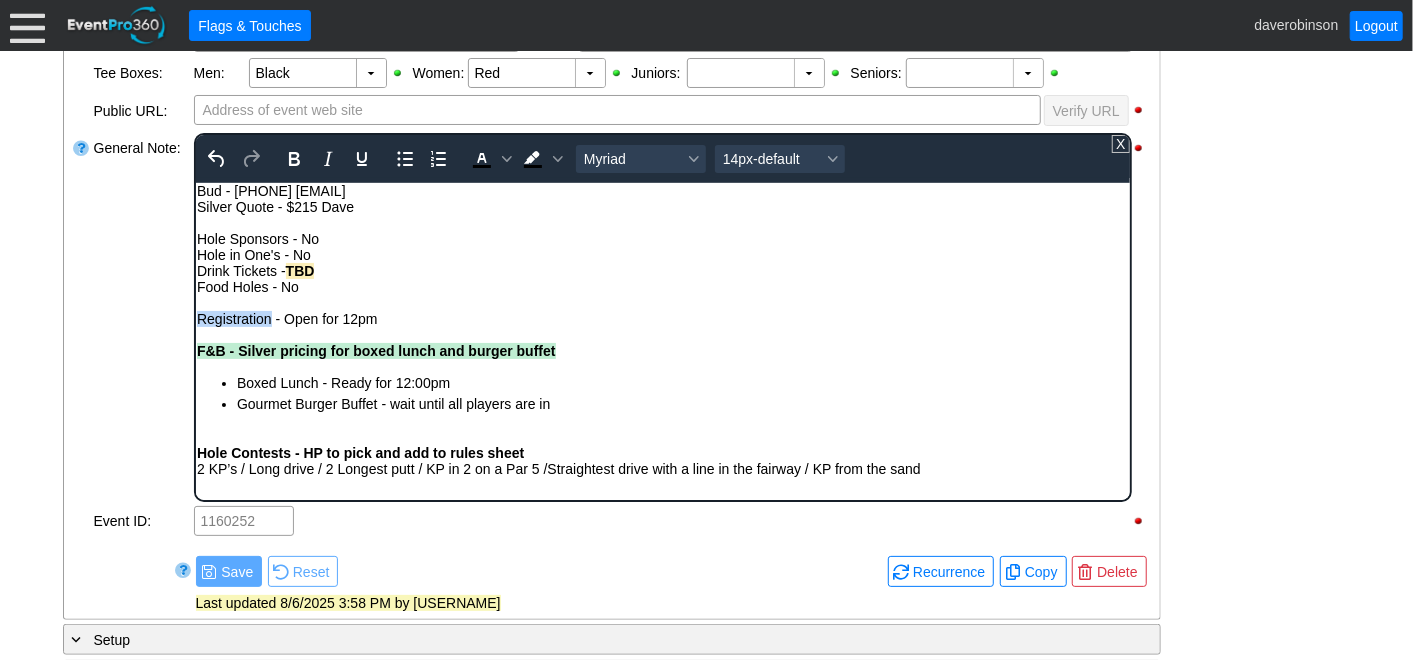 click on "Registration - Open for 12pm" at bounding box center [662, 318] 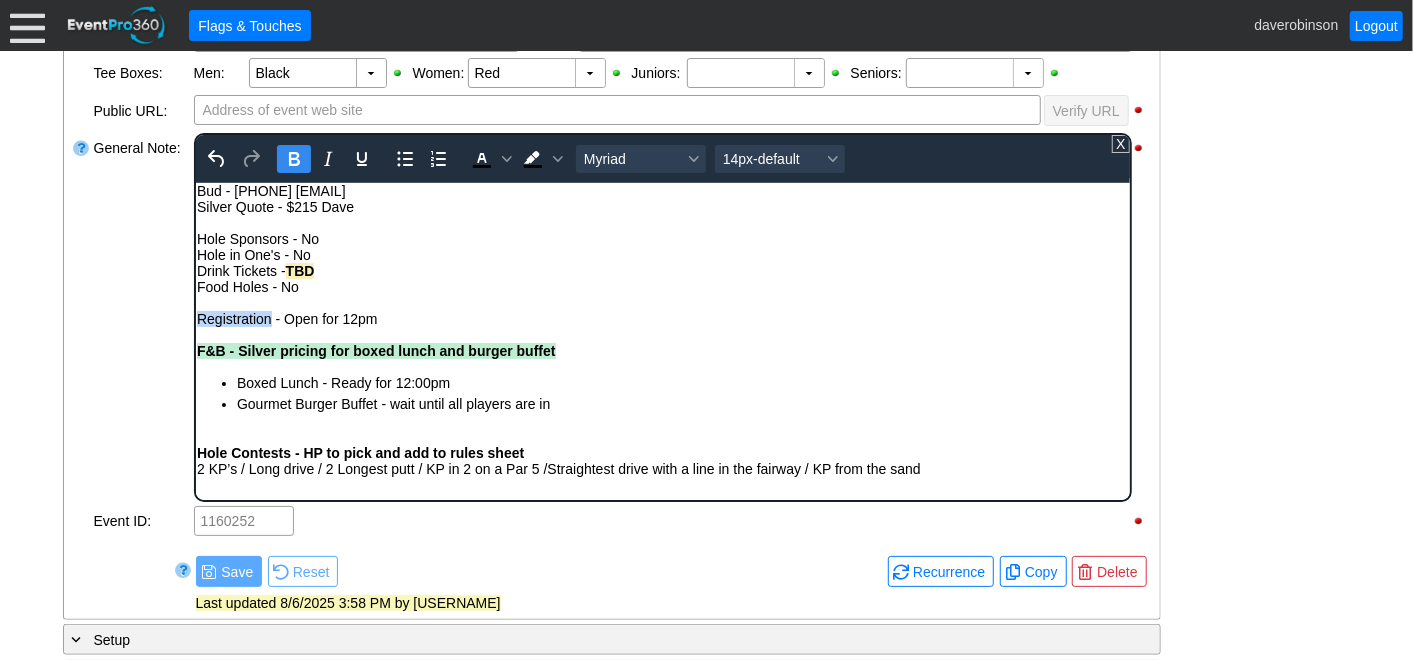 click 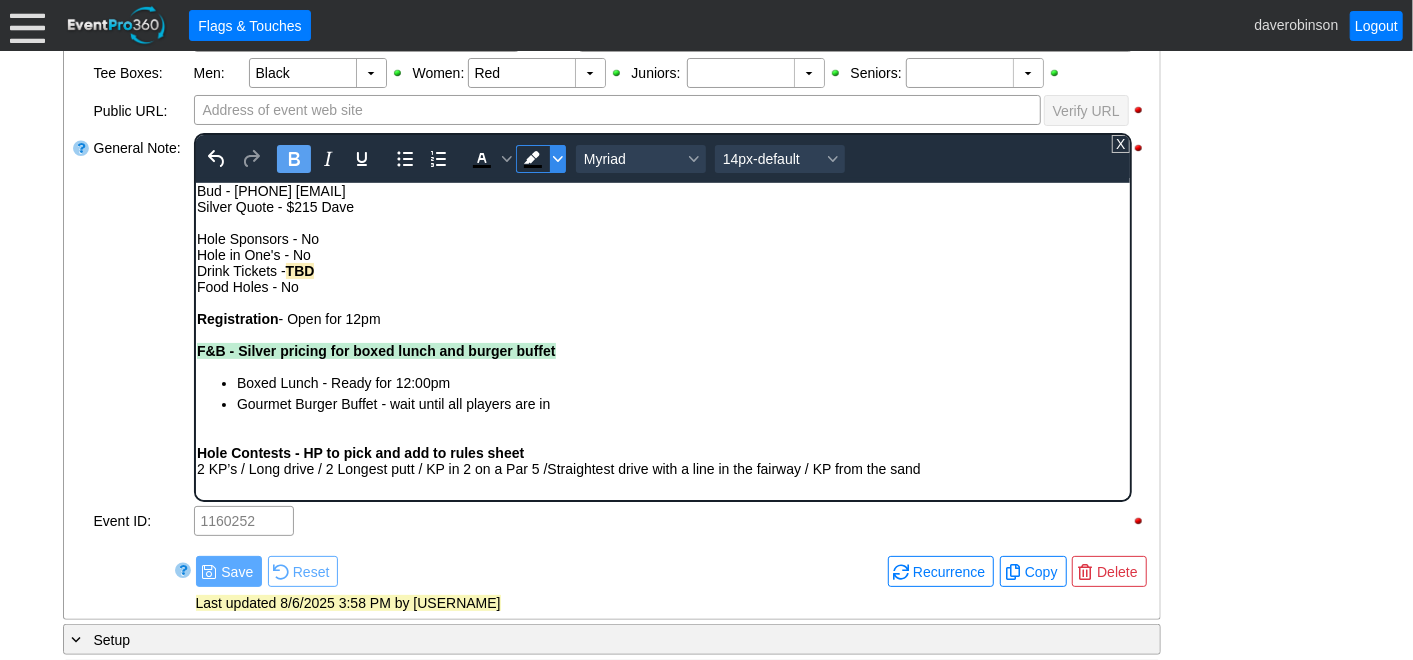 click at bounding box center (557, 159) 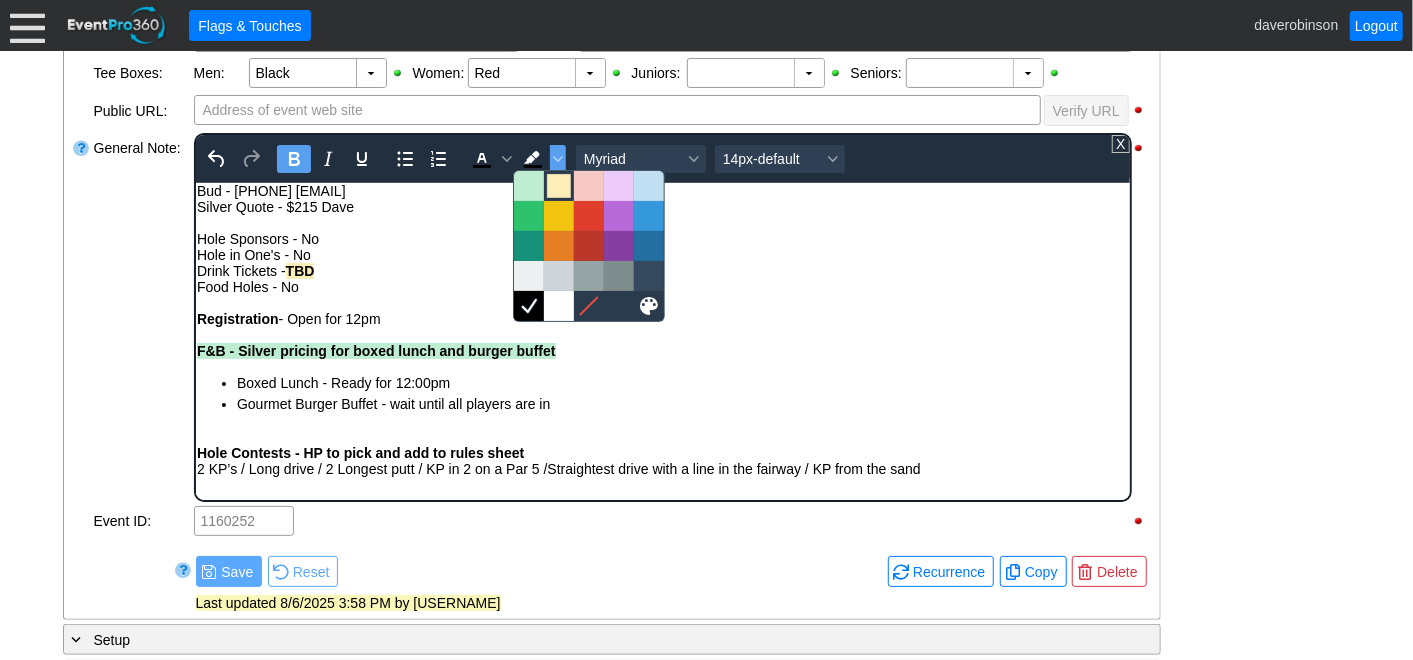 click at bounding box center (559, 186) 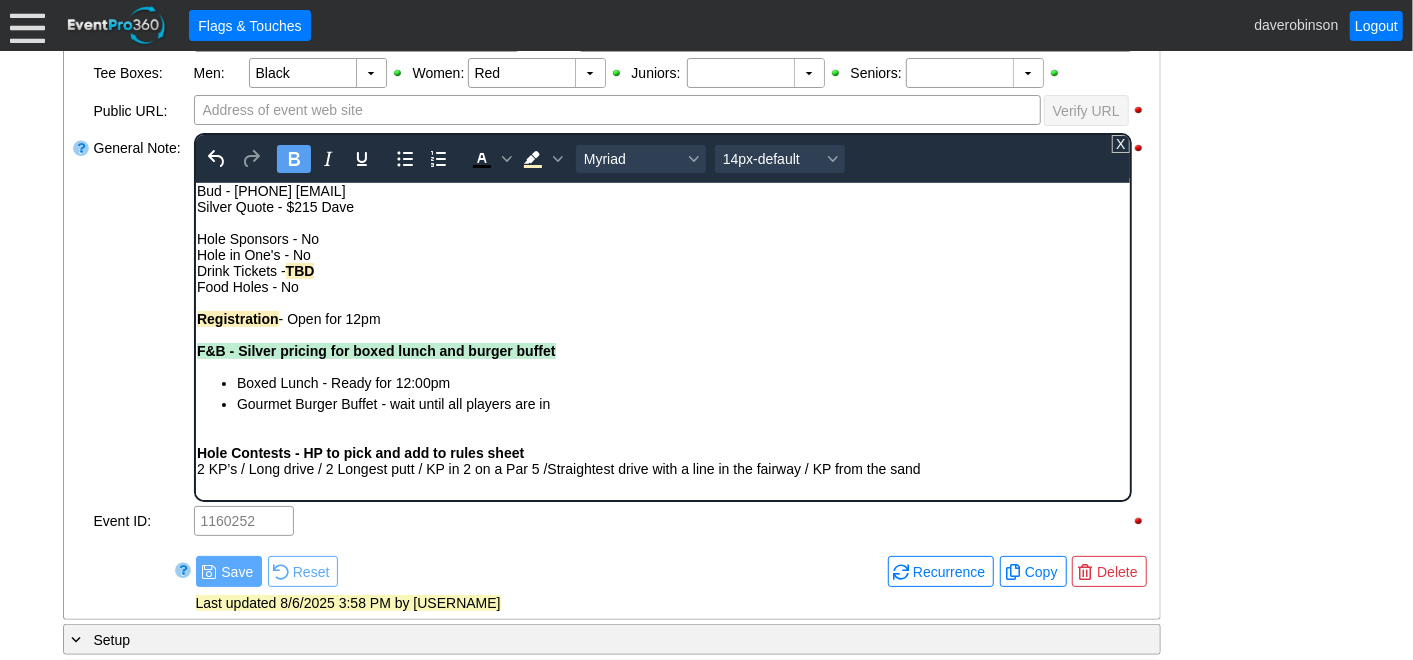 click at bounding box center (662, 334) 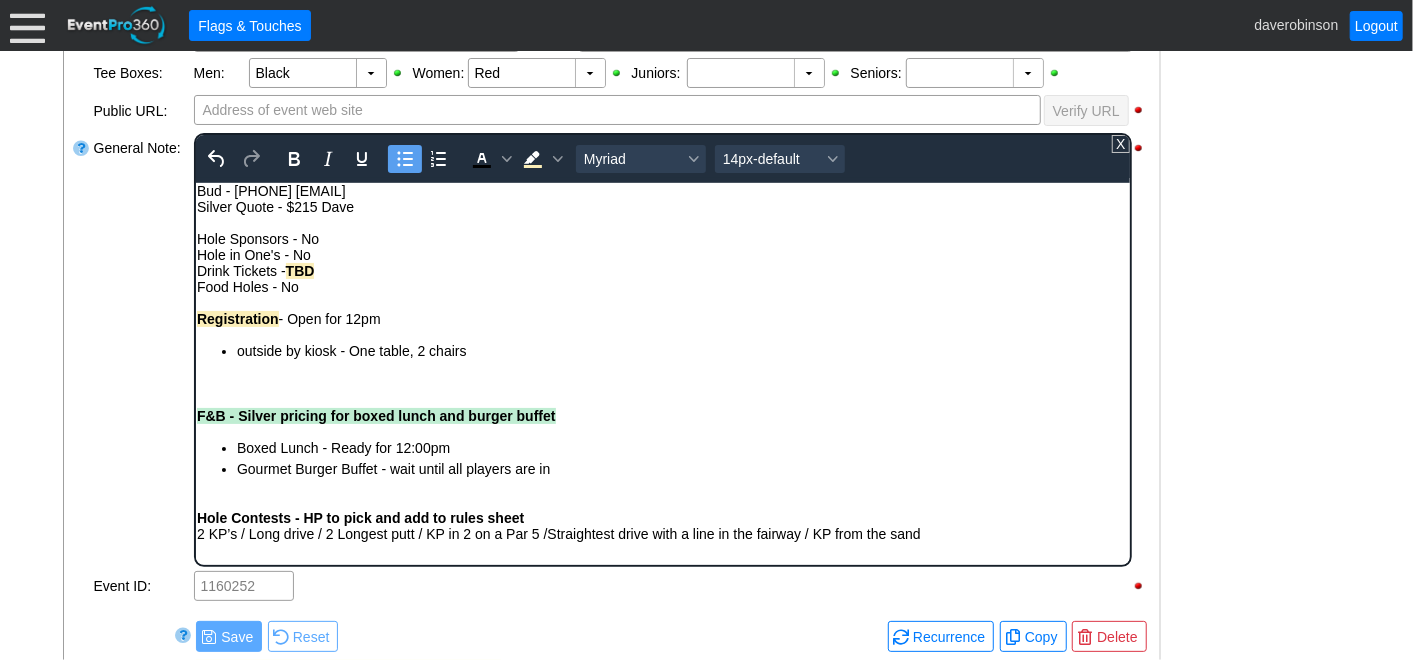 click on "outside by kiosk - One table, 2 chairs ﻿" at bounding box center [682, 350] 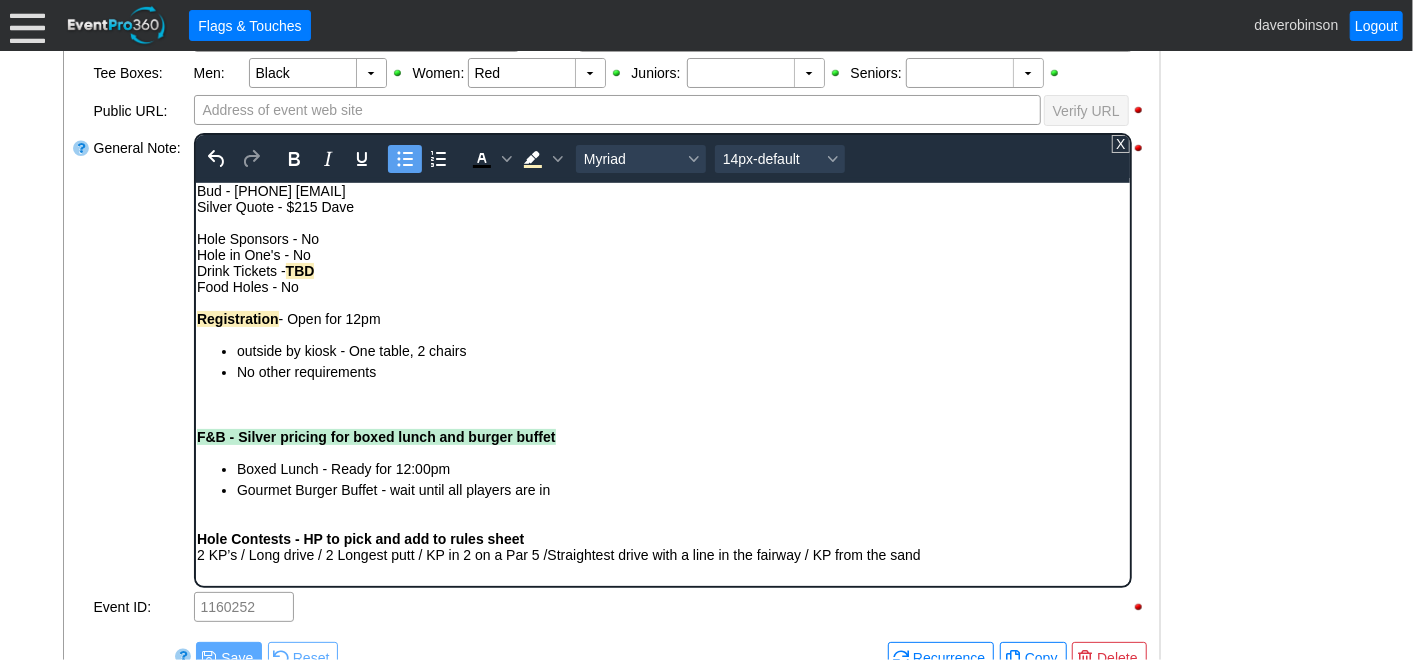 click on "outside by kiosk - One table, 2 chairs ﻿" at bounding box center [682, 350] 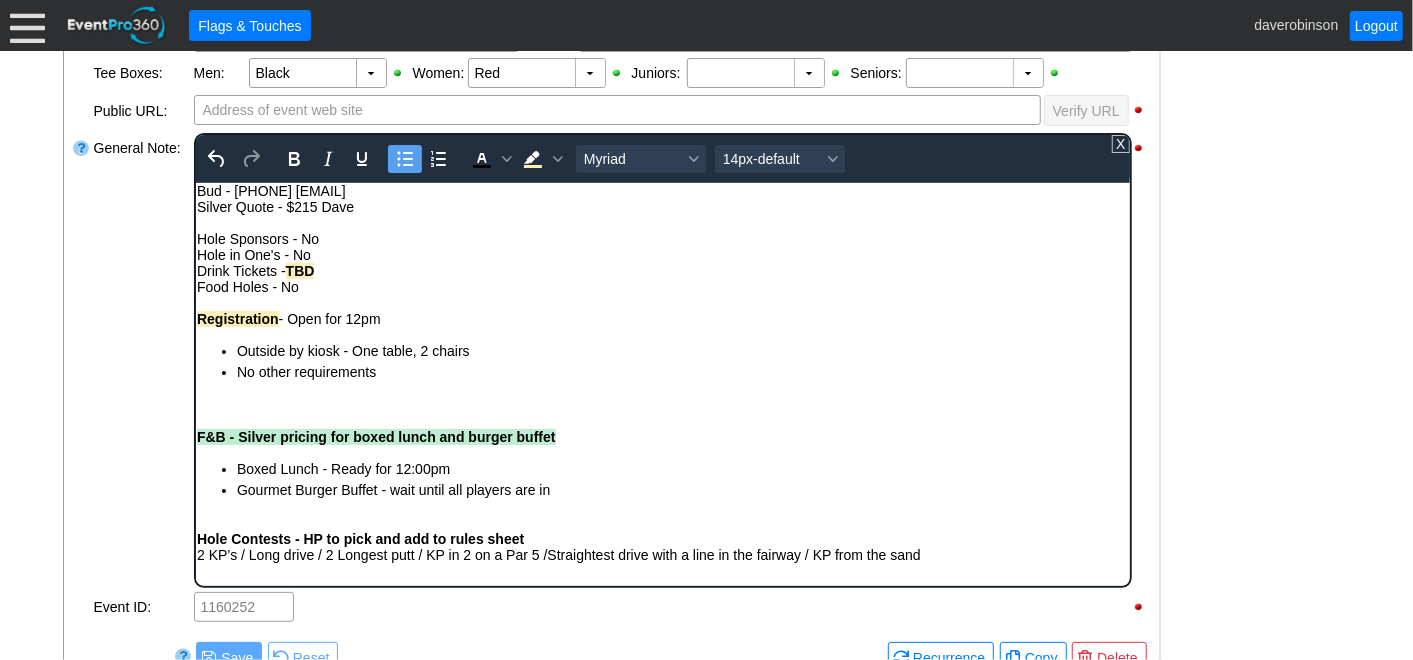 click on "No other requirements" at bounding box center [682, 371] 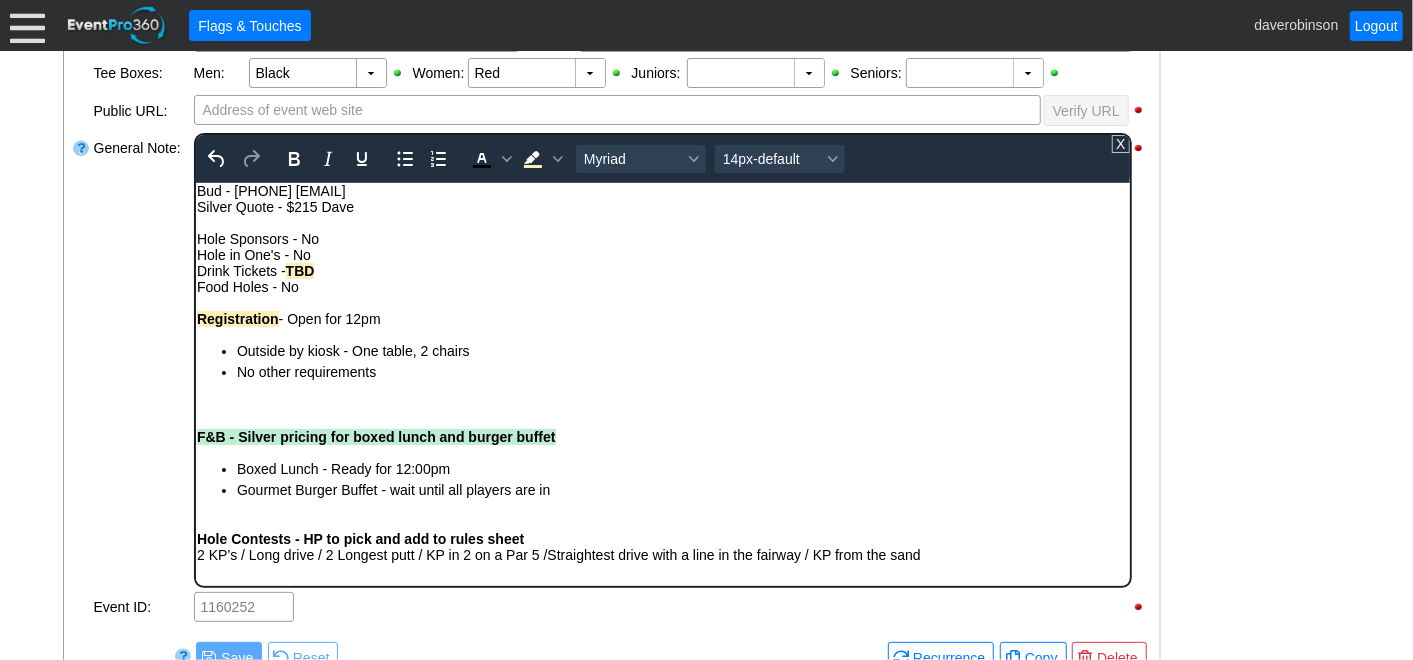 click at bounding box center [662, 404] 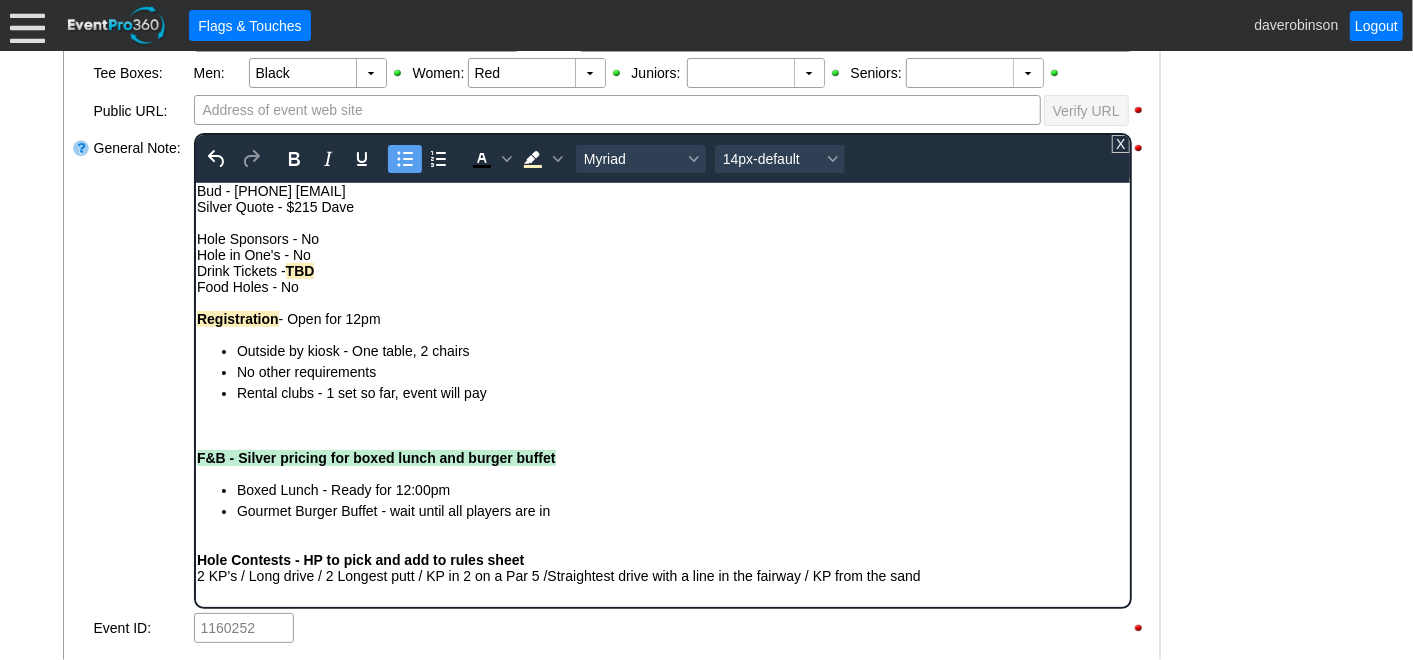 click at bounding box center [82, 371] 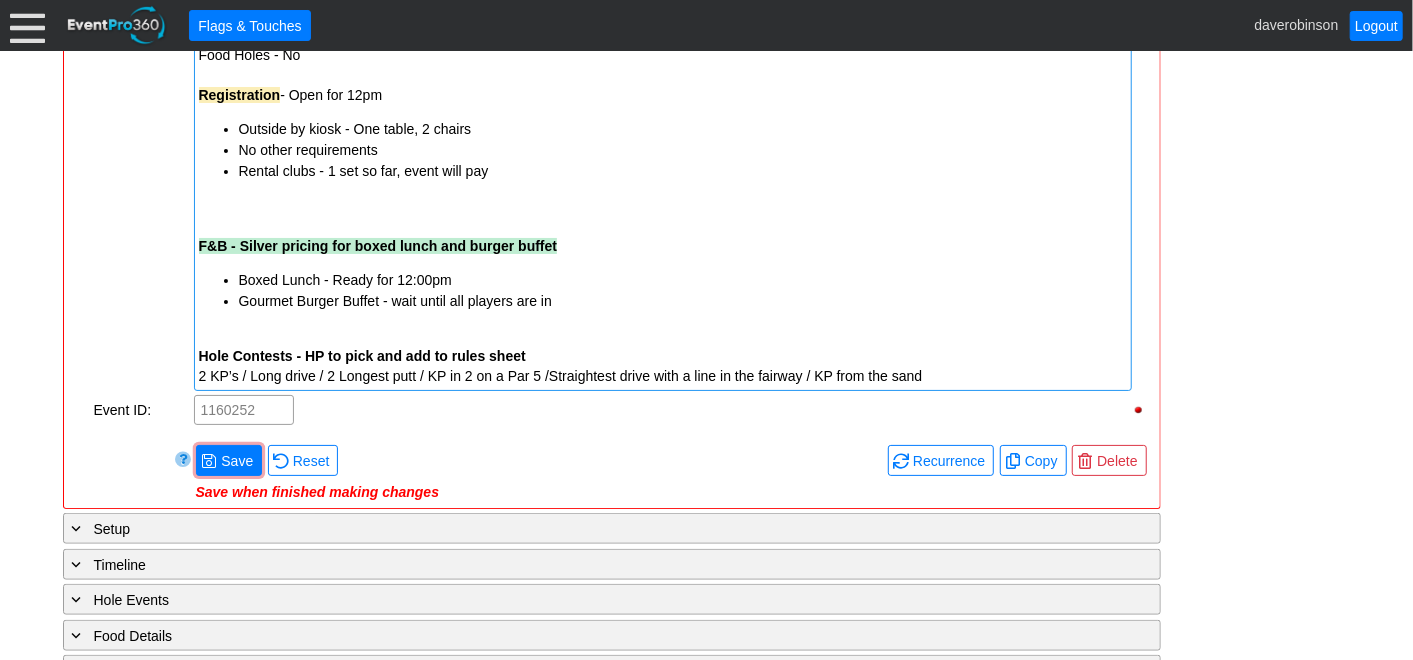 scroll, scrollTop: 902, scrollLeft: 0, axis: vertical 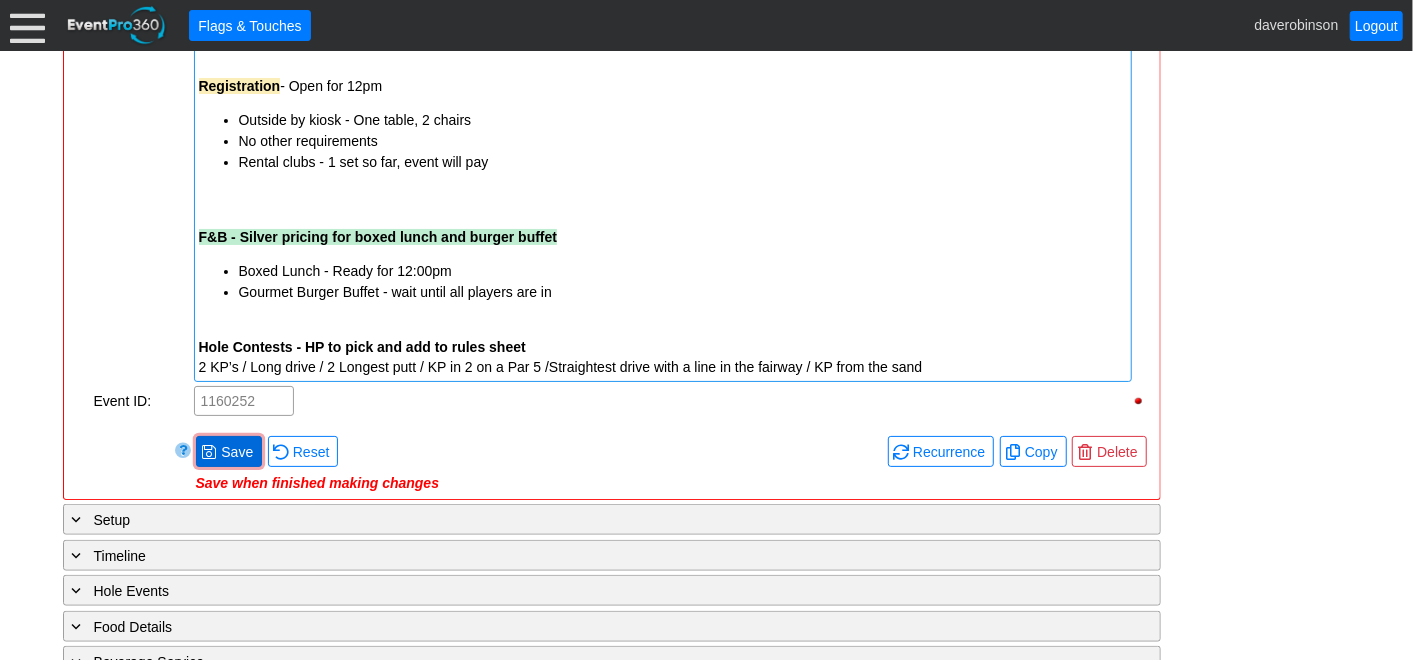 click at bounding box center [209, 452] 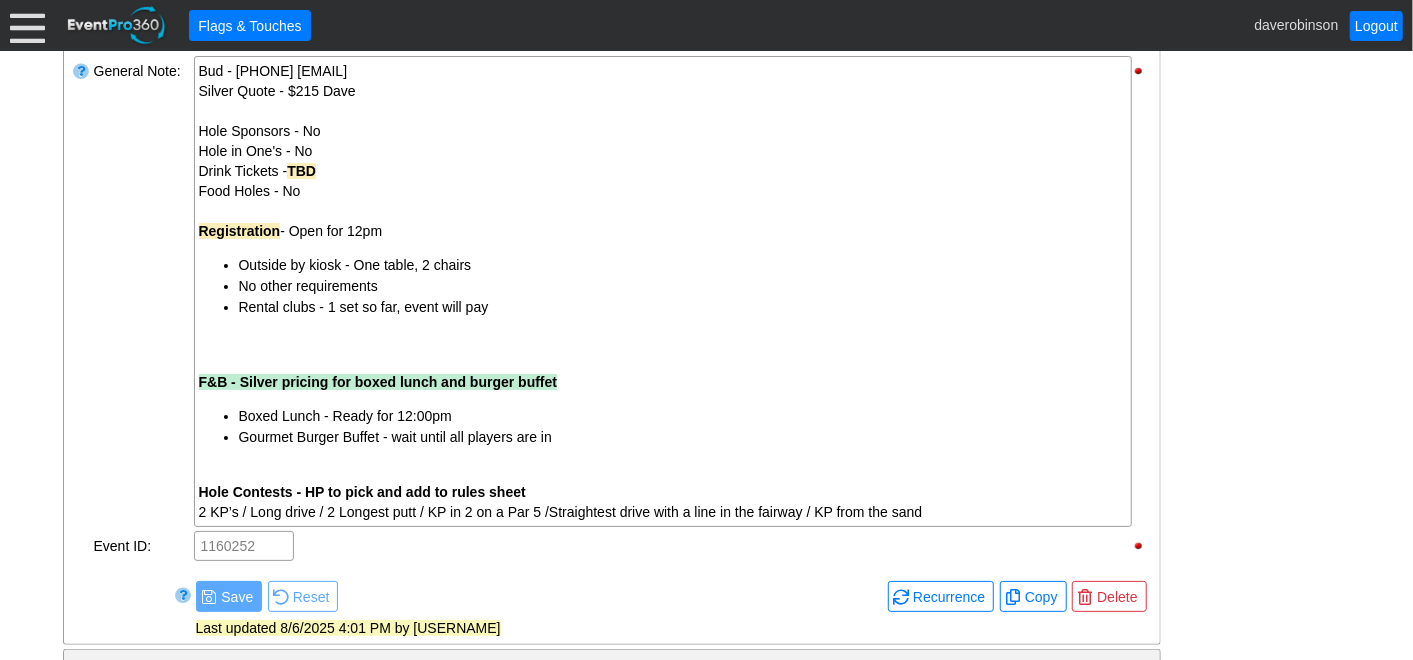 scroll, scrollTop: 791, scrollLeft: 0, axis: vertical 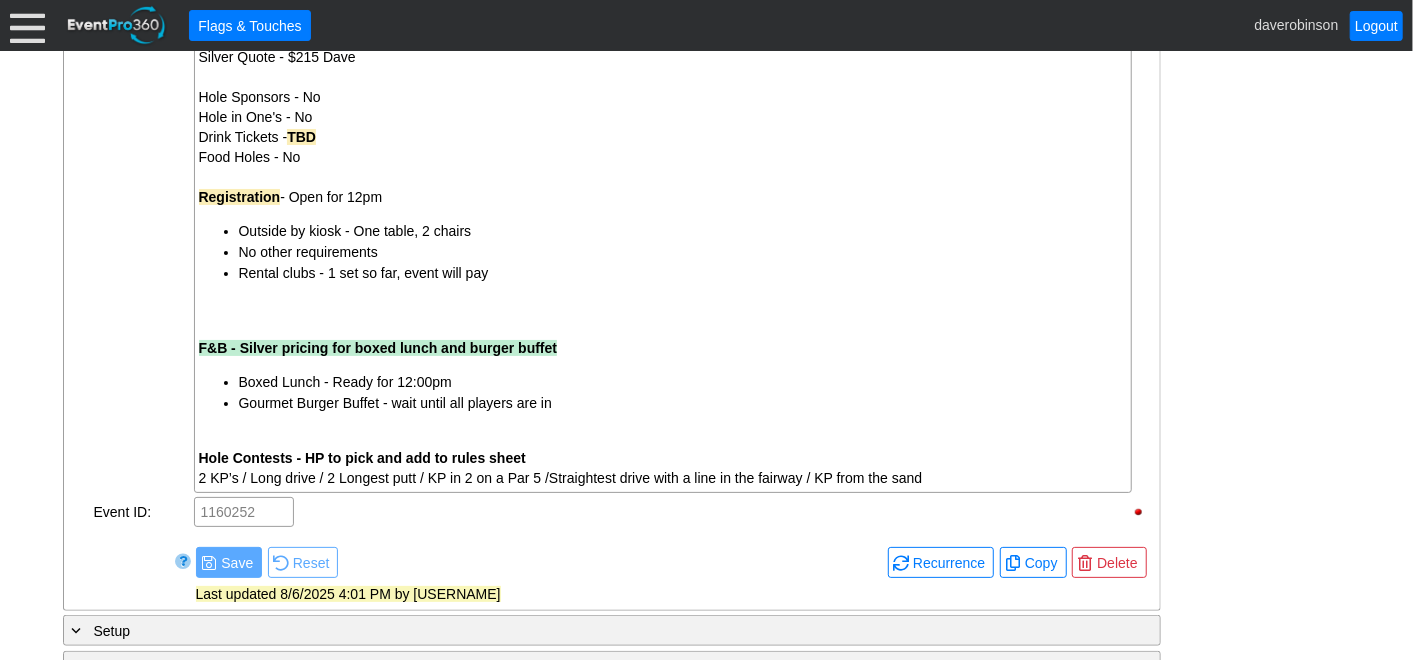 click on "General Note:" at bounding box center [142, 257] 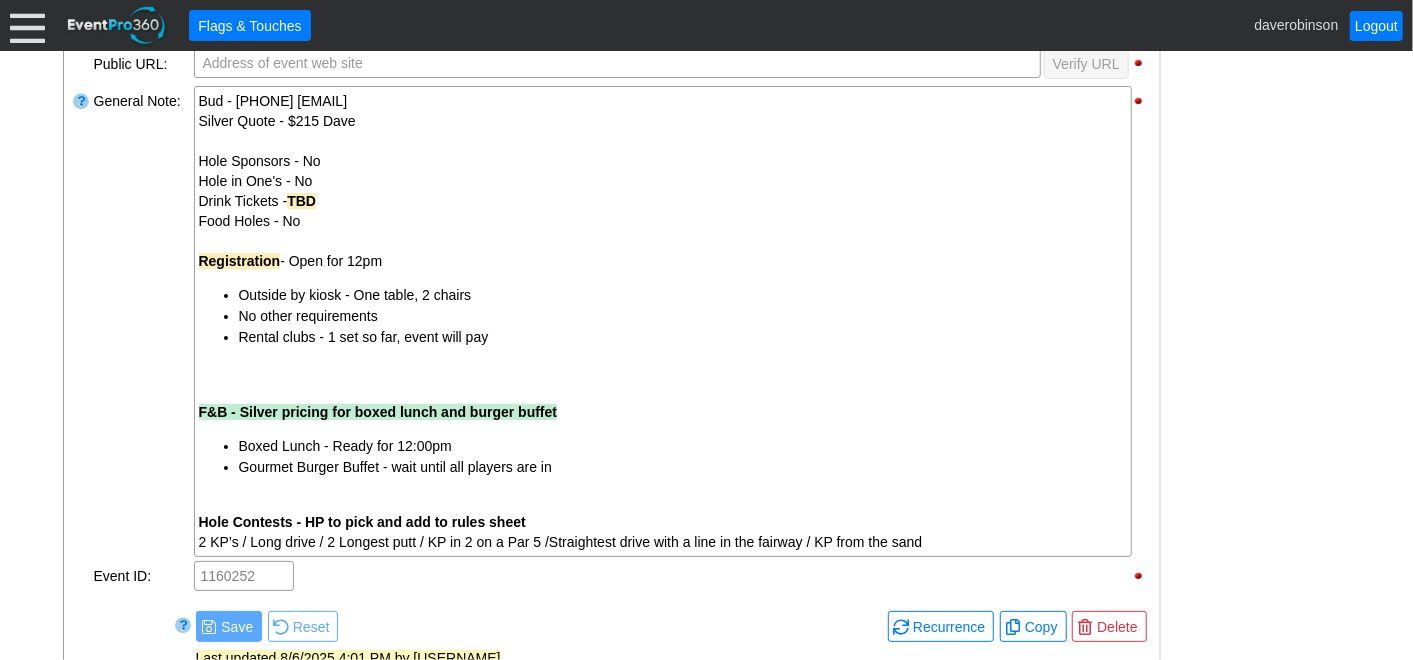 scroll, scrollTop: 680, scrollLeft: 0, axis: vertical 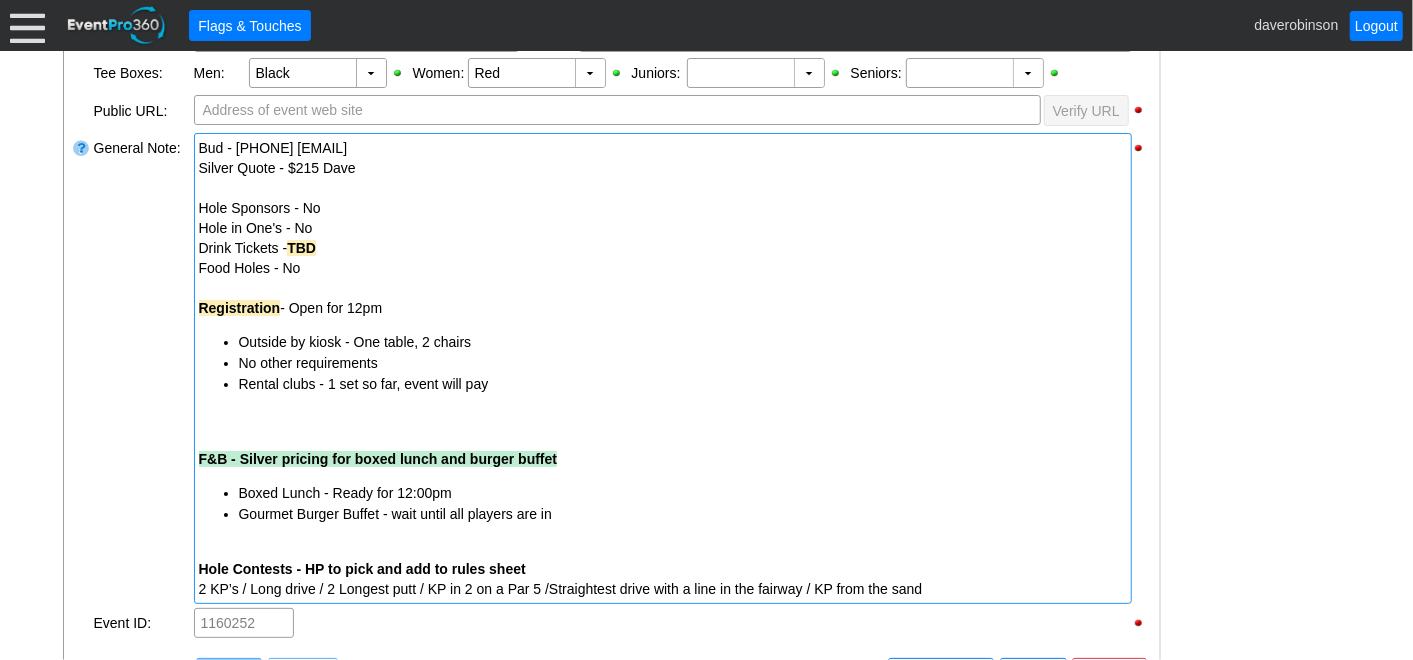 click at bounding box center (663, 419) 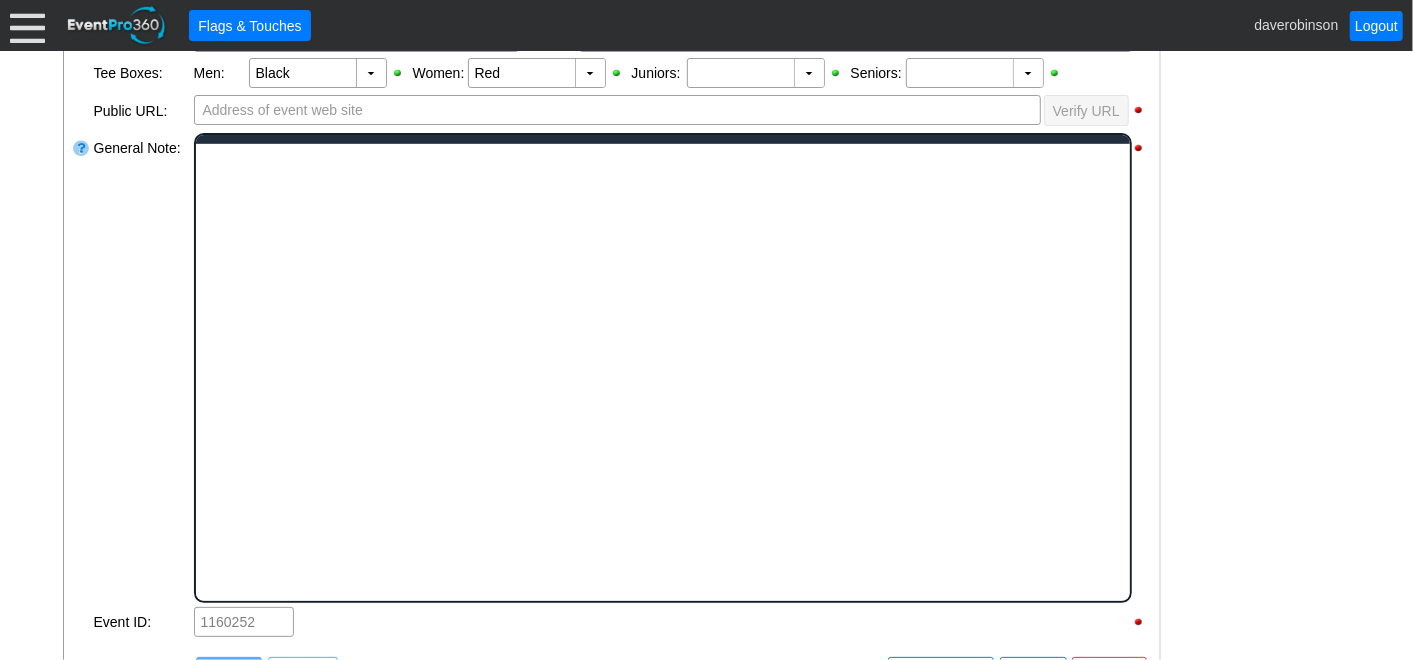 scroll, scrollTop: 0, scrollLeft: 0, axis: both 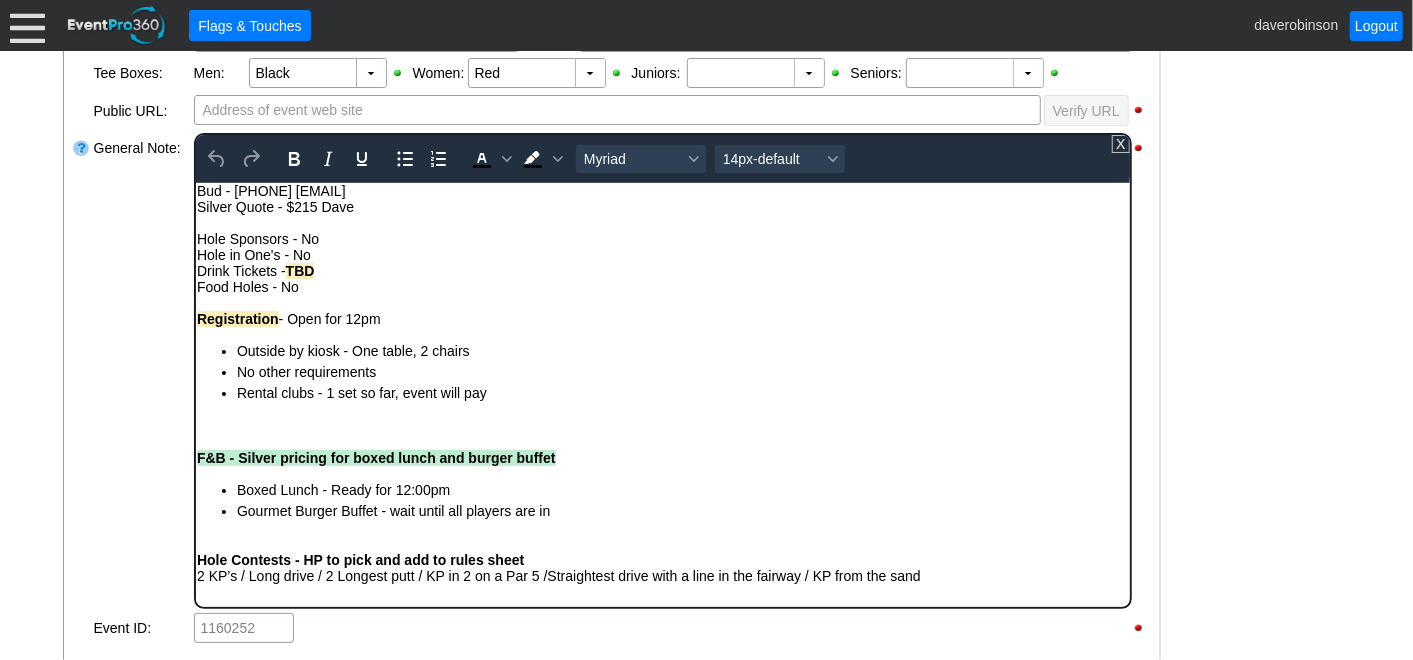click on "Bud - [PHONE] [EMAIL] Silver Quote - $215 Dave Hole Sponsors - No Hole in One's - No Drink Tickets - TBD Food Holes - No Registration - Open for 12pm Outside by kiosk - One table, 2 chairs No other requirements Rental clubs - 1 set so far, event will pay F&B - Silver pricing for boxed lunch and burger buffet Boxed Lunch - Ready for 12:00pm Gourmet Burger Buffet - wait until all players are in Hole Contests - HP to pick and add to rules sheet 2 KP’s / Long drive / 2 Longest putt / KP in 2 on a Par 5 /Straightest drive with a line in the fairway / KP from the sand" at bounding box center (662, 387) 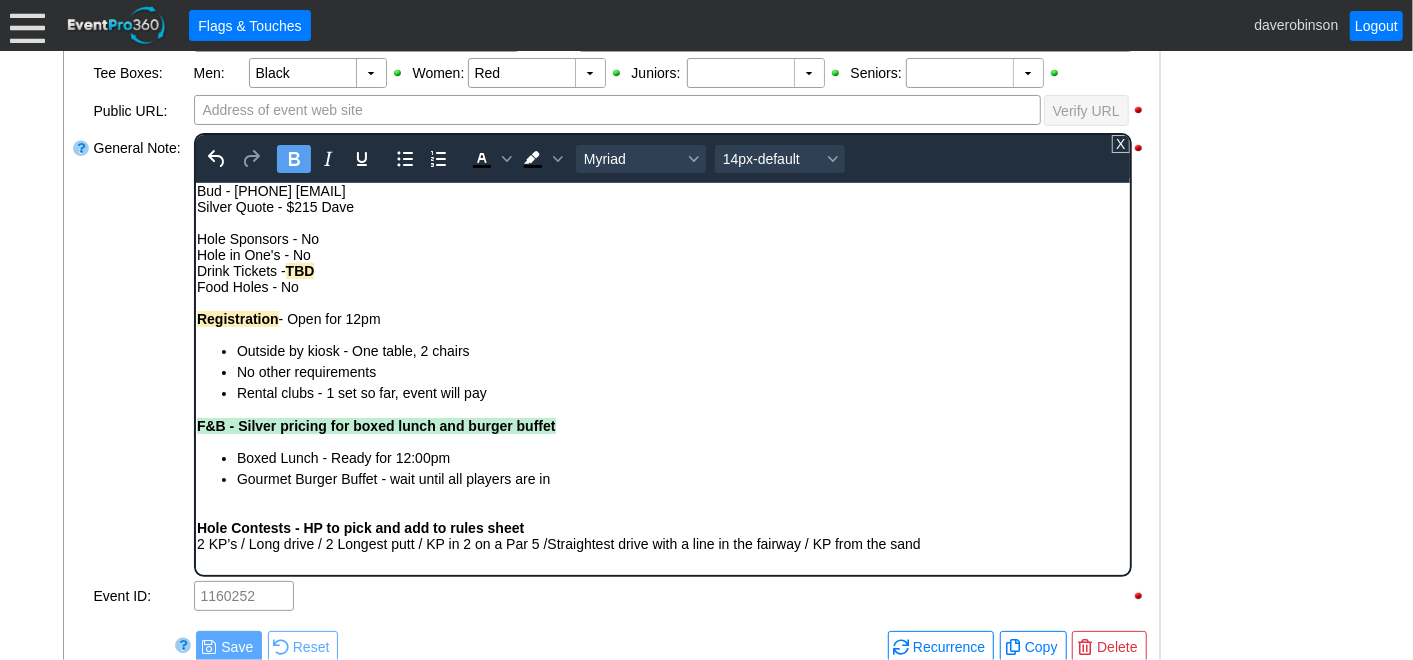 click on "General Note:" at bounding box center [142, 355] 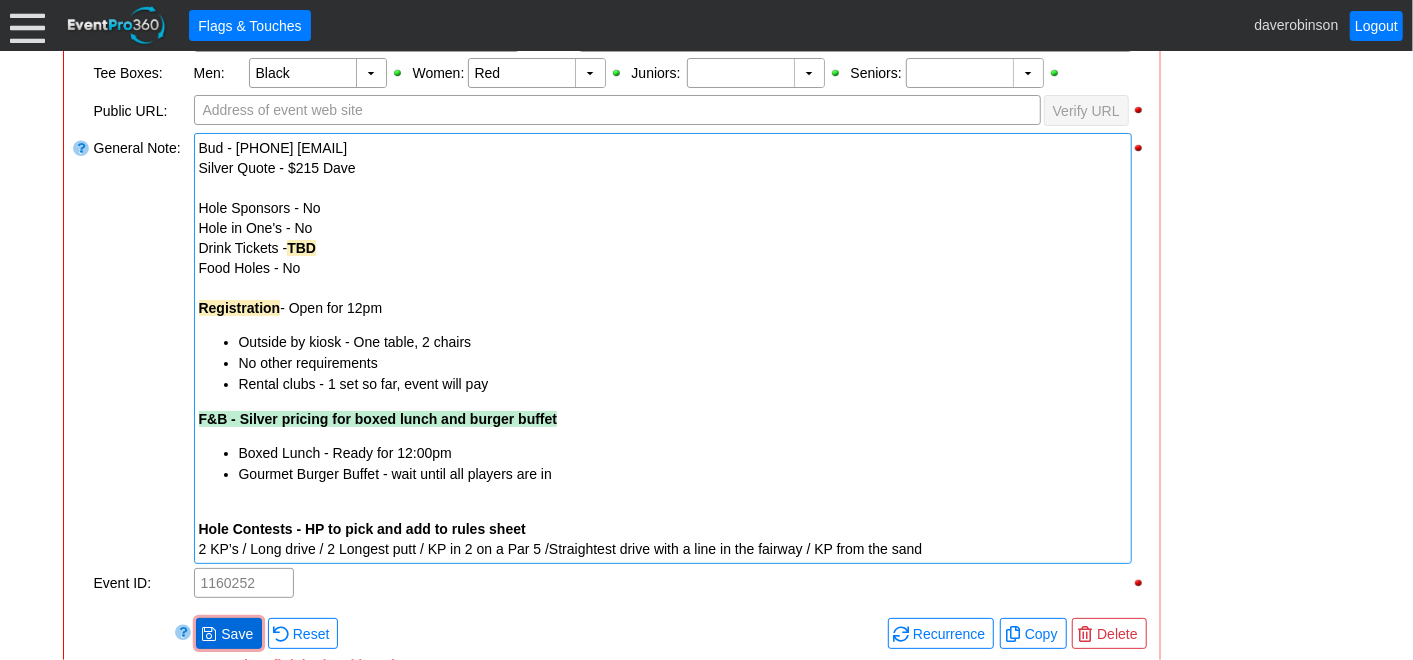 click on "Save" at bounding box center (237, 634) 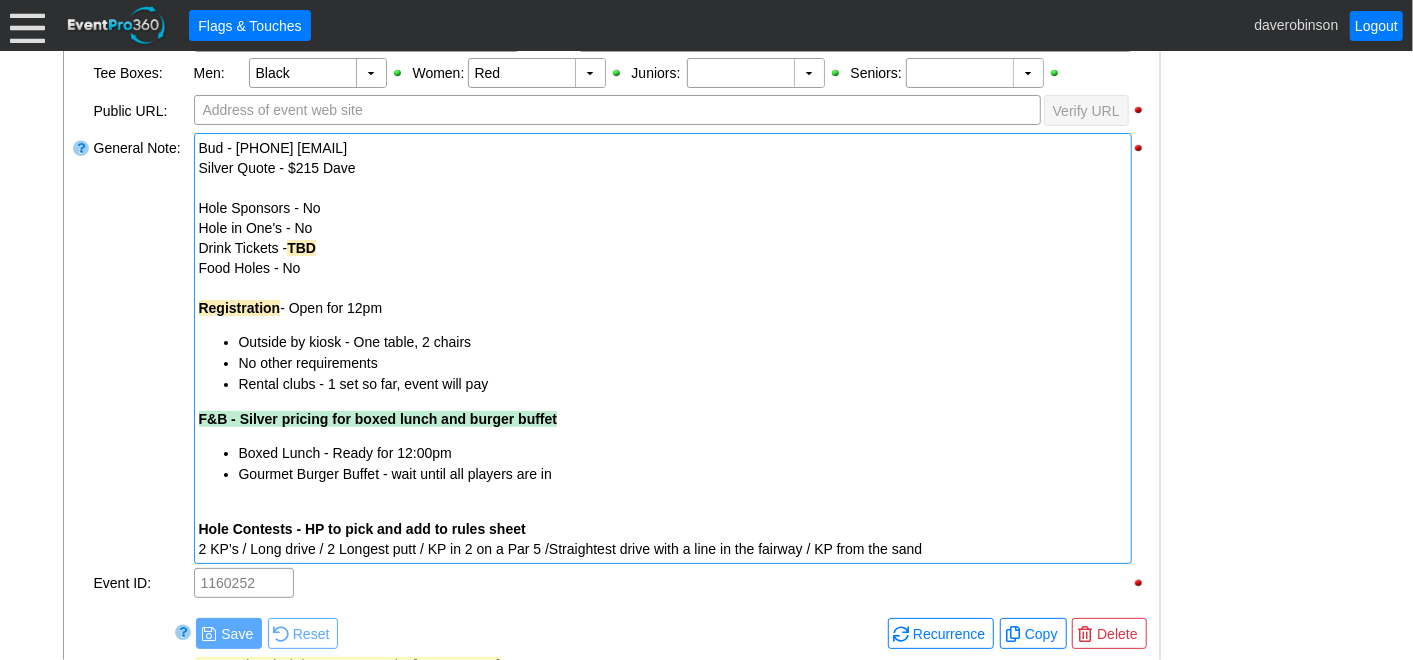 drag, startPoint x: 300, startPoint y: 202, endPoint x: 320, endPoint y: 205, distance: 20.22375 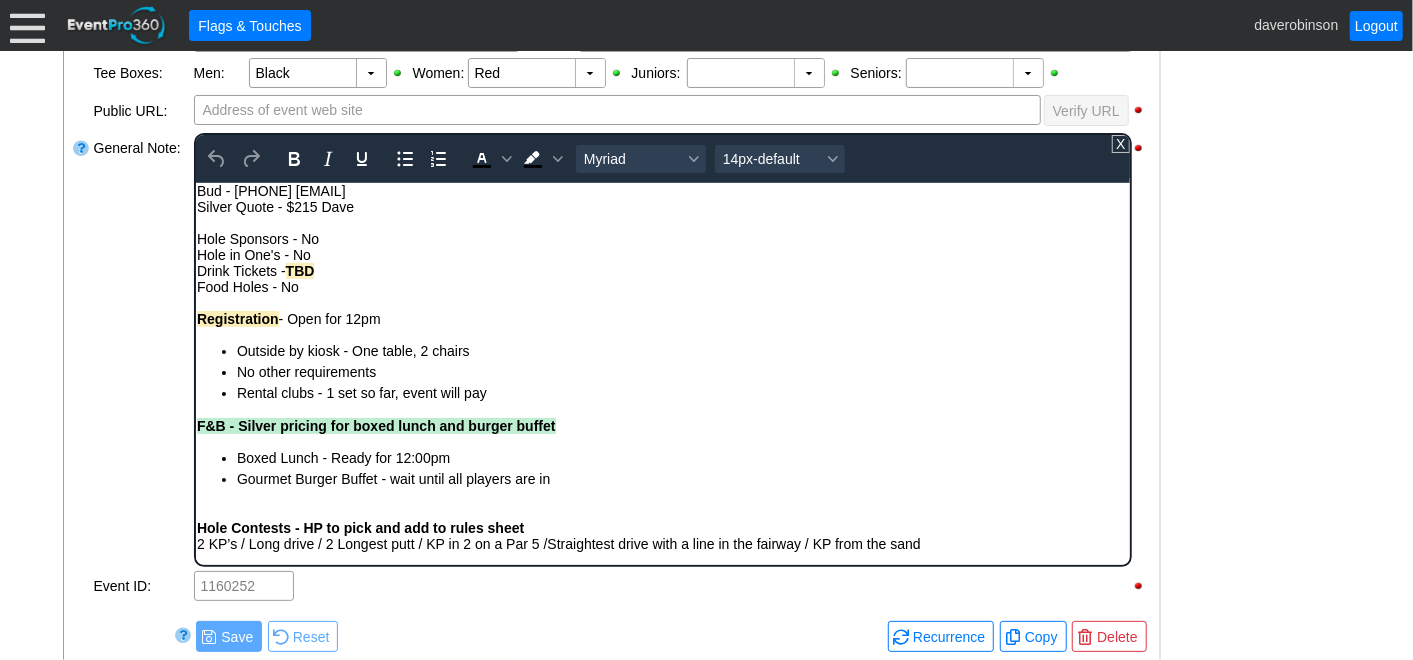 scroll, scrollTop: 0, scrollLeft: 0, axis: both 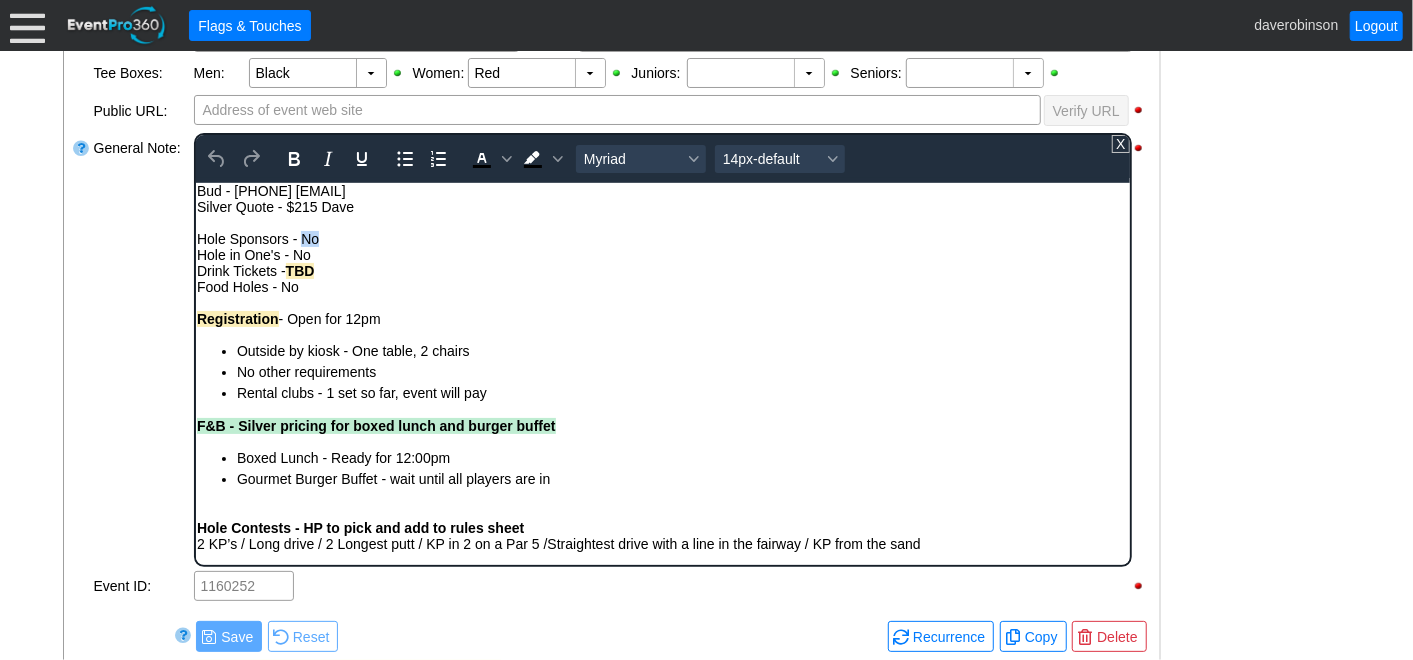 drag, startPoint x: 303, startPoint y: 237, endPoint x: 316, endPoint y: 237, distance: 13 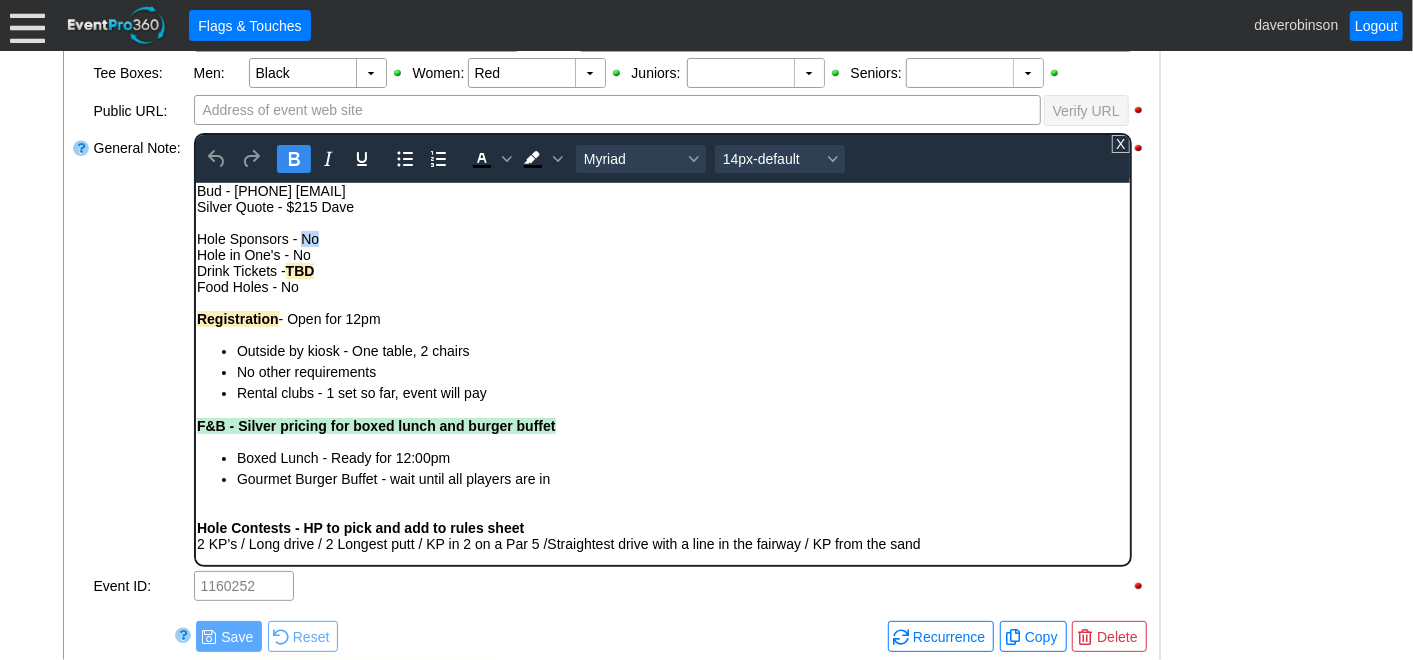 click 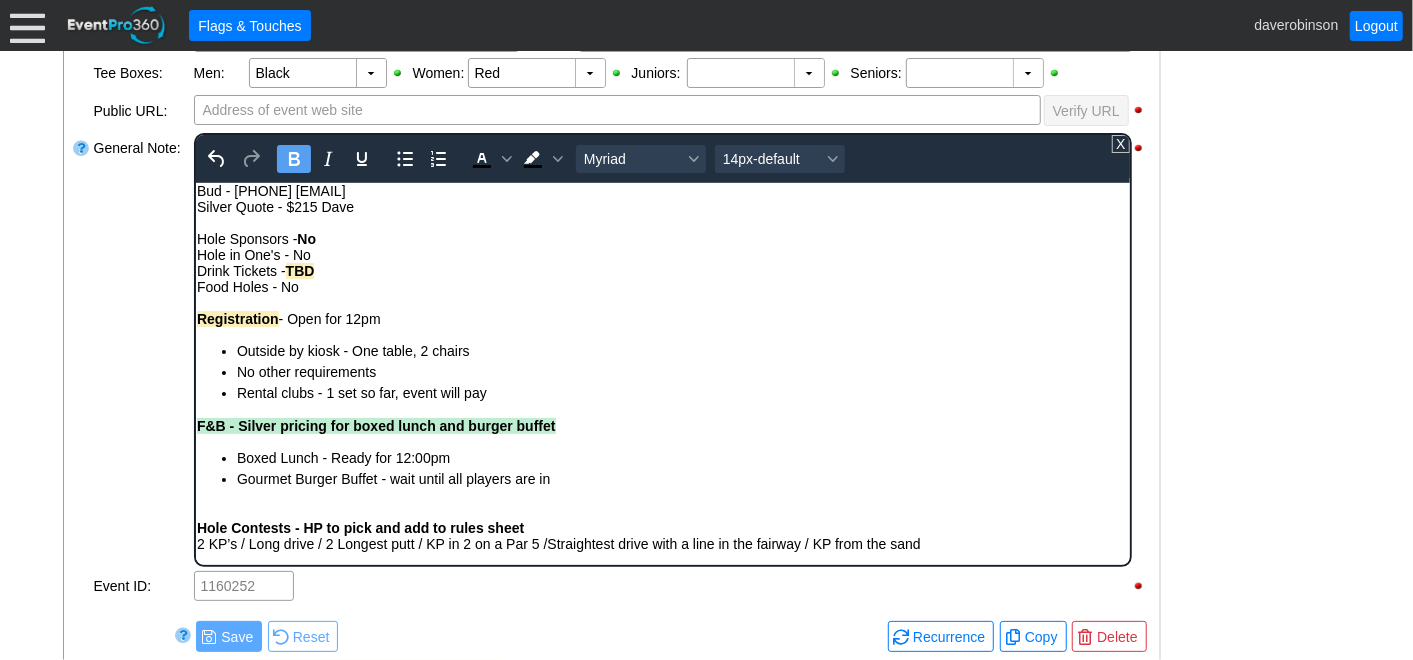 click on "Drink Tickets -  TBD" at bounding box center [662, 270] 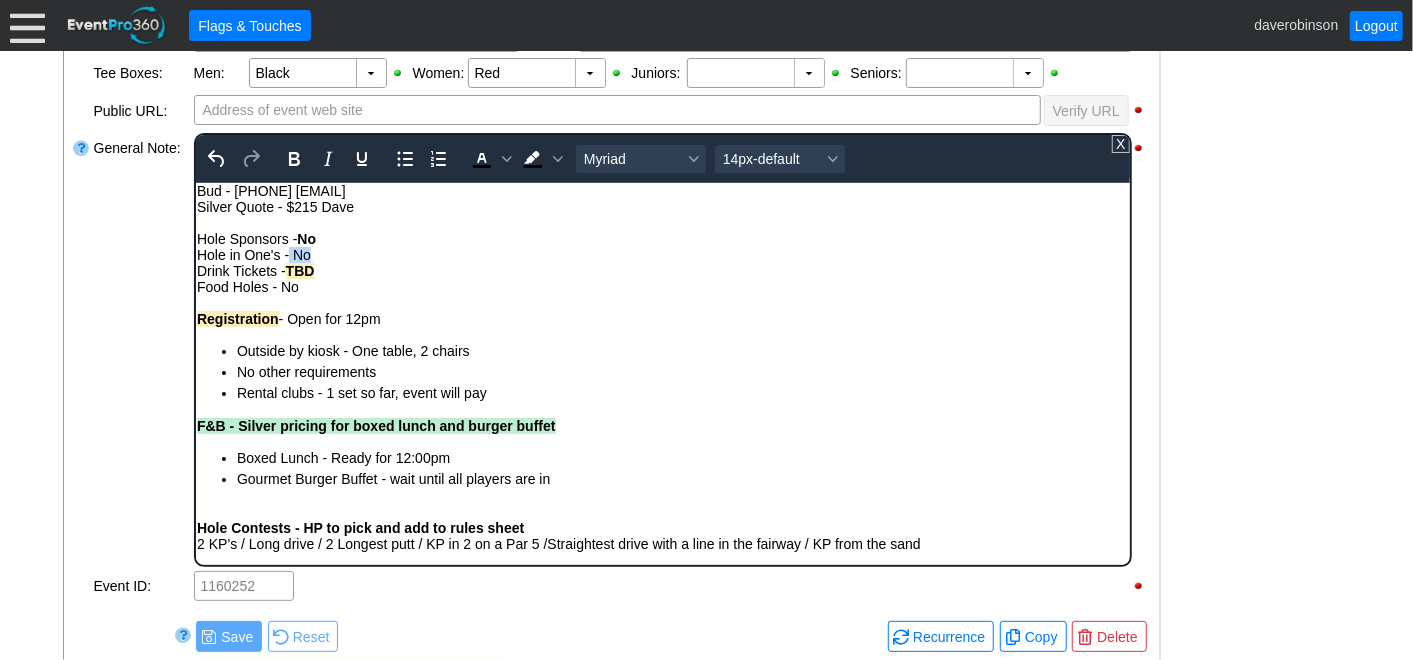 drag, startPoint x: 288, startPoint y: 251, endPoint x: 313, endPoint y: 254, distance: 25.179358 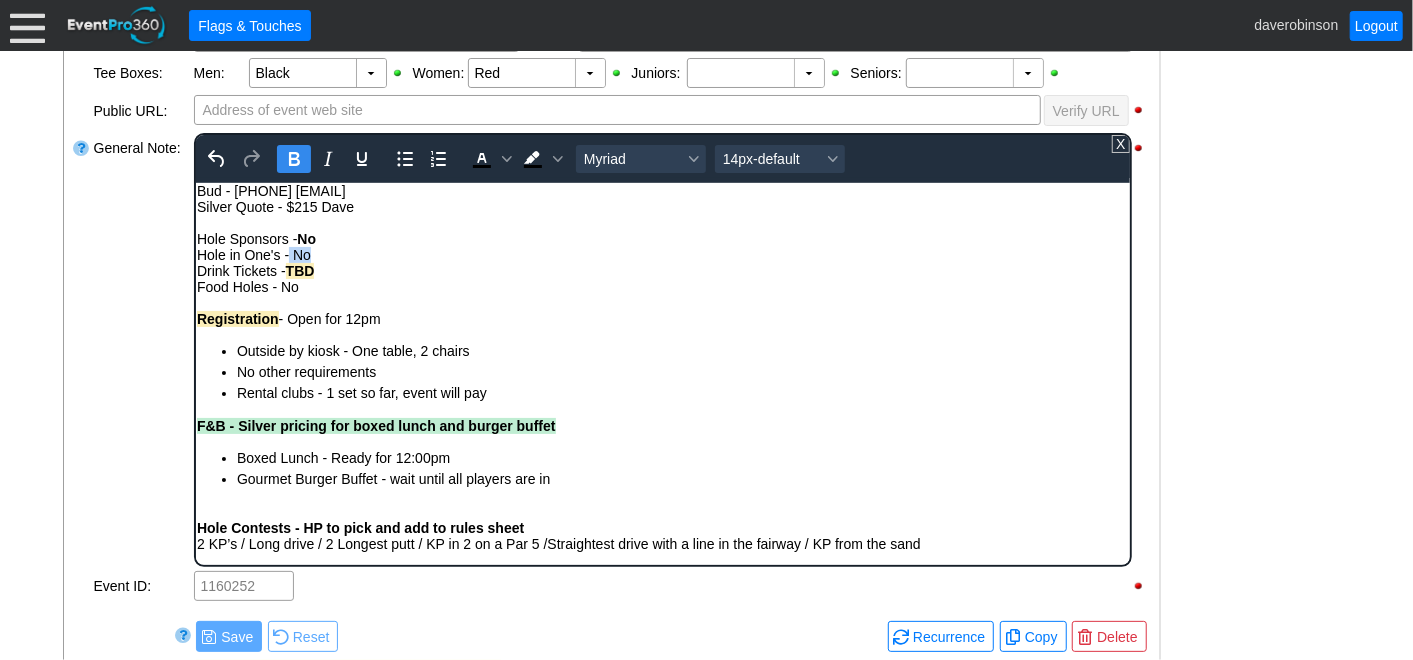 click 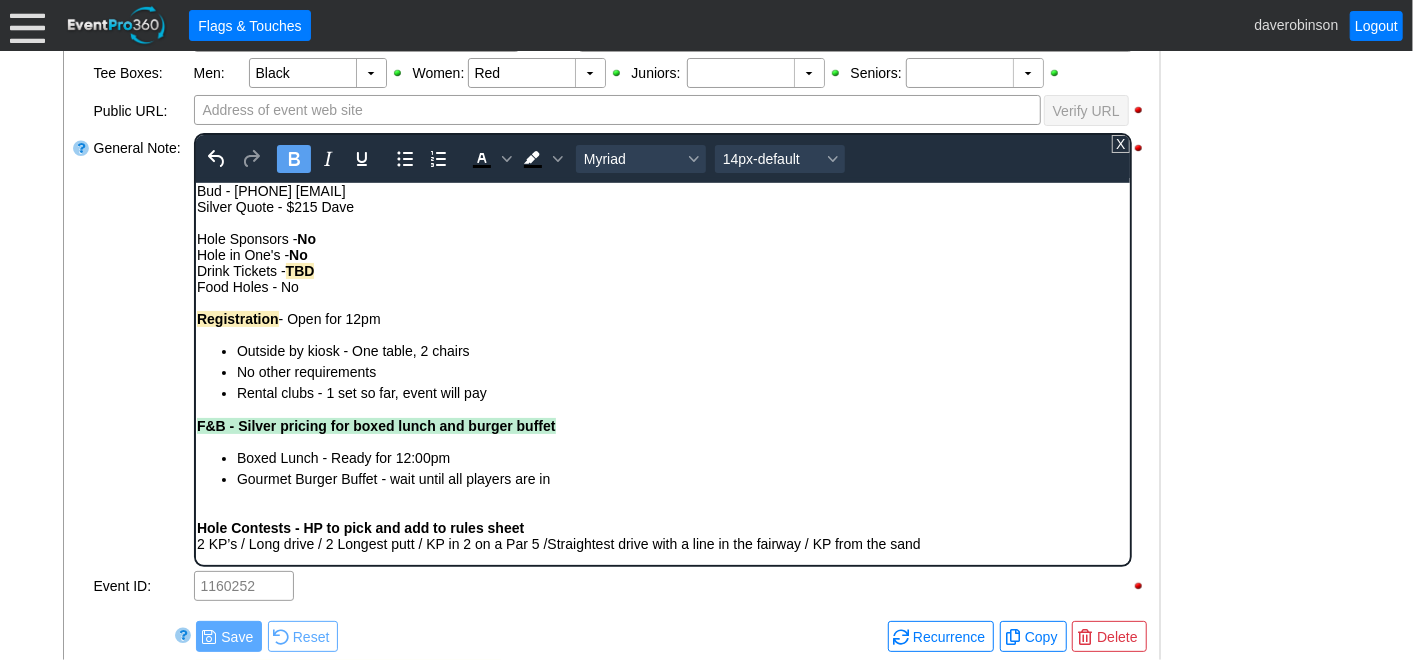 click on "Drink Tickets -  TBD" at bounding box center [662, 270] 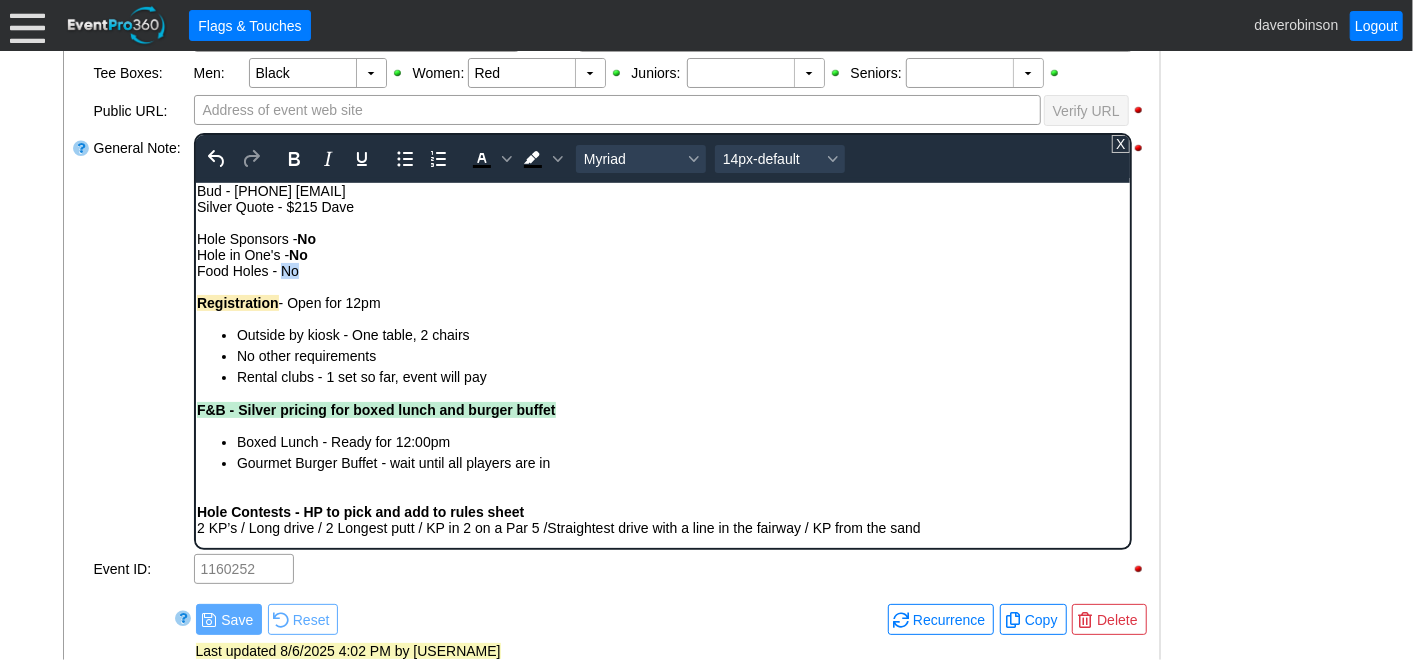 drag, startPoint x: 300, startPoint y: 270, endPoint x: 282, endPoint y: 268, distance: 18.110771 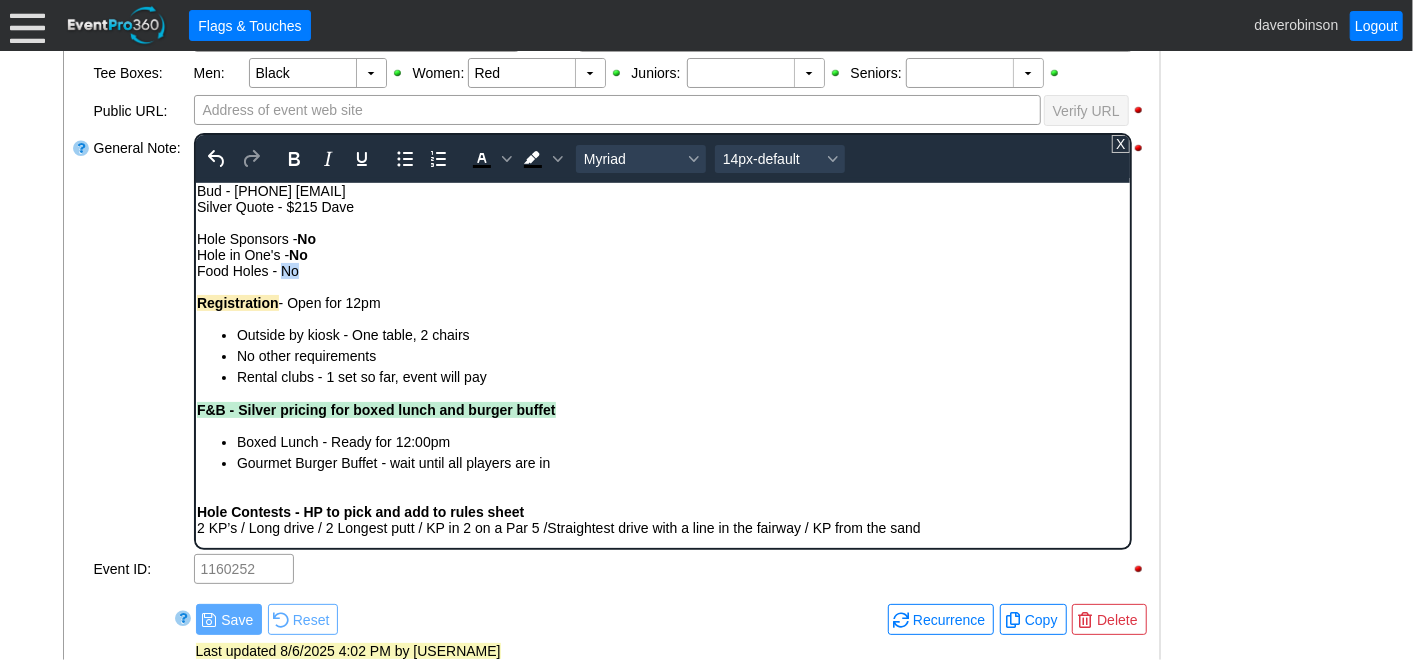 click on "Food Holes - No" at bounding box center (662, 270) 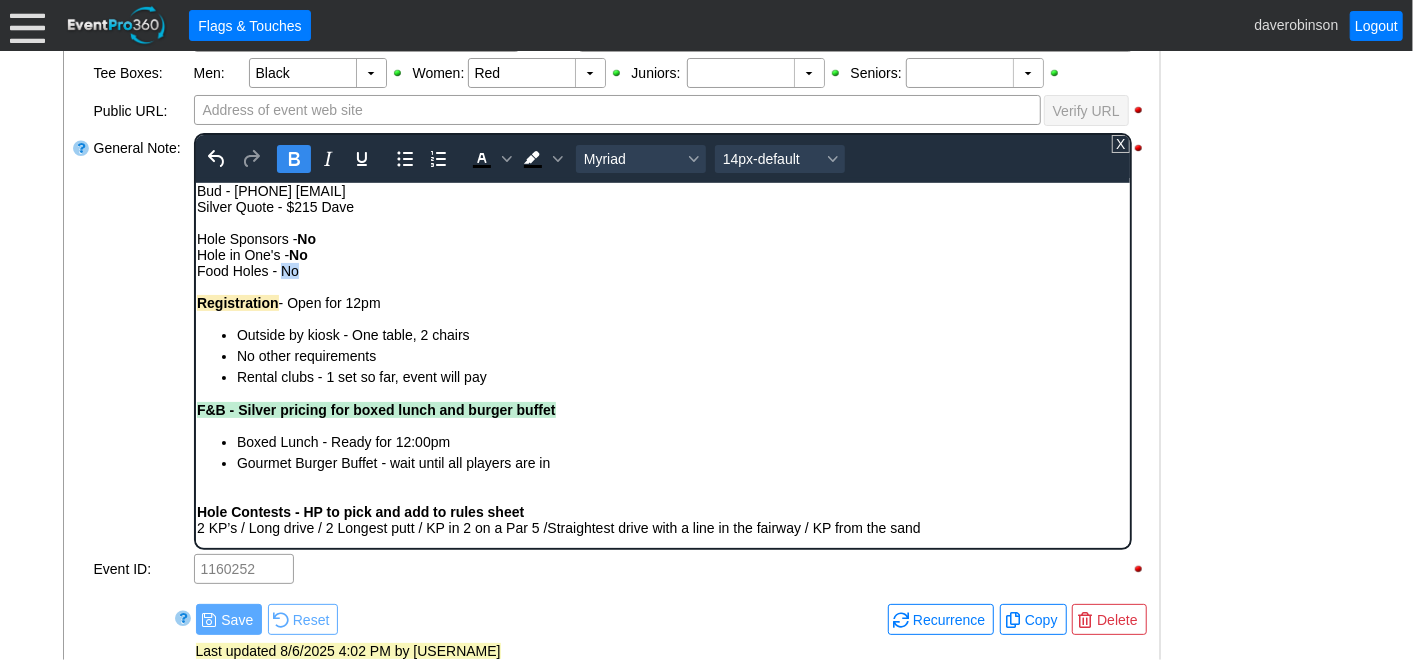 click 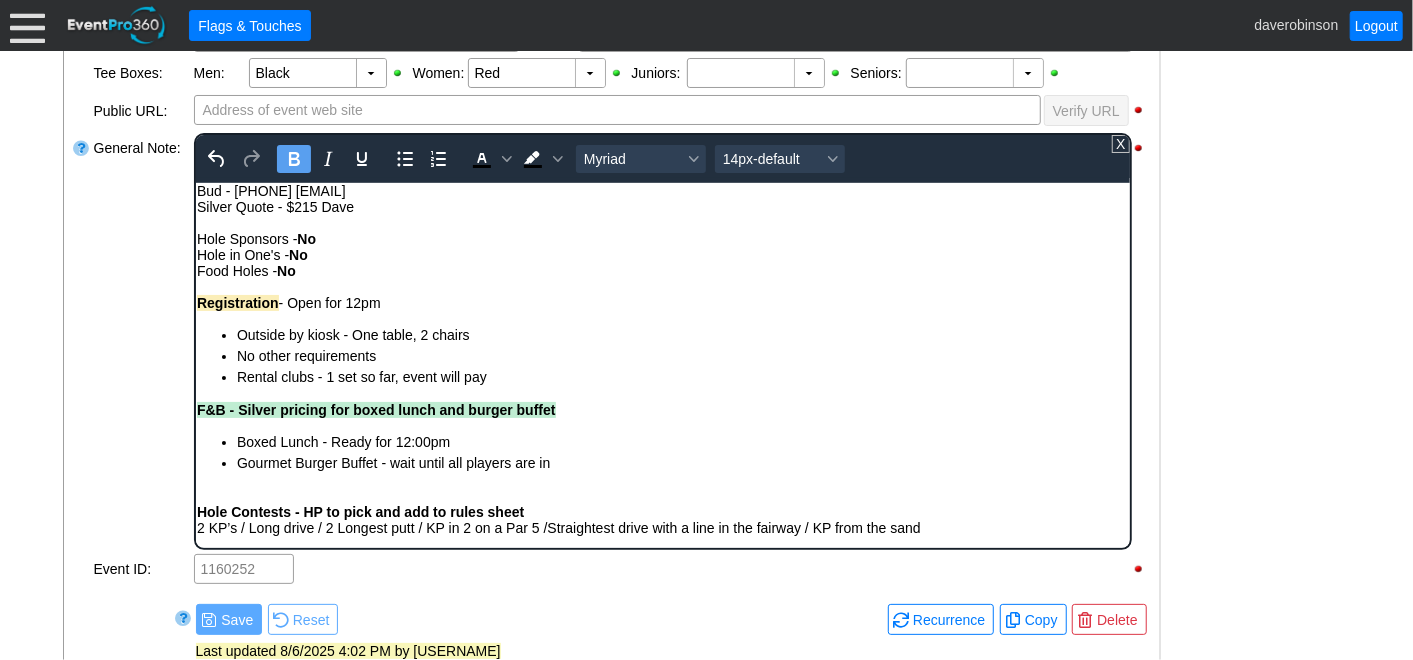 click on "Food Holes -  No" at bounding box center (662, 270) 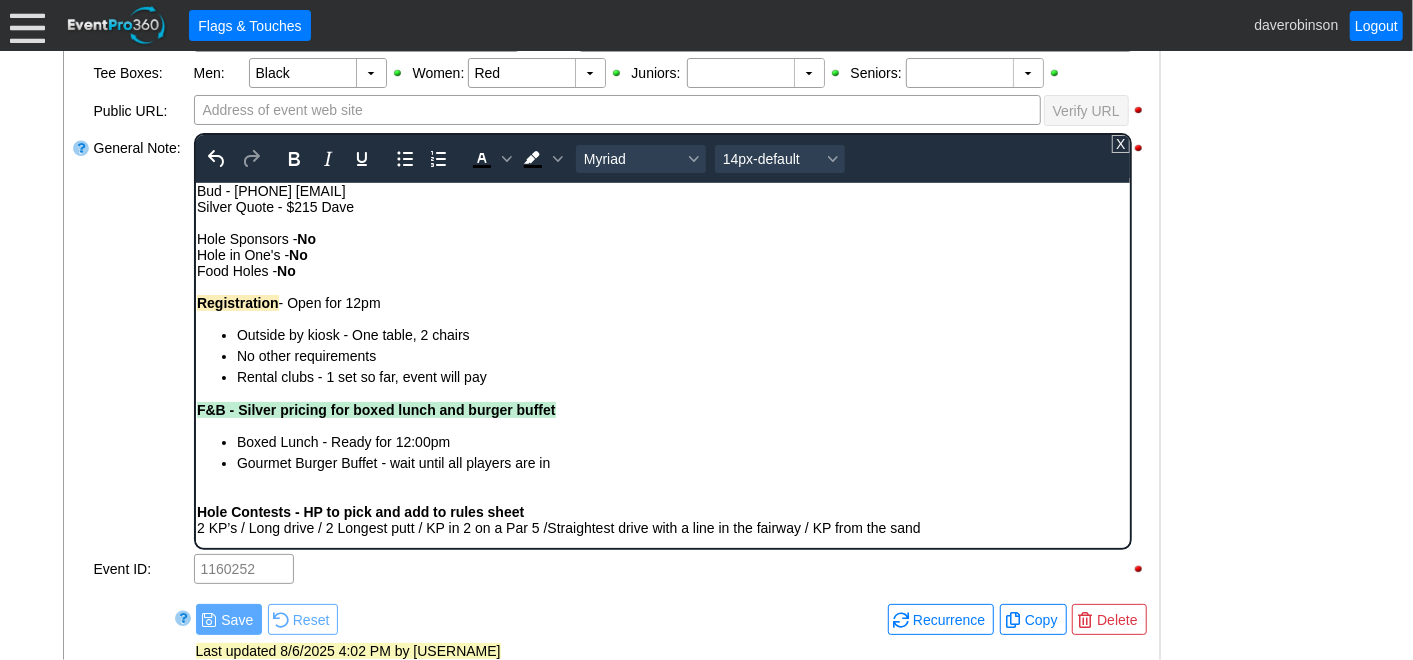 click at bounding box center (662, 286) 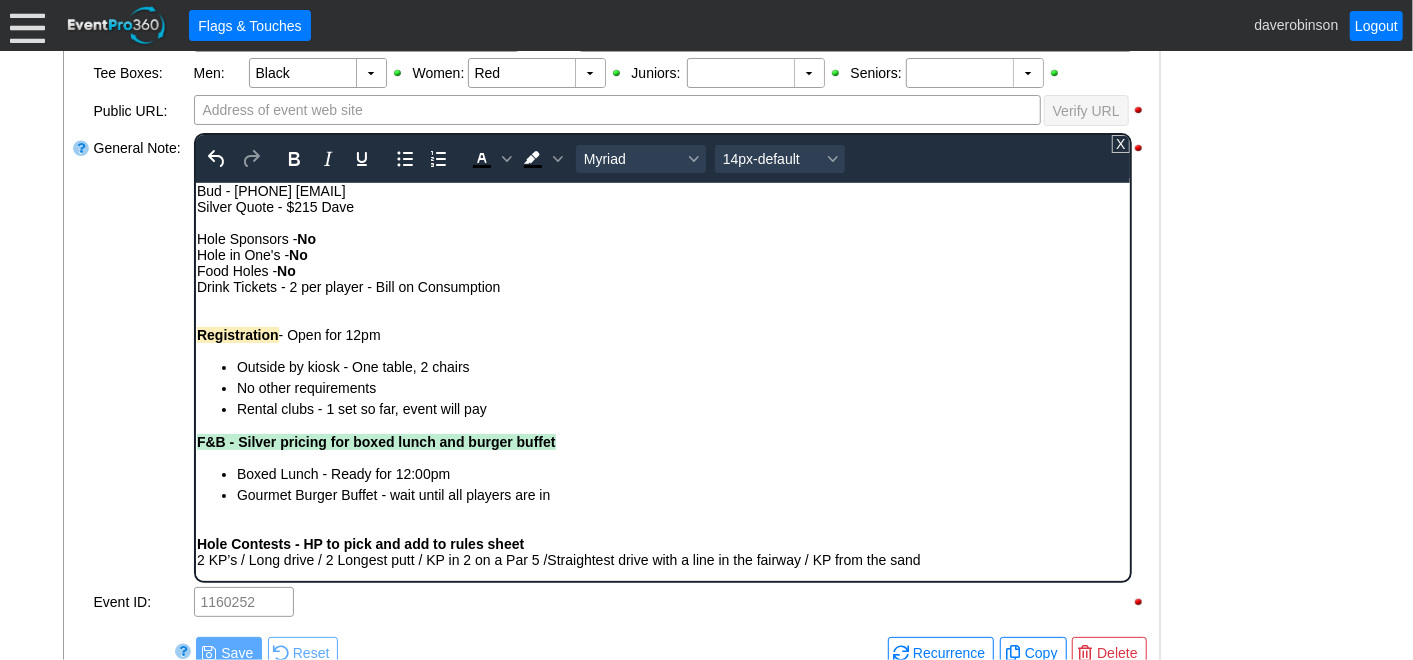 click on "Drink Tickets - 2 per player - Bill on Consumption" at bounding box center [662, 286] 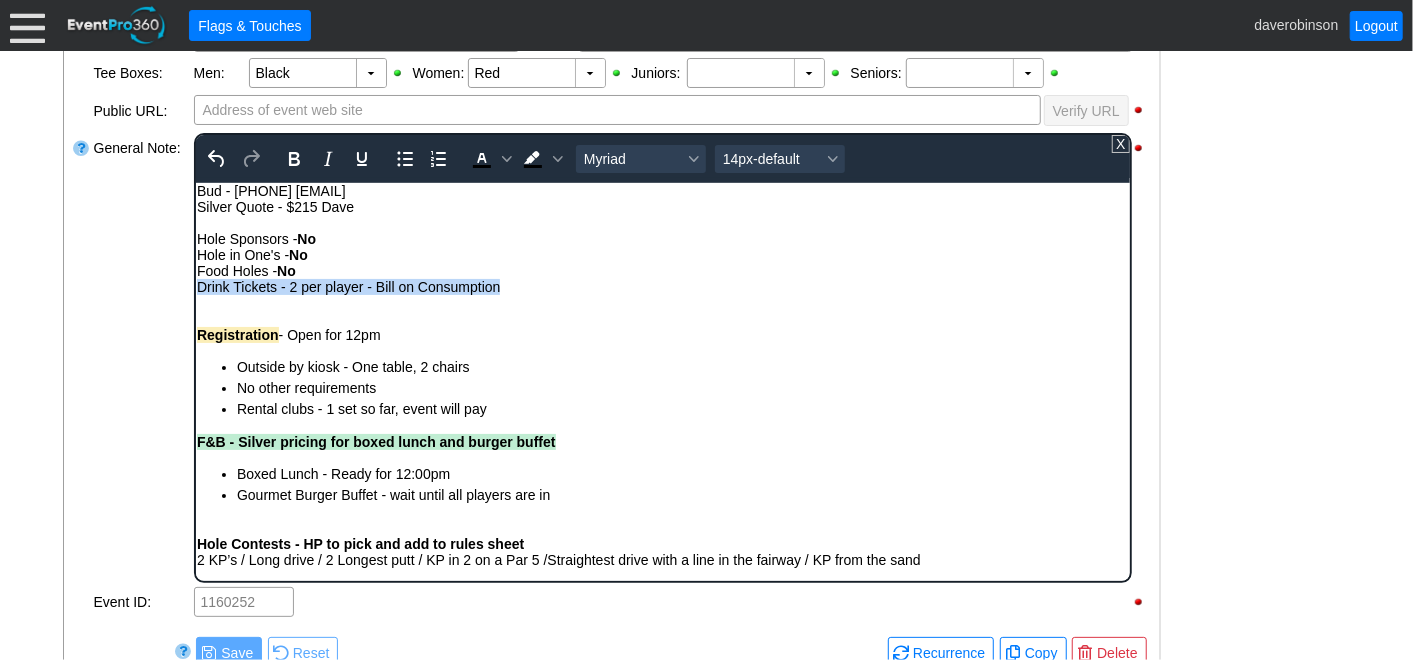 drag, startPoint x: 197, startPoint y: 290, endPoint x: 510, endPoint y: 286, distance: 313.02554 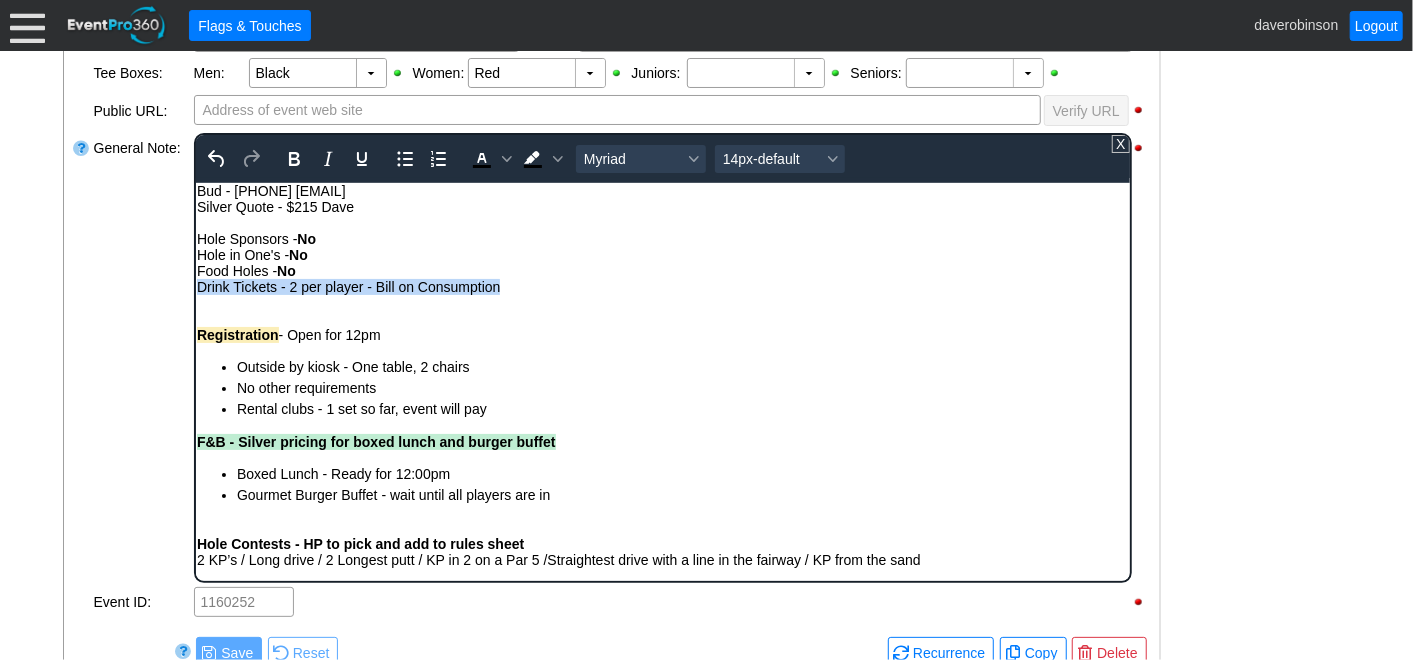 click on "Drink Tickets - 2 per player - Bill on Consumption" at bounding box center (662, 286) 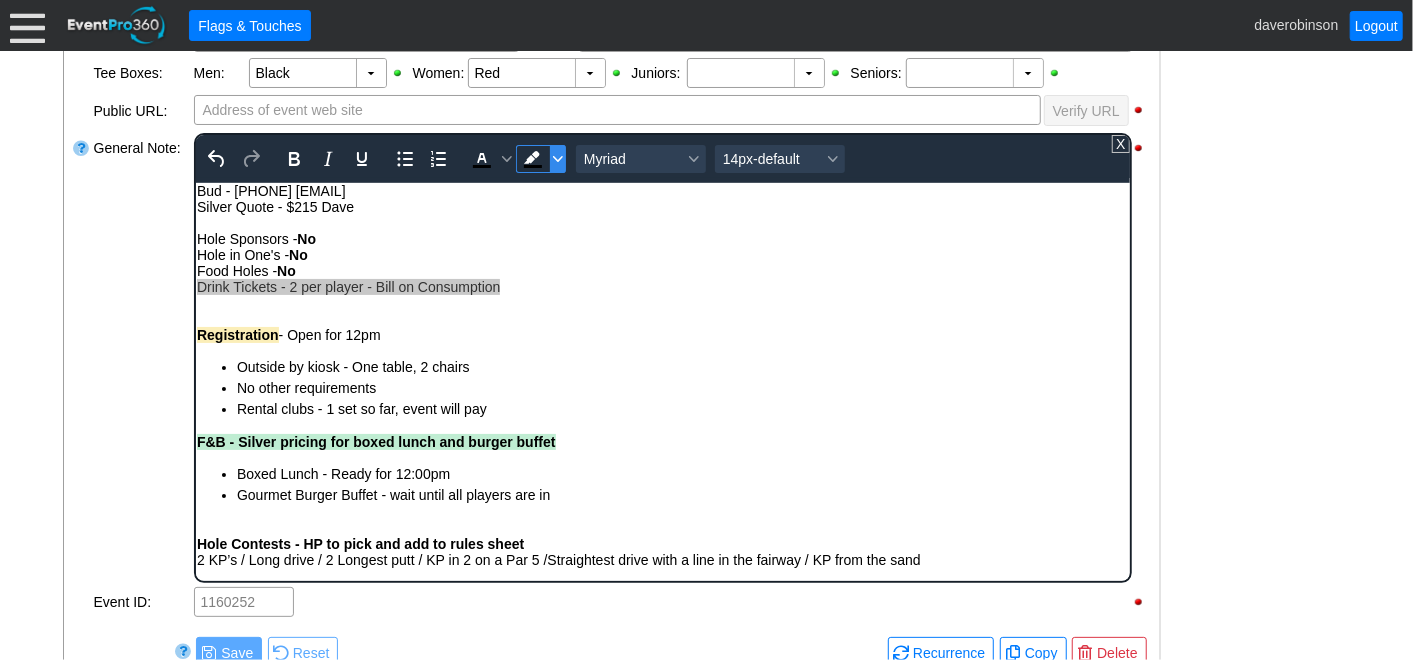 click 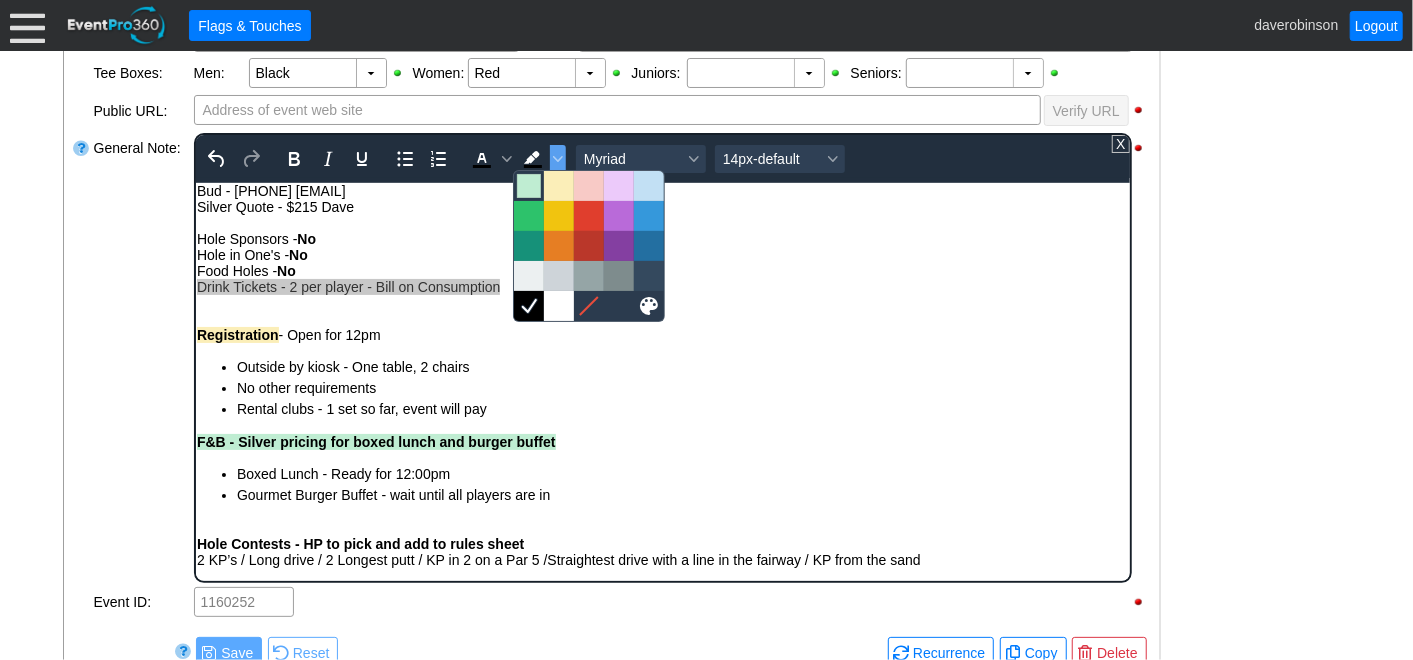 click at bounding box center (529, 186) 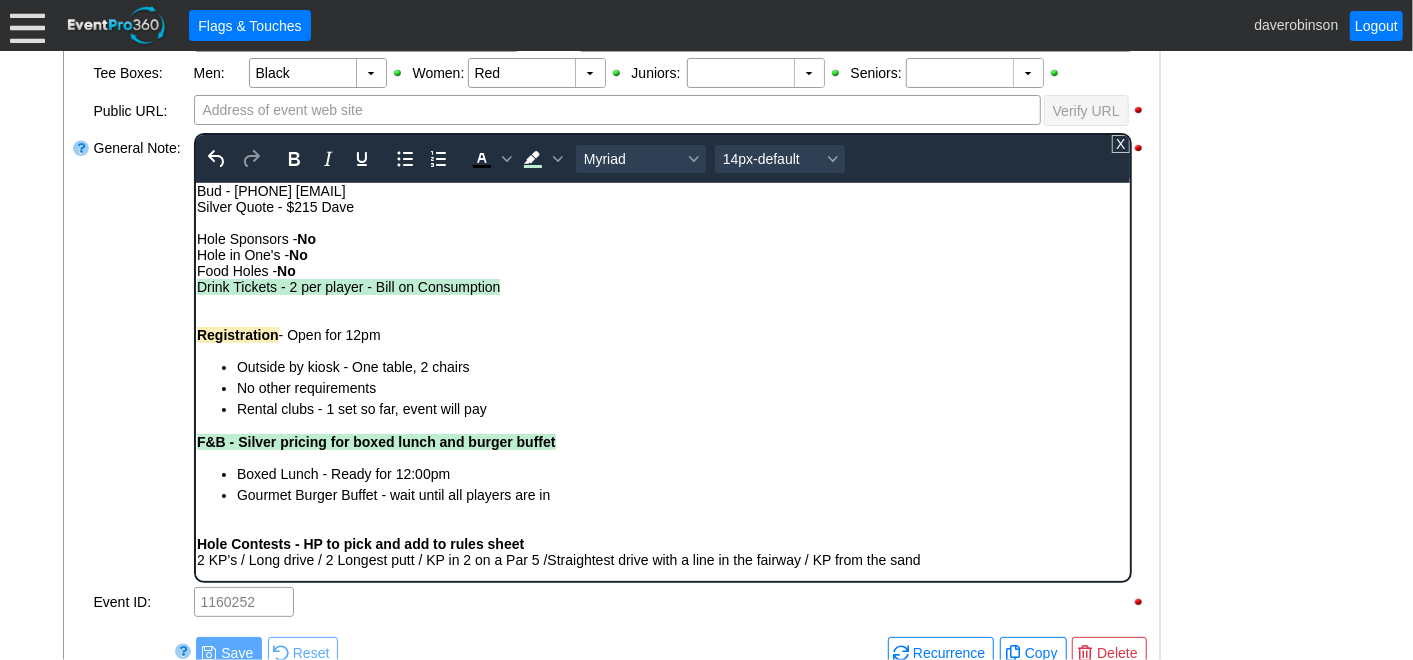 click at bounding box center (662, 318) 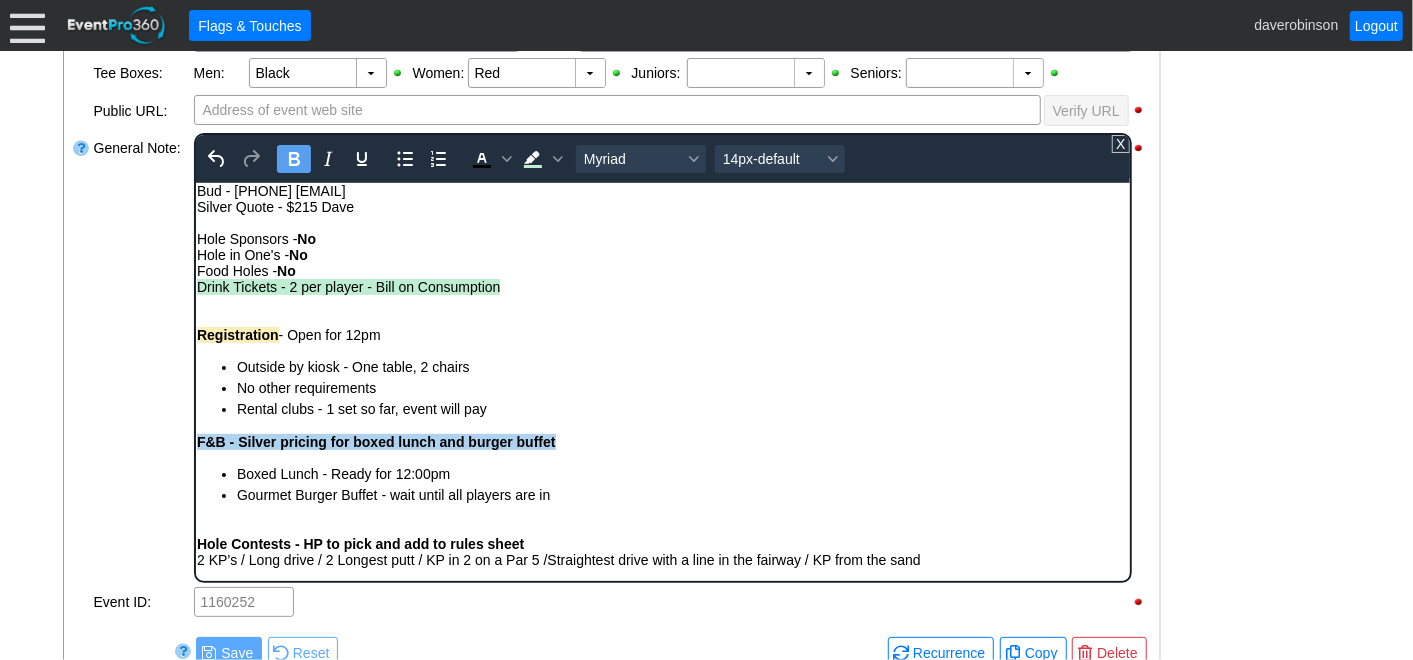 drag, startPoint x: 570, startPoint y: 444, endPoint x: 196, endPoint y: 437, distance: 374.0655 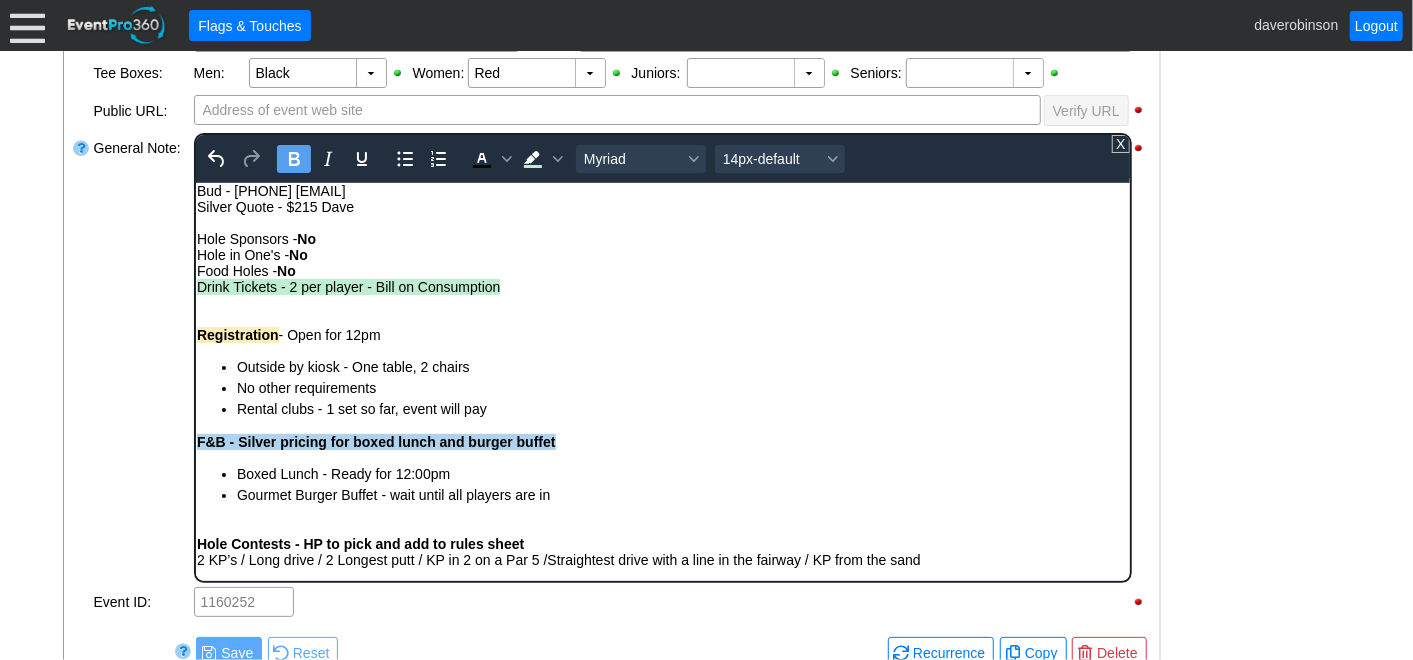 click on "F&B - Silver pricing for boxed lunch and burger buffet" at bounding box center [662, 441] 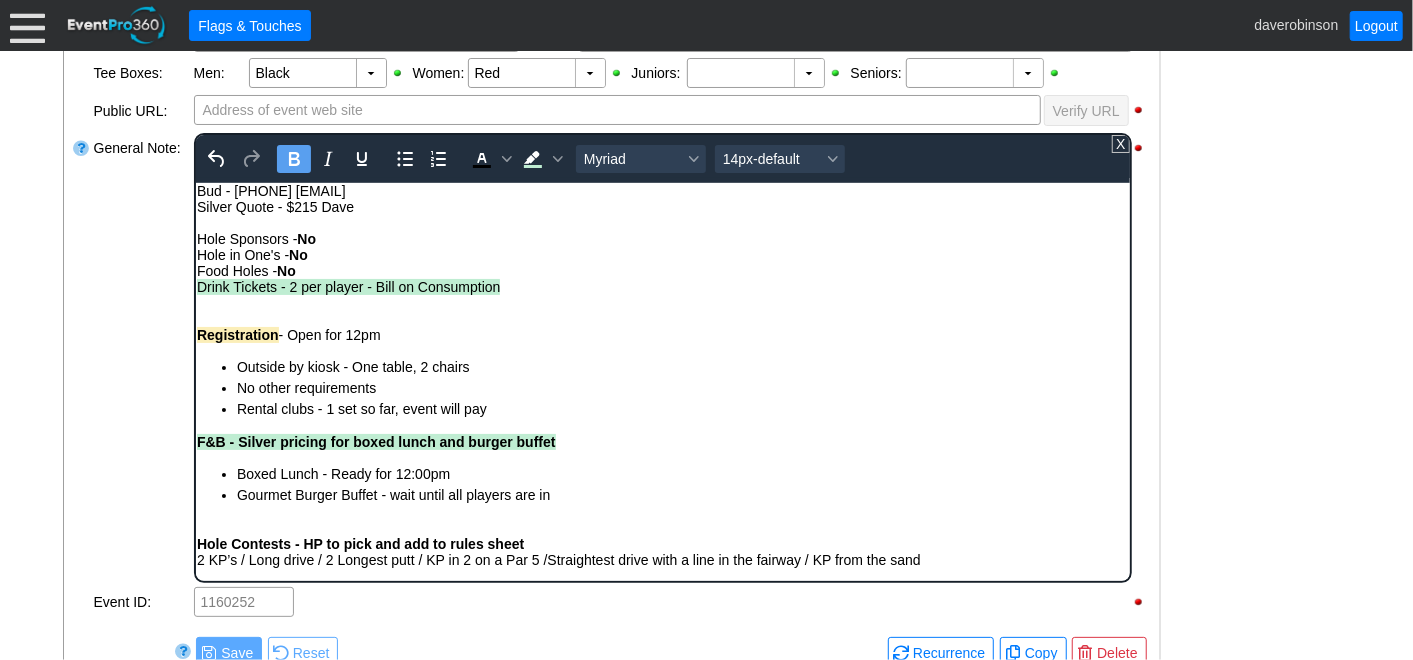 click on "Bud - [PHONE] bhammoud@iconixww.com Silver Quote - $215 Dave Hole Sponsors -  No Hole in One's -  No Food Holes -  No Drink Tickets - 2 per player - Bill on Consumption Registration  - Open for 12pm Outside by kiosk - One table, 2 chairs No other requirements  Rental clubs - 1 set so far, event will pay F&B - Silver pricing for boxed lunch and burger buffet Boxed Lunch - Ready for 12:00pm Gourmet Burger Buffet - wait until all players are in Hole Contests - HP to pick and add to rules sheet 2 KP’s / Long drive / 2 Longest putt / KP in 2 on a Par 5 /Straightest drive with a line in the fairway / KP from the sand" at bounding box center [662, 379] 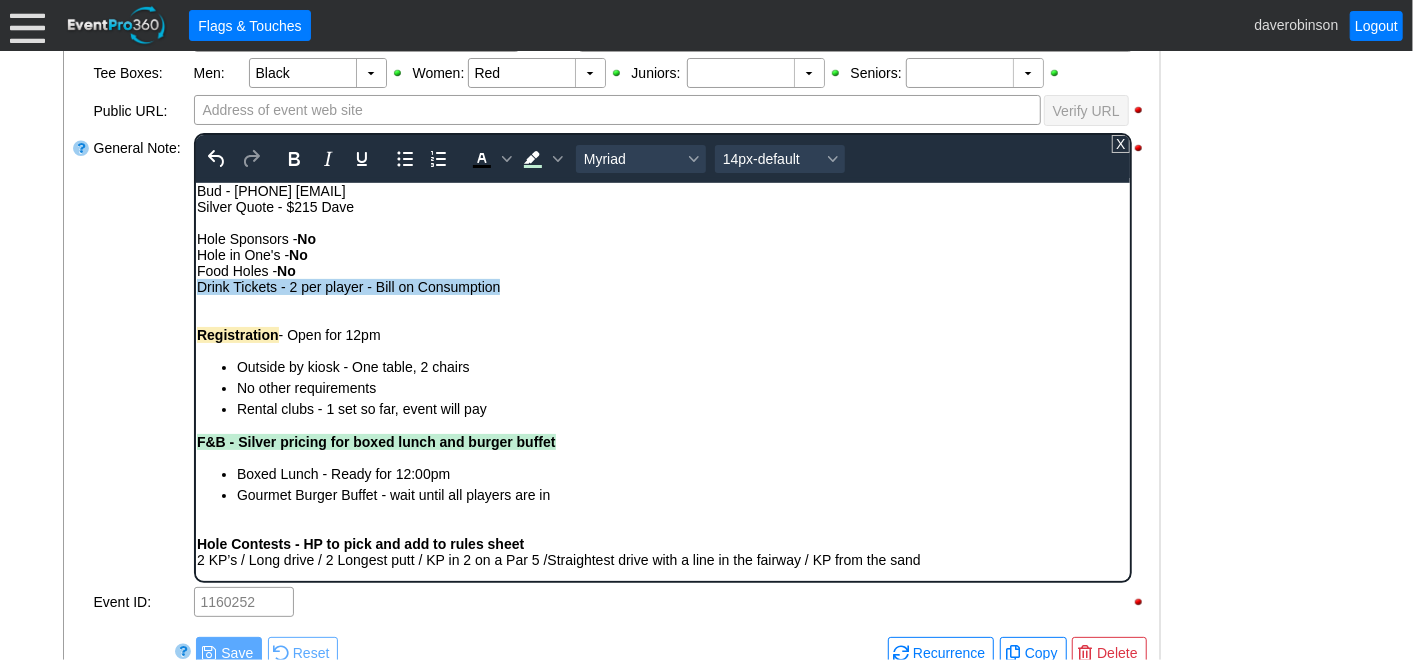 drag, startPoint x: 504, startPoint y: 292, endPoint x: 197, endPoint y: 287, distance: 307.0407 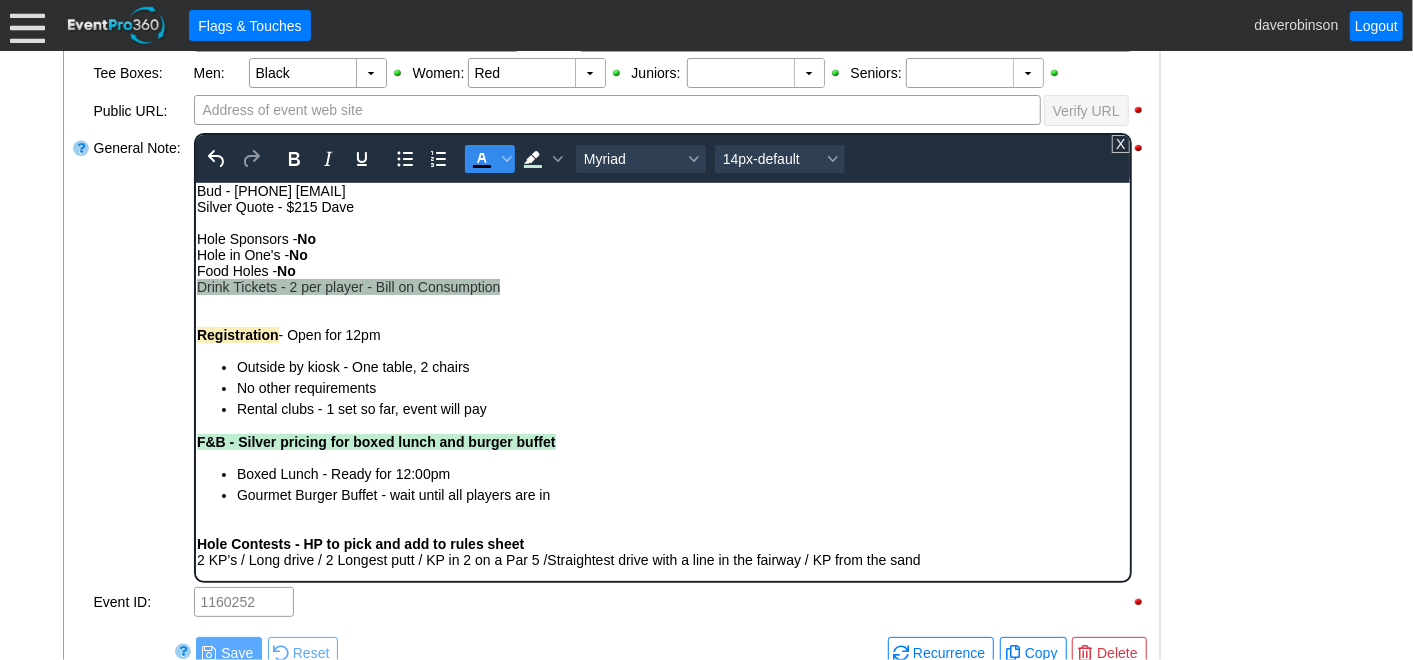 click 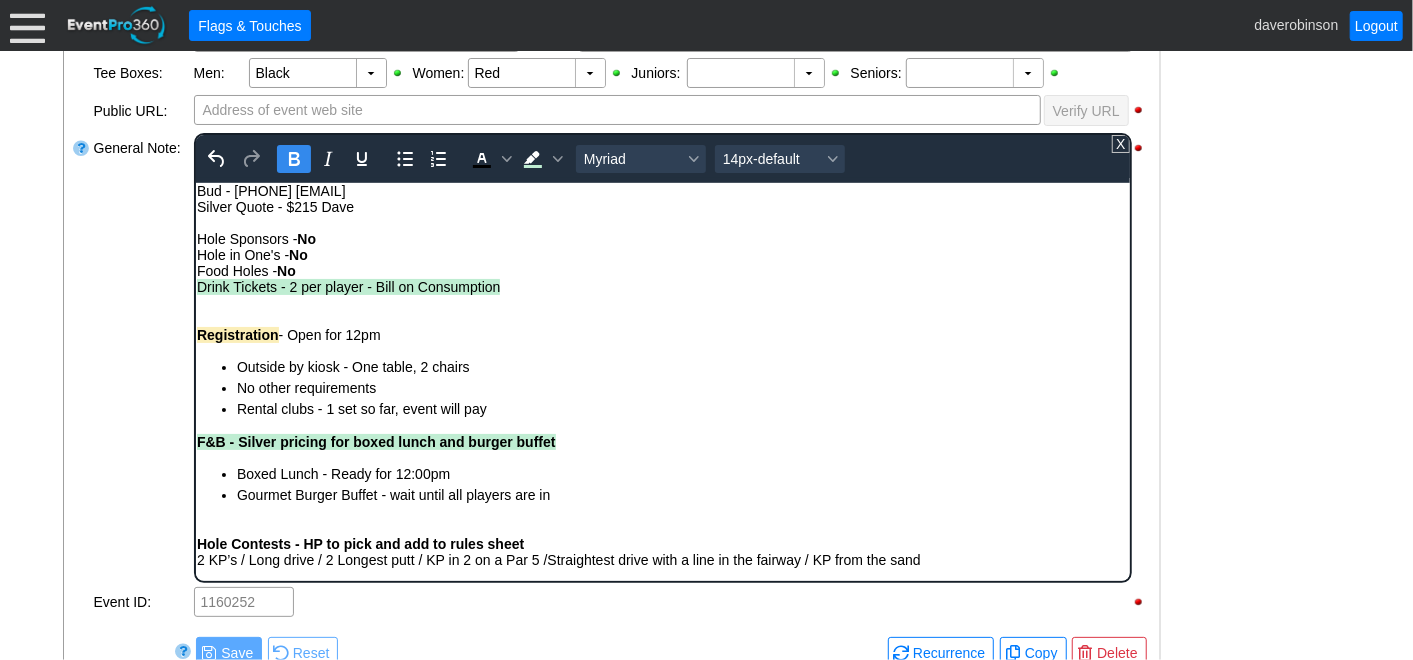 click 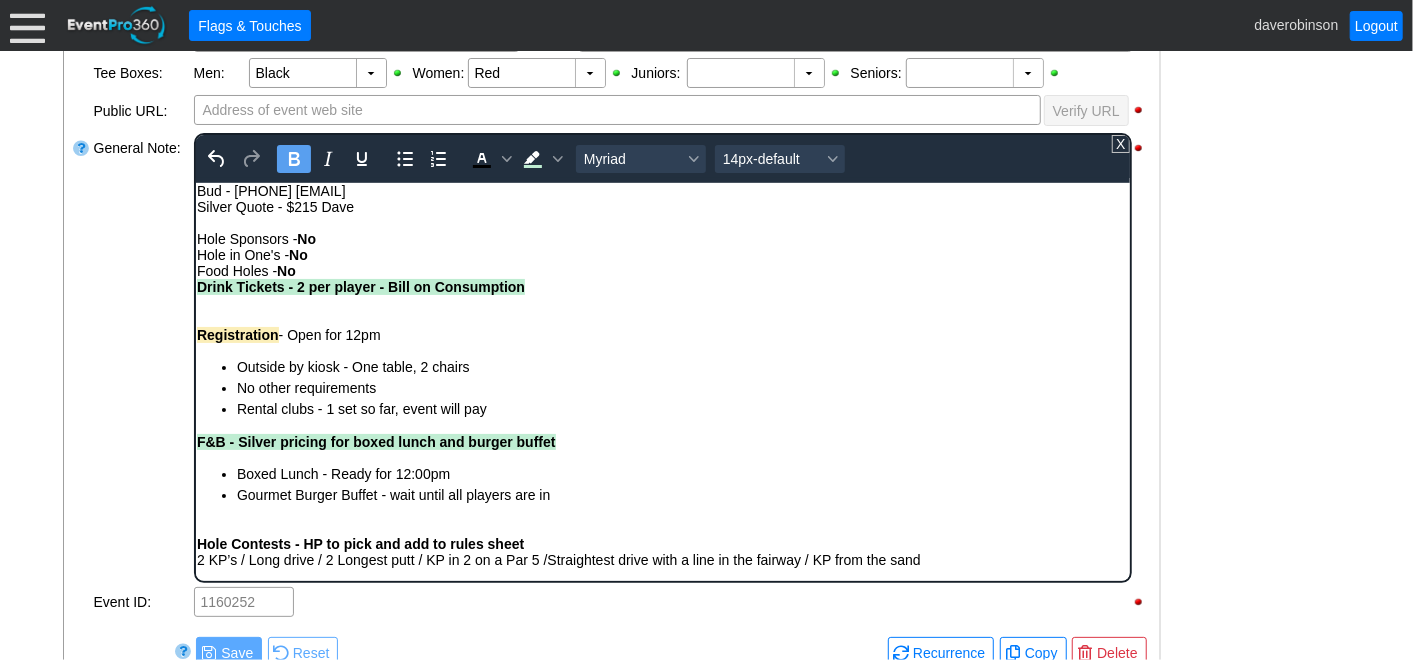 click on "Hole Sponsors -  No" at bounding box center (662, 238) 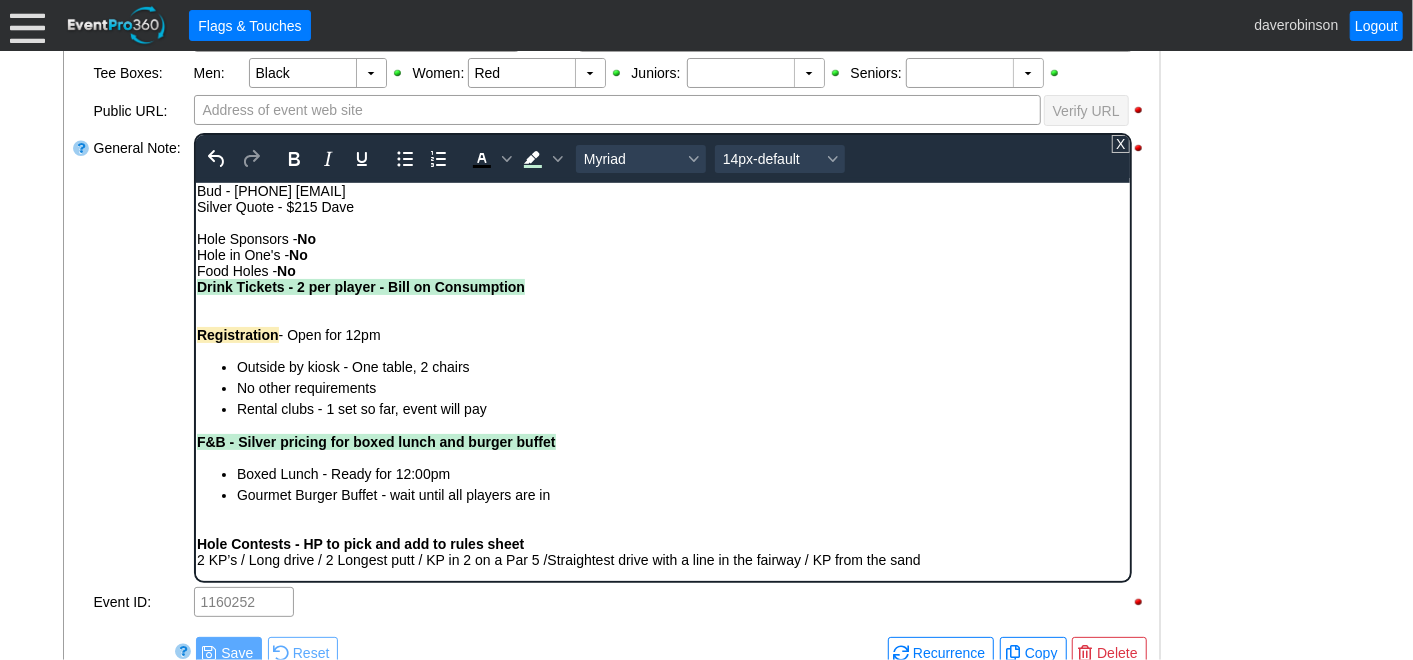 click on "Registration  - Open for 12pm" at bounding box center [662, 334] 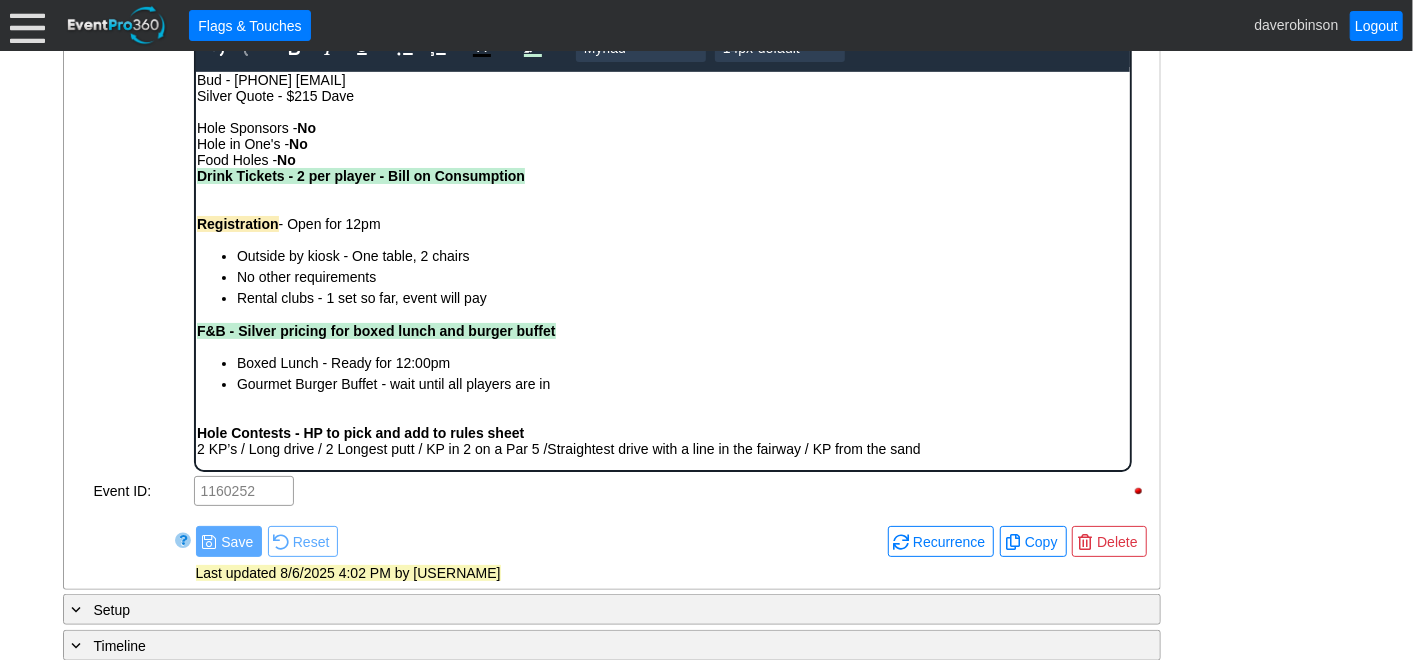 click on "Gourmet Burger Buffet - wait until all players are in" at bounding box center [682, 383] 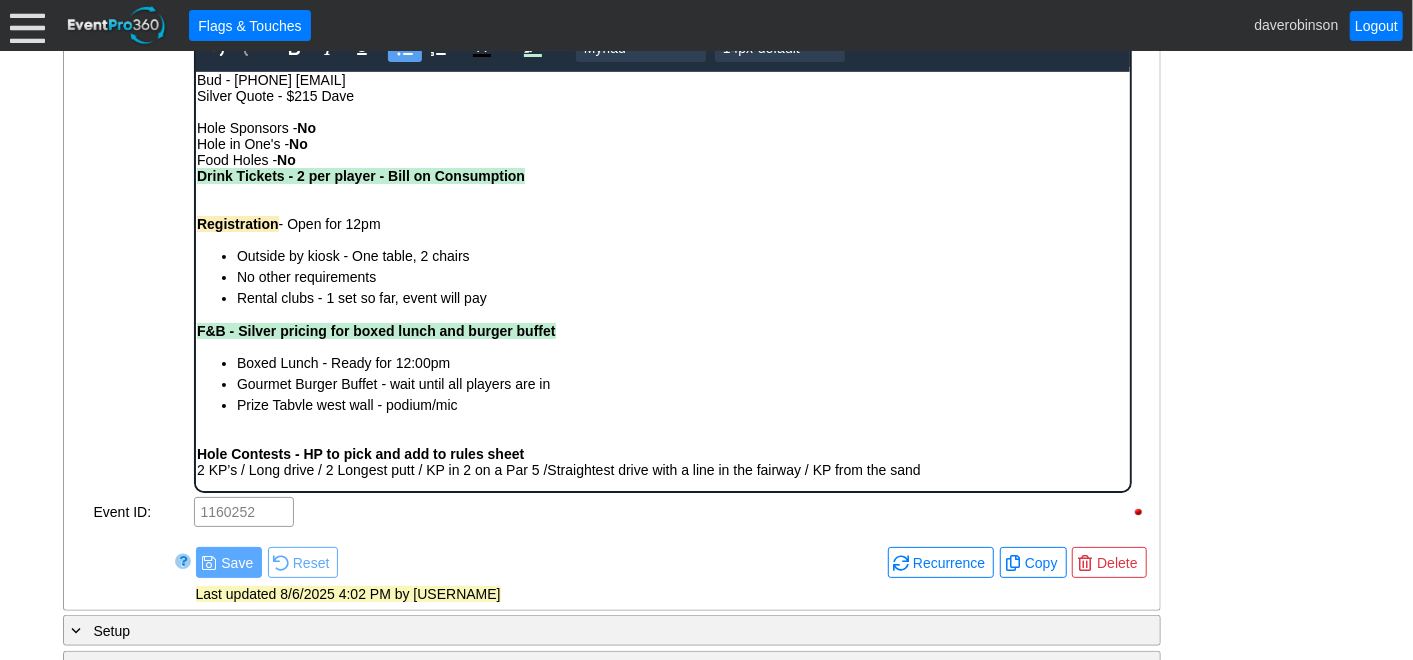 click on "Prize Tabvle west wall - podium/mic" at bounding box center (682, 404) 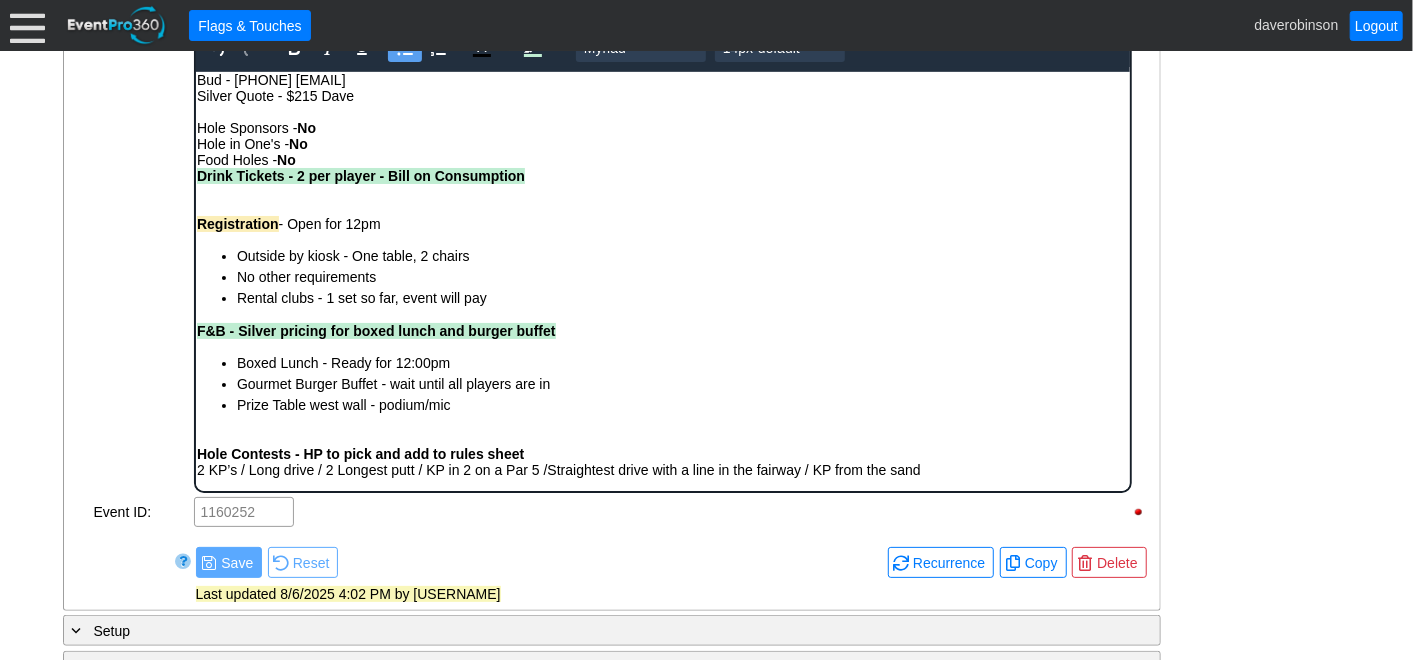 click on "Prize Table west wall - podium/mic" at bounding box center (682, 404) 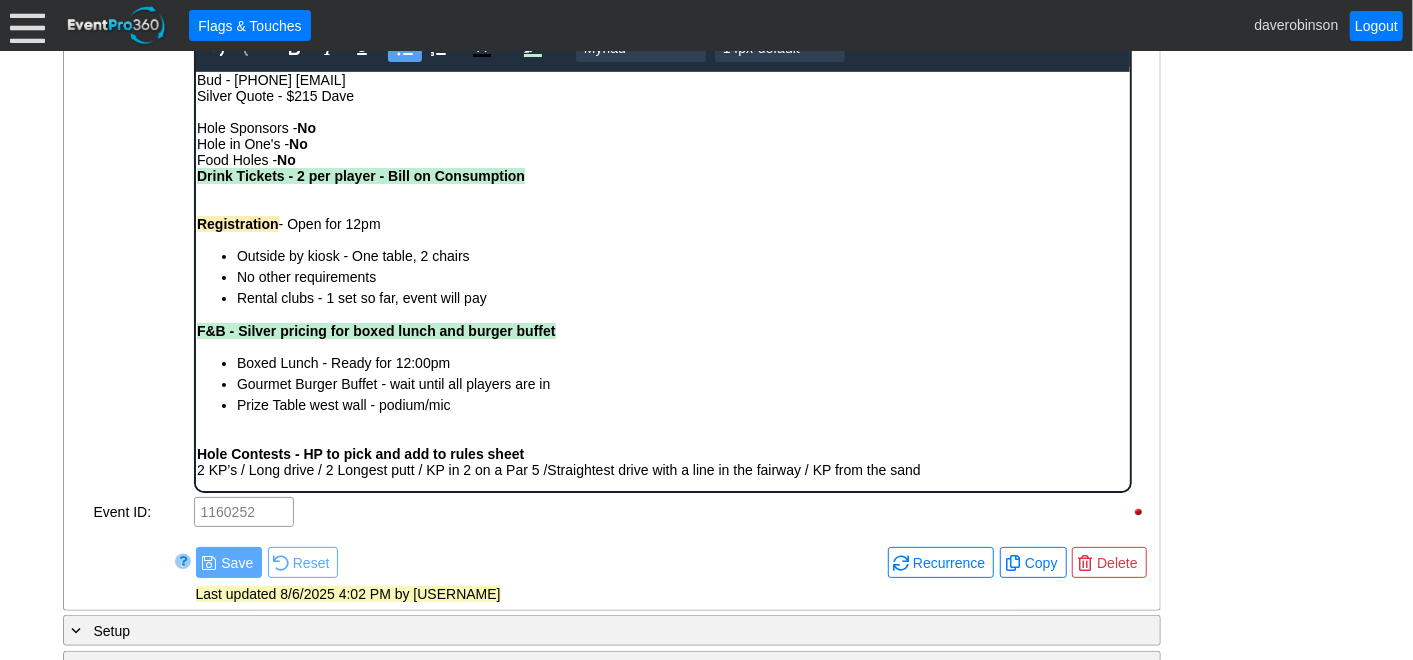 click on "Prize Table west wall - podium/mic" at bounding box center [682, 404] 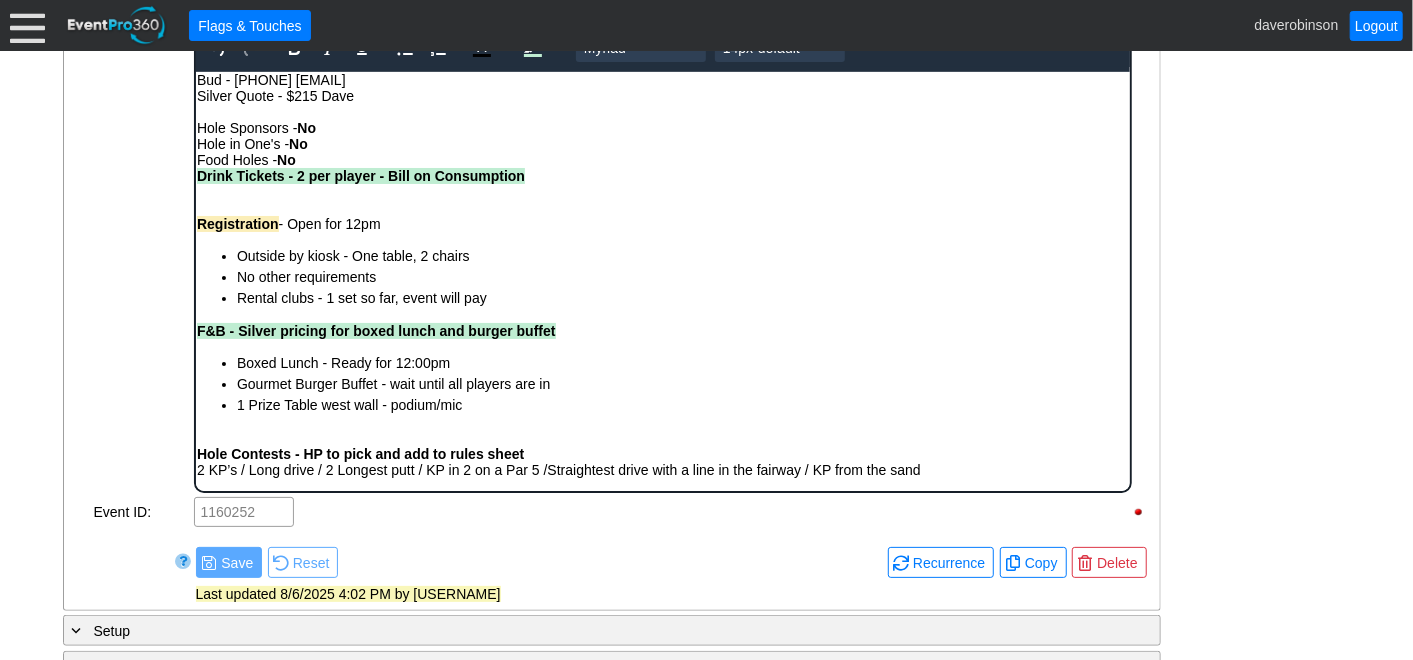 click at bounding box center (662, 437) 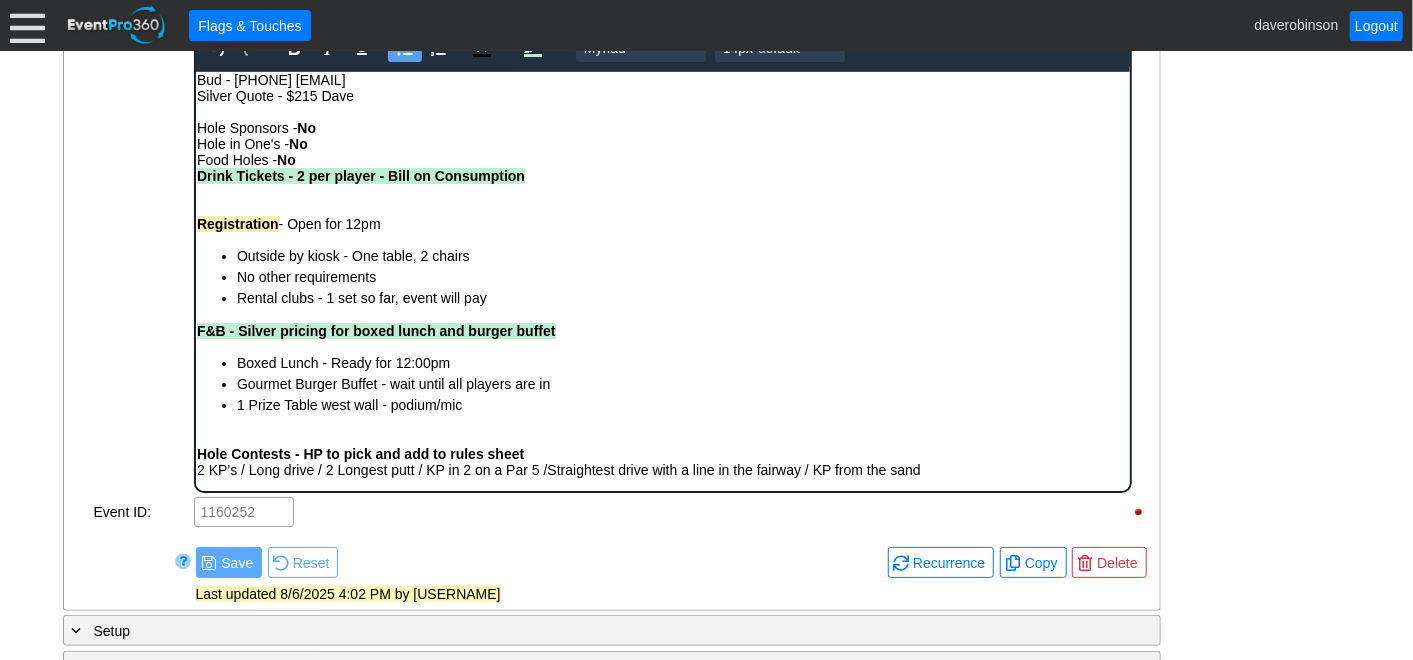 click on "1 Prize Table west wall - podium/mic" at bounding box center (682, 404) 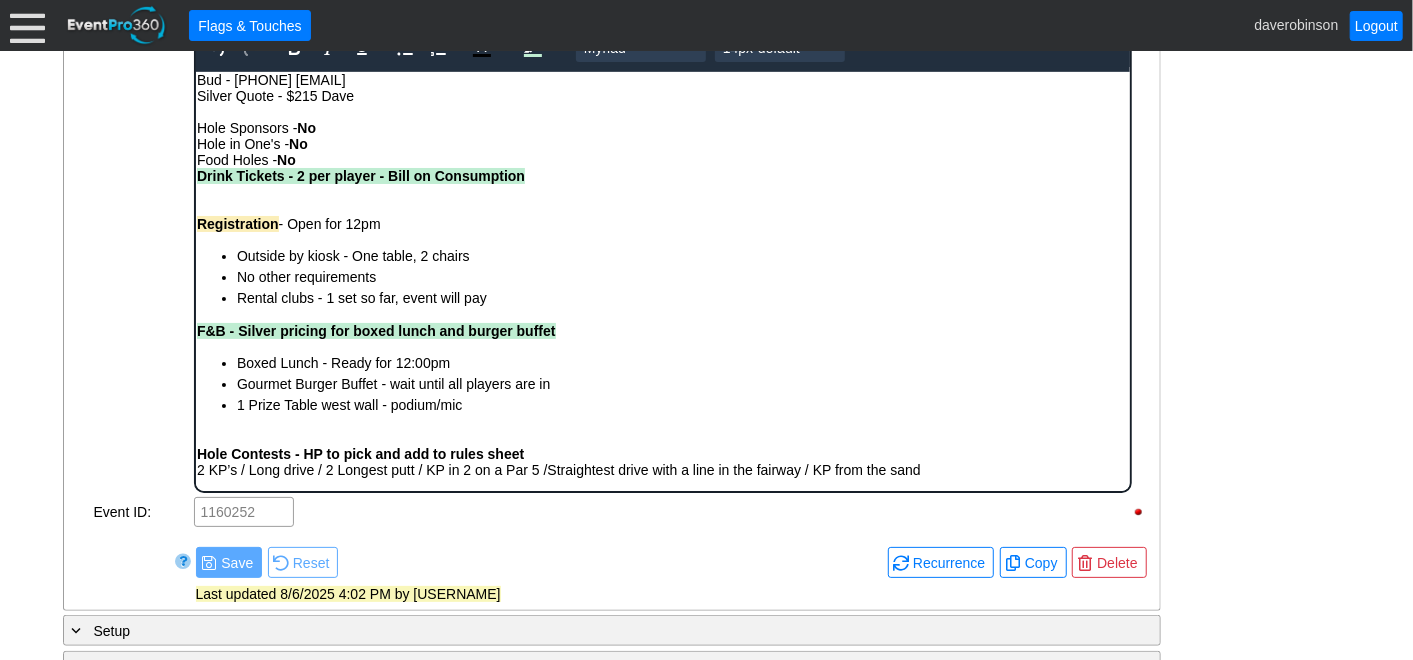 click on "Bud - [PHONE] bhammoud@iconixww.com Silver Quote - $215 Dave Hole Sponsors -  No Hole in One's -  No Food Holes -  No Drink Tickets - 2 per player - Bill on Consumption Registration  - Open for 12pm Outside by kiosk - One table, 2 chairs No other requirements  Rental clubs - 1 set so far, event will pay F&B - Silver pricing for boxed lunch and burger buffet Boxed Lunch - Ready for 12:00pm Gourmet Burger Buffet - wait until all players are in 1 Prize Table west wall - podium/mic Hole Contests - HP to pick and add to rules sheet 2 KP’s / Long drive / 2 Longest putt / KP in 2 on a Par 5 /Straightest drive with a line in the fairway / KP from the sand" at bounding box center (662, 279) 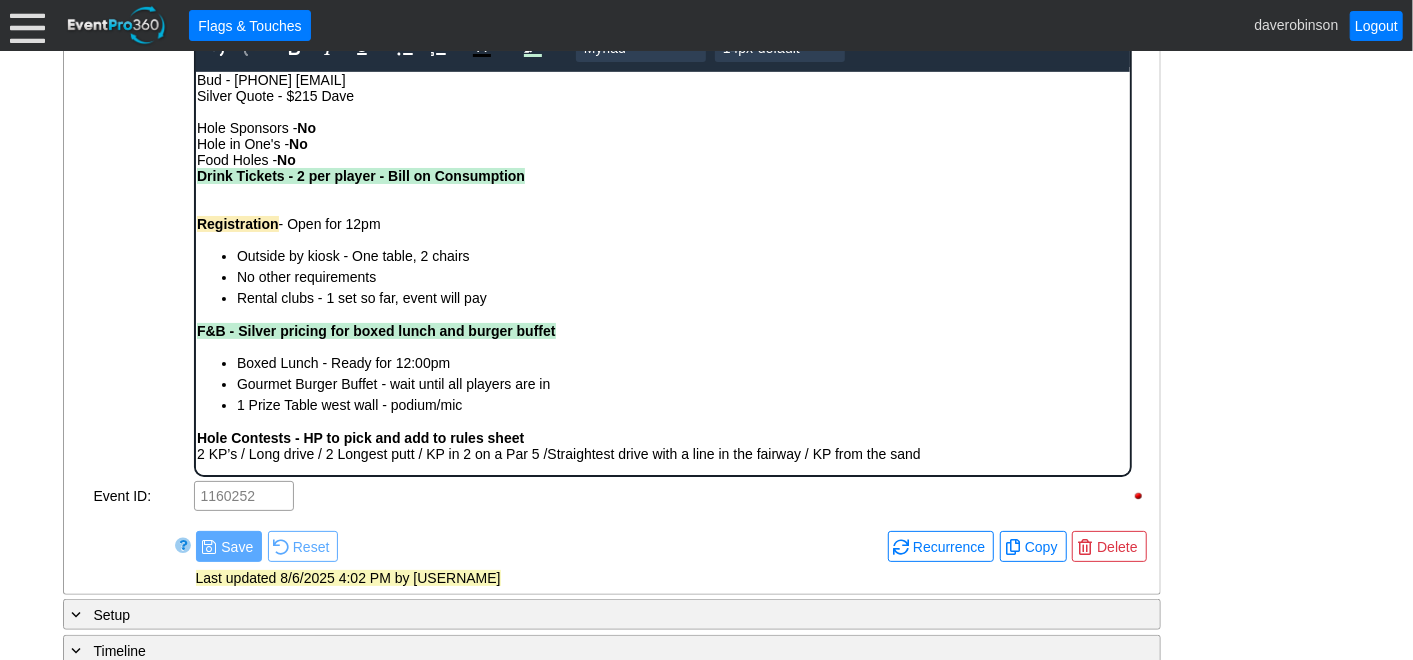 click on "2 KP’s / Long drive / 2 Longest putt / KP in 2 on a Par 5 /Straightest drive with a line in the fairway / KP from the sand" at bounding box center [662, 453] 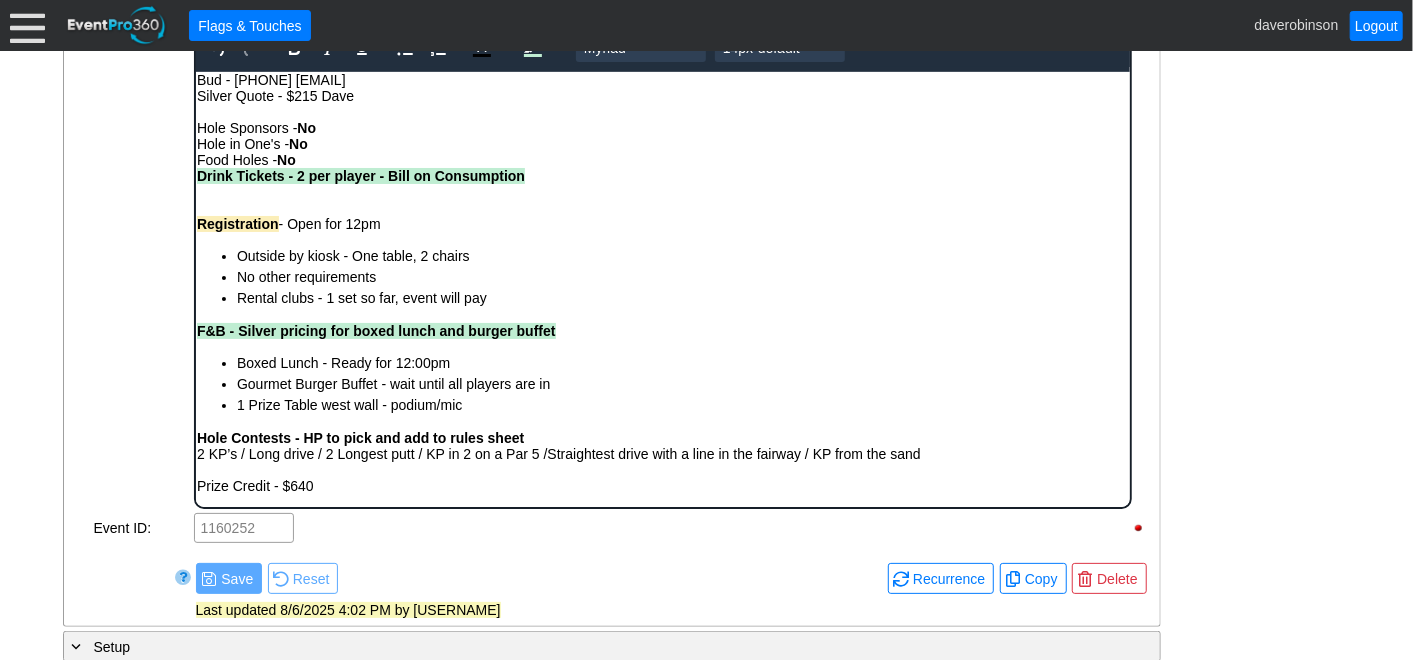 scroll, scrollTop: 2, scrollLeft: 0, axis: vertical 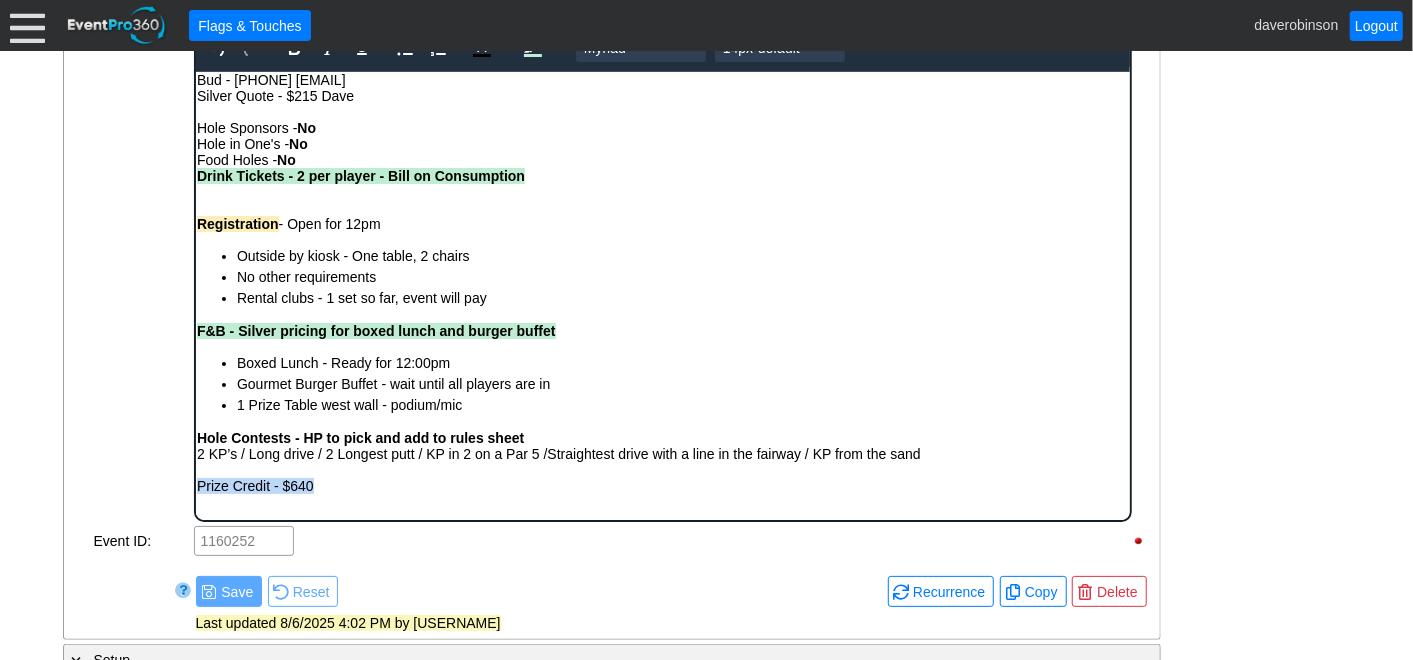 drag, startPoint x: 318, startPoint y: 489, endPoint x: 196, endPoint y: 489, distance: 122 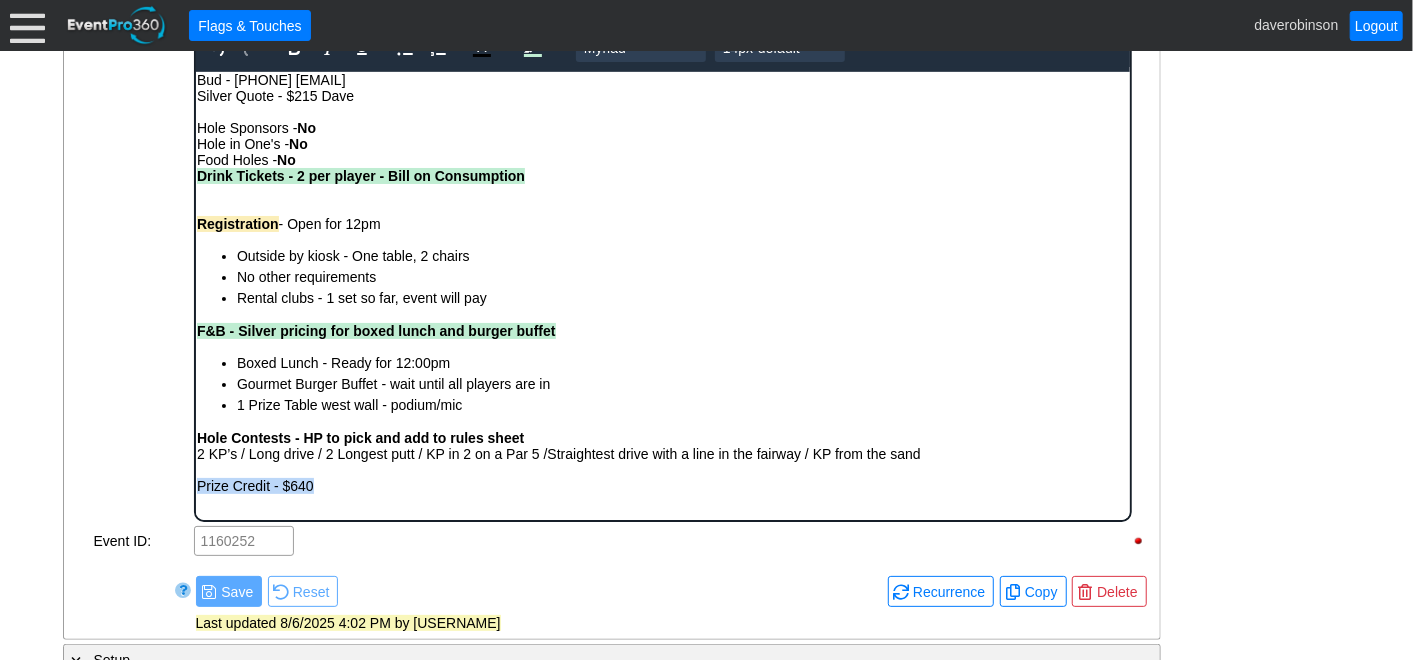 click on "Prize Credit - $640" at bounding box center [662, 485] 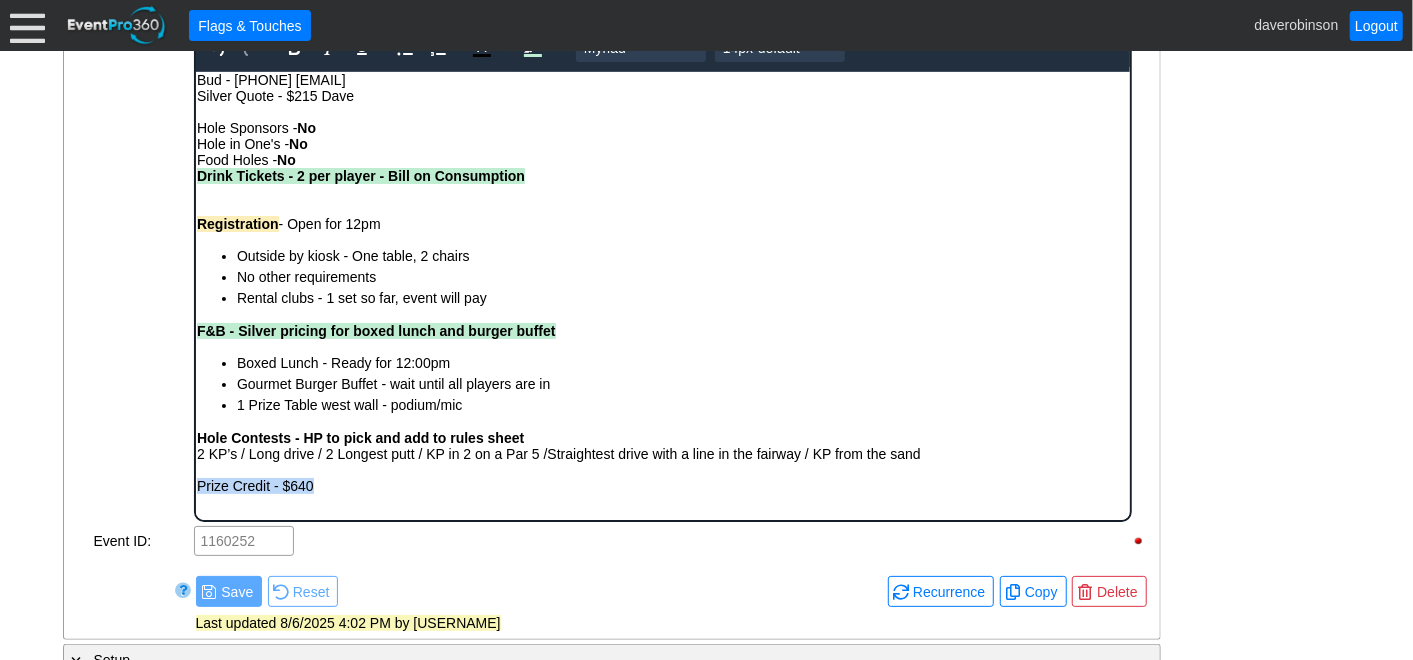 scroll, scrollTop: 0, scrollLeft: 0, axis: both 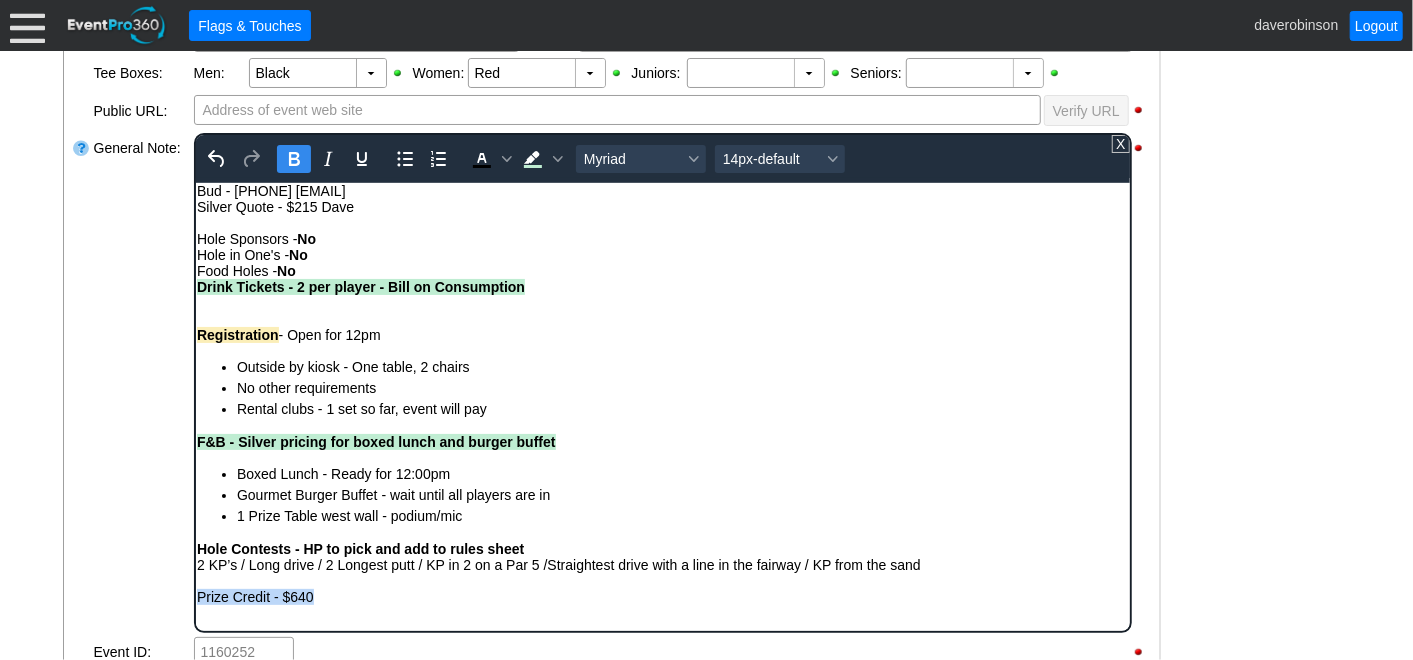 click 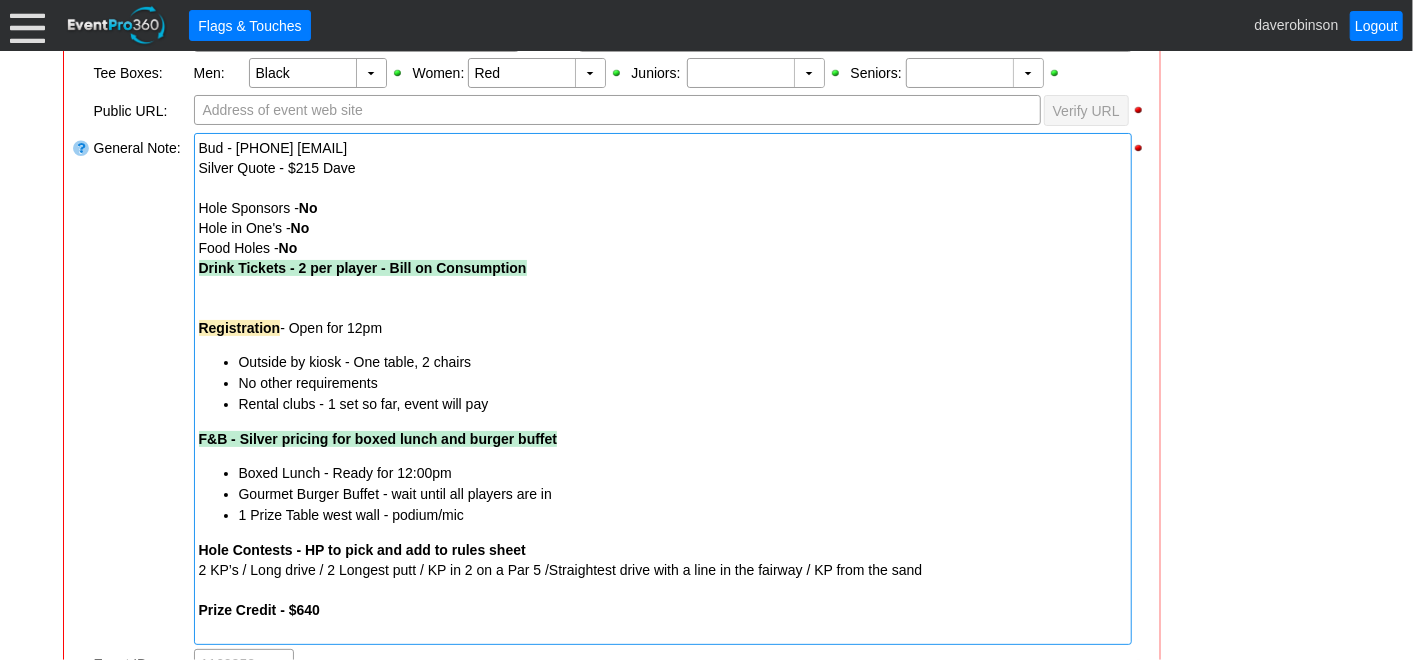 click on "- General Information
▼
Loading....
Remove all highlights
Facility:
▼ Χ Heritage Pointe Golf Club
Event Type:
▼ Χ Corporate Tournament
Course:
▼ Χ Desert - Heritage
1:15pm-2:15pm
Select time" at bounding box center [707, 1062] 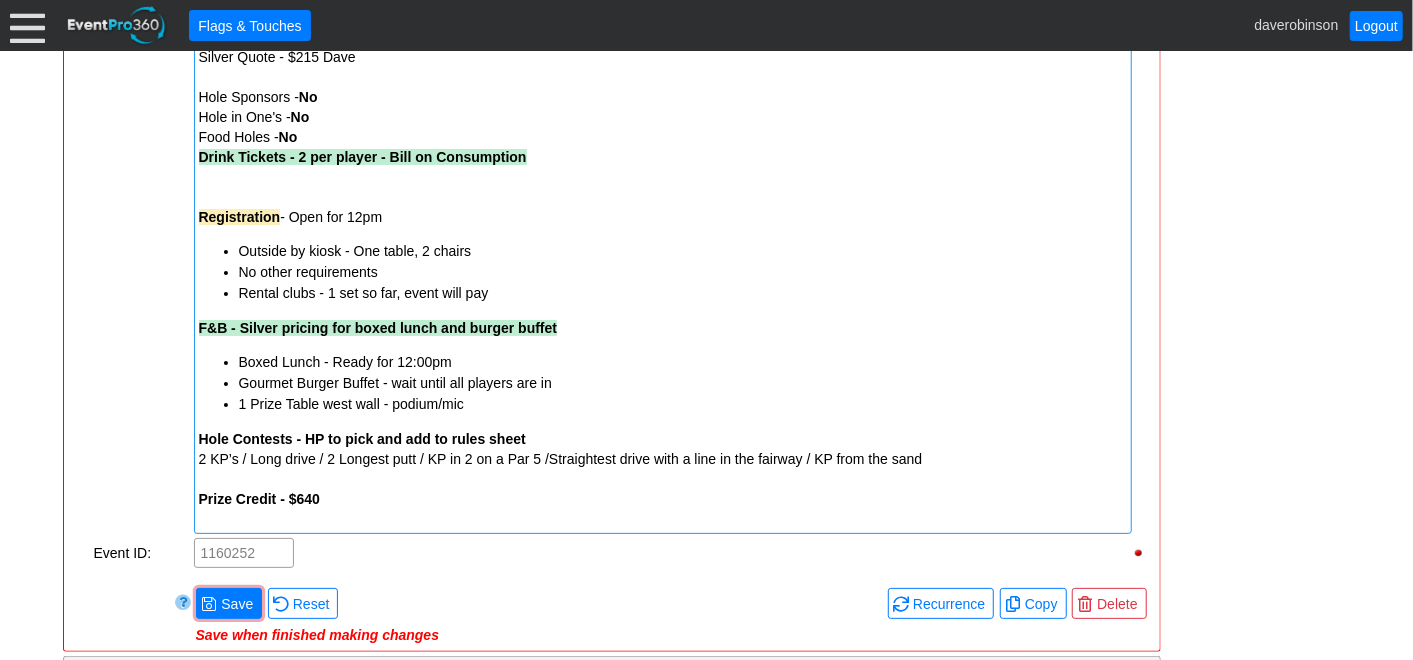 click at bounding box center [663, 519] 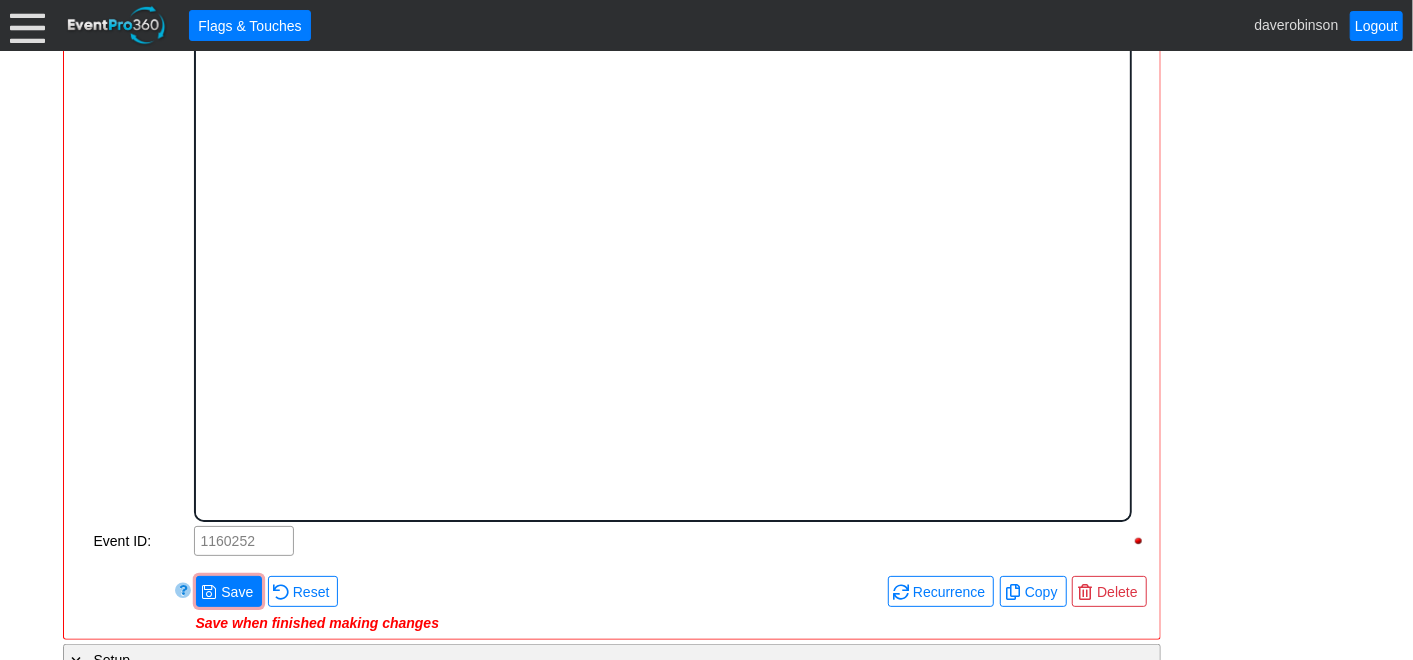 scroll, scrollTop: 0, scrollLeft: 0, axis: both 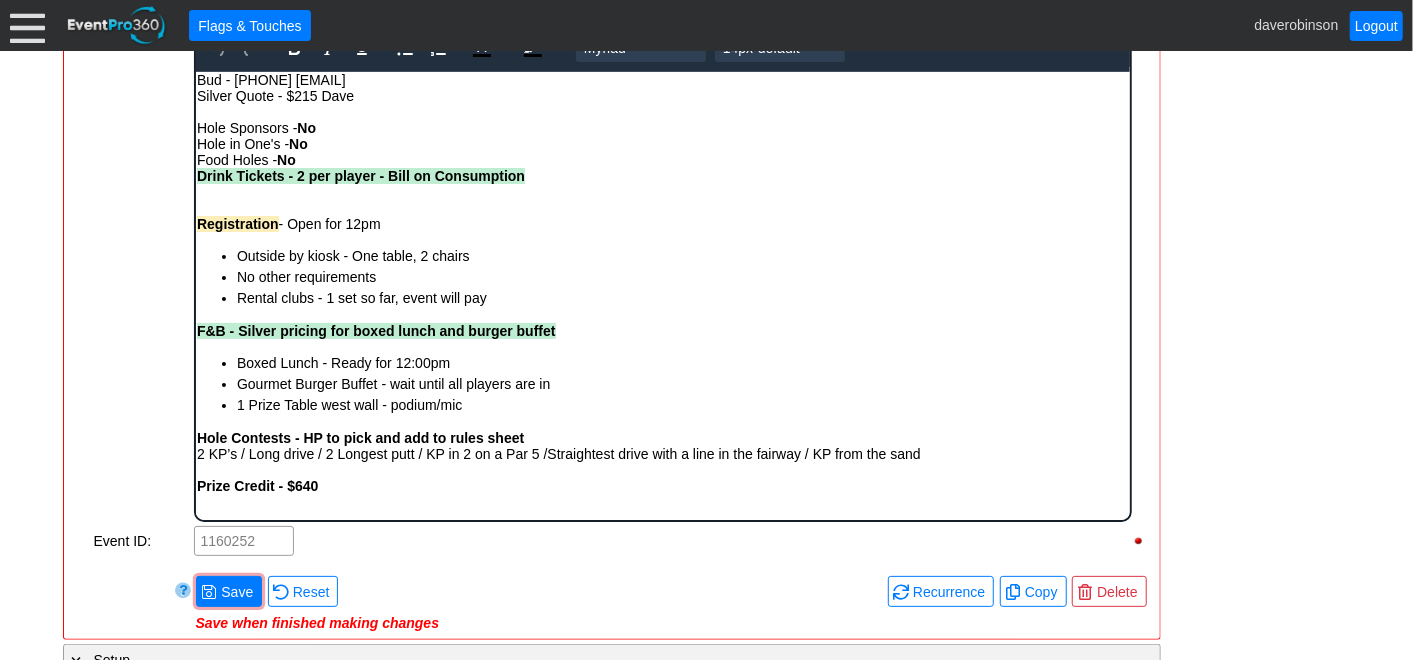 click on "Bud - [PHONE] bhammoud@iconixww.com Silver Quote - $215 Dave Hole Sponsors -  No Hole in One's -  No Food Holes -  No Drink Tickets - 2 per player - Bill on Consumption Registration  - Open for 12pm Outside by kiosk - One table, 2 chairs No other requirements  Rental clubs - 1 set so far, event will pay F&B - Silver pricing for boxed lunch and burger buffet Boxed Lunch - Ready for 12:00pm Gourmet Burger Buffet - wait until all players are in 1 Prize Table west wall - podium/mic Hole Contests - HP to pick and add to rules sheet 2 KP’s / Long drive / 2 Longest putt / KP in 2 on a Par 5 /Straightest drive with a line in the fairway / KP from the sand" at bounding box center (662, 295) 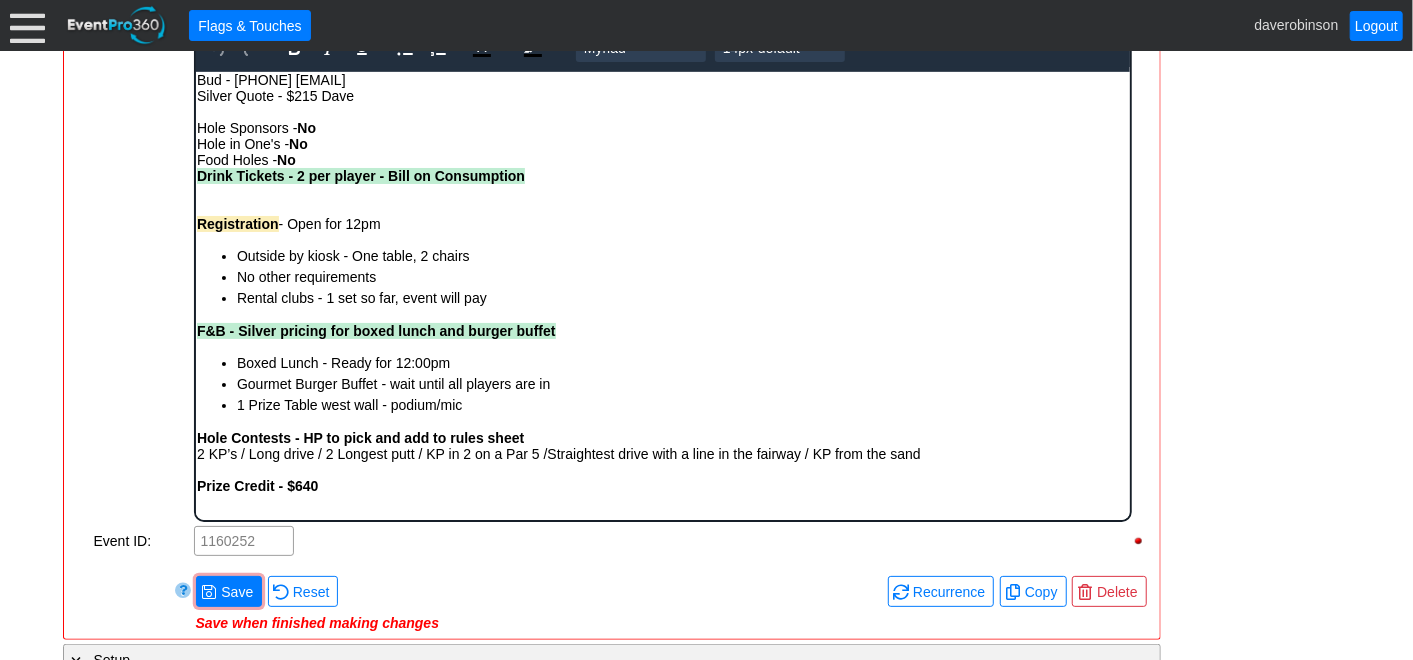 type 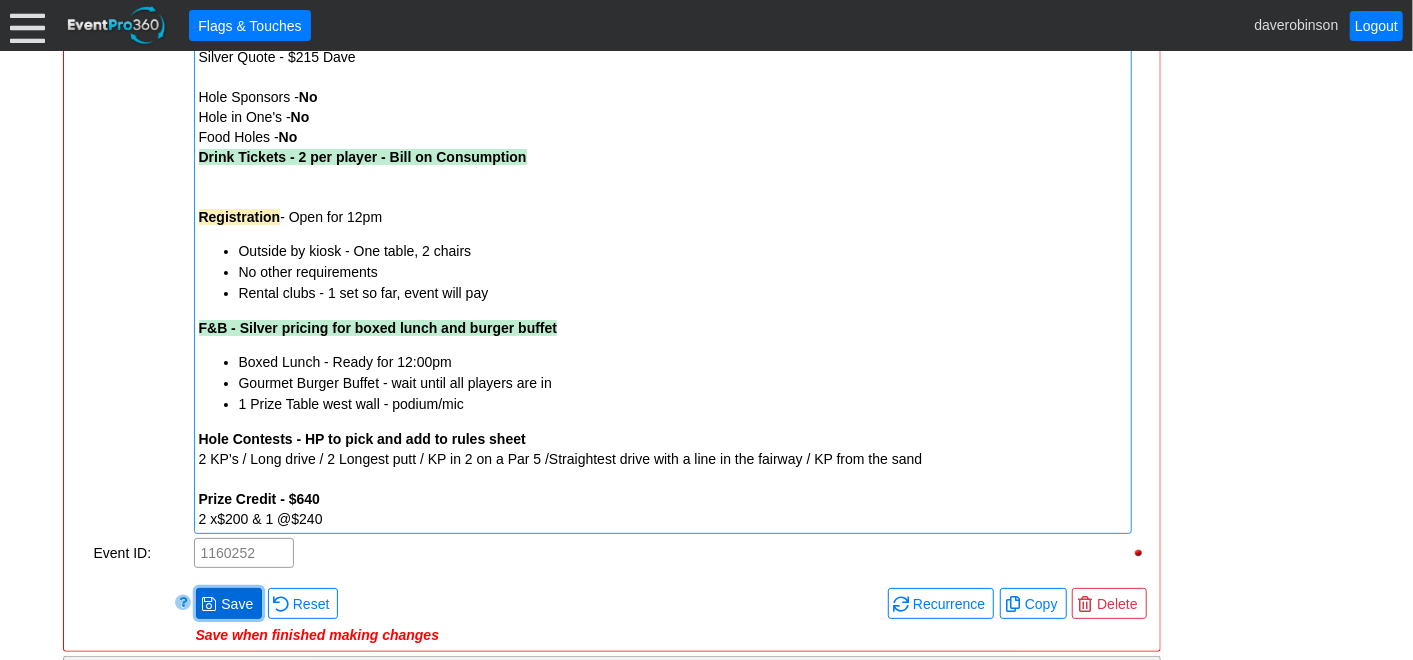click on "●
Save" at bounding box center (229, 603) 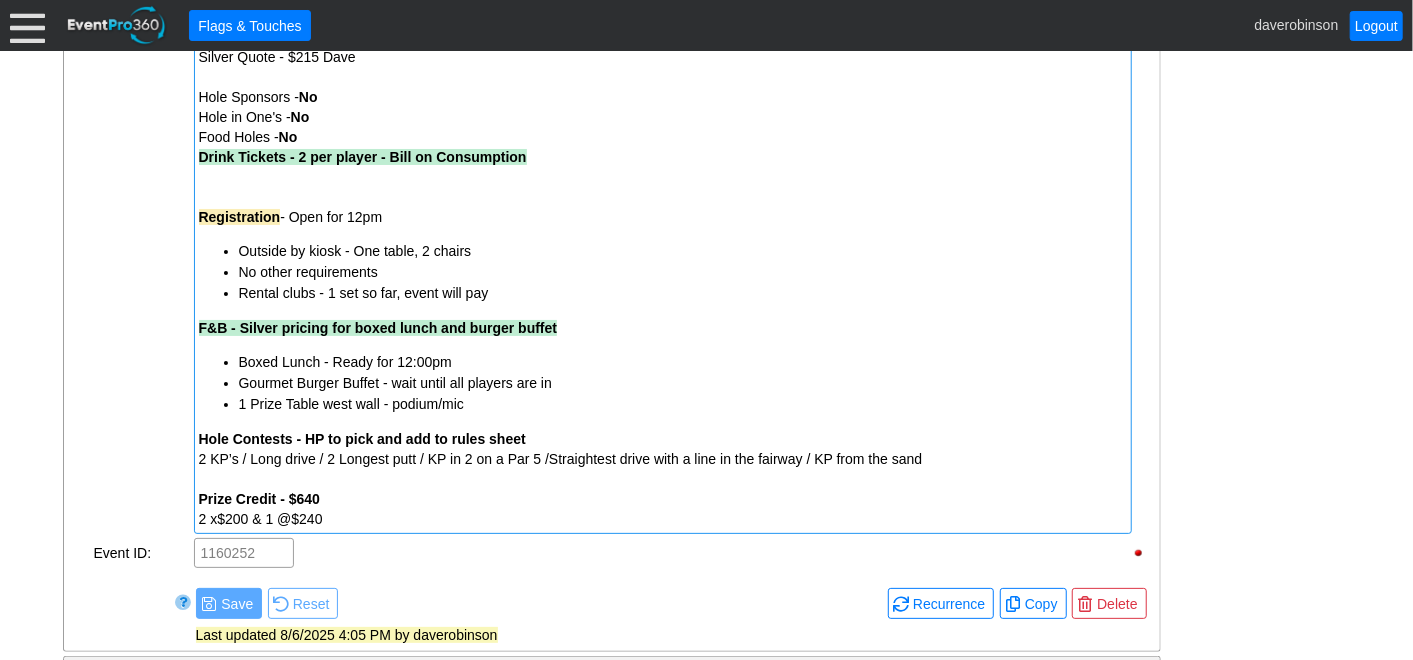 drag, startPoint x: 325, startPoint y: 497, endPoint x: 271, endPoint y: 494, distance: 54.08327 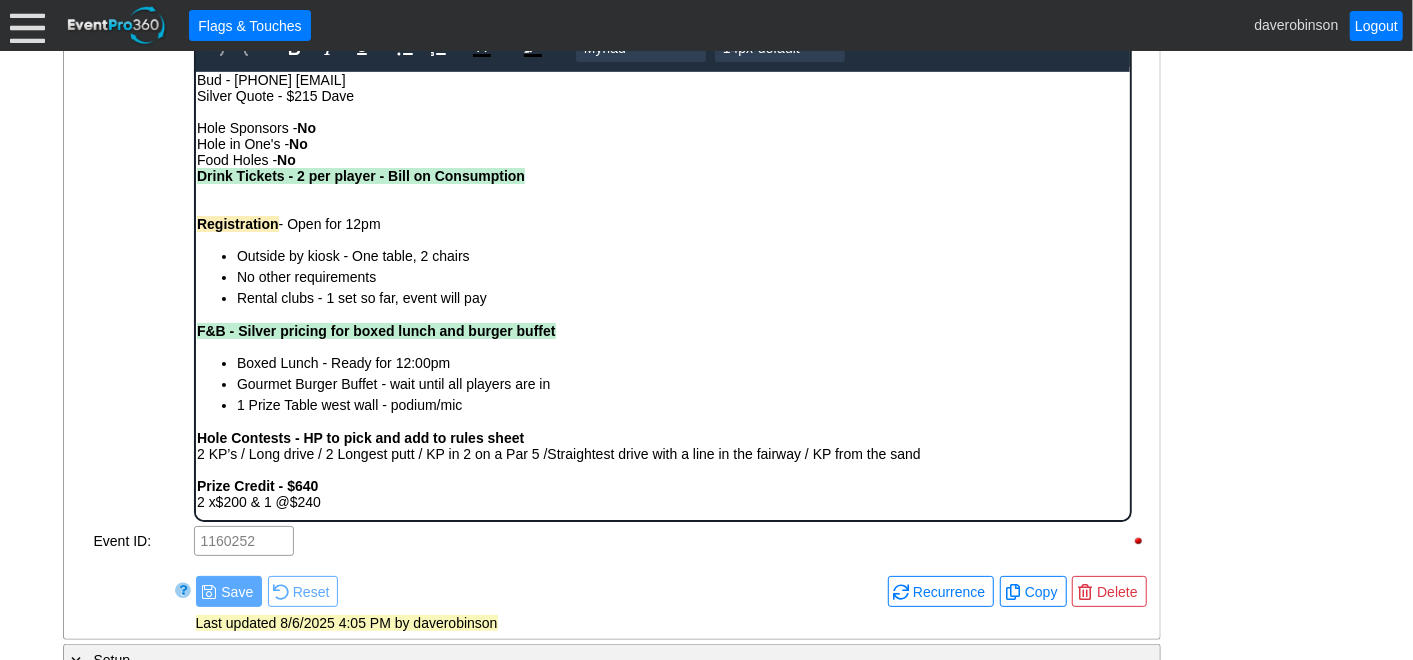 scroll, scrollTop: 0, scrollLeft: 0, axis: both 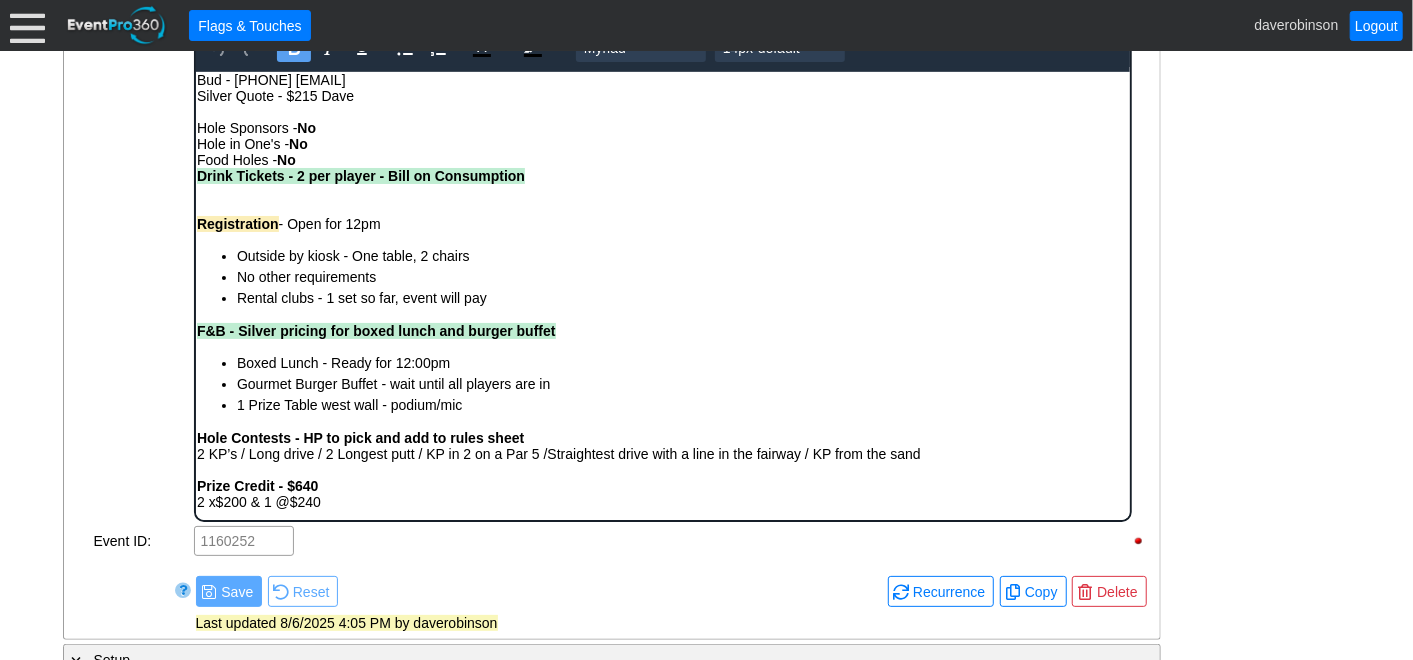 click on "Prize Credit - $640" at bounding box center [256, 485] 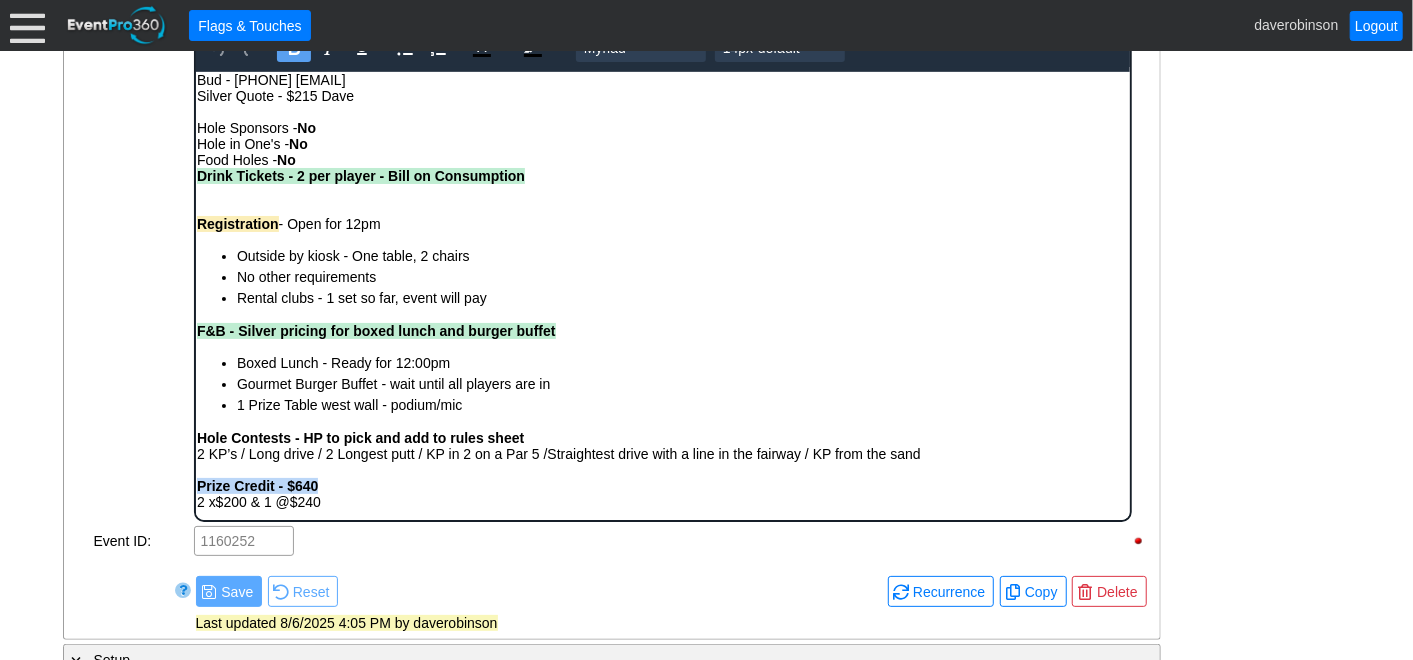drag, startPoint x: 327, startPoint y: 492, endPoint x: 188, endPoint y: 490, distance: 139.01439 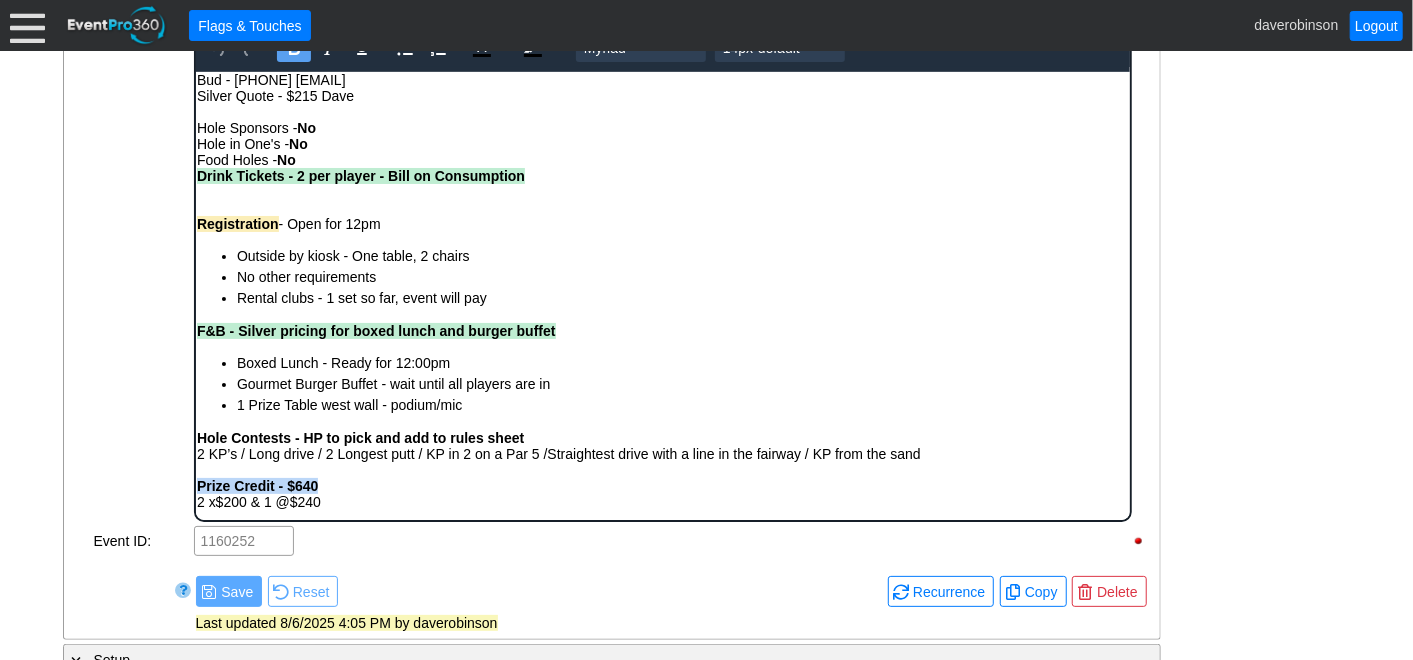 click on "Bud - [PHONE] bhammoud@iconixww.com Silver Quote - $215 Dave Hole Sponsors -  No Hole in One's -  No Food Holes -  No Drink Tickets - 2 per player - Bill on Consumption Registration  - Open for 12pm Outside by kiosk - One table, 2 chairs No other requirements  Rental clubs - 1 set so far, event will pay F&B - Silver pricing for boxed lunch and burger buffet Boxed Lunch - Ready for 12:00pm Gourmet Burger Buffet - wait until all players are in 1 Prize Table west wall - podium/mic Hole Contests - HP to pick and add to rules sheet 2 KP’s / Long drive / 2 Longest putt / KP in 2 on a Par 5 /Straightest drive with a line in the fairway / KP from the sand Prize Credit - $640 2 x$200 & 1 @$240" at bounding box center [662, 295] 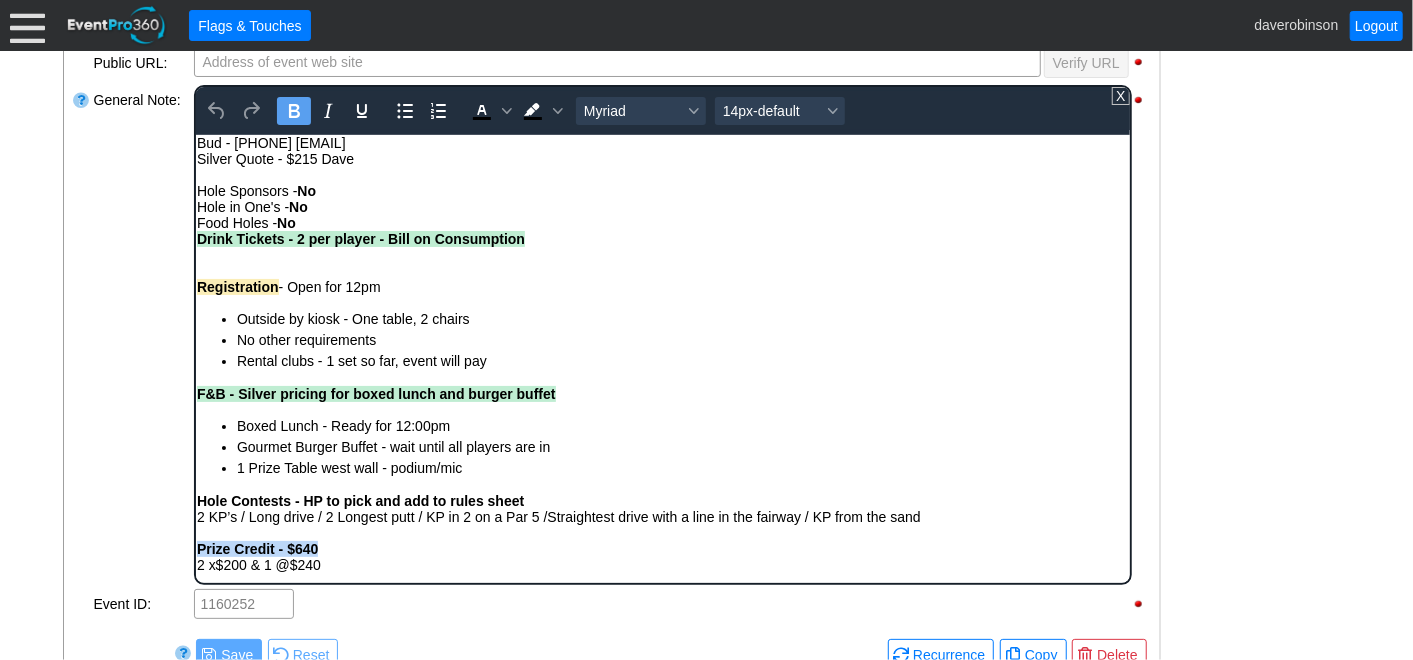 scroll, scrollTop: 680, scrollLeft: 0, axis: vertical 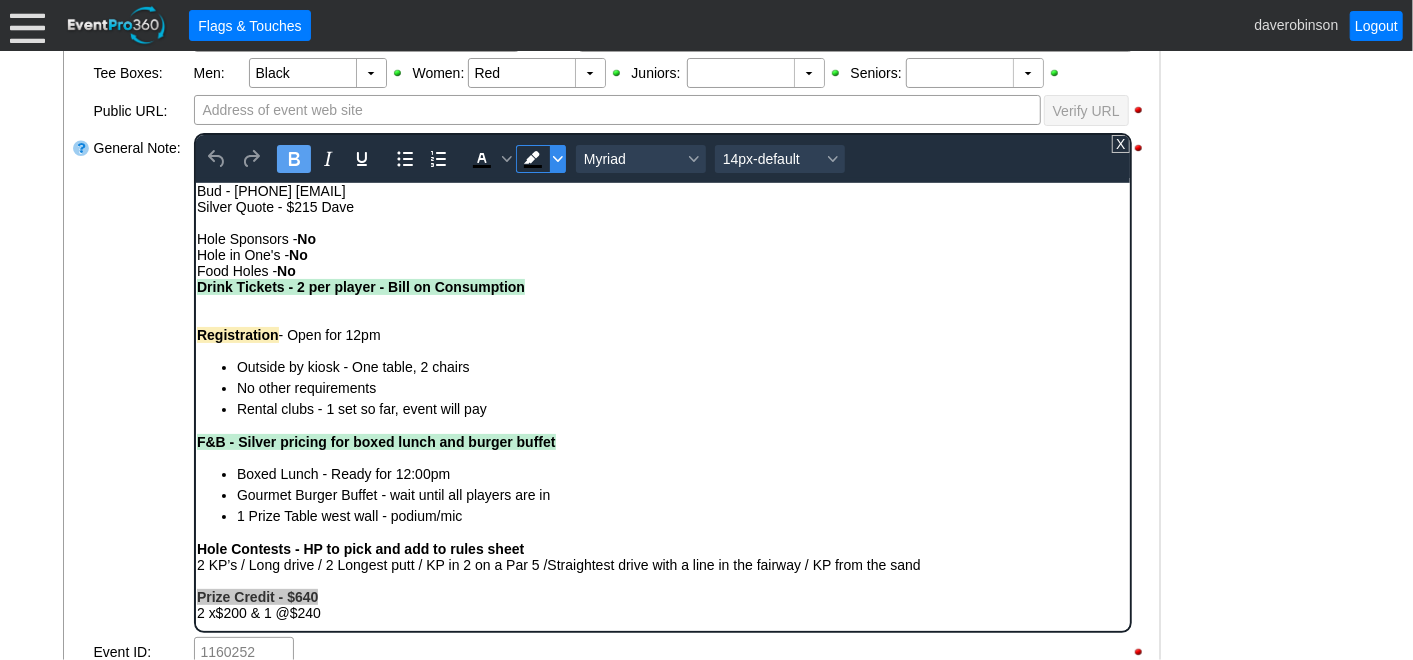 click 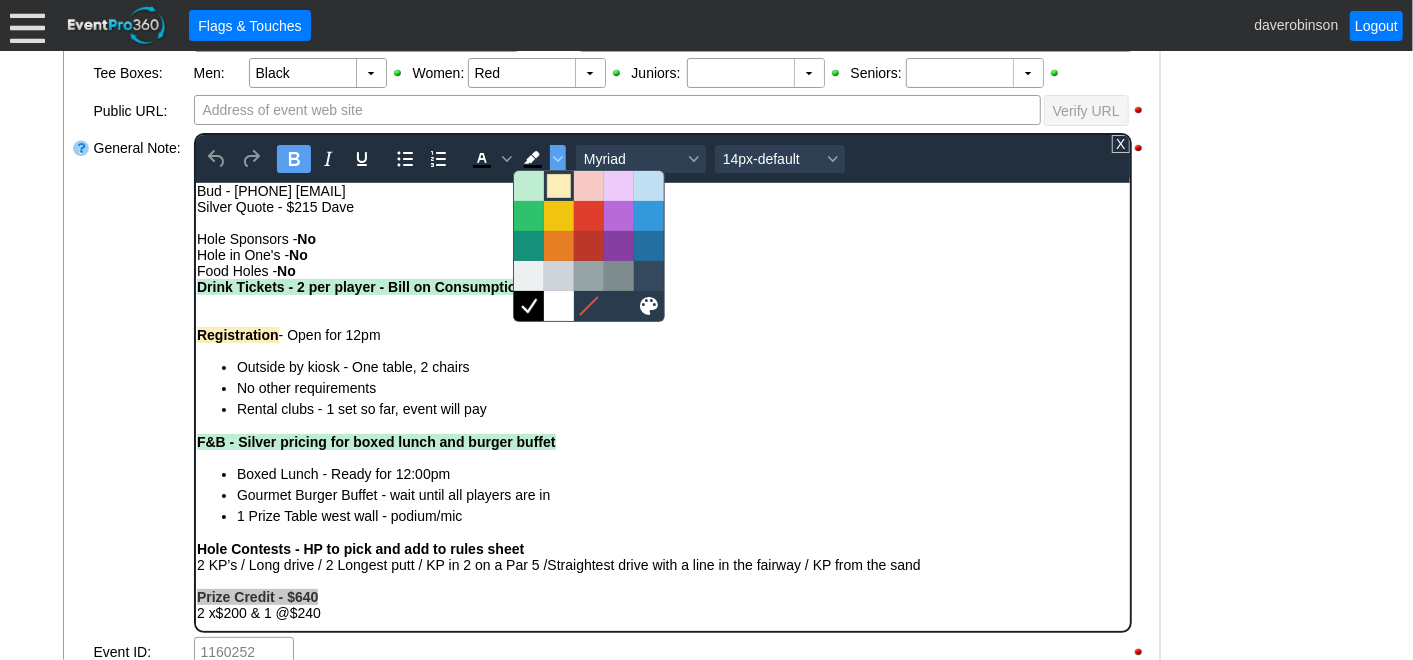 drag, startPoint x: 555, startPoint y: 184, endPoint x: 110, endPoint y: 147, distance: 446.53555 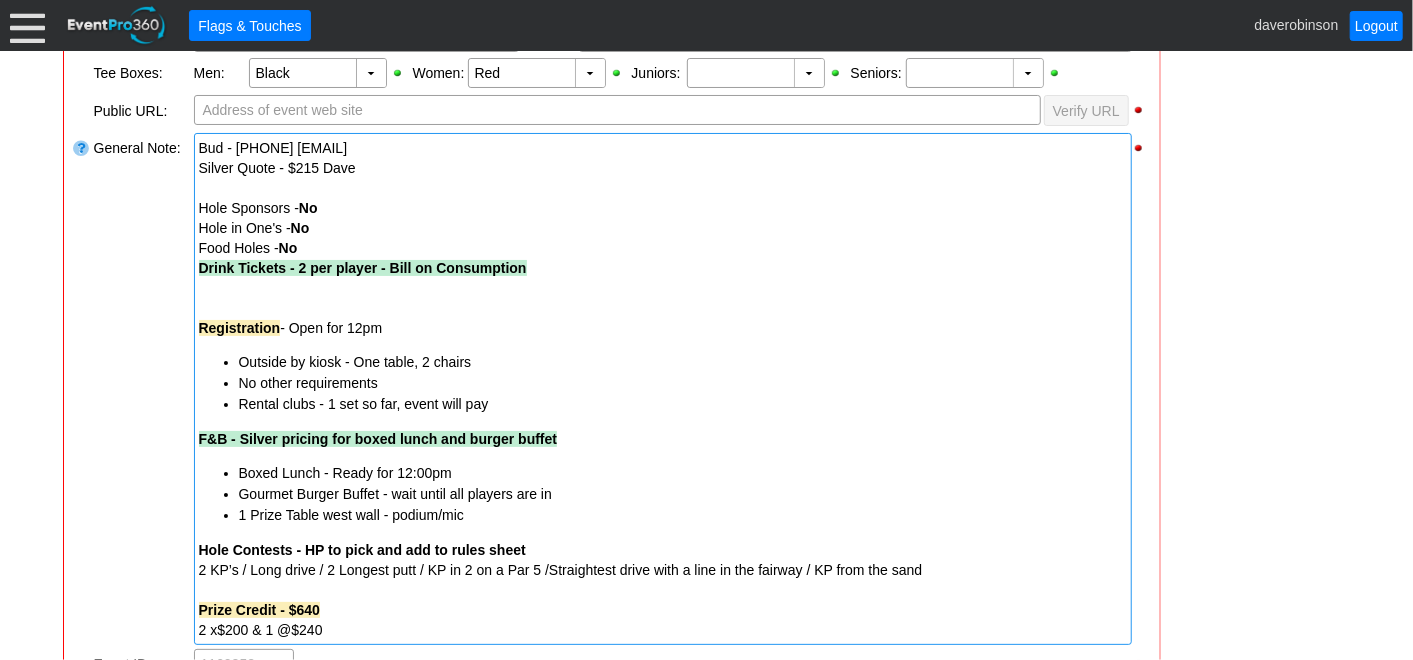 click on "General Note:" at bounding box center (142, 389) 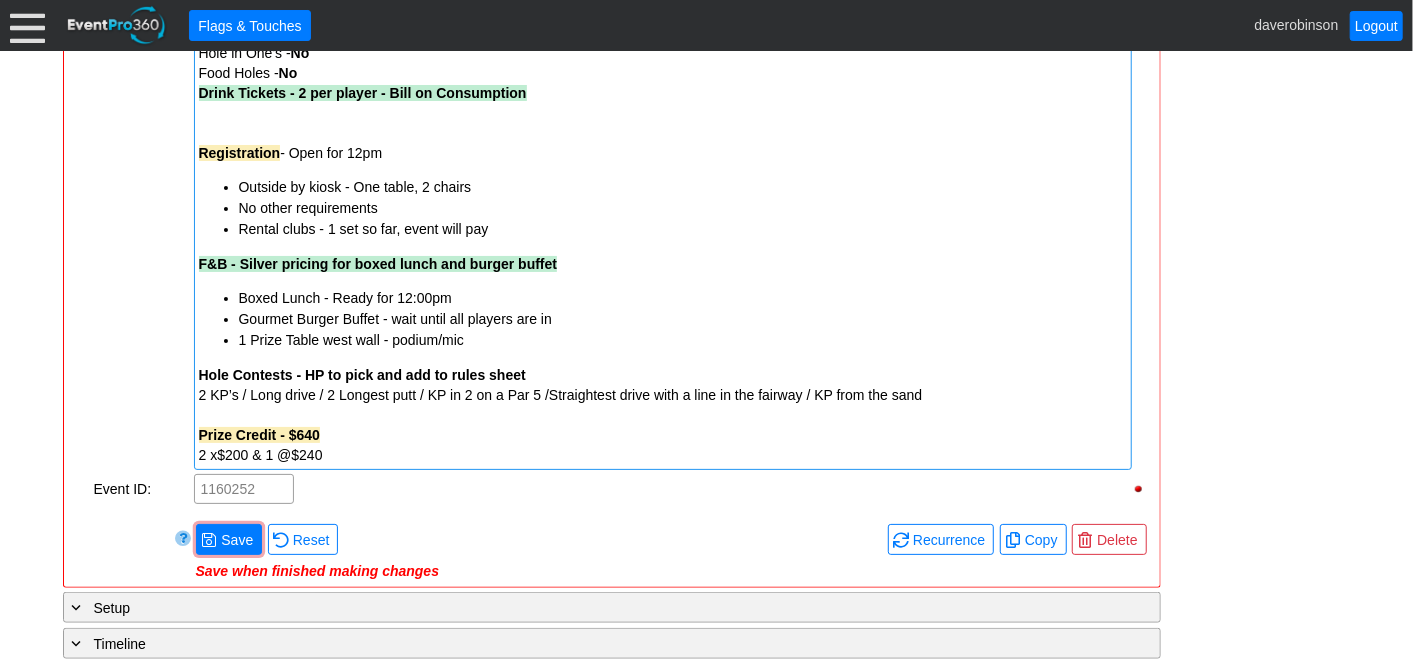 scroll, scrollTop: 902, scrollLeft: 0, axis: vertical 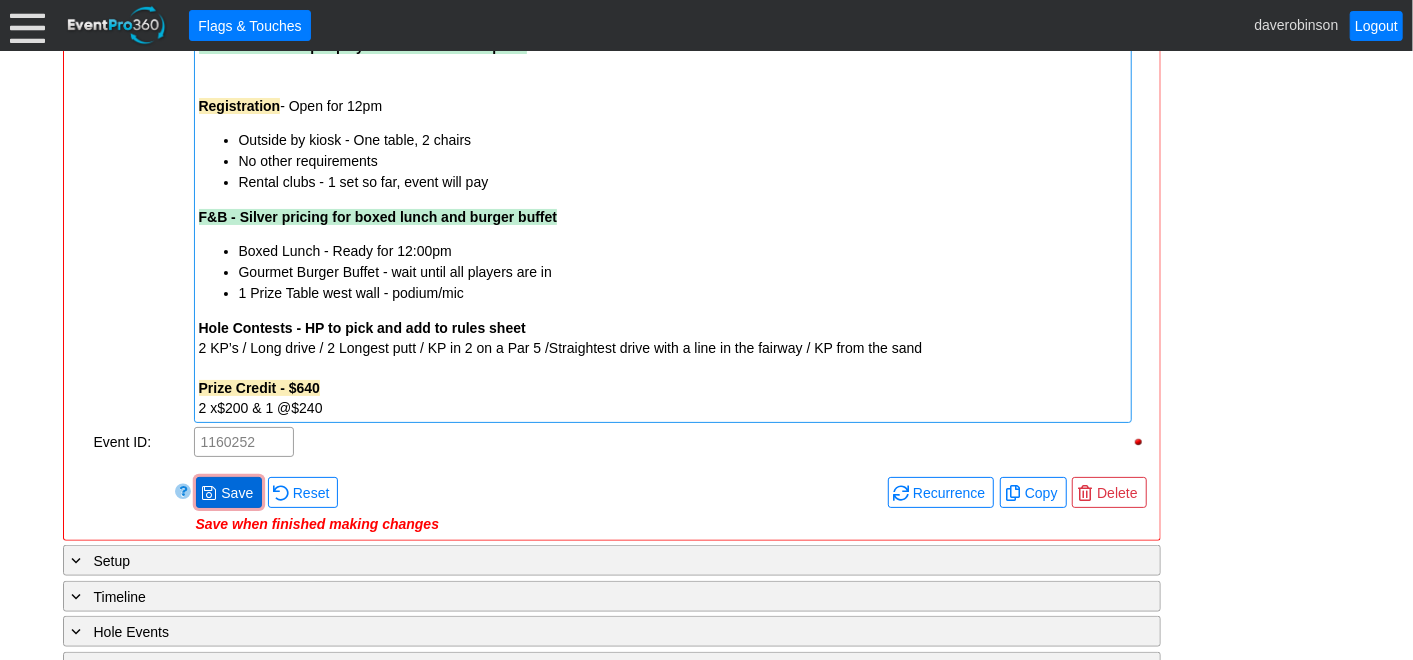click on "Save" at bounding box center [237, 493] 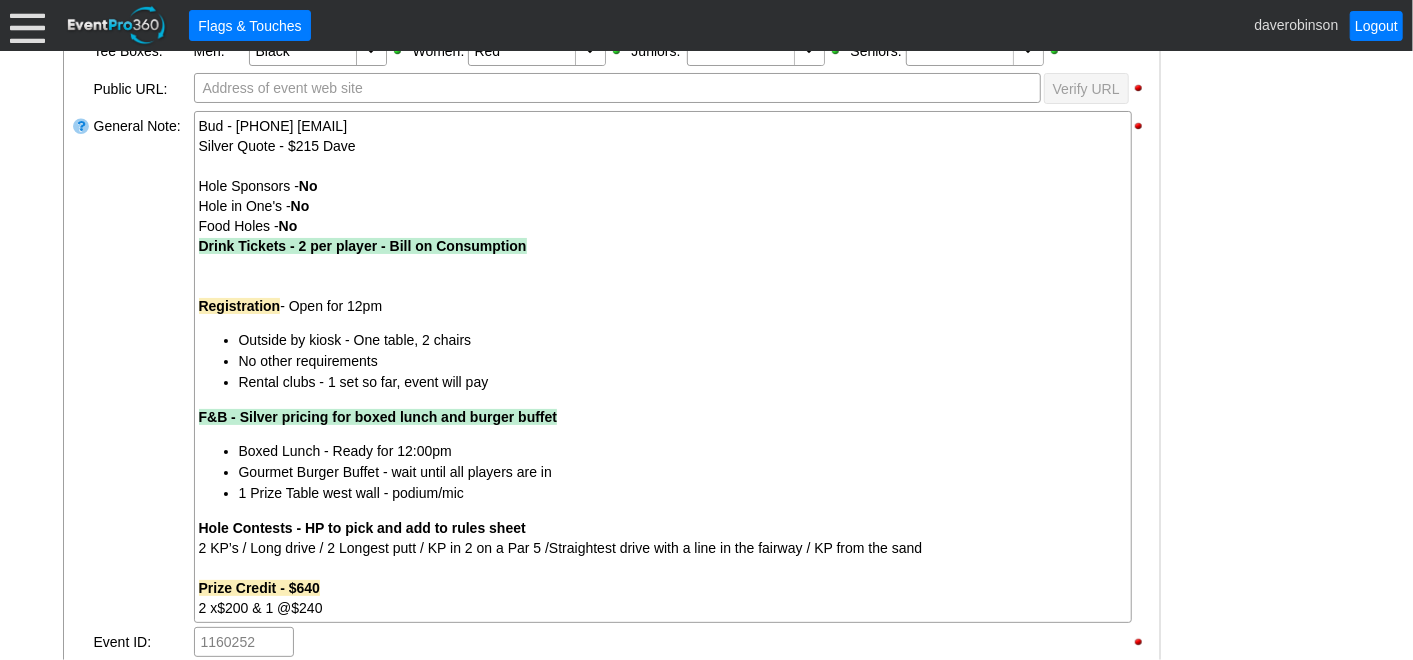 scroll, scrollTop: 791, scrollLeft: 0, axis: vertical 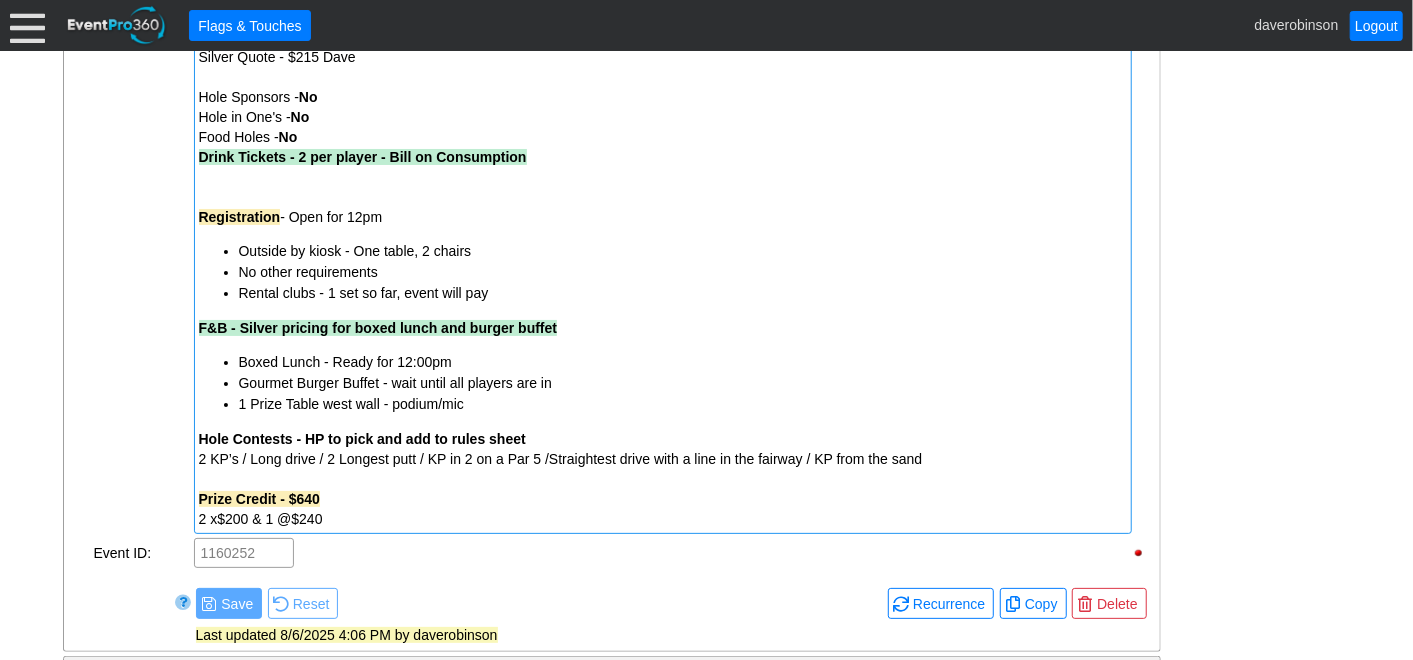 click at bounding box center (663, 177) 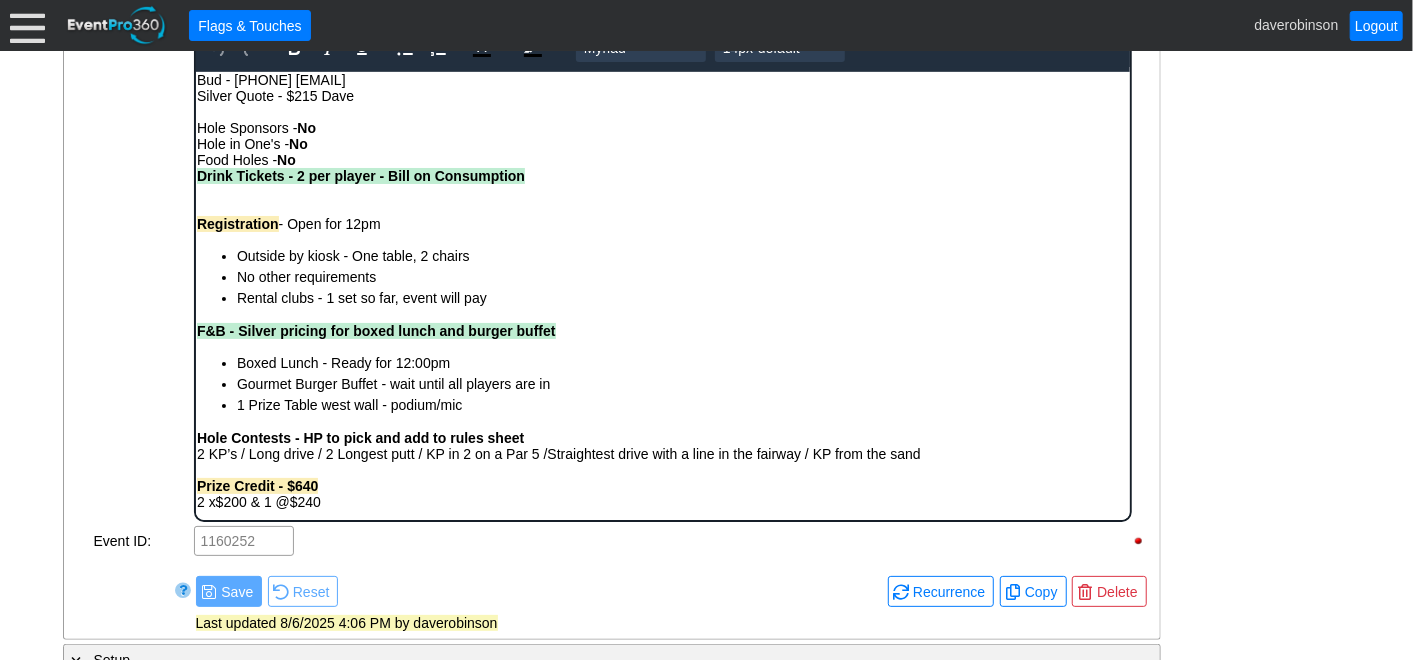 scroll, scrollTop: 0, scrollLeft: 0, axis: both 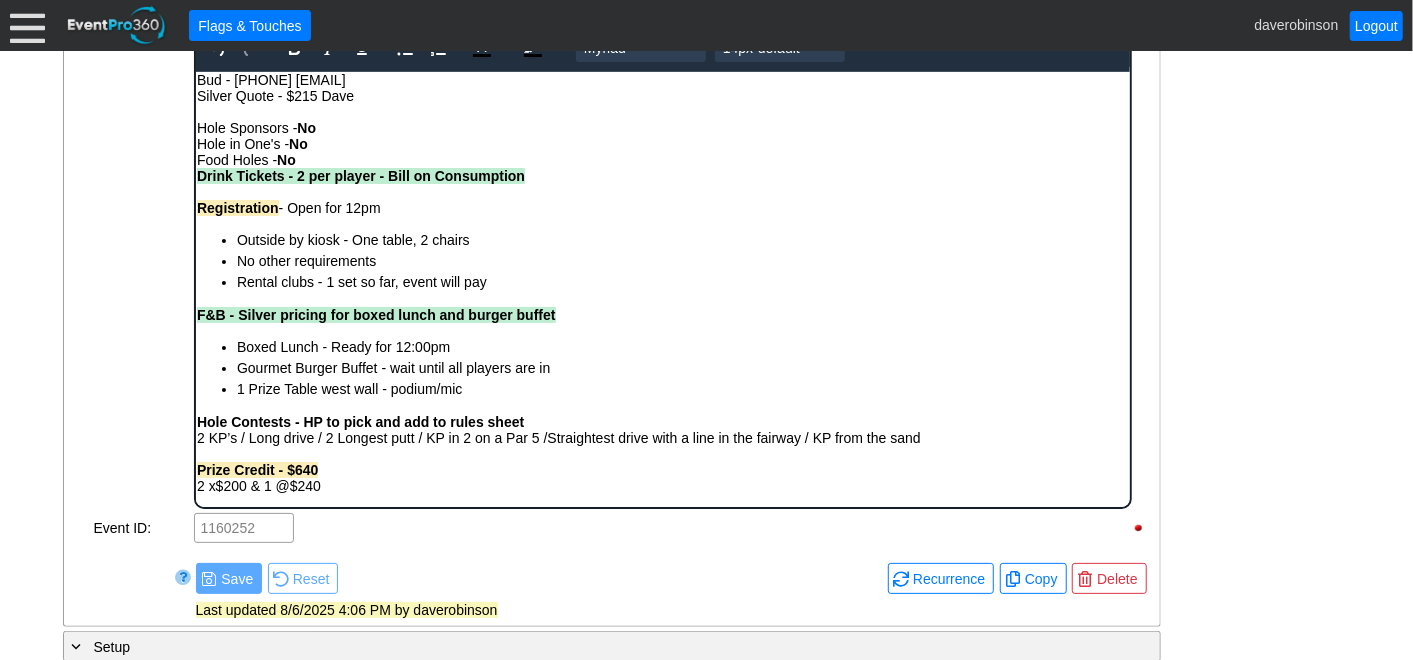 click on "- General Information
▼
Loading....
Remove all highlights
Facility:
▼ Χ Heritage Pointe Golf Club
Event Type:
▼ Χ Corporate Tournament
Course:
▼ Χ Desert - Heritage
1:15pm-2:15pm
Select time" at bounding box center (707, 938) 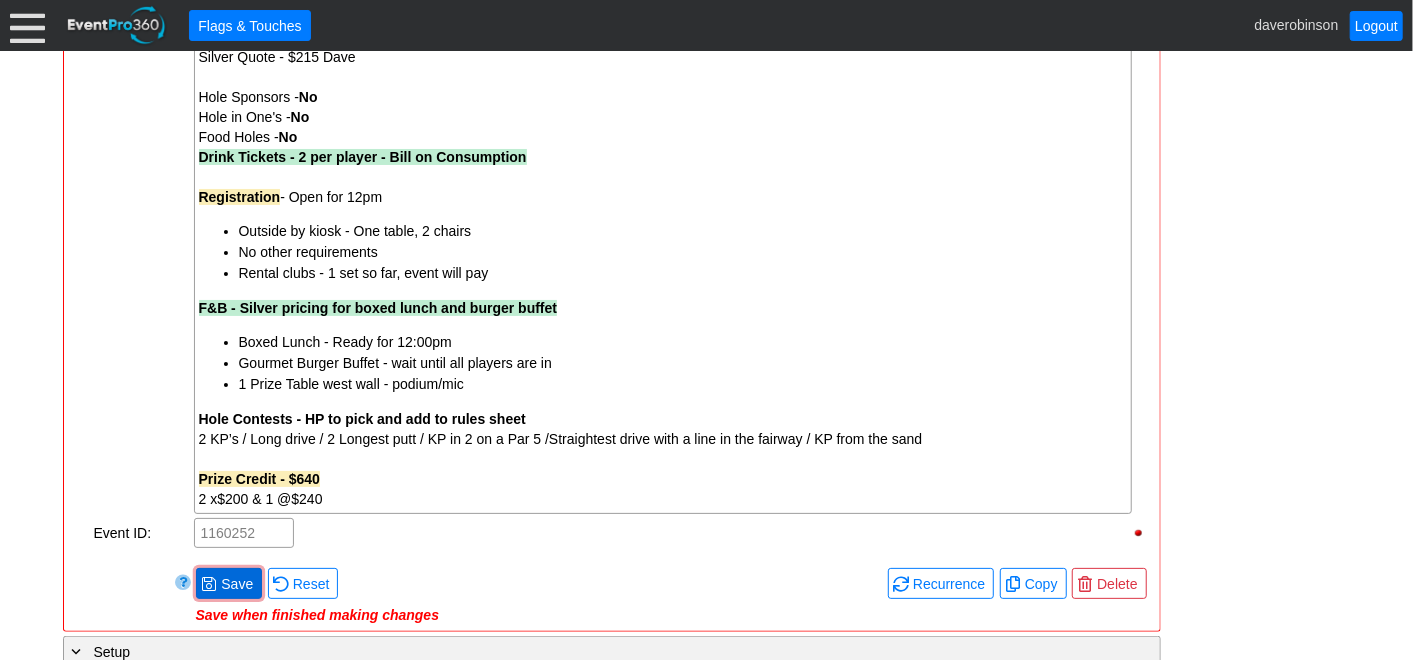 click on "Save" at bounding box center (237, 584) 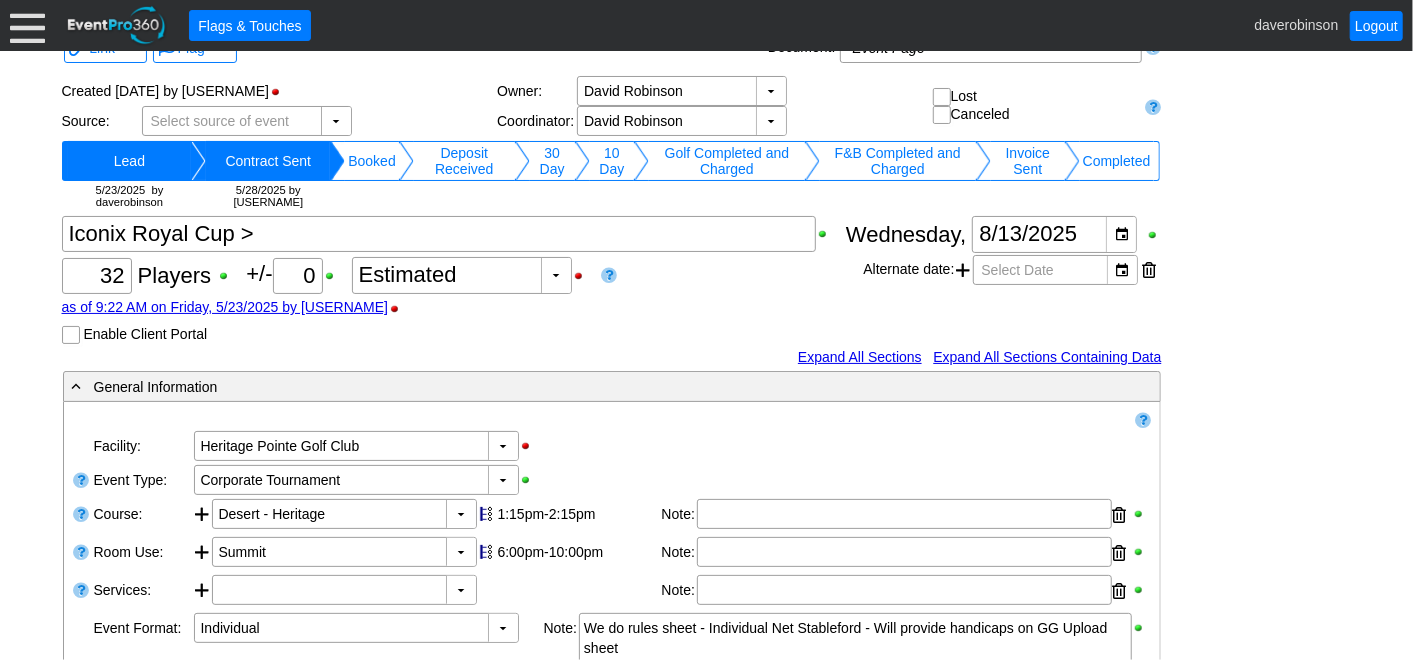 scroll, scrollTop: 0, scrollLeft: 0, axis: both 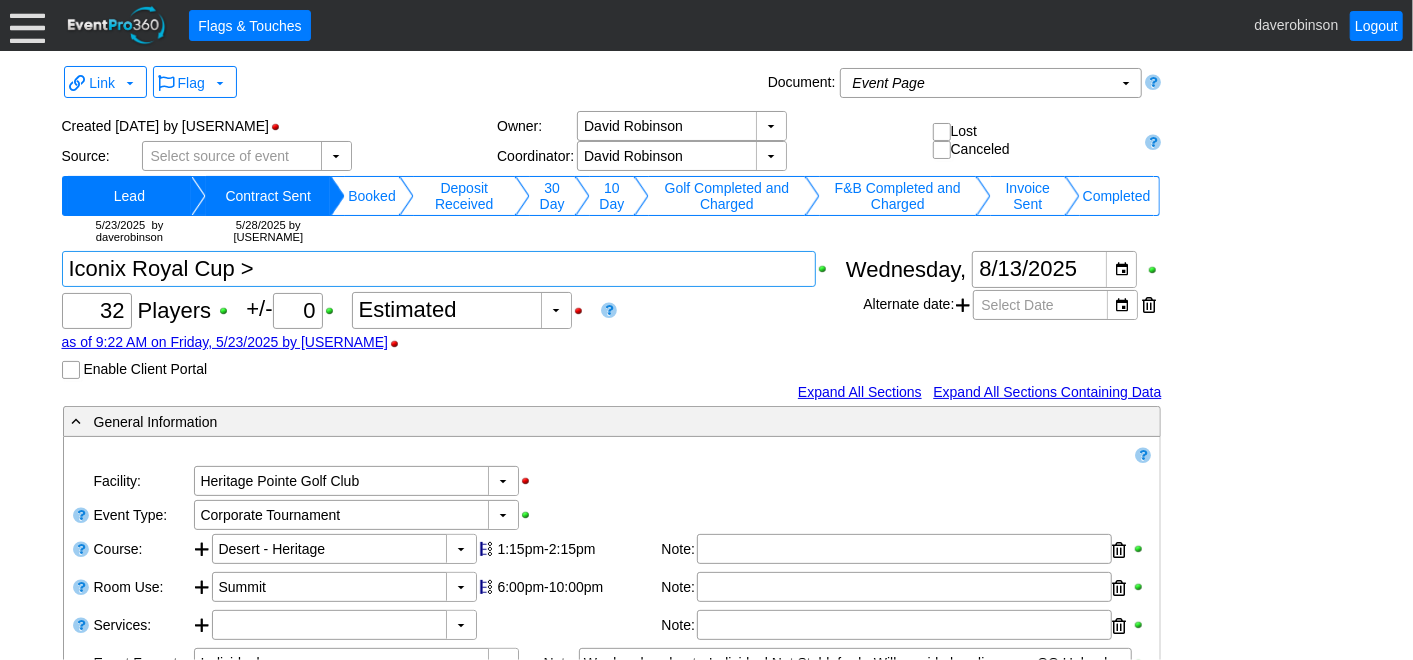 click at bounding box center (439, 269) 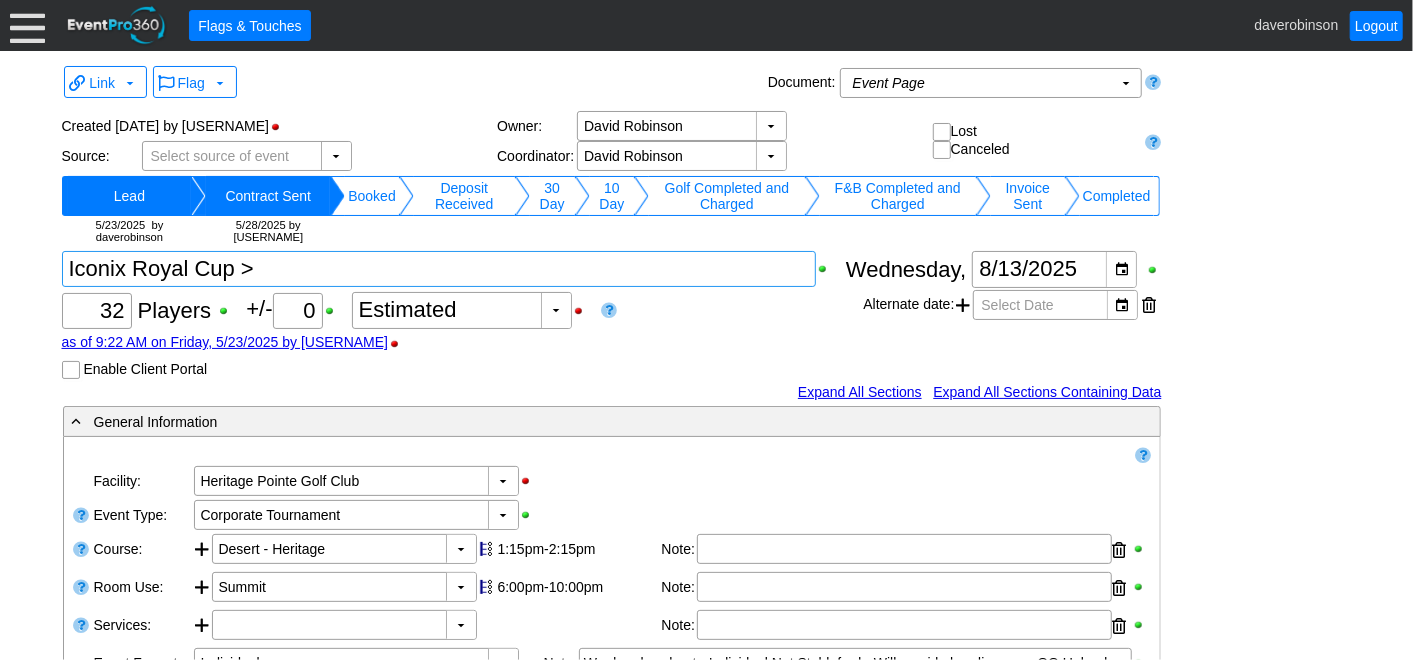 click at bounding box center [439, 269] 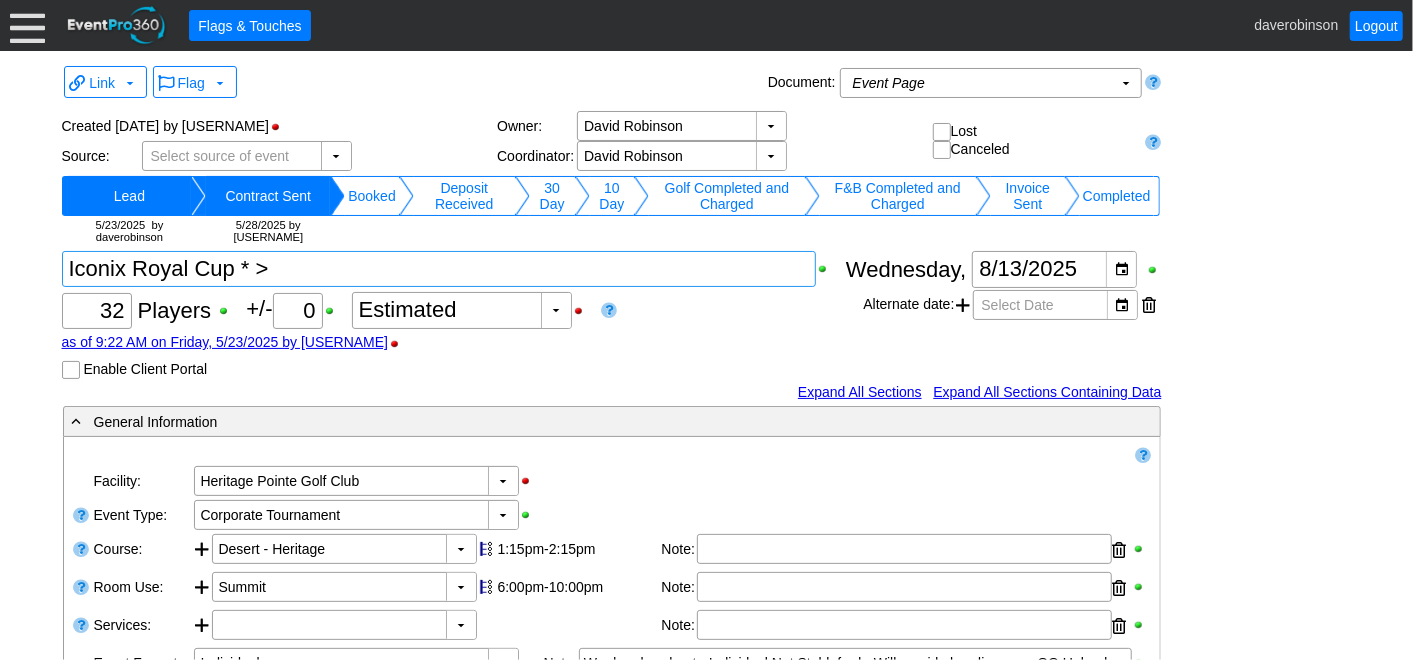 type on "Iconix Royal Cup * >" 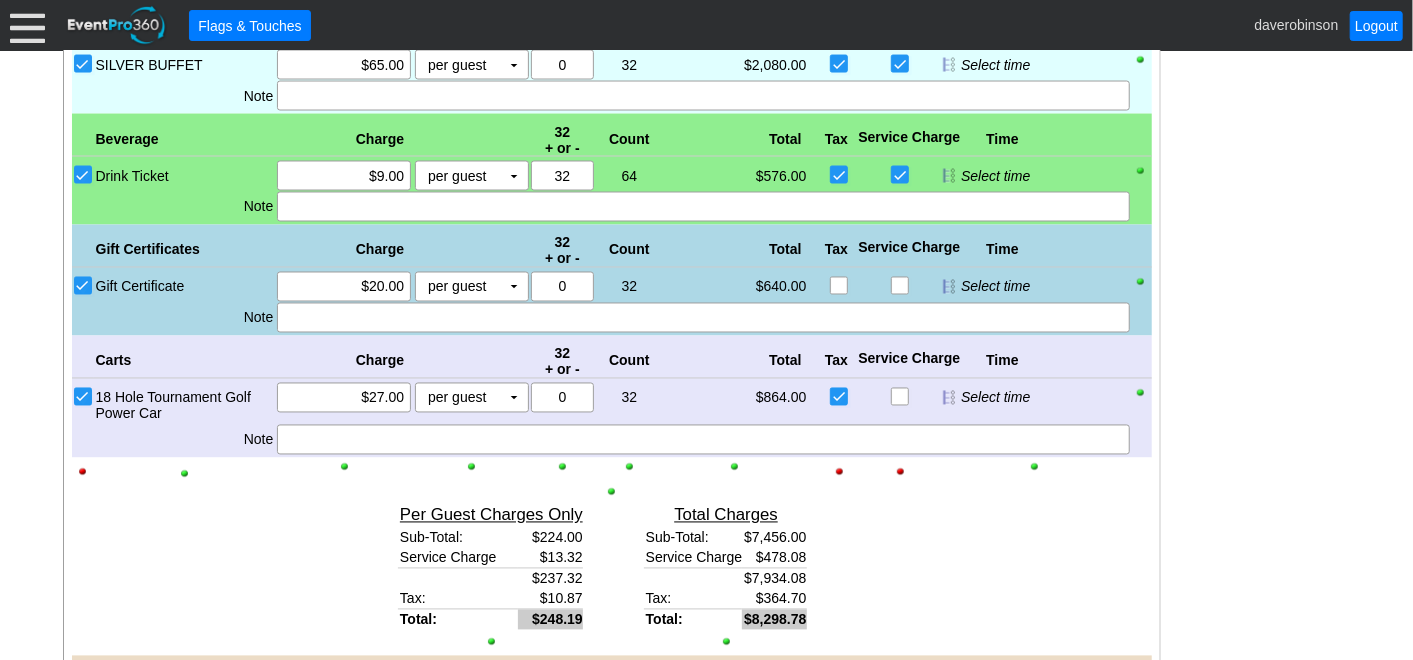 scroll, scrollTop: 1962, scrollLeft: 0, axis: vertical 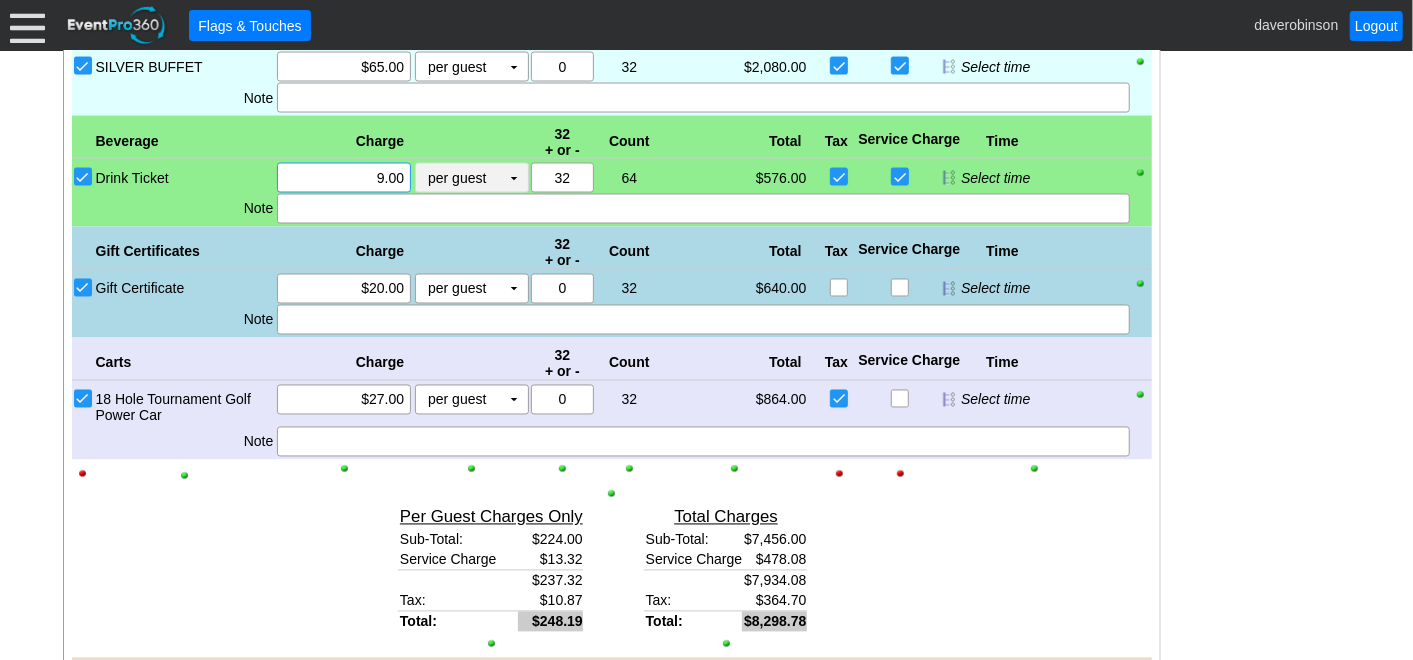 drag, startPoint x: 357, startPoint y: 174, endPoint x: 418, endPoint y: 157, distance: 63.324562 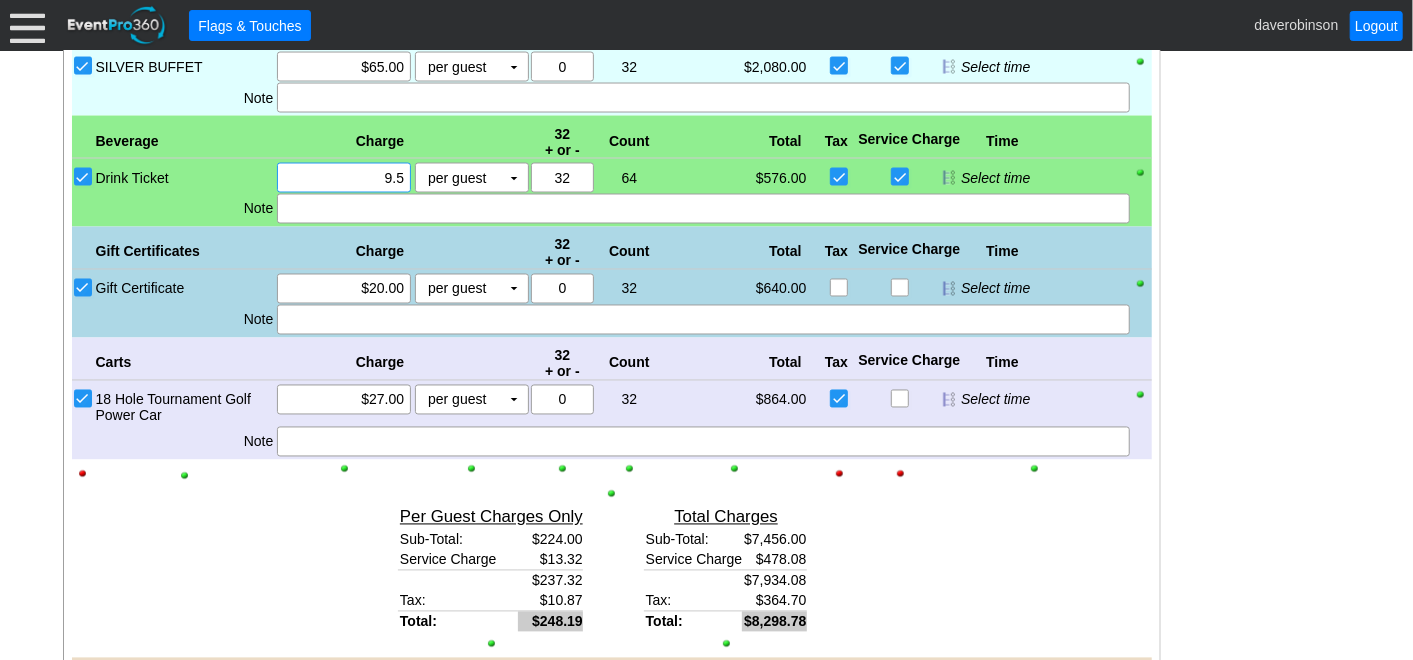 type on "$9.50" 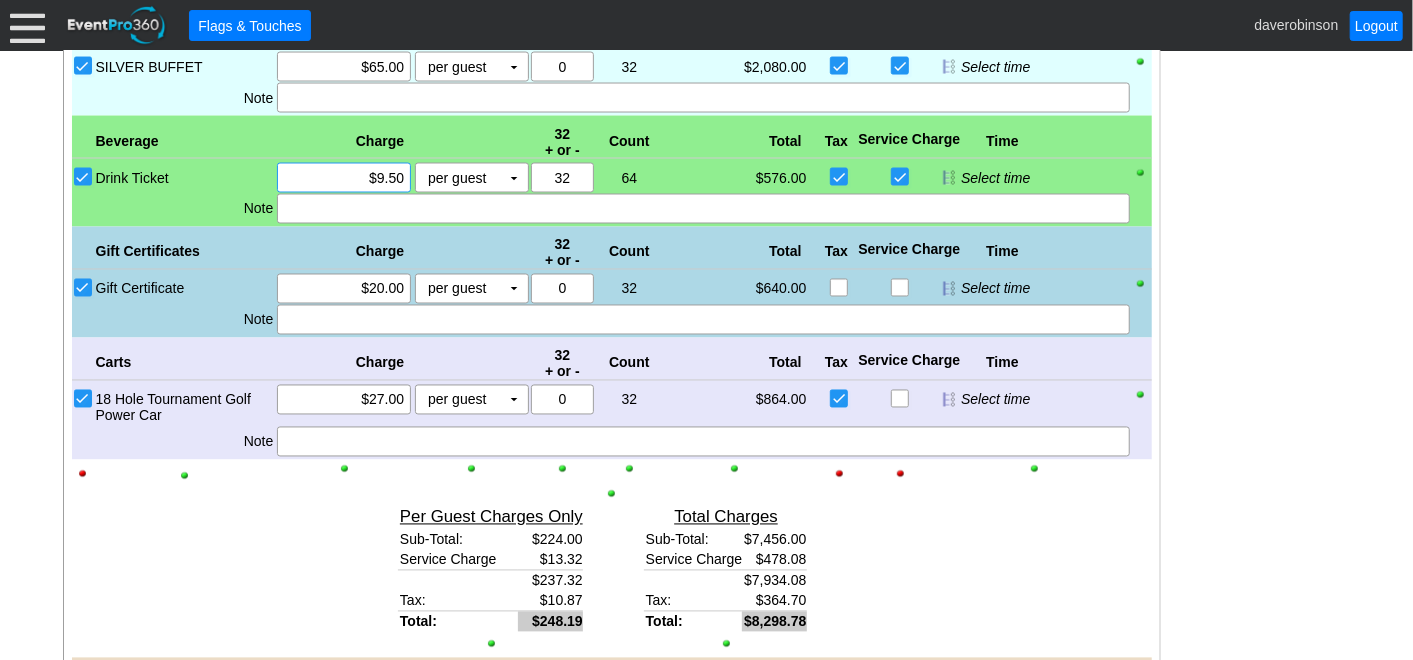 click on "- General Information
▼
Loading....
Remove all highlights
Facility:
▼ Χ Heritage Pointe Golf Club
Event Type:
▼ Χ Corporate Tournament
Course:
▼ Χ Desert - Heritage
1:15pm-2:15pm
Select time" at bounding box center [707, -230] 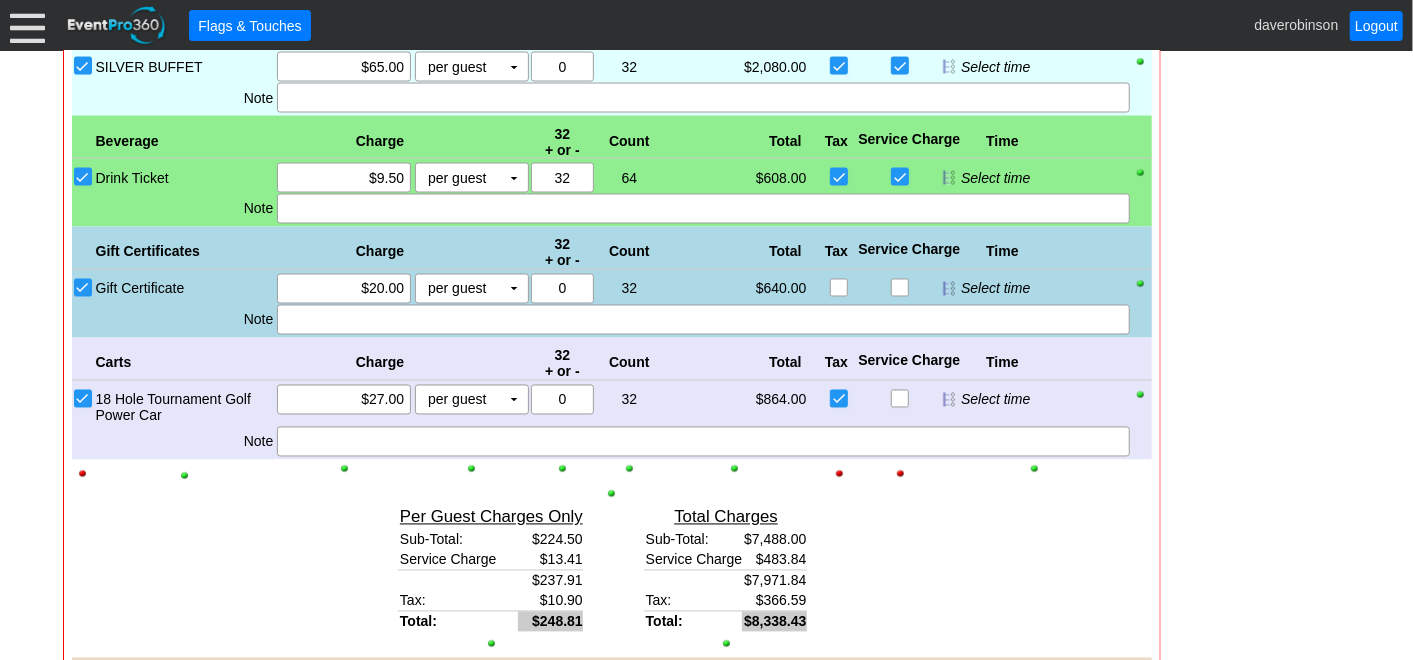 click on "- General Information
▼
Loading....
Remove all highlights
Facility:
▼ Χ Heritage Pointe Golf Club
Event Type:
▼ Χ Corporate Tournament
Course:
▼ Χ Desert - Heritage
1:15pm-2:15pm
Select time" at bounding box center [707, -230] 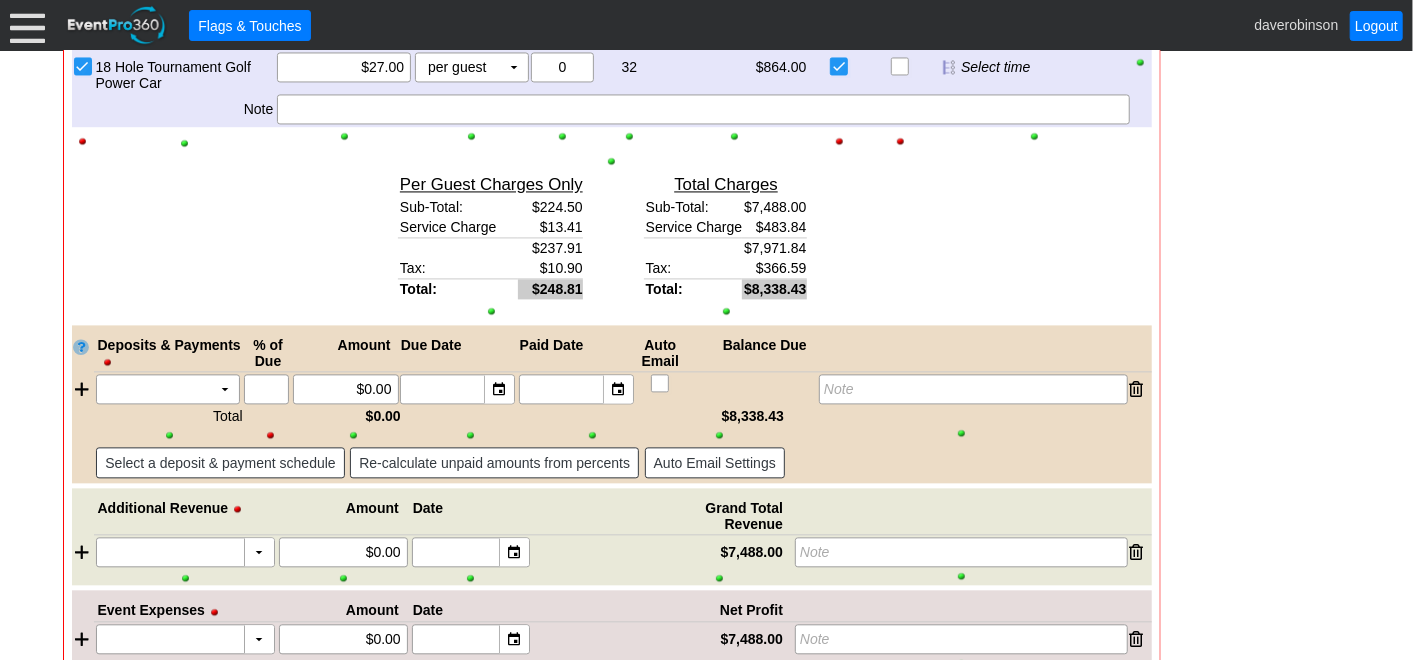 scroll, scrollTop: 2406, scrollLeft: 0, axis: vertical 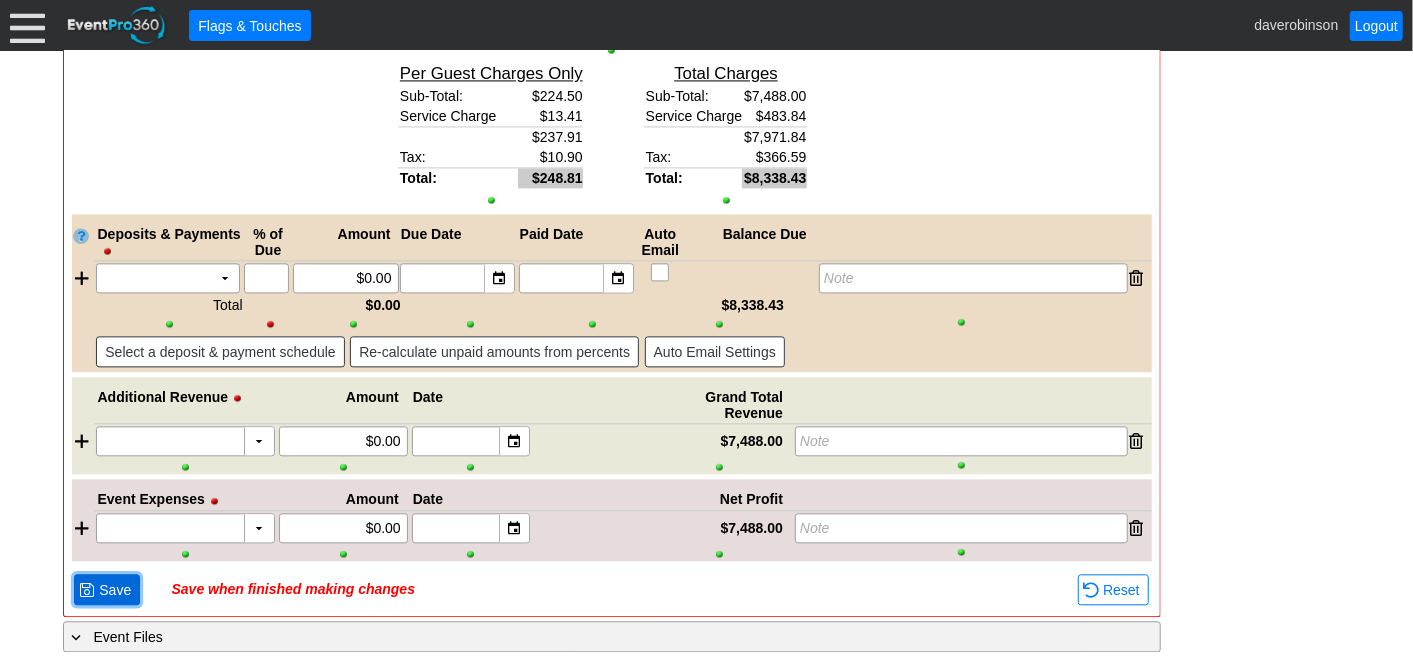 click on "Save" at bounding box center (115, 590) 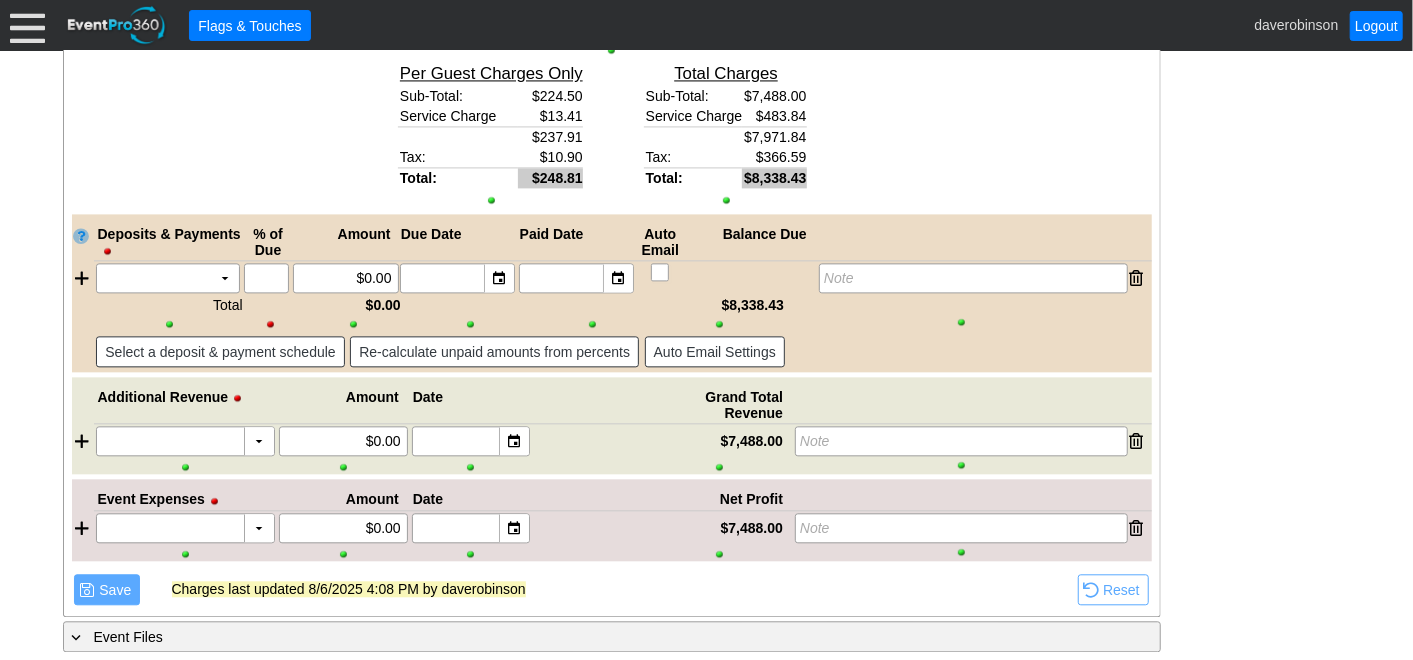 click on "- General Information
▼
Loading....
Remove all highlights
Facility:
▼ Χ Heritage Pointe Golf Club
Event Type:
▼ Χ Corporate Tournament
Course:
▼ Χ Desert - Heritage
1:15pm-2:15pm
Select time" at bounding box center (707, -674) 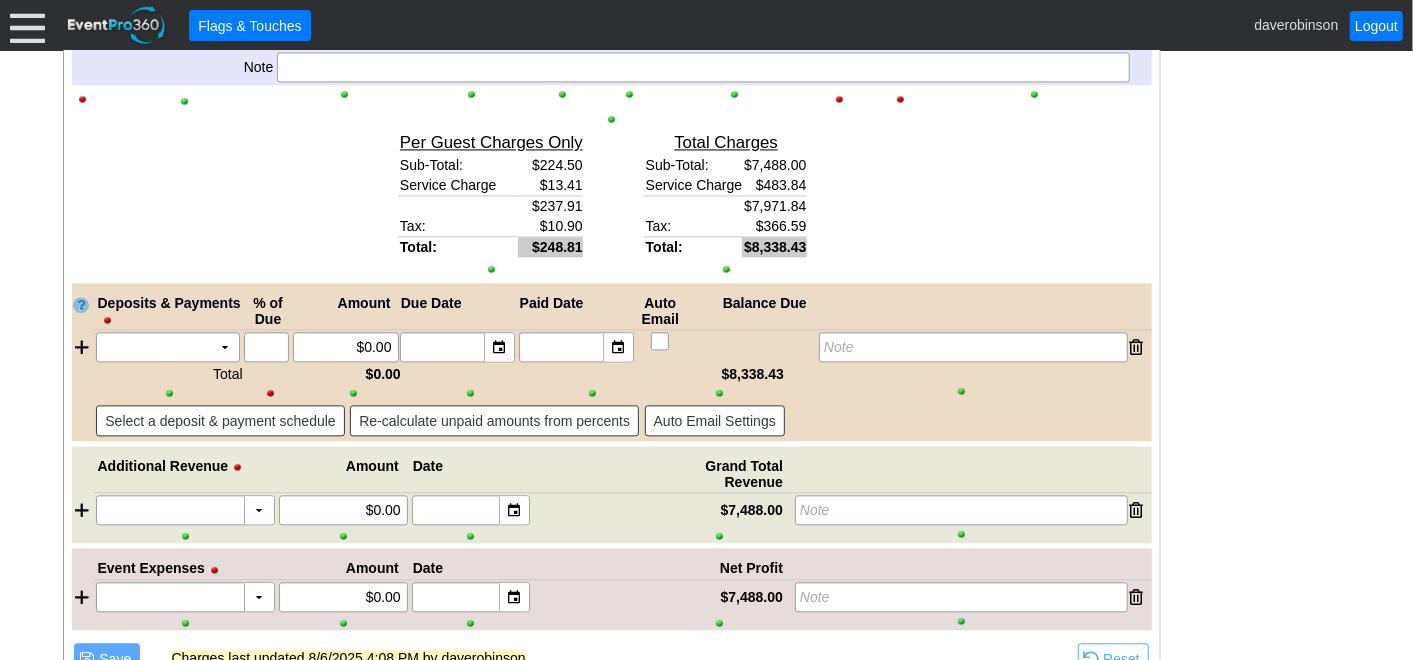 scroll, scrollTop: 2406, scrollLeft: 0, axis: vertical 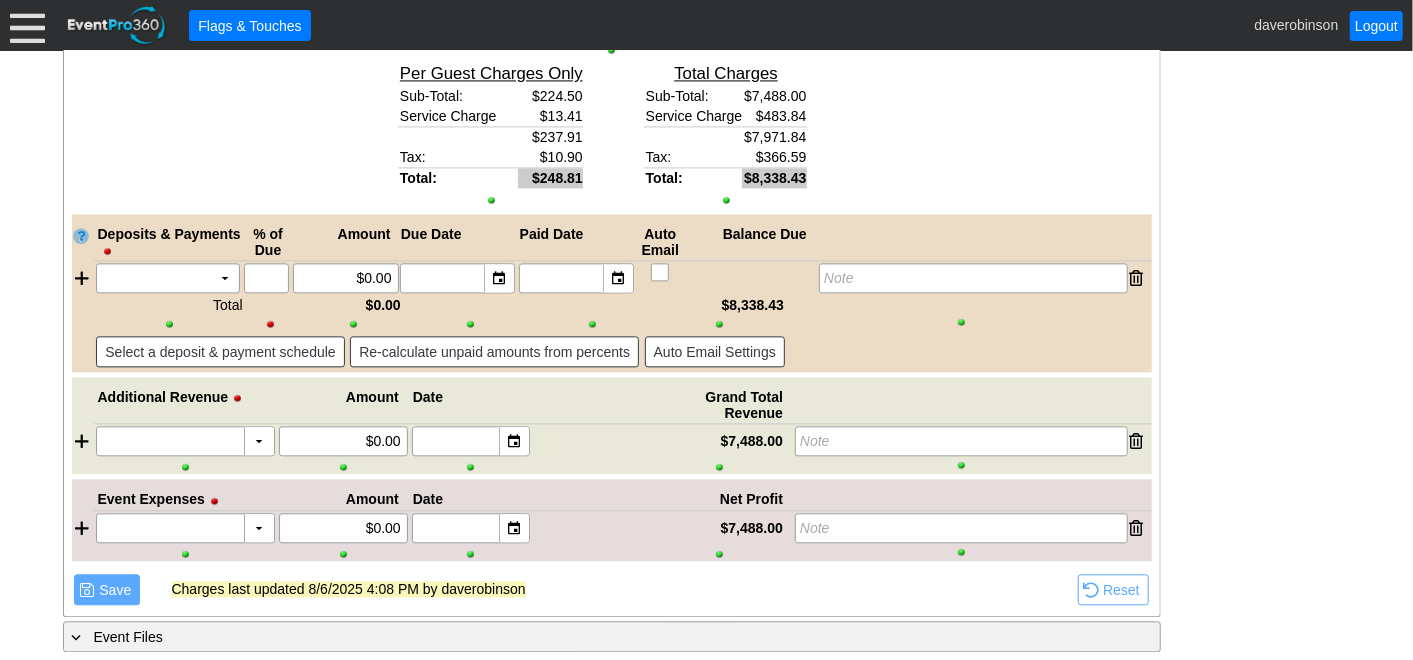 click on "- General Information
▼
Loading....
Remove all highlights
Facility:
▼ Χ Heritage Pointe Golf Club
Event Type:
▼ Χ Corporate Tournament
Course:
▼ Χ Desert - Heritage
1:15pm-2:15pm
Select time" at bounding box center (707, -674) 